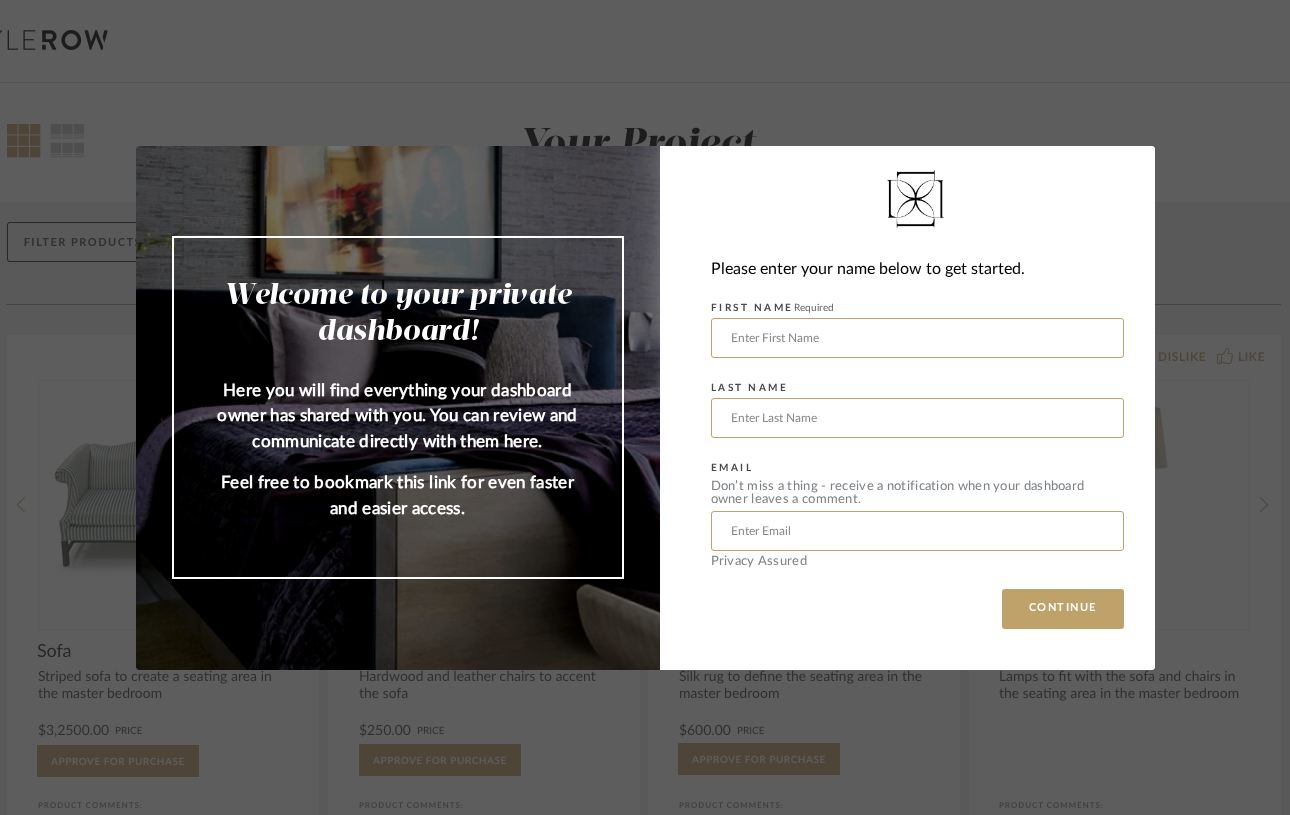 scroll, scrollTop: 0, scrollLeft: 0, axis: both 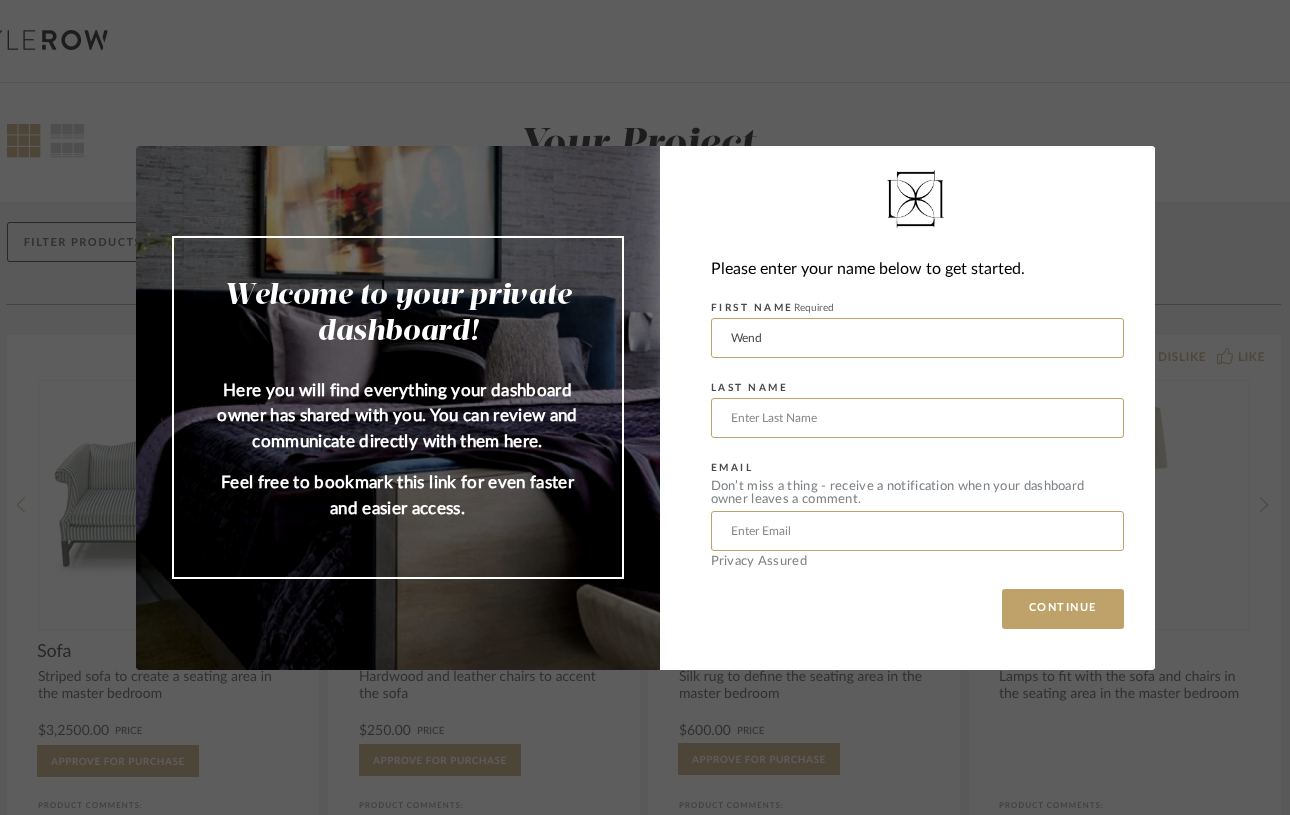 type on "[FIRST]" 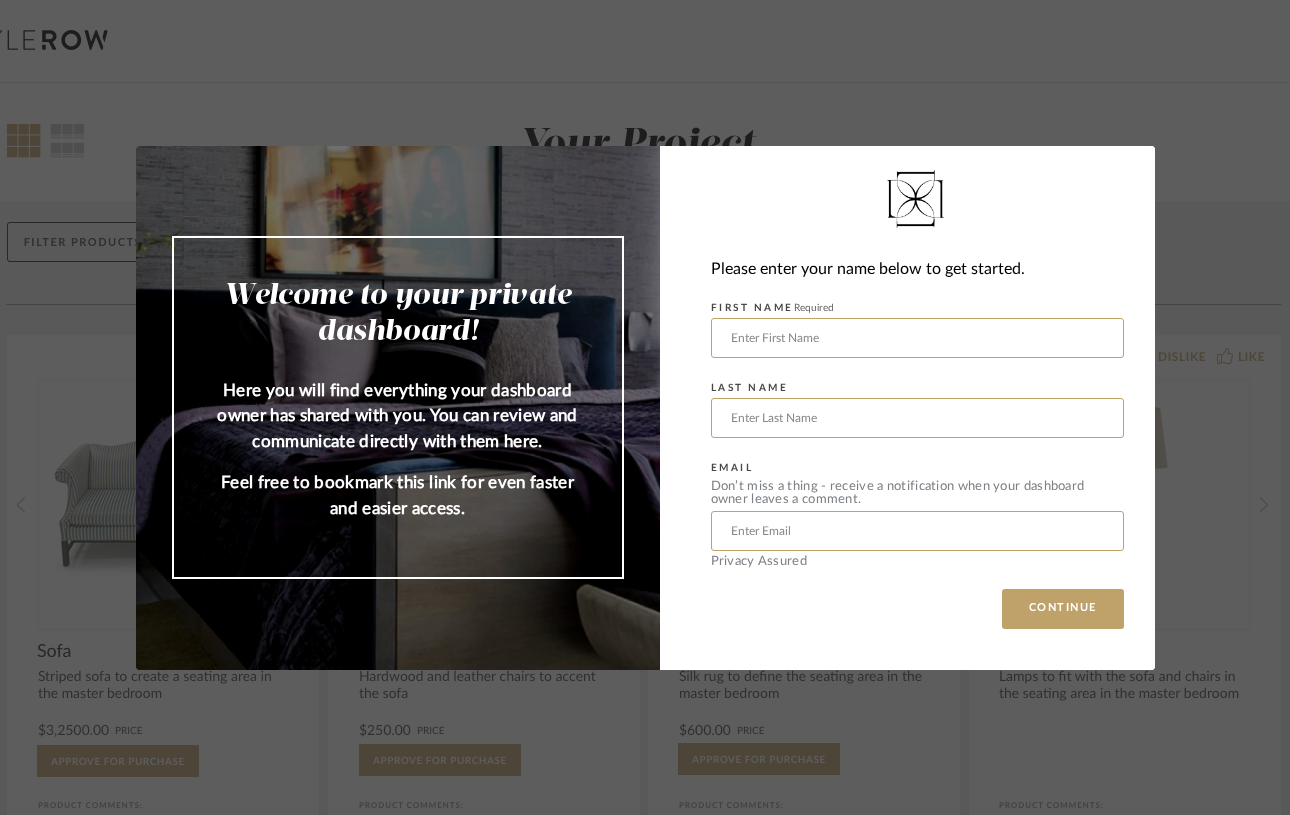 type on "[FIRST]" 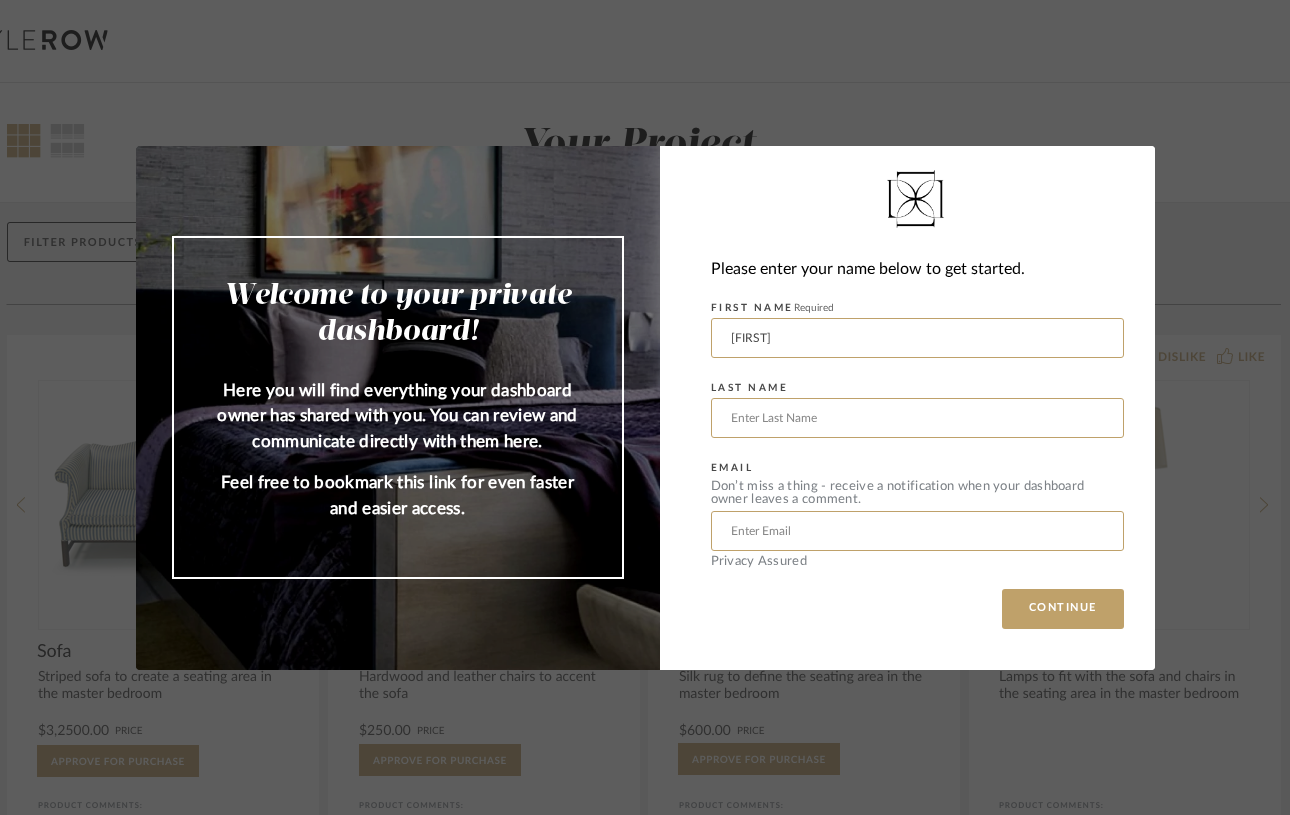 type on "[LAST] Brodersen" 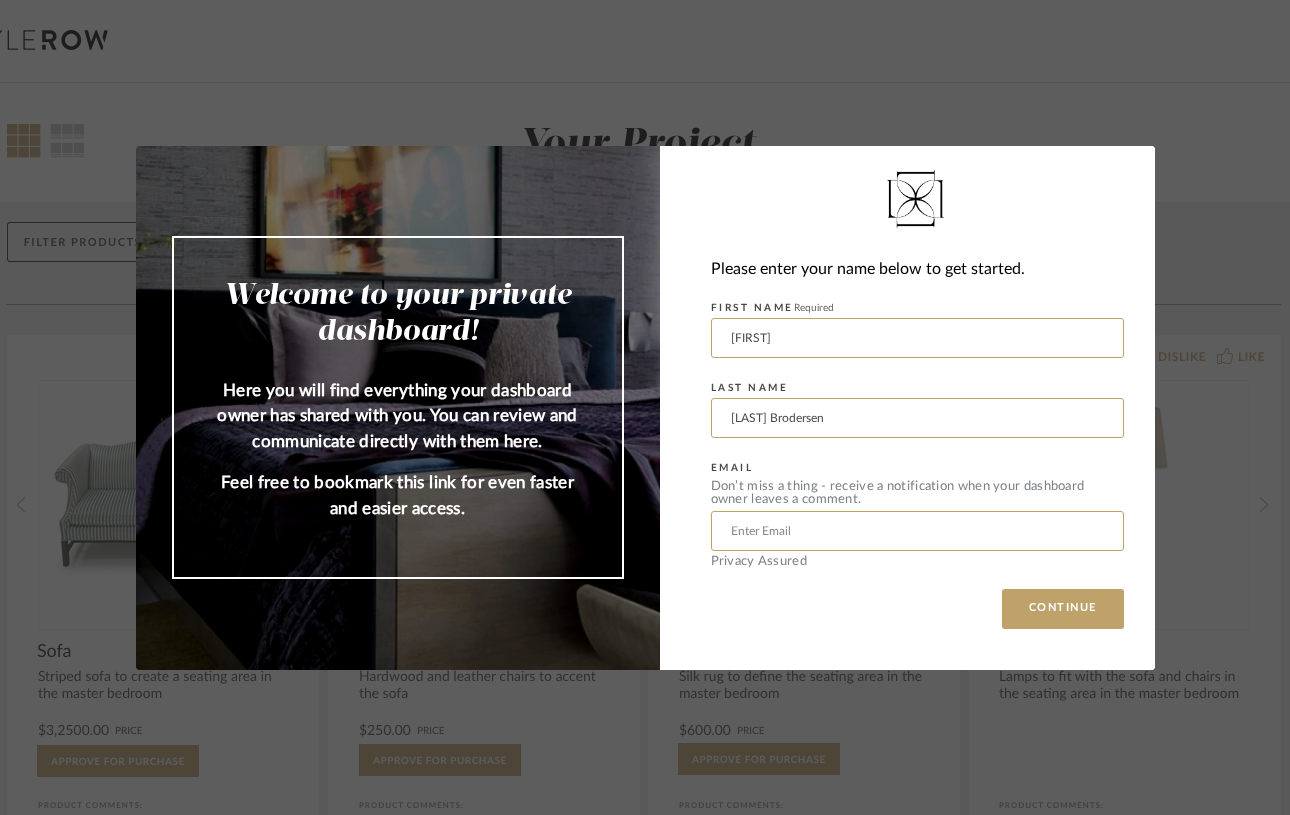 type on "[EMAIL]" 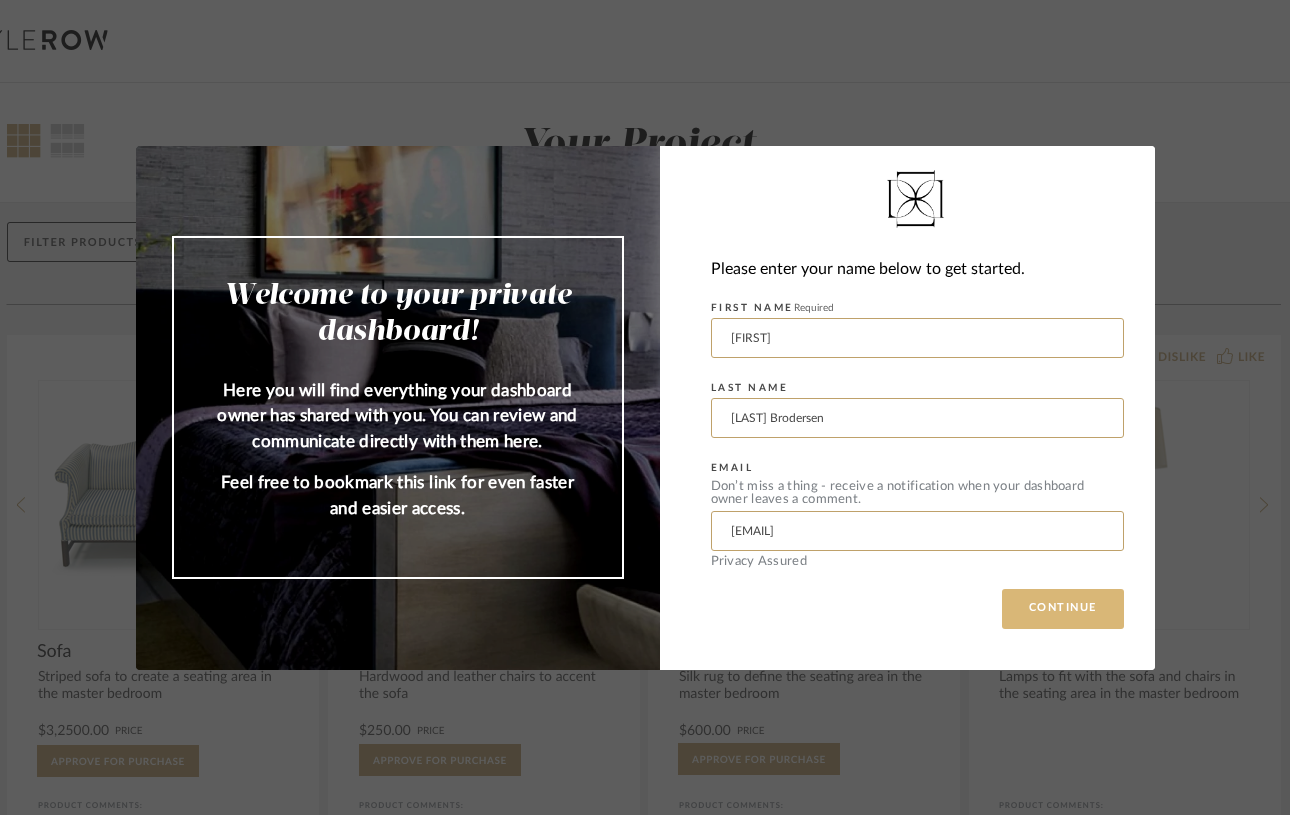 click on "CONTINUE" at bounding box center [1063, 609] 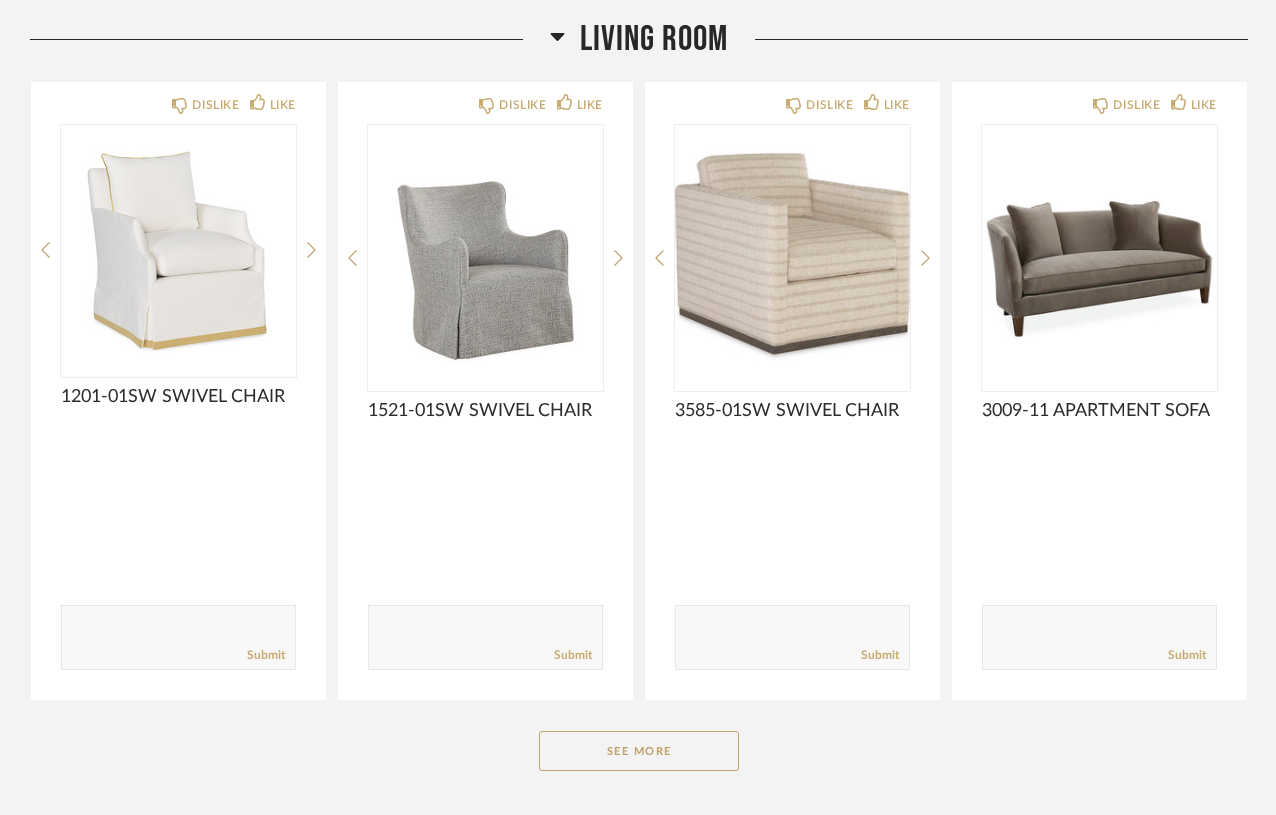 scroll, scrollTop: 312, scrollLeft: 0, axis: vertical 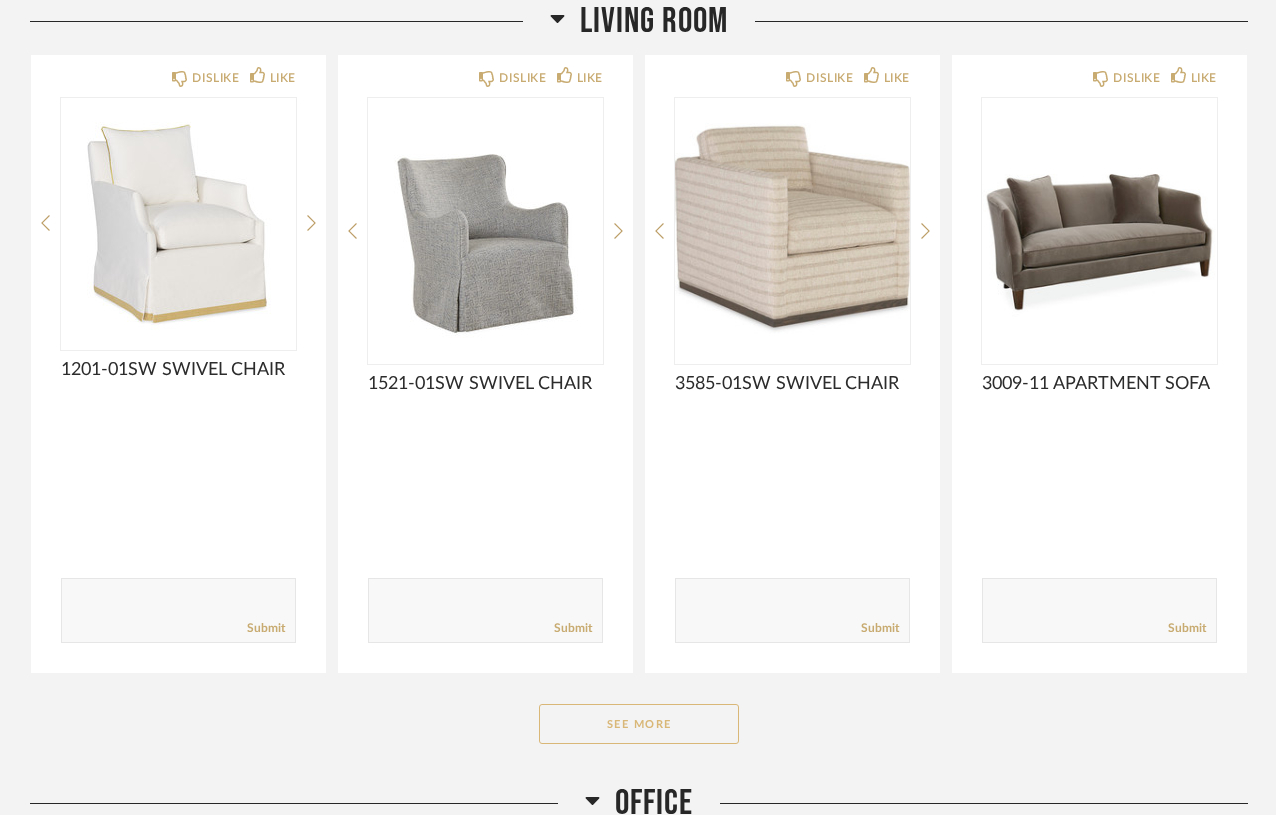 click on "See More" 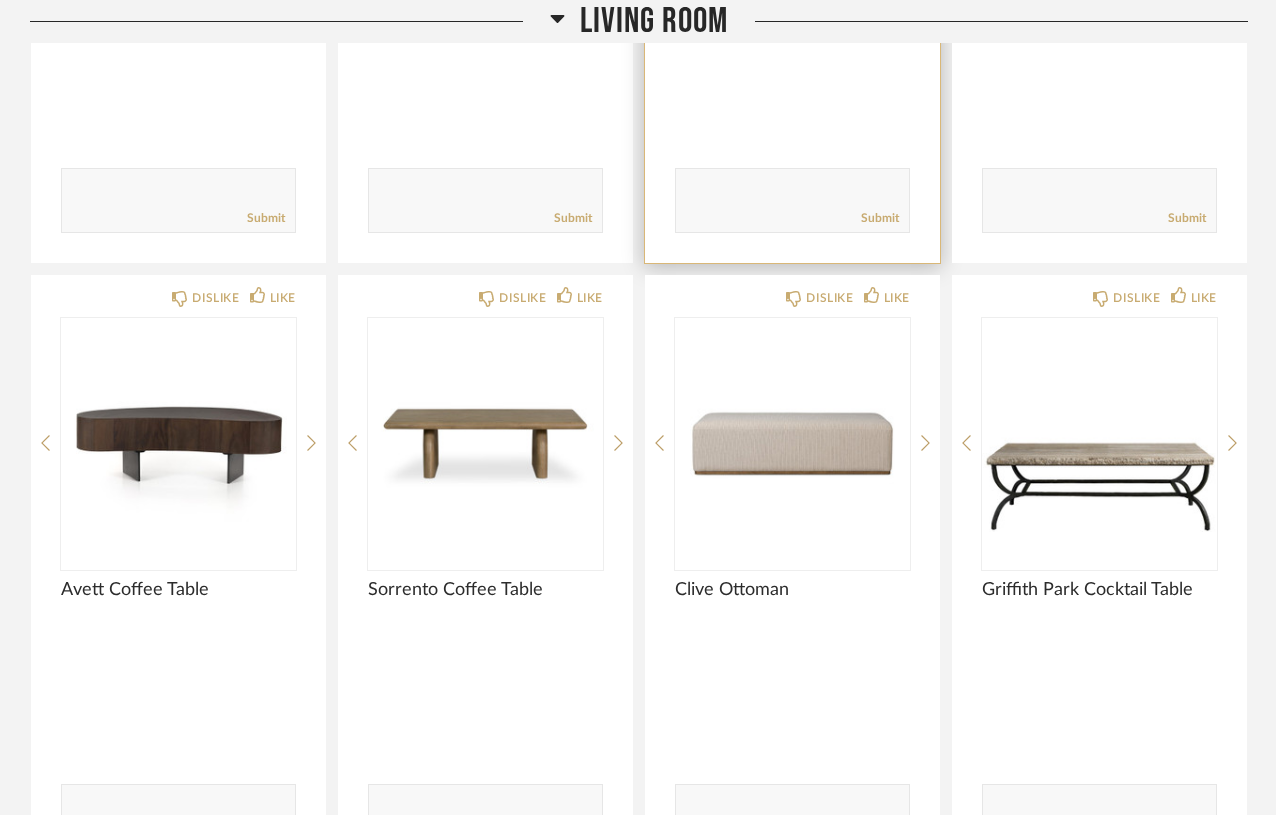 scroll, scrollTop: 1348, scrollLeft: 0, axis: vertical 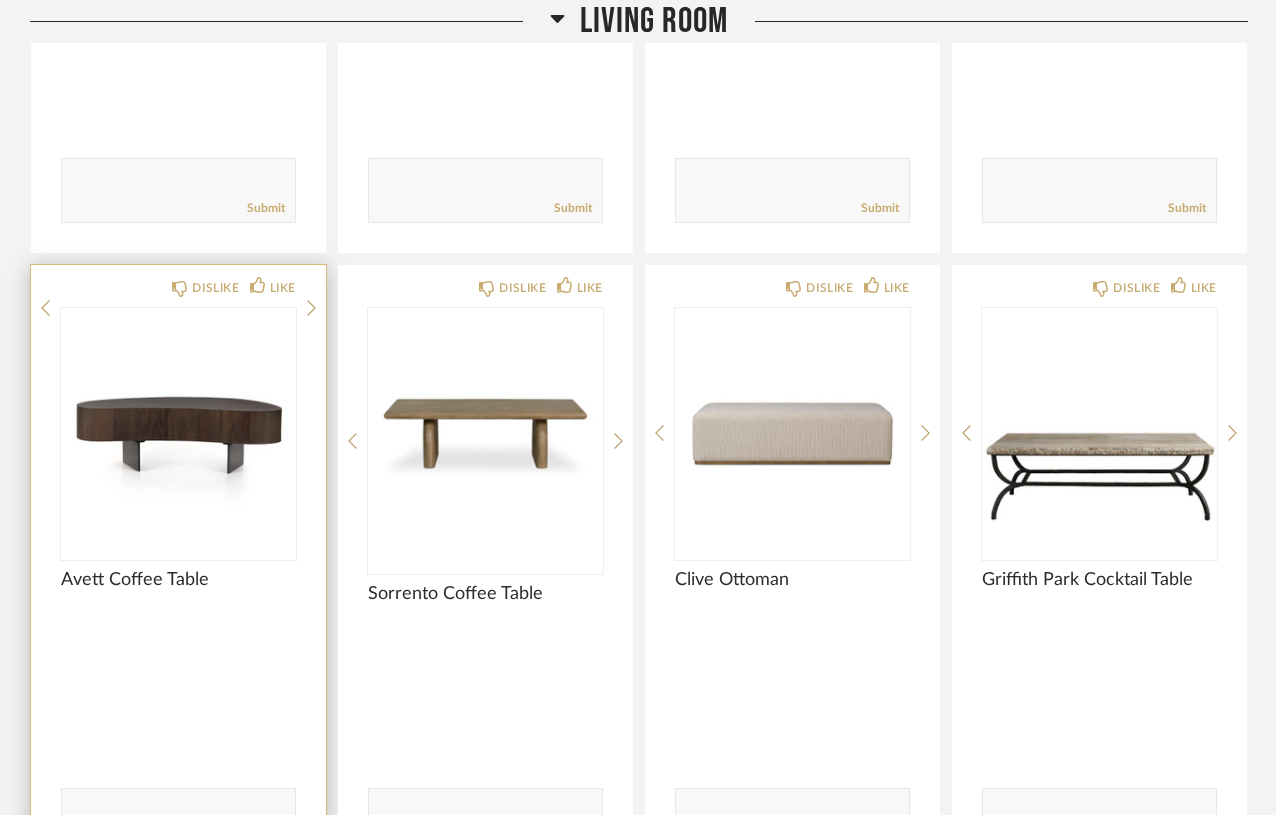 click 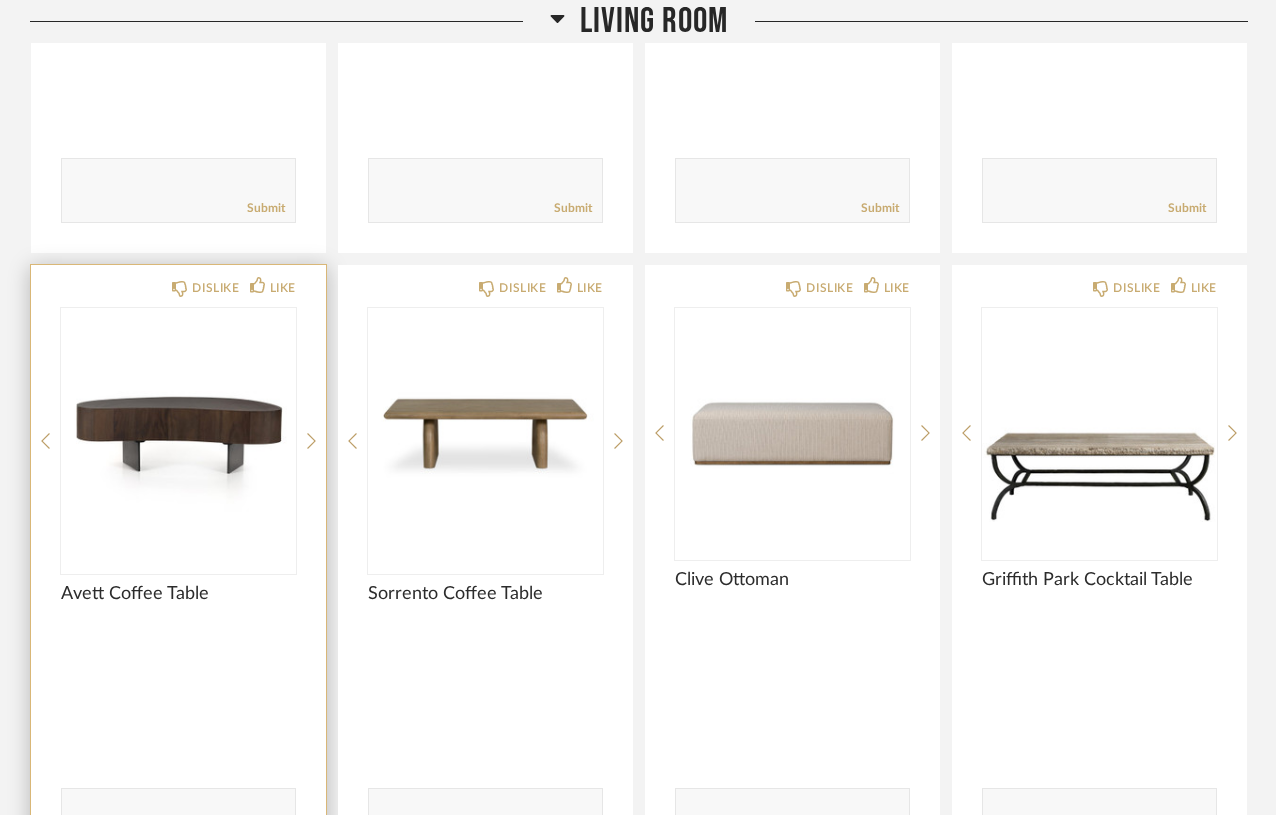 click at bounding box center [178, 433] 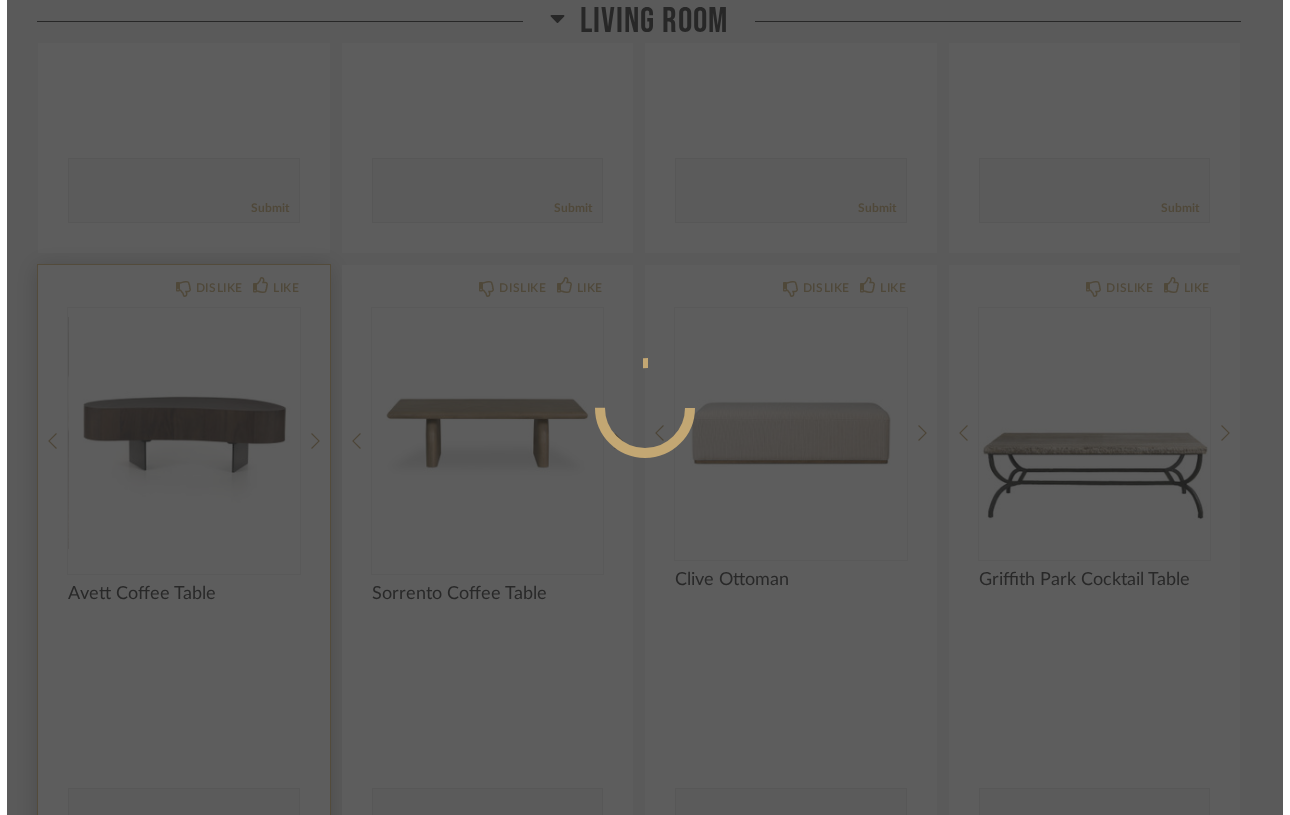 scroll, scrollTop: 0, scrollLeft: 0, axis: both 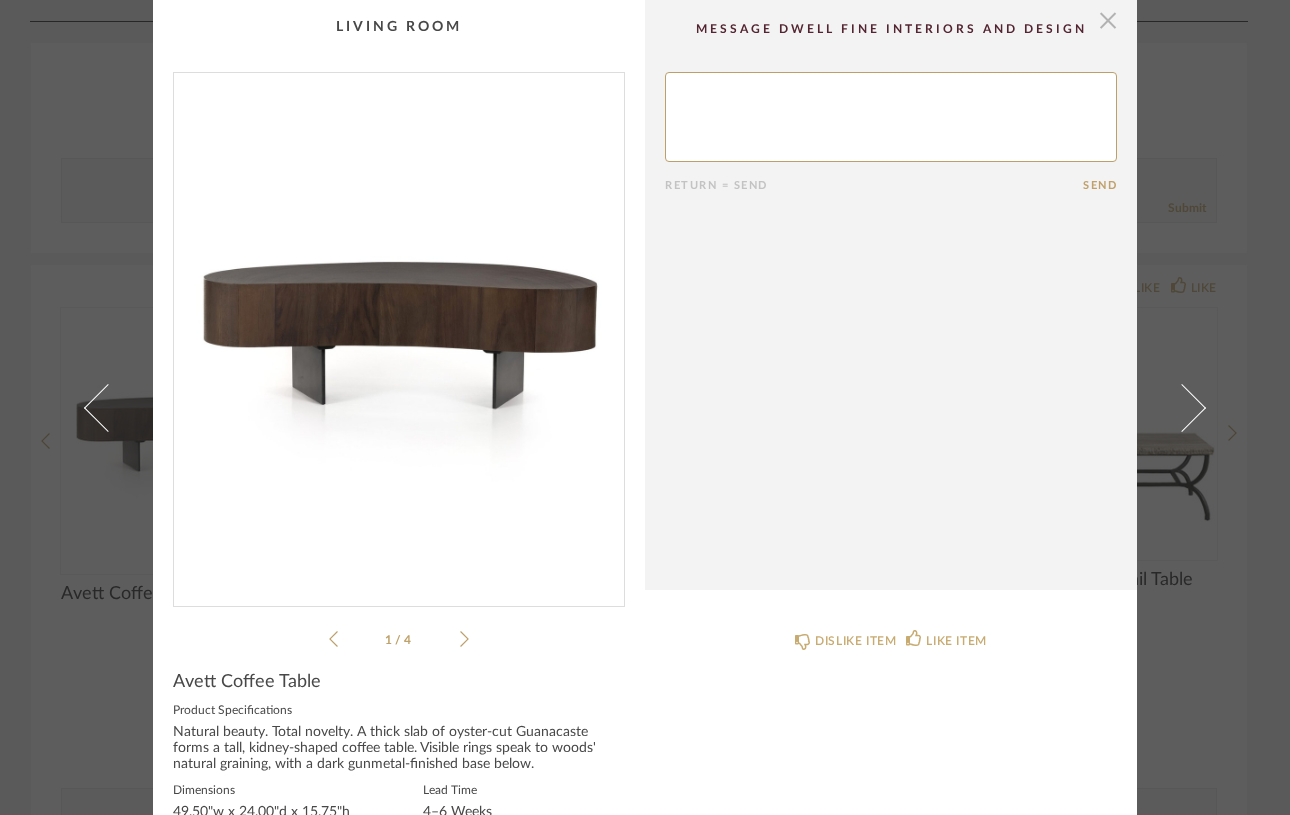 click at bounding box center (1108, 20) 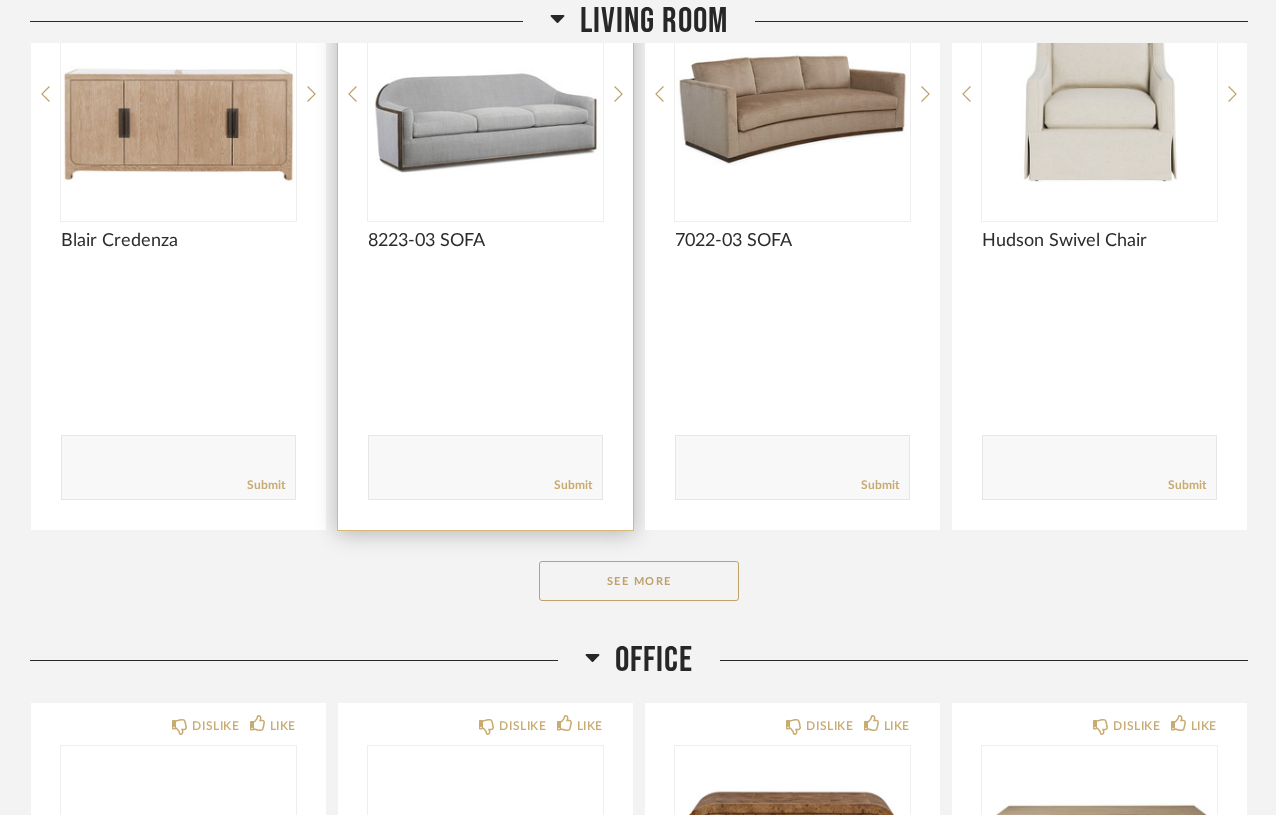 scroll, scrollTop: 2938, scrollLeft: 0, axis: vertical 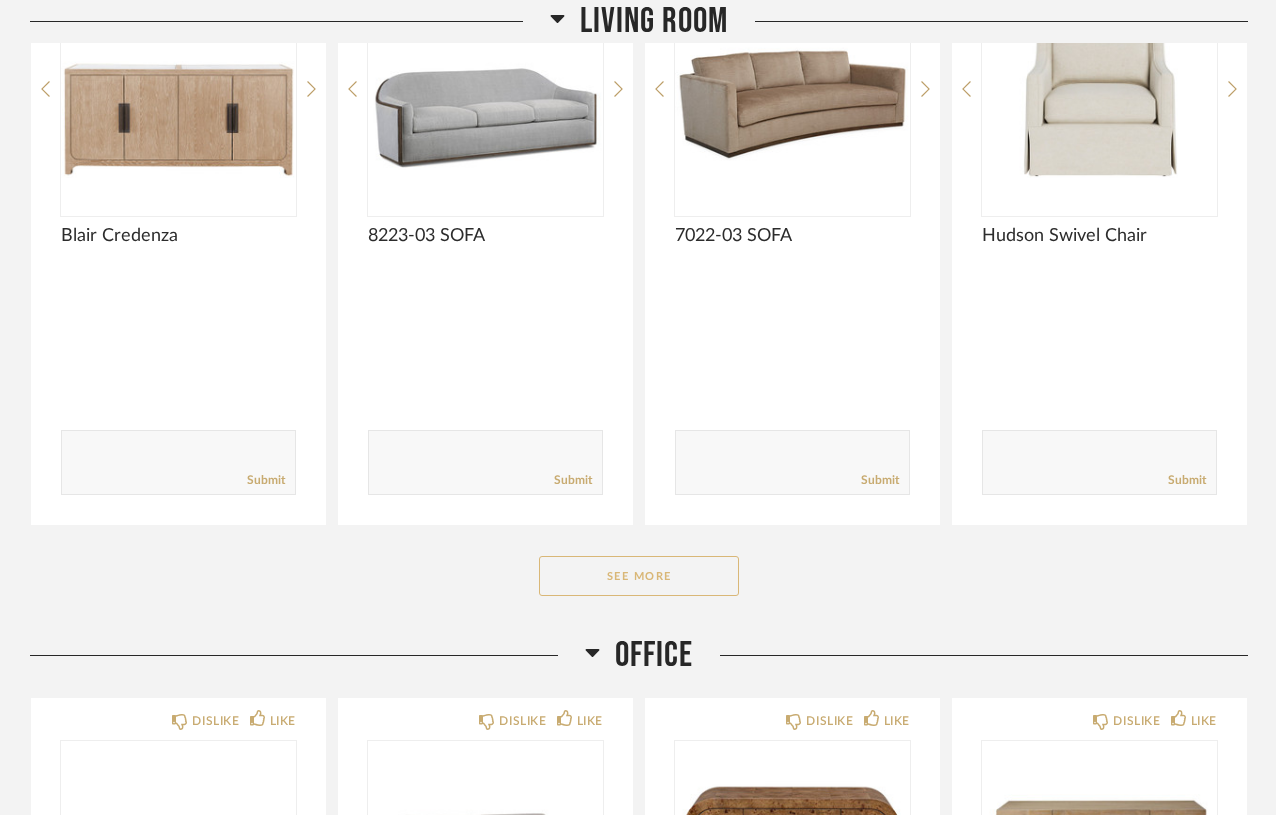 click on "See More" 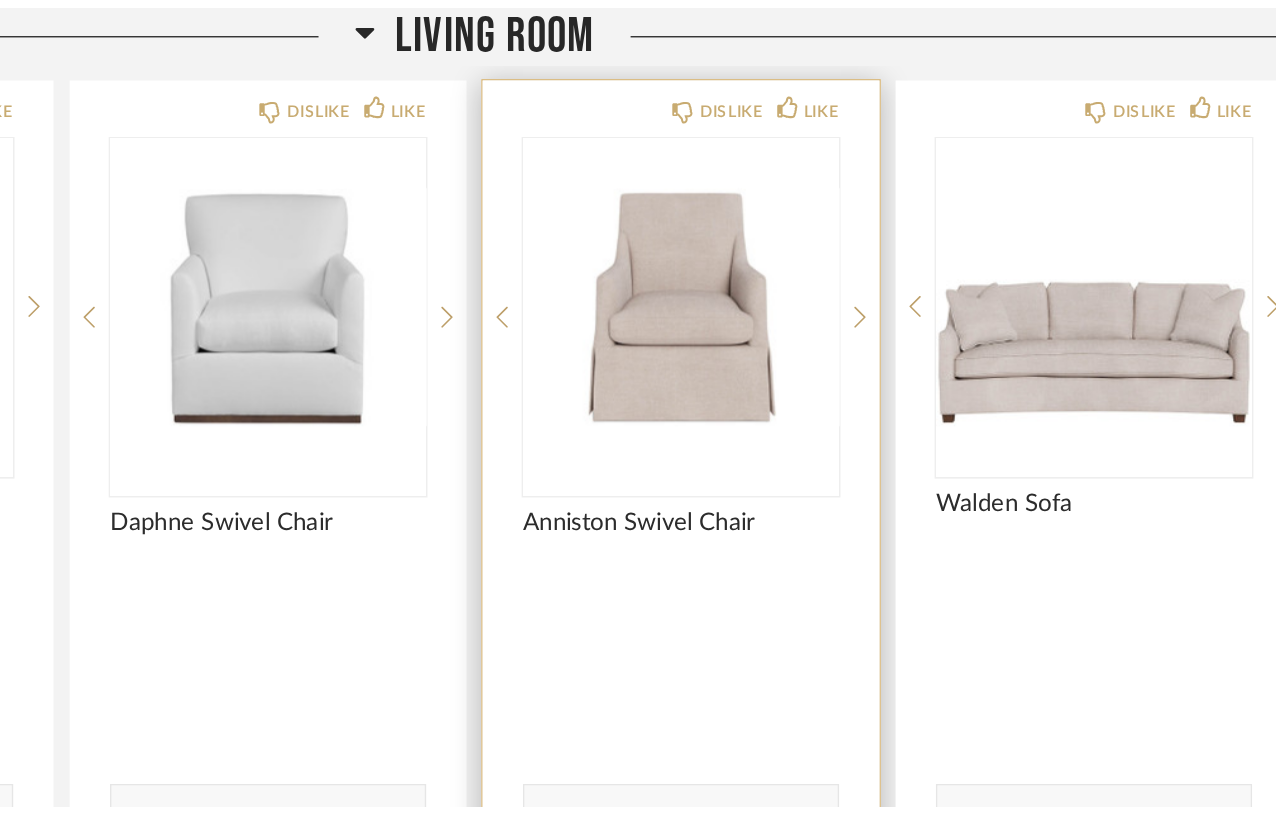 scroll, scrollTop: 3271, scrollLeft: 0, axis: vertical 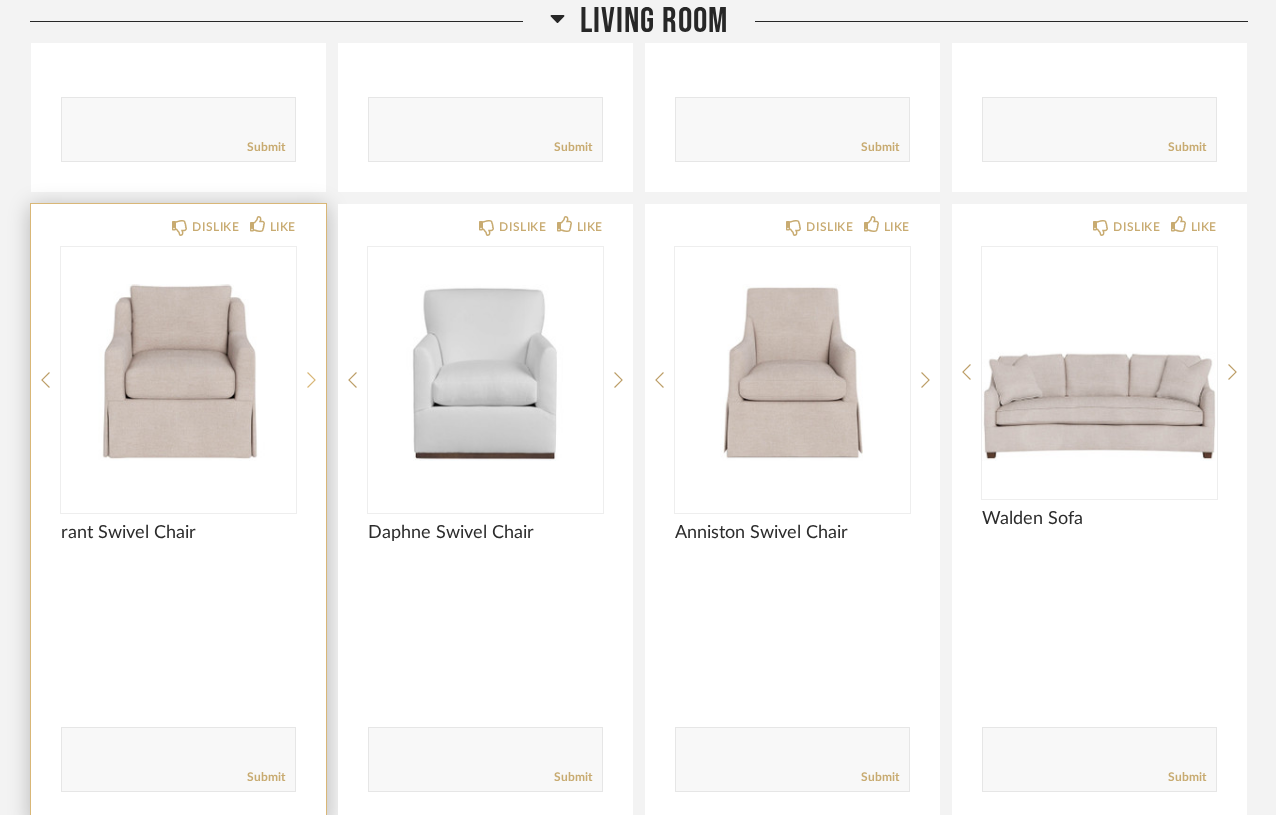 click 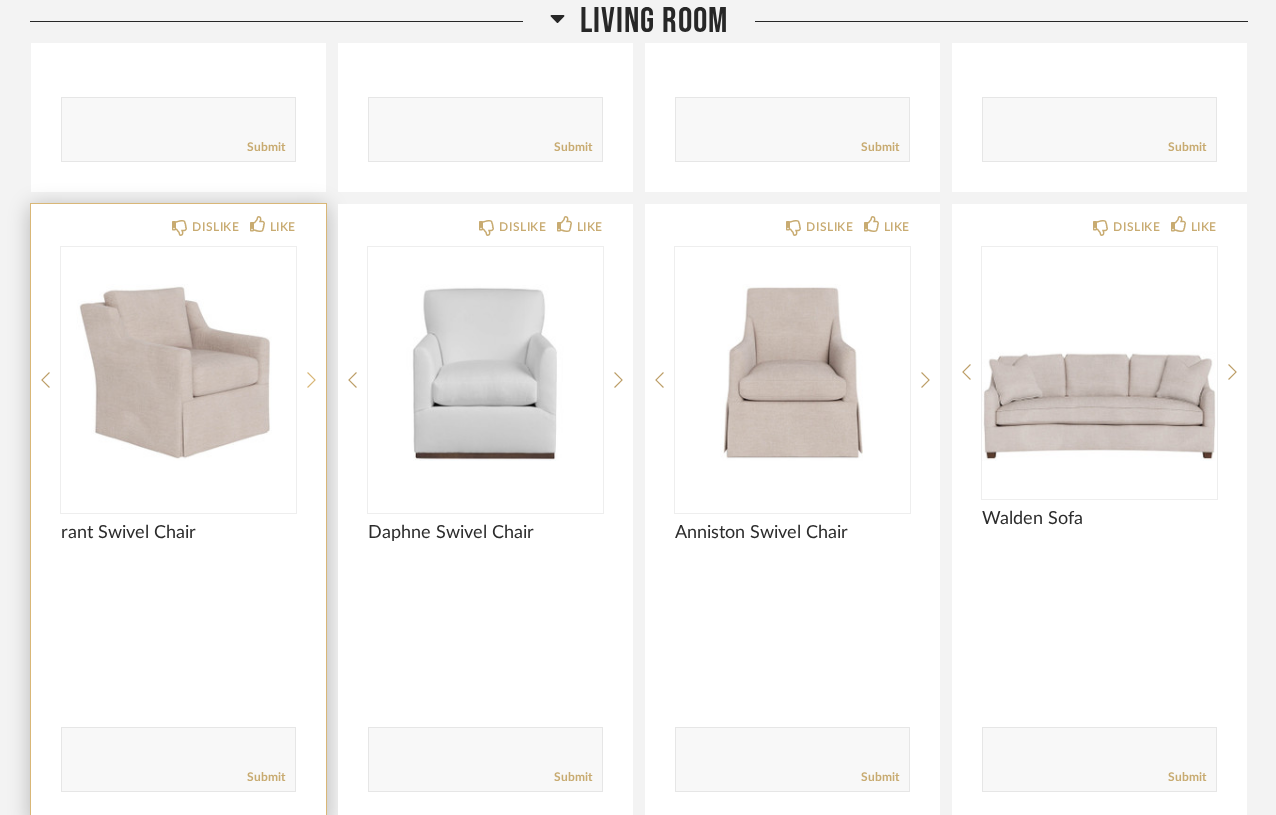 click 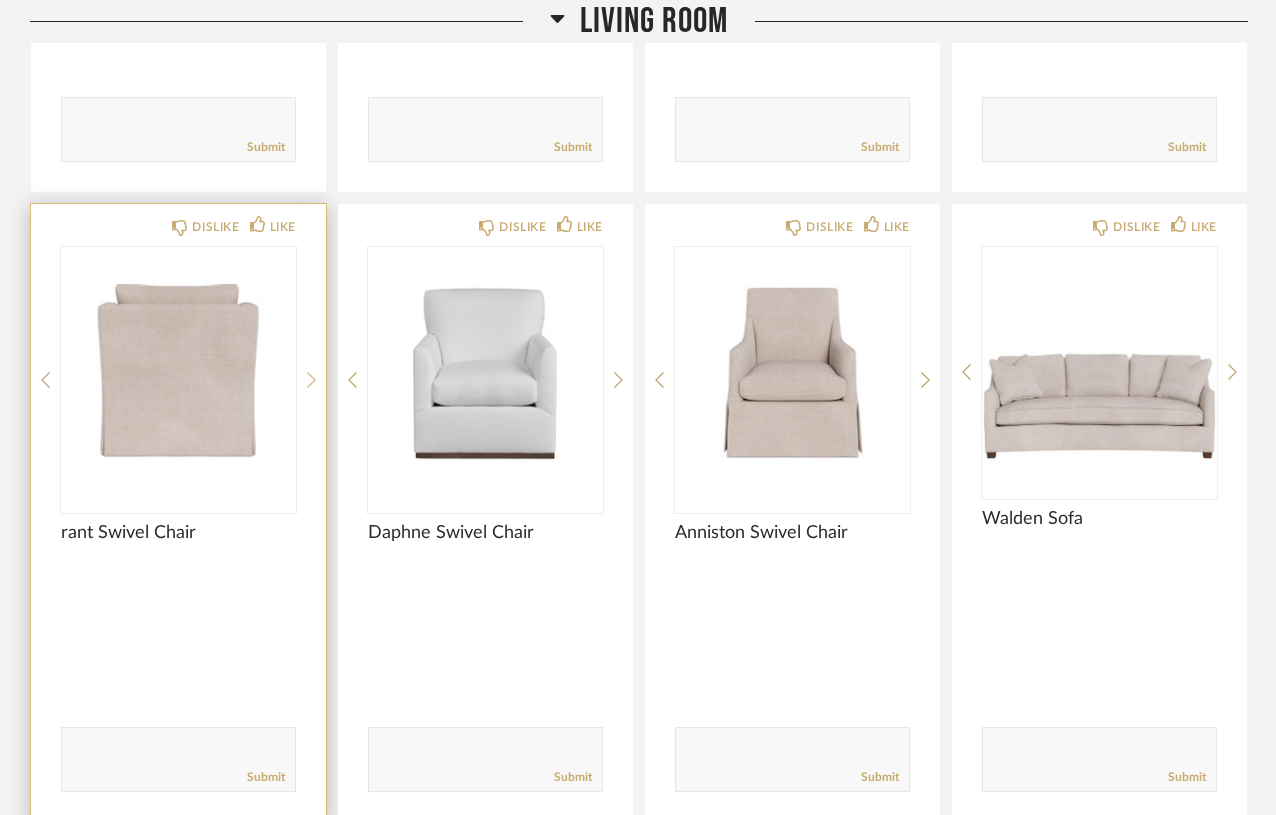 click 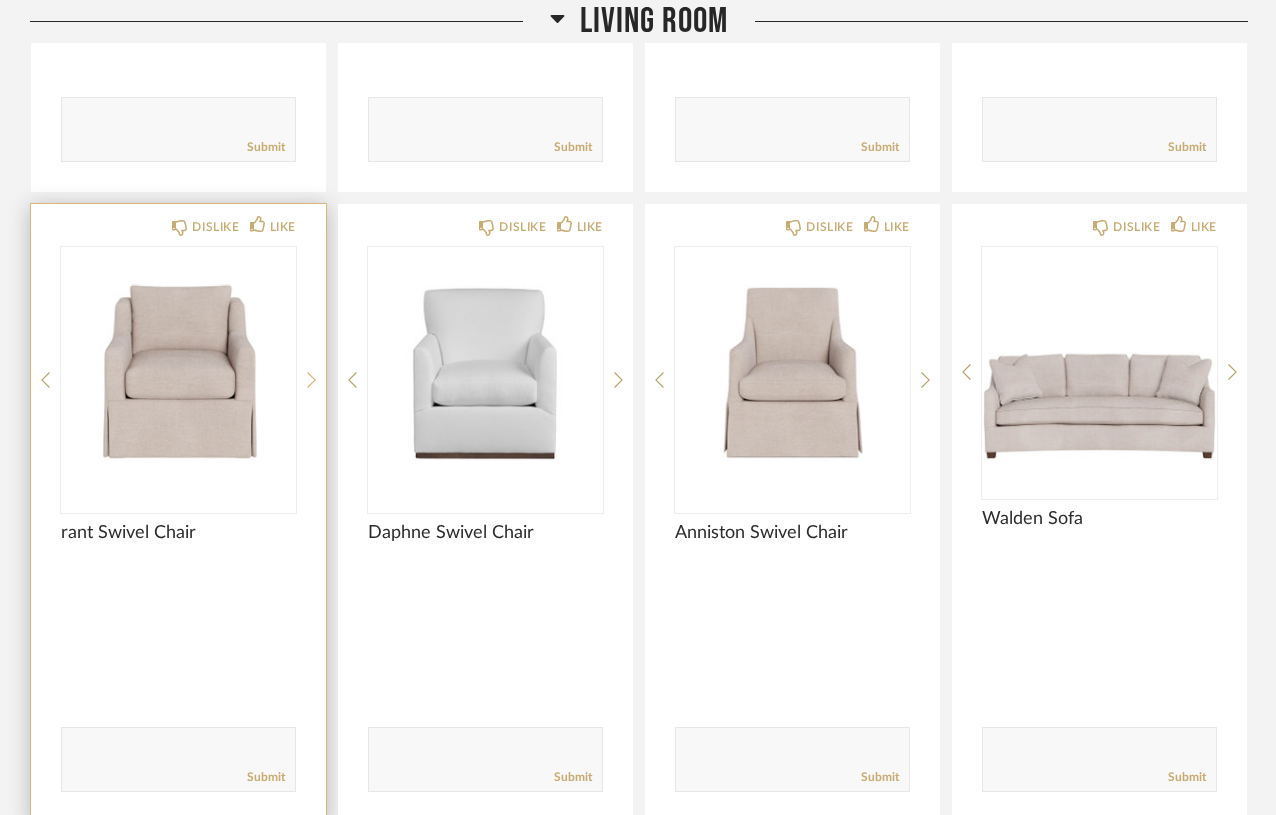 click 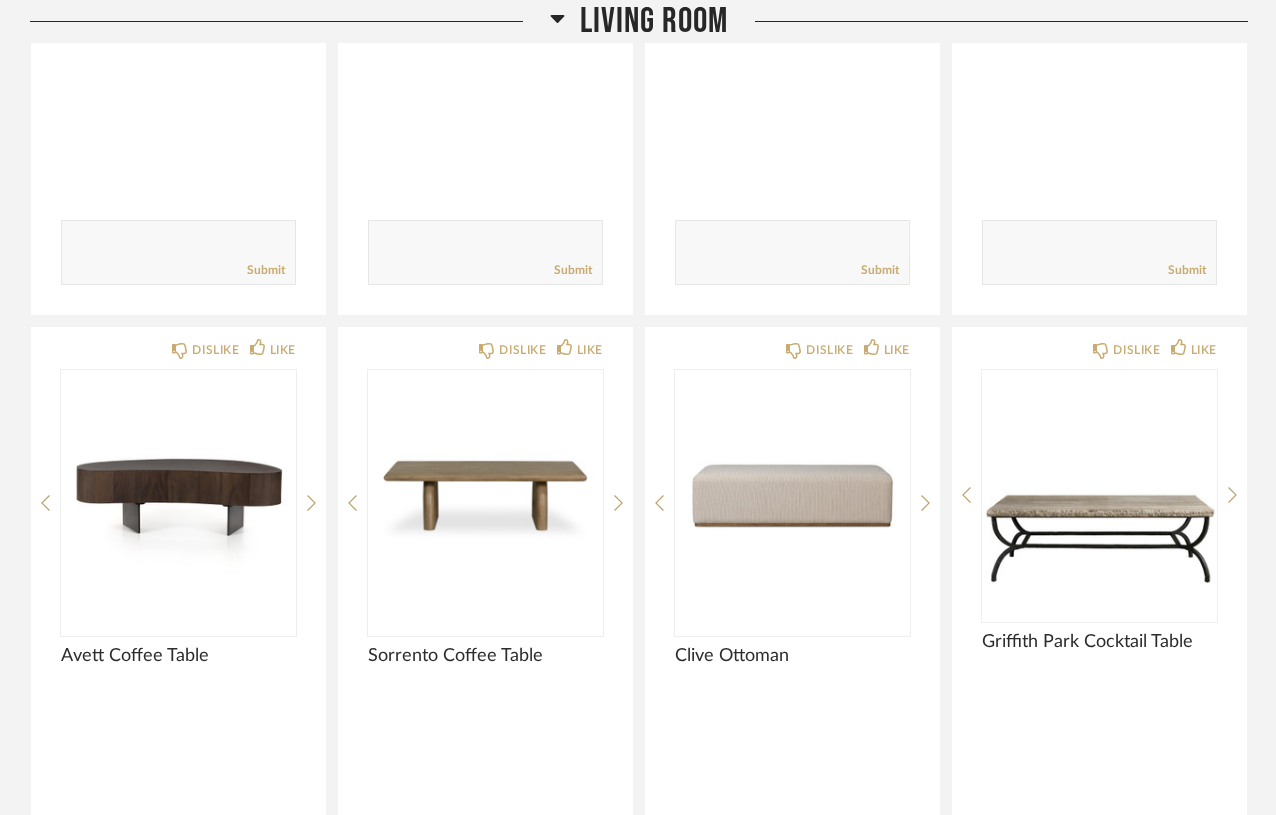 scroll, scrollTop: 1282, scrollLeft: 0, axis: vertical 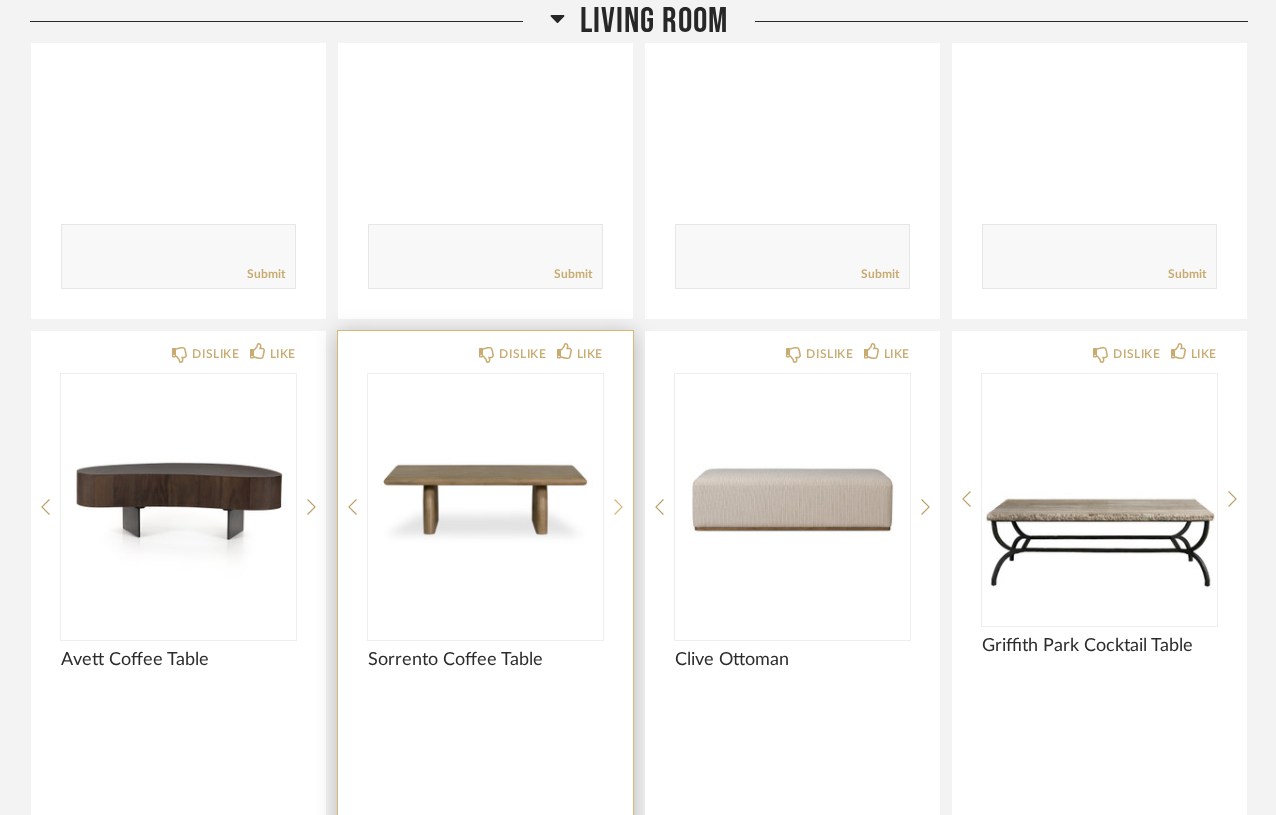 click 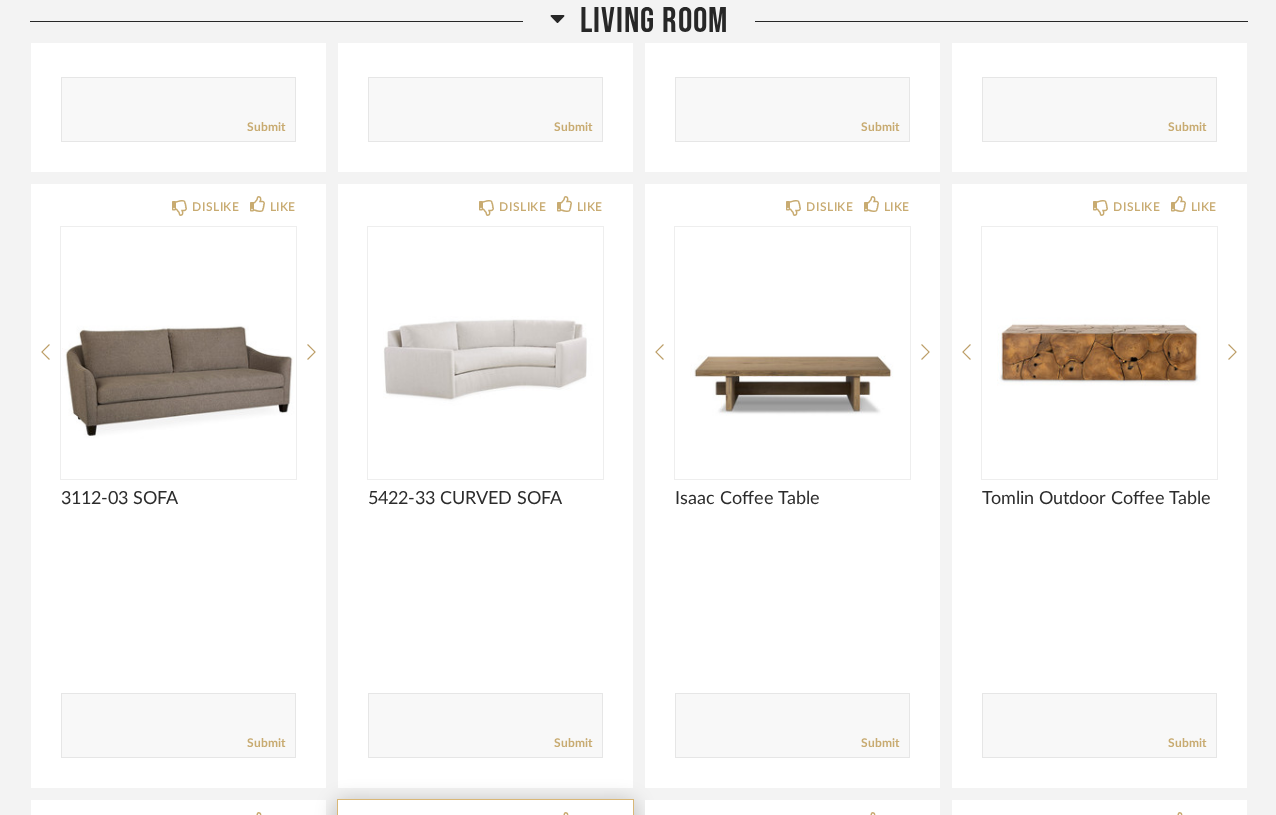 scroll, scrollTop: 810, scrollLeft: 0, axis: vertical 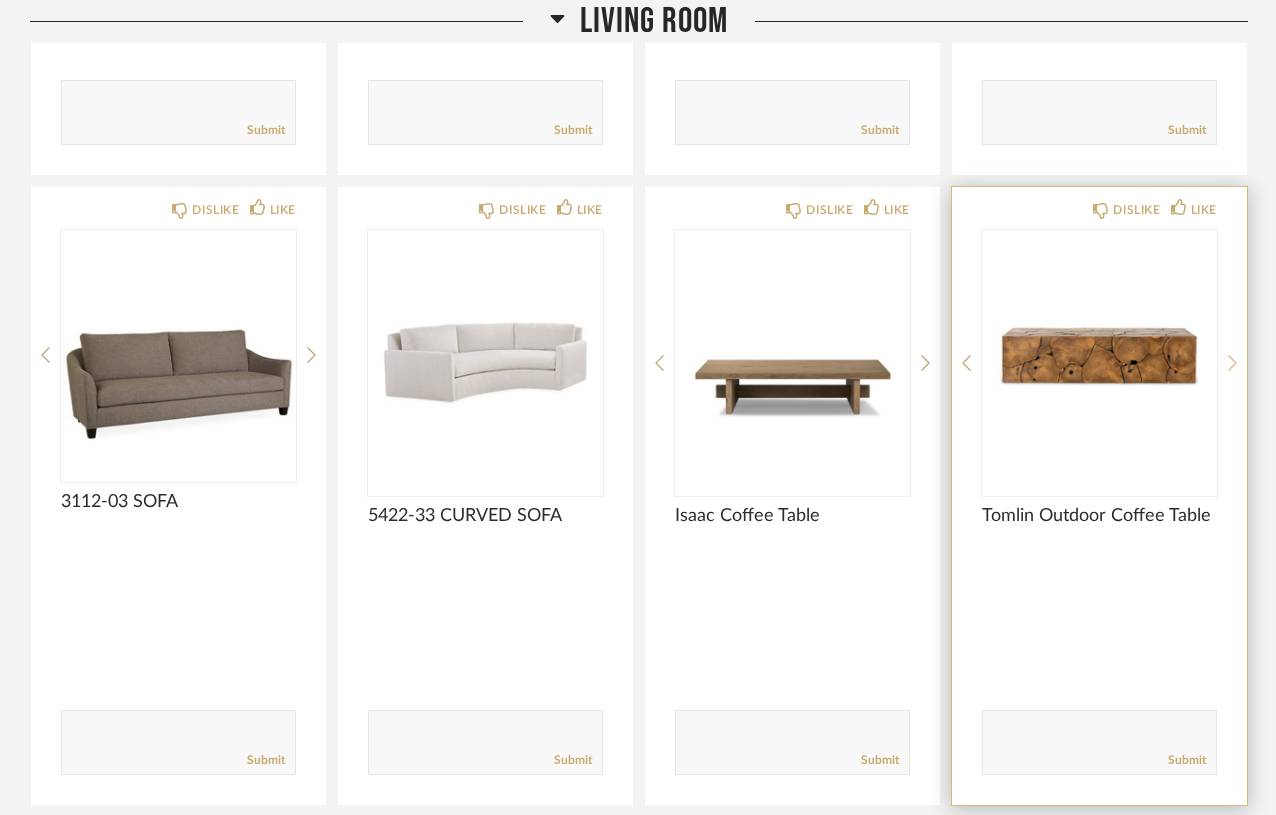 click 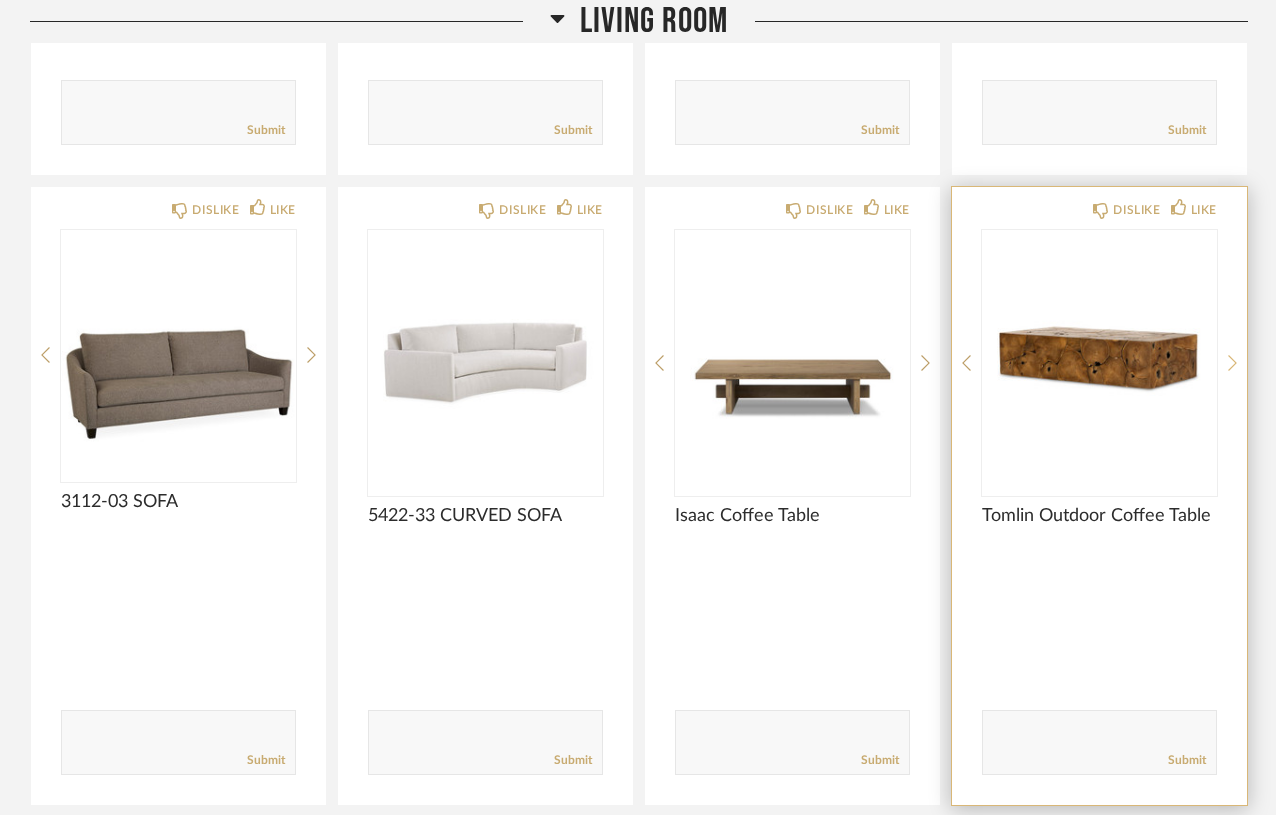click 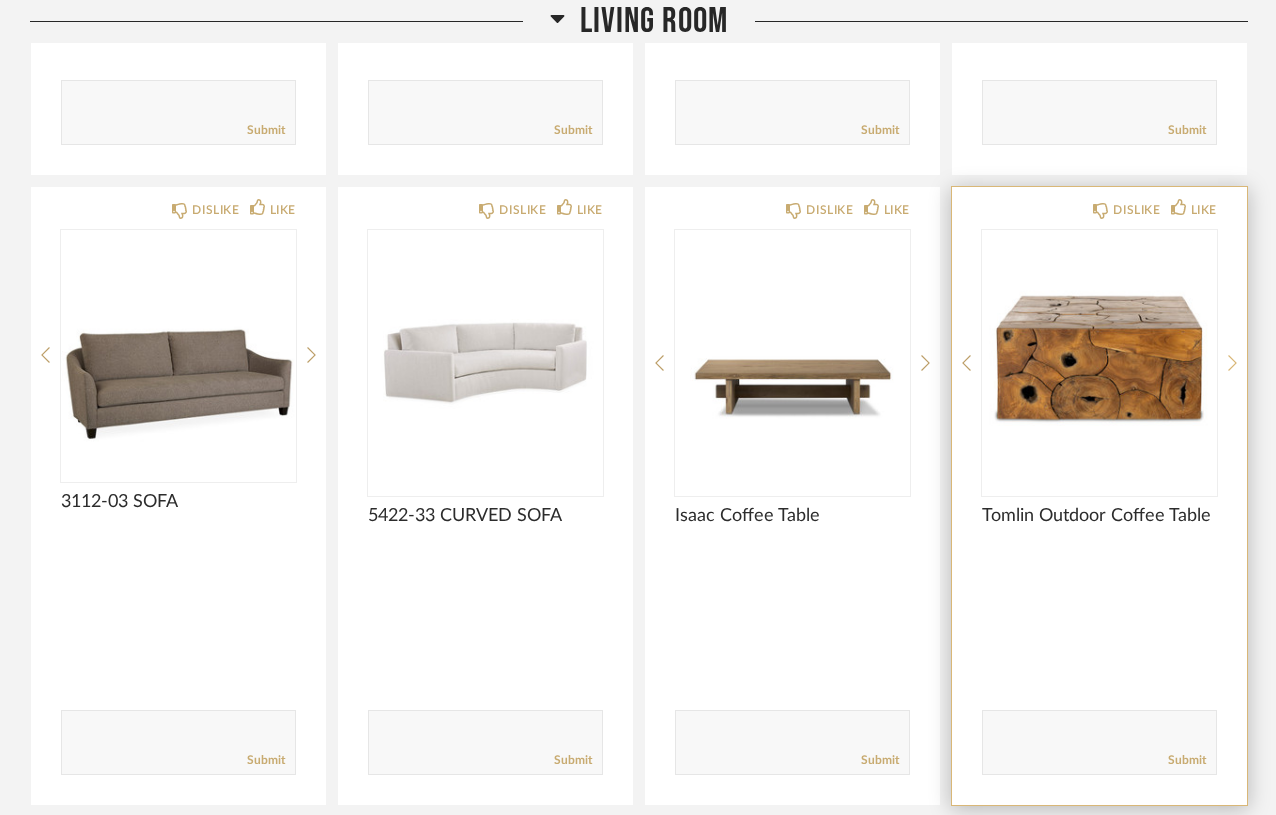 click 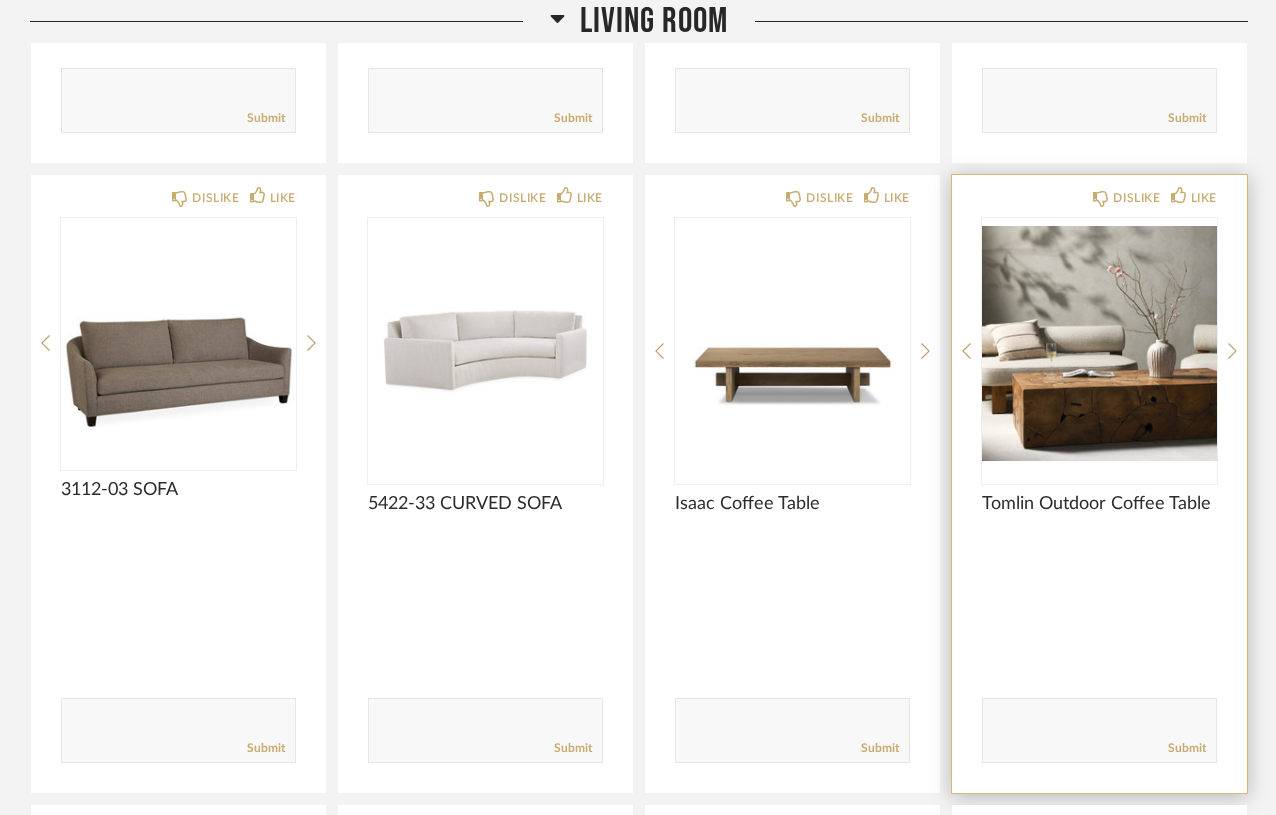 scroll, scrollTop: 824, scrollLeft: 0, axis: vertical 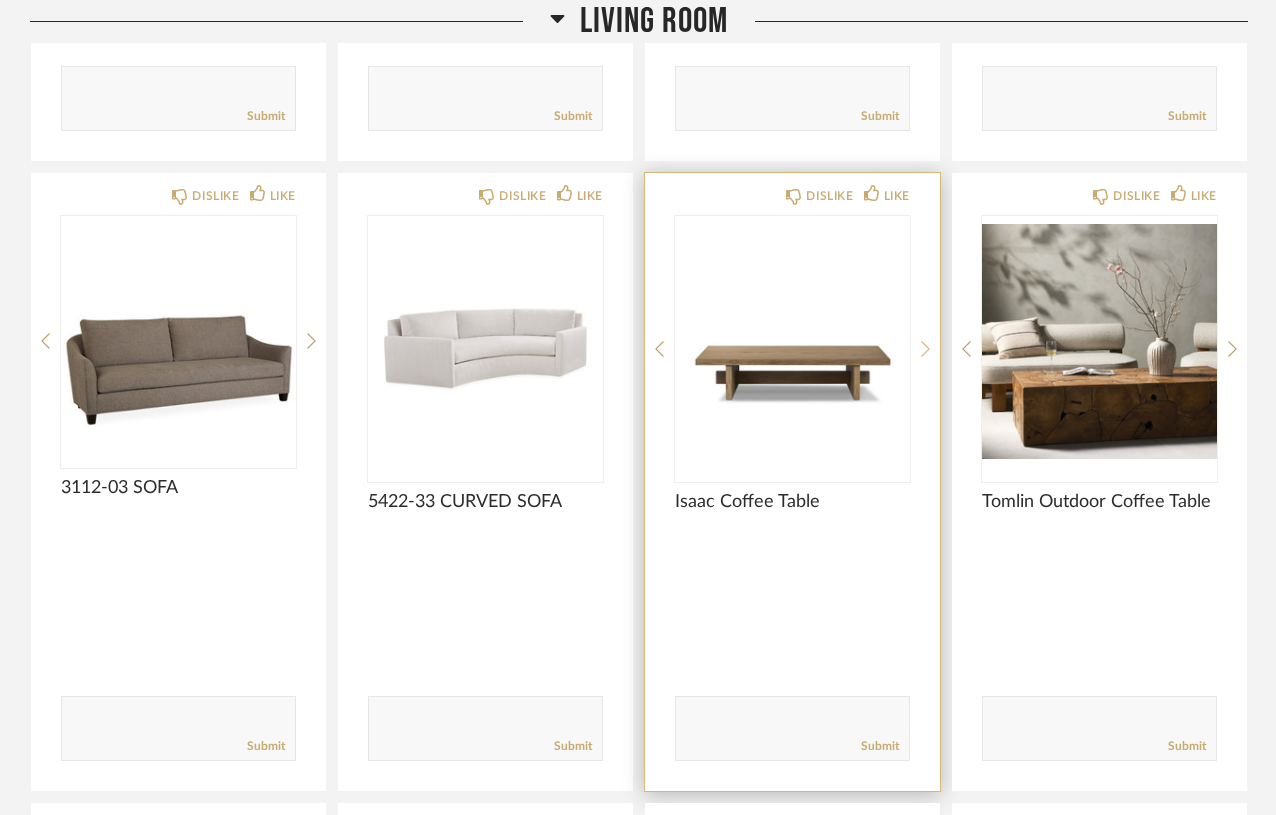 click 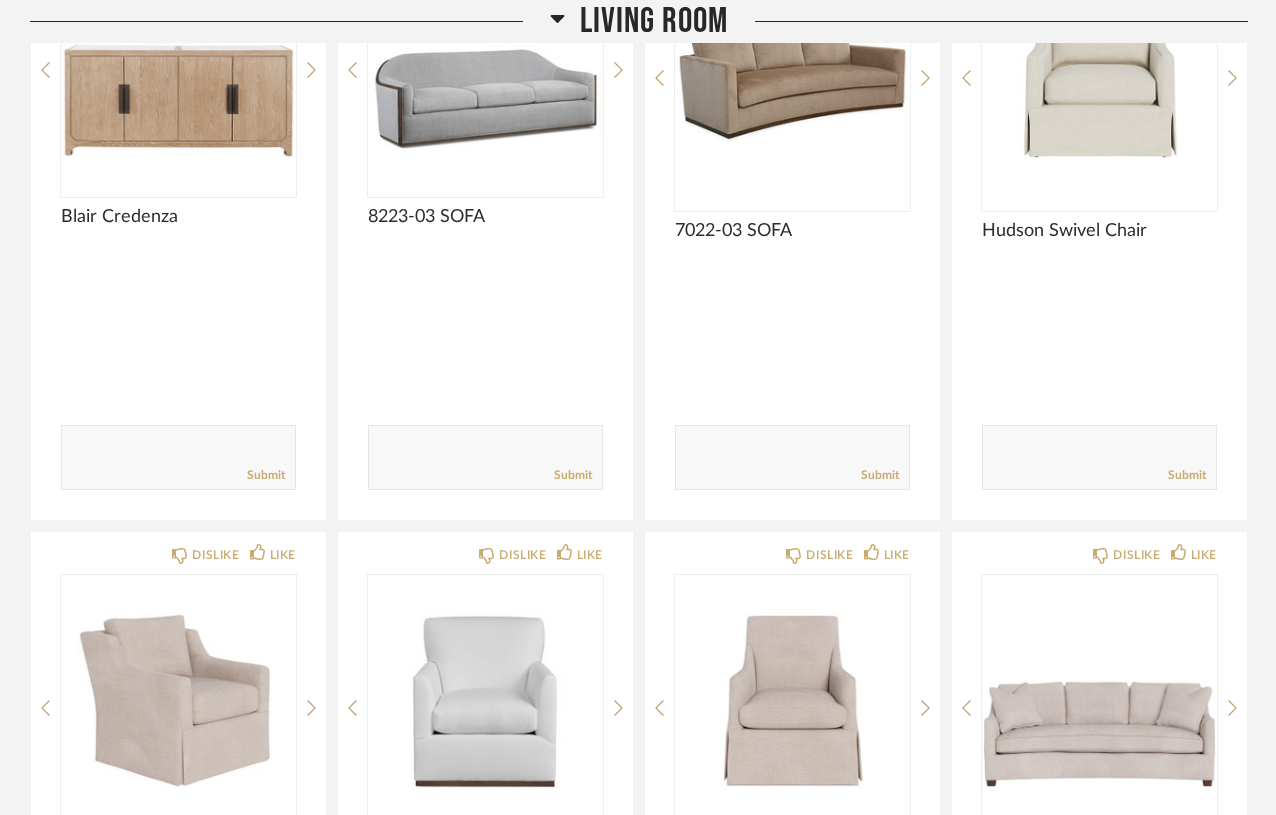 scroll, scrollTop: 2948, scrollLeft: 0, axis: vertical 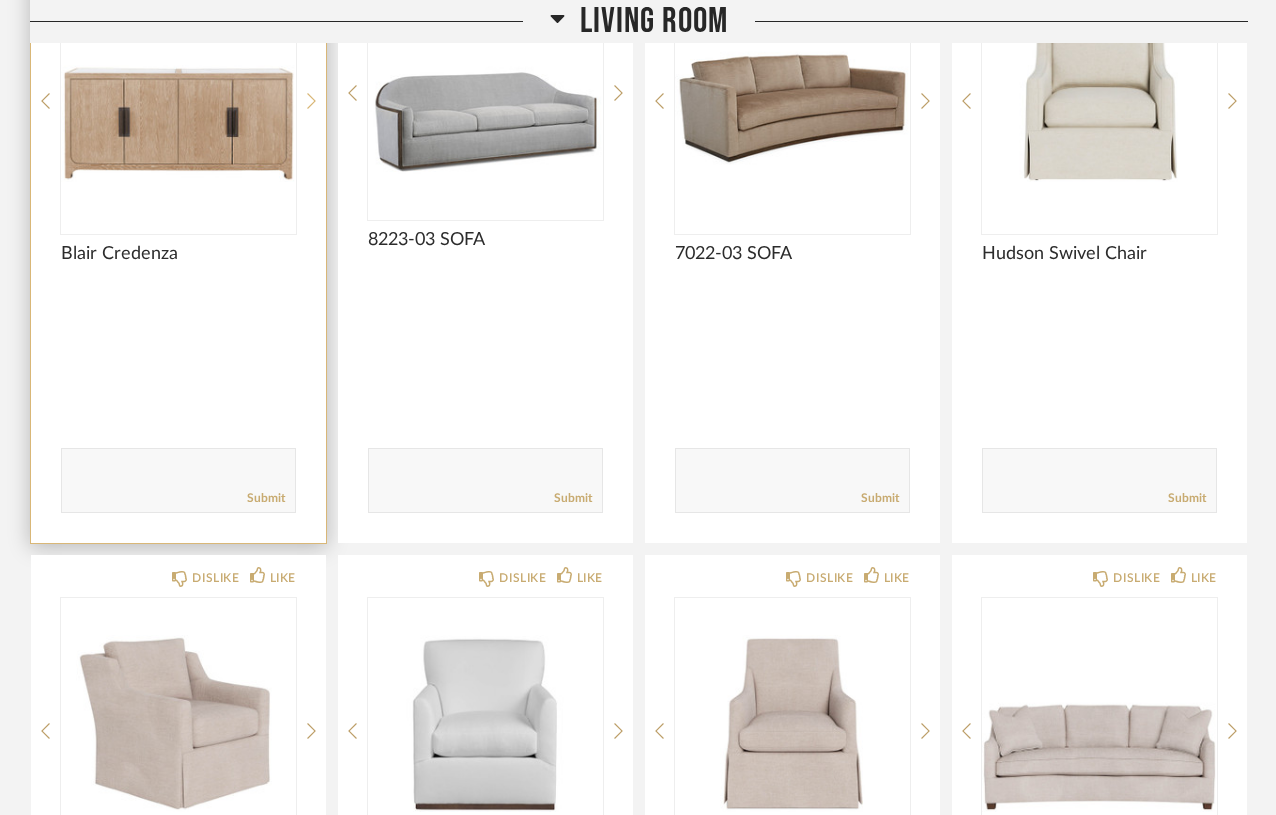click 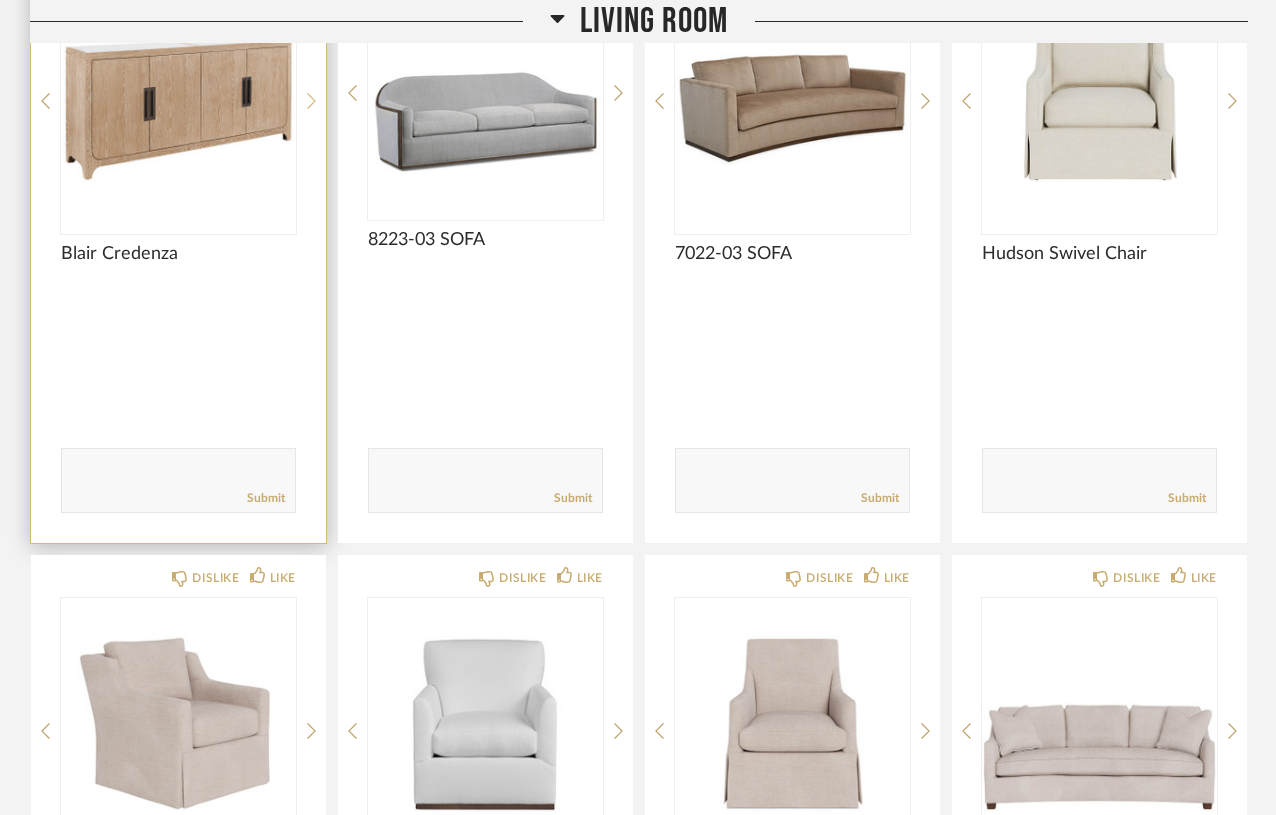 click 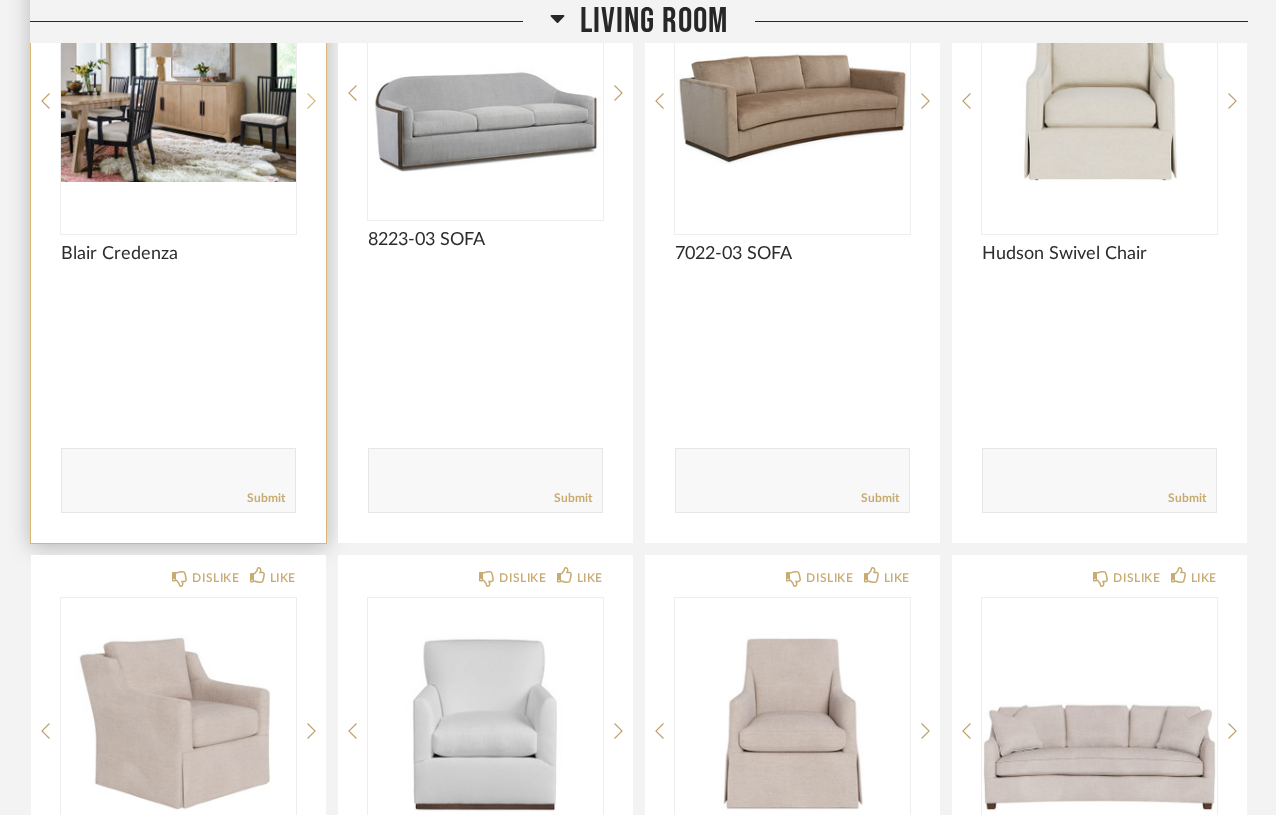 click 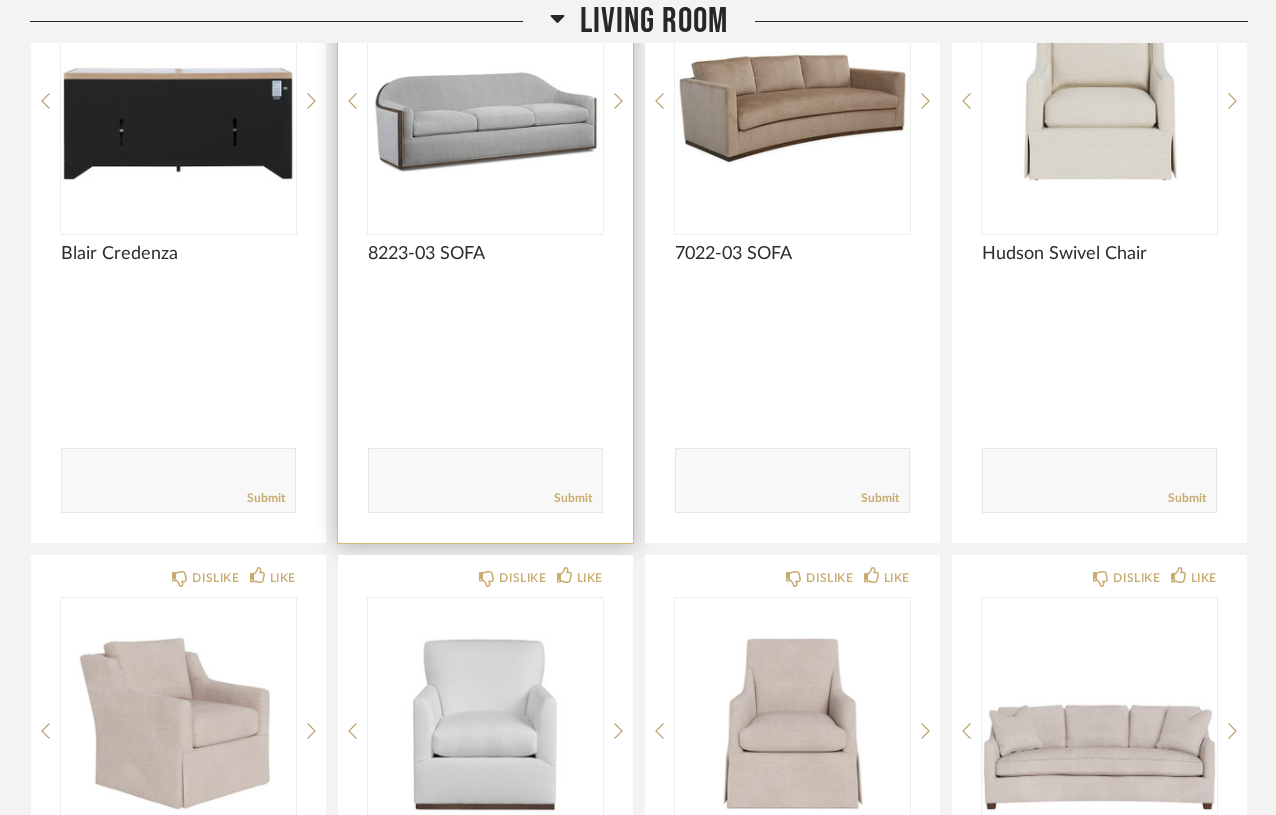 click on "8223-03 SOFA" 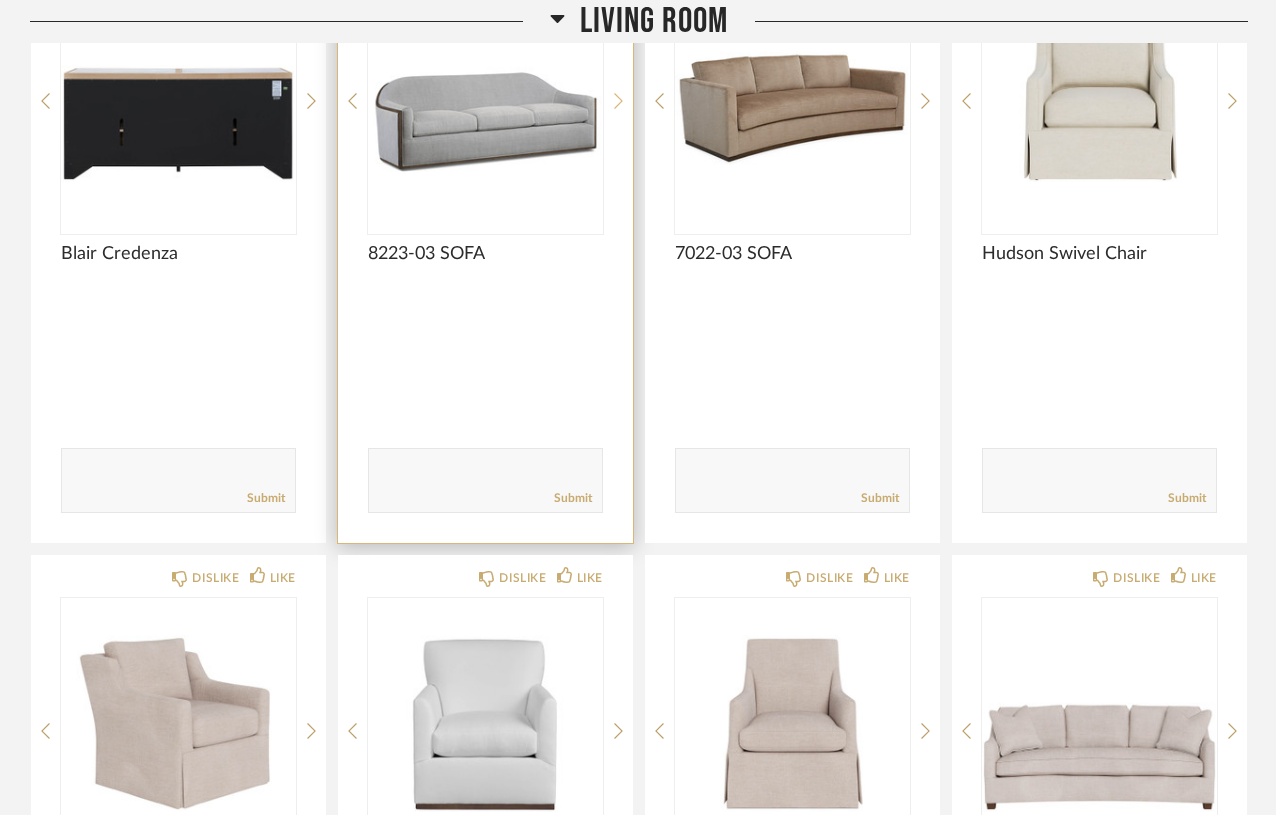 click 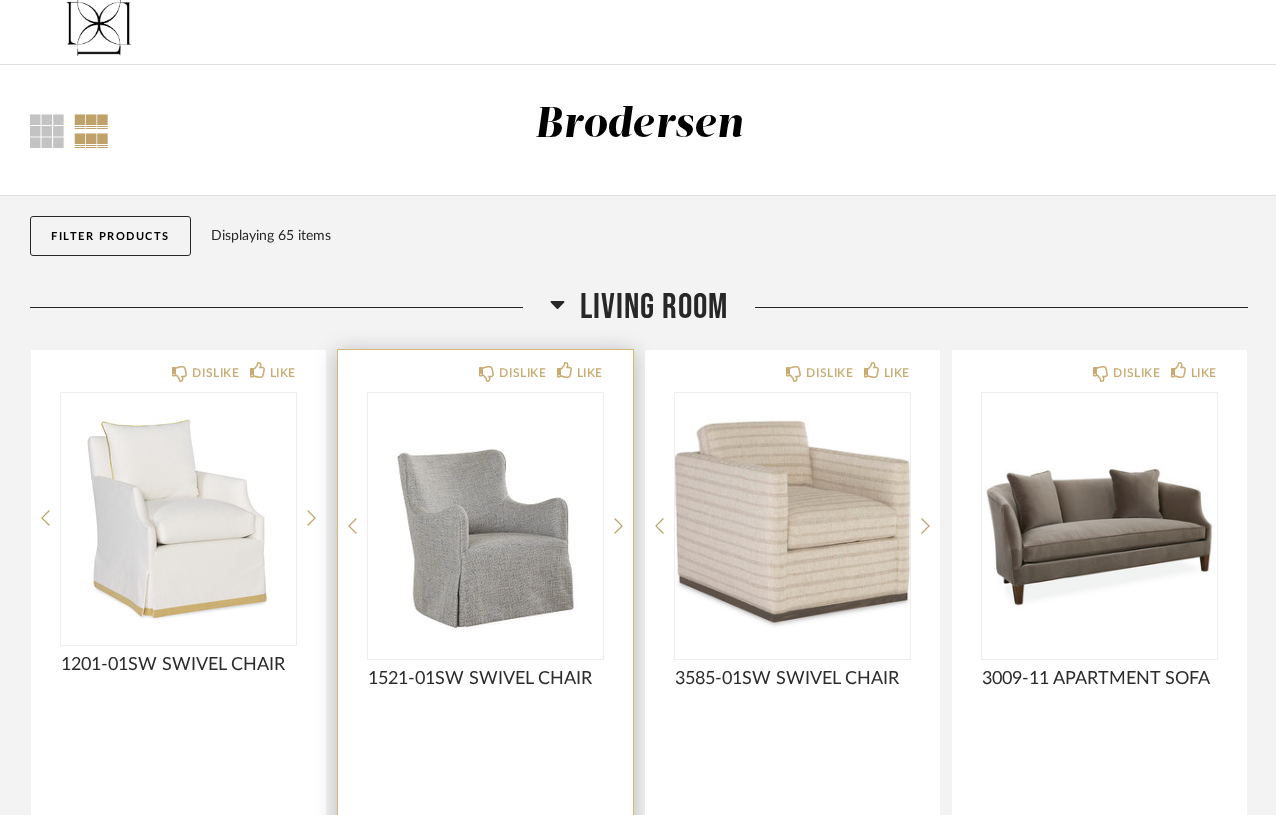 scroll, scrollTop: 18, scrollLeft: 0, axis: vertical 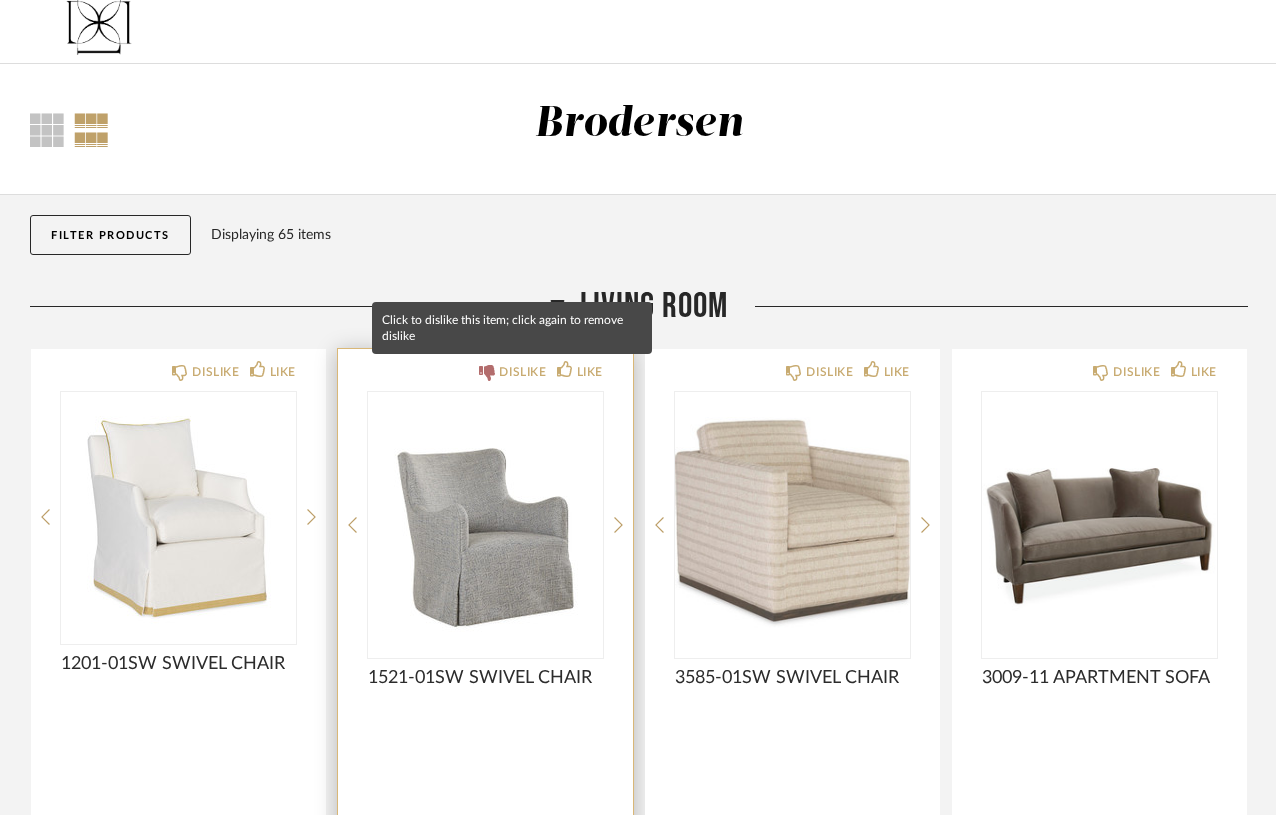 click on "DISLIKE" 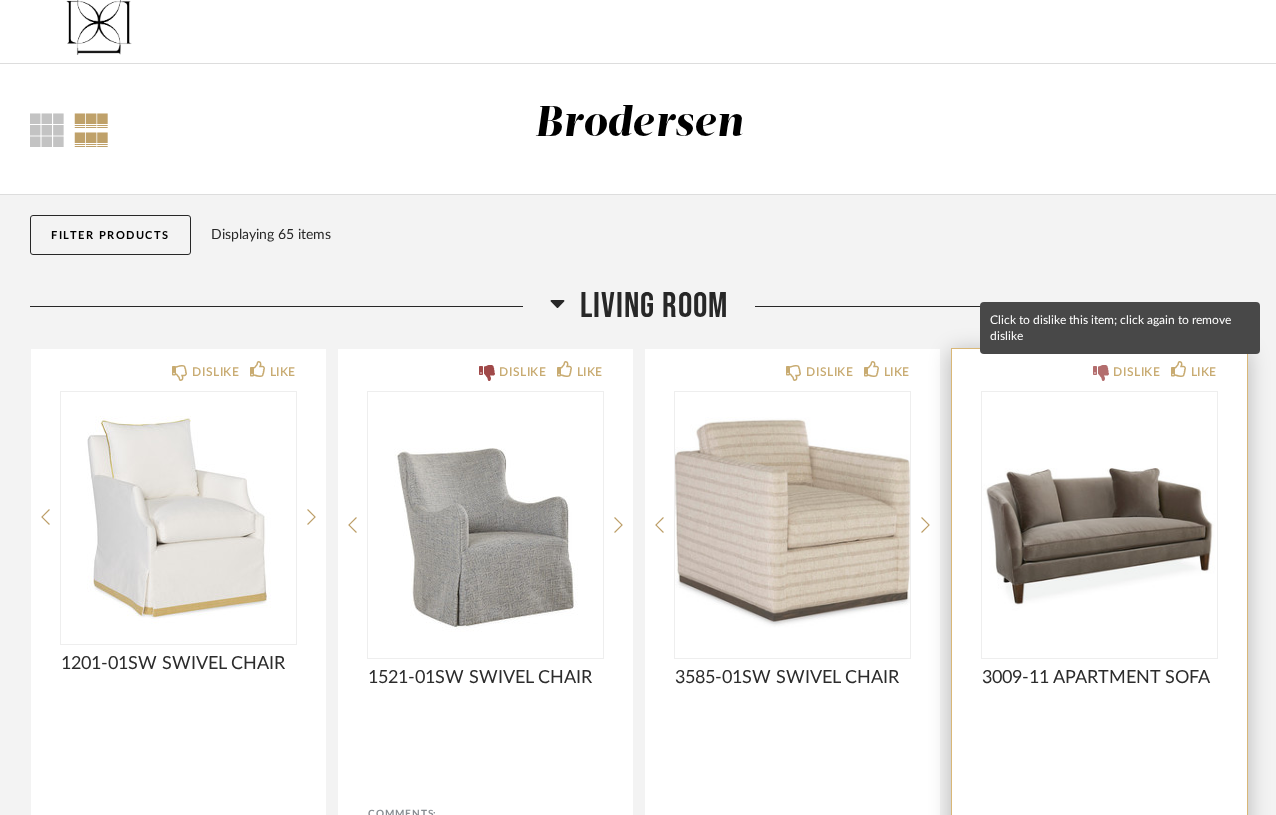 click on "DISLIKE" 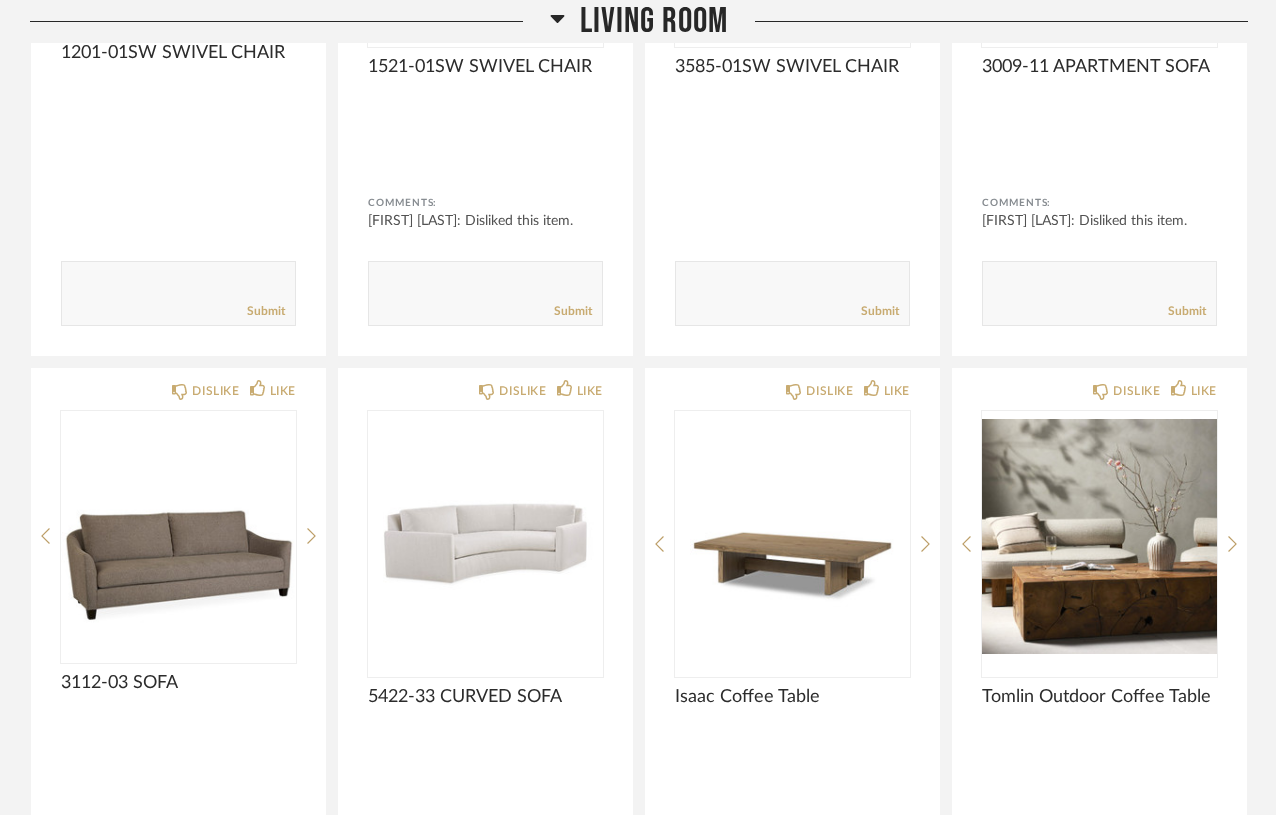 scroll, scrollTop: 650, scrollLeft: 0, axis: vertical 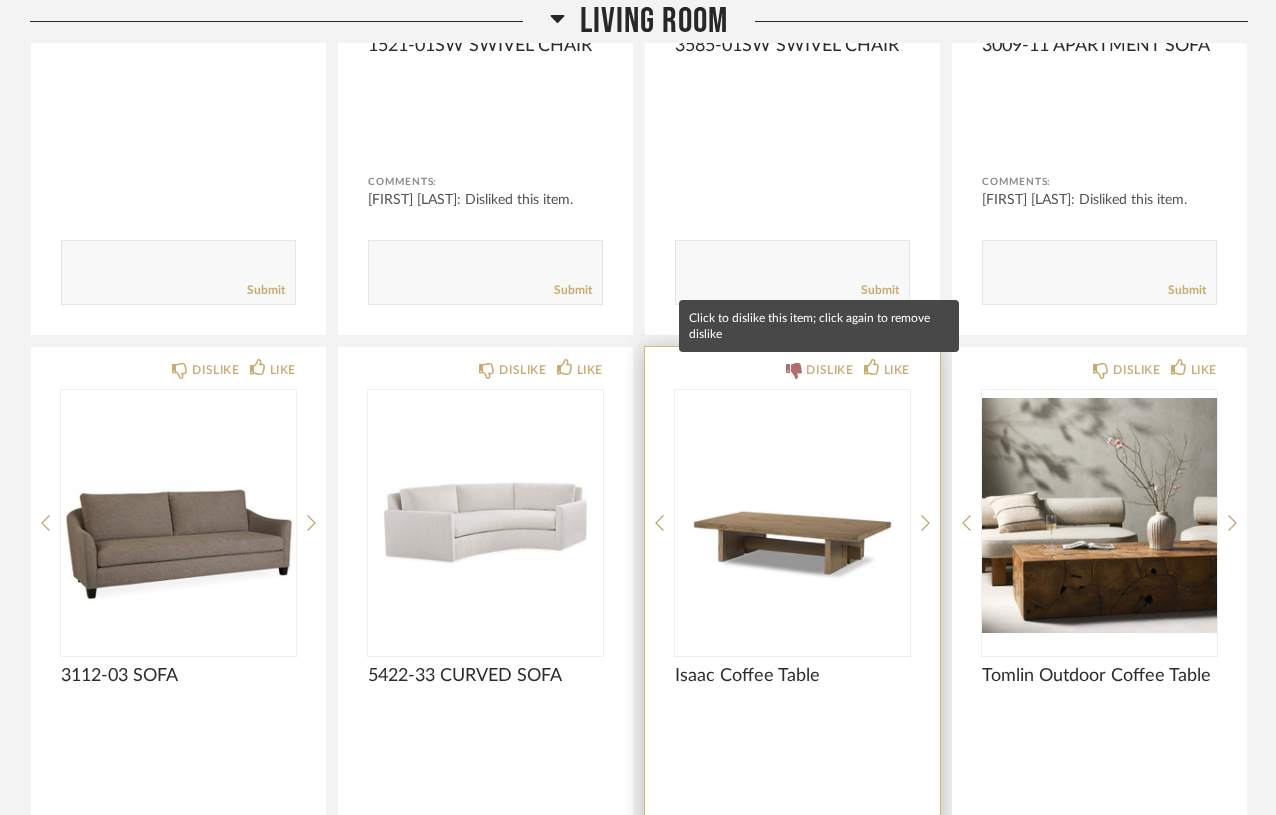 click on "DISLIKE" 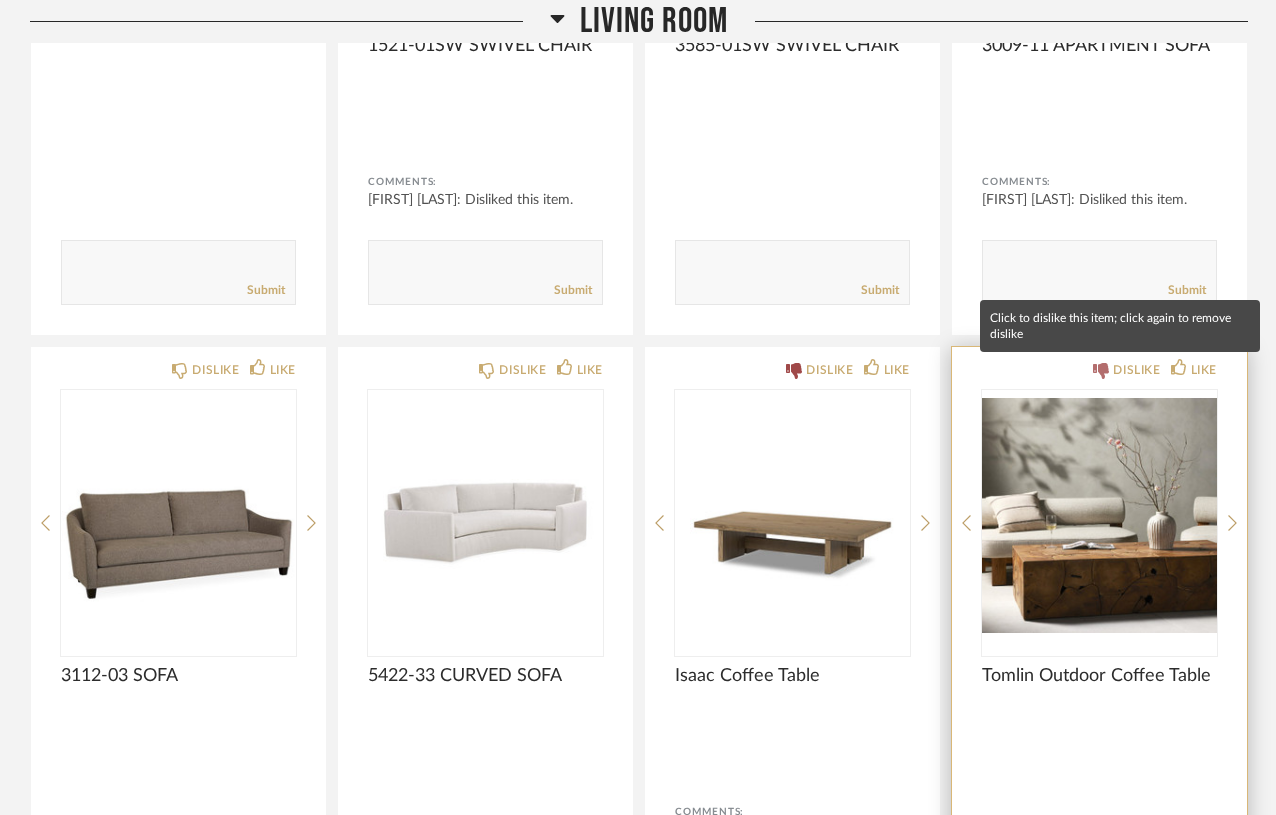 click on "DISLIKE" 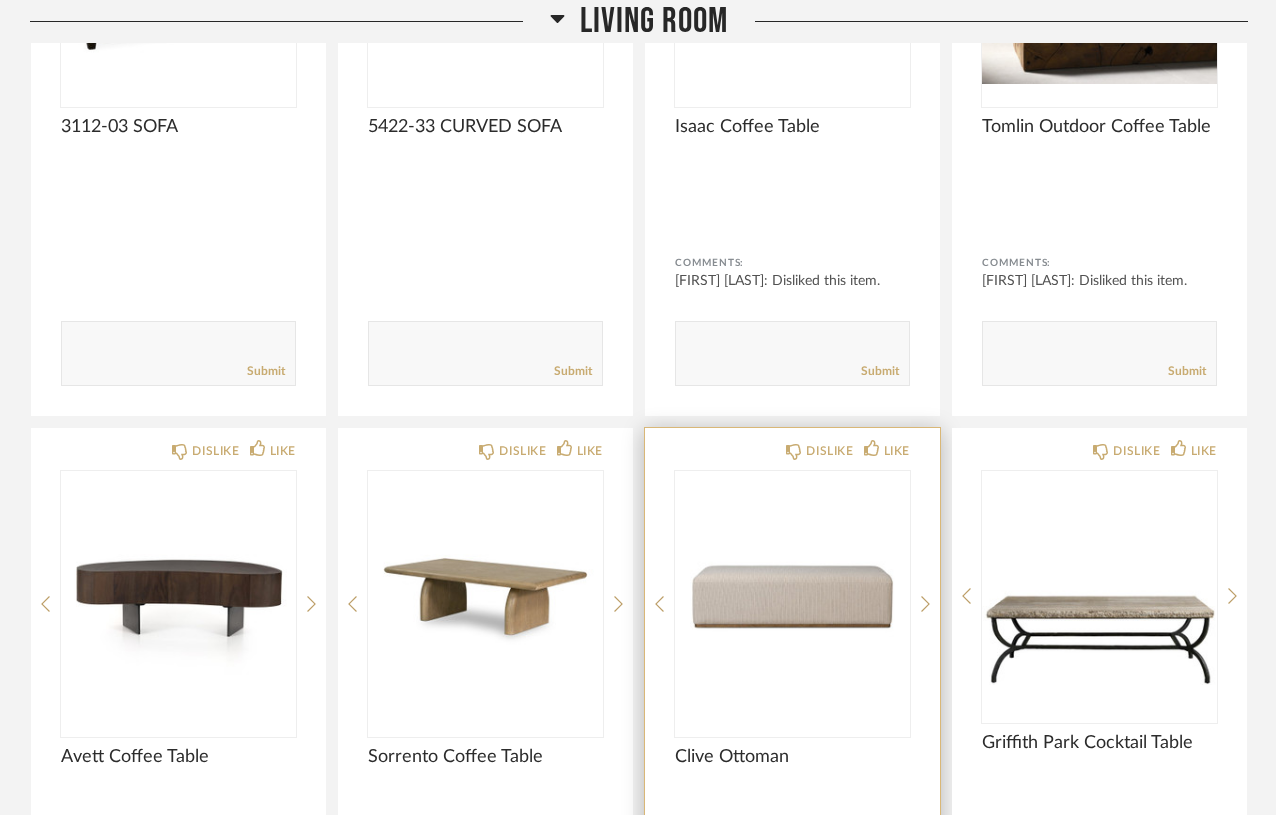 scroll, scrollTop: 1226, scrollLeft: 0, axis: vertical 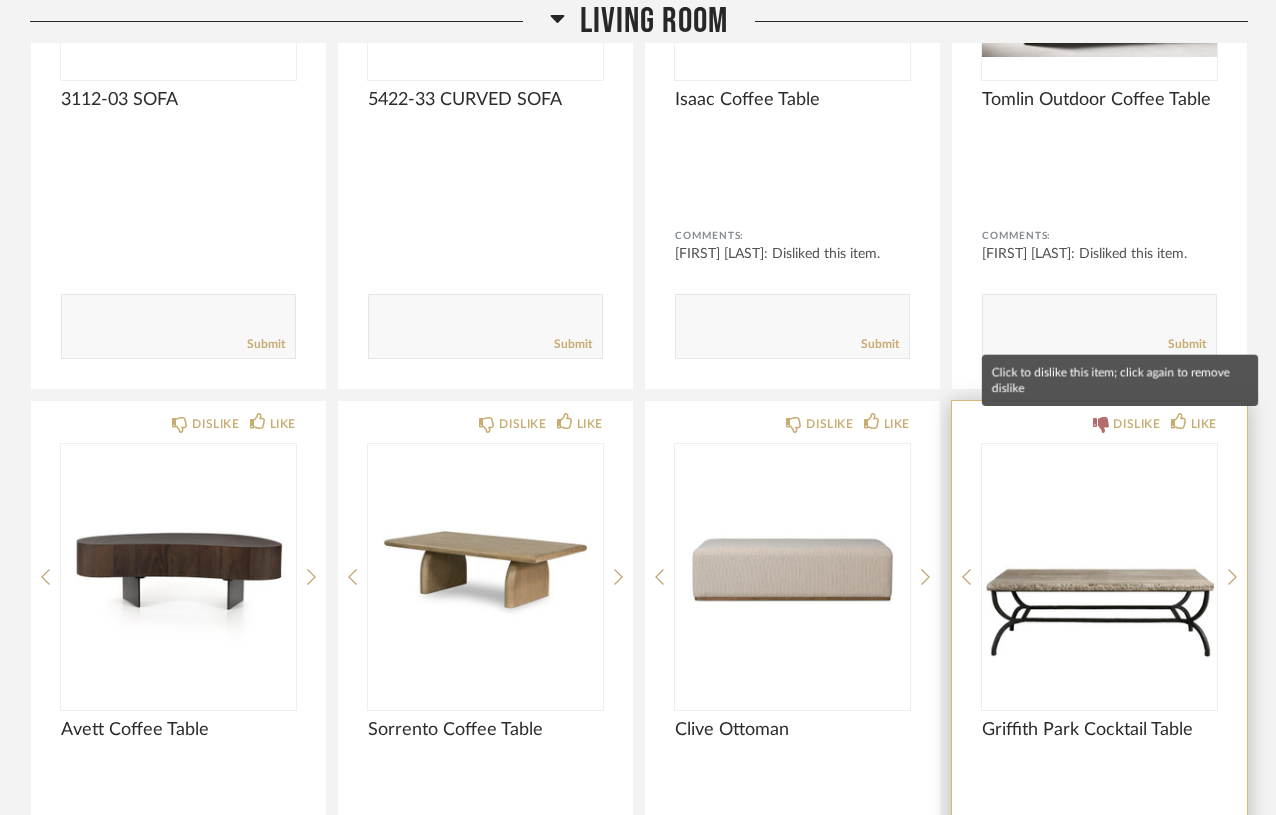 click on "DISLIKE" 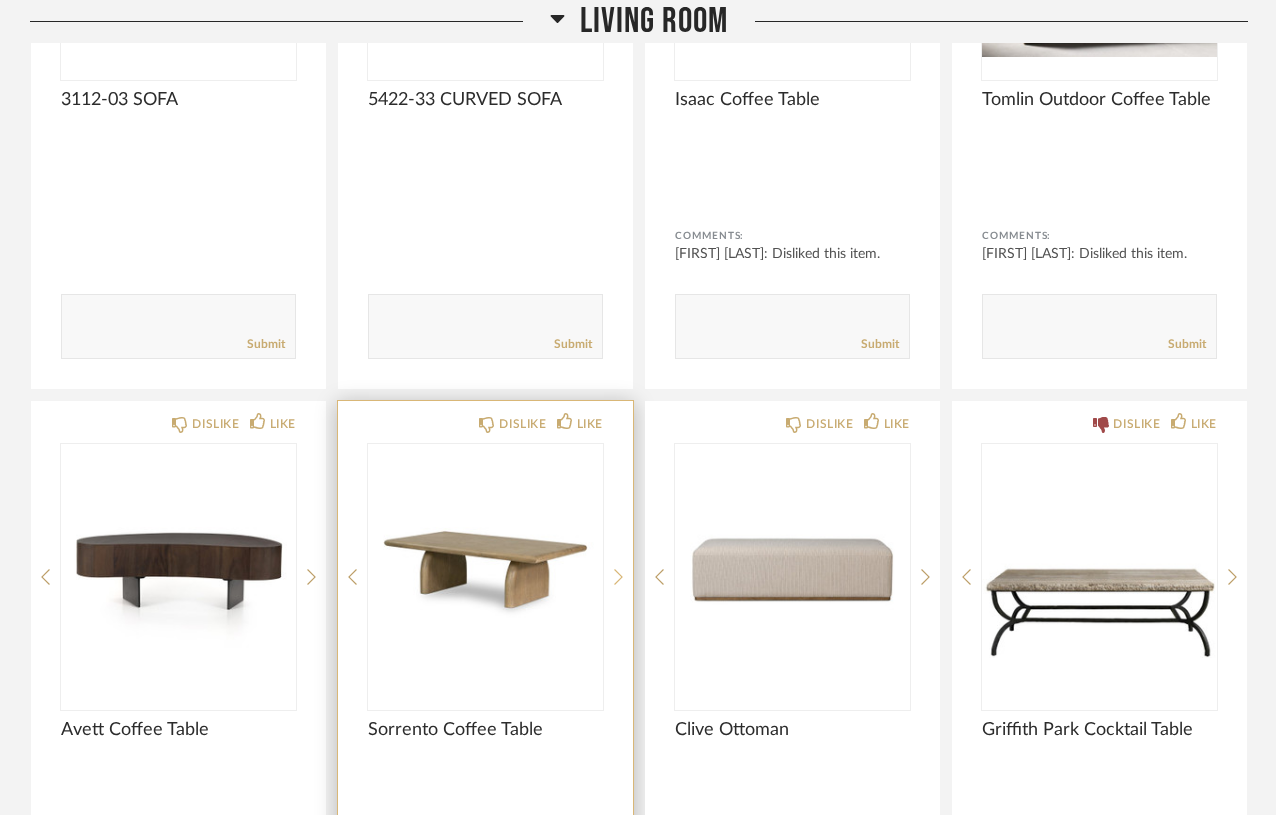 click 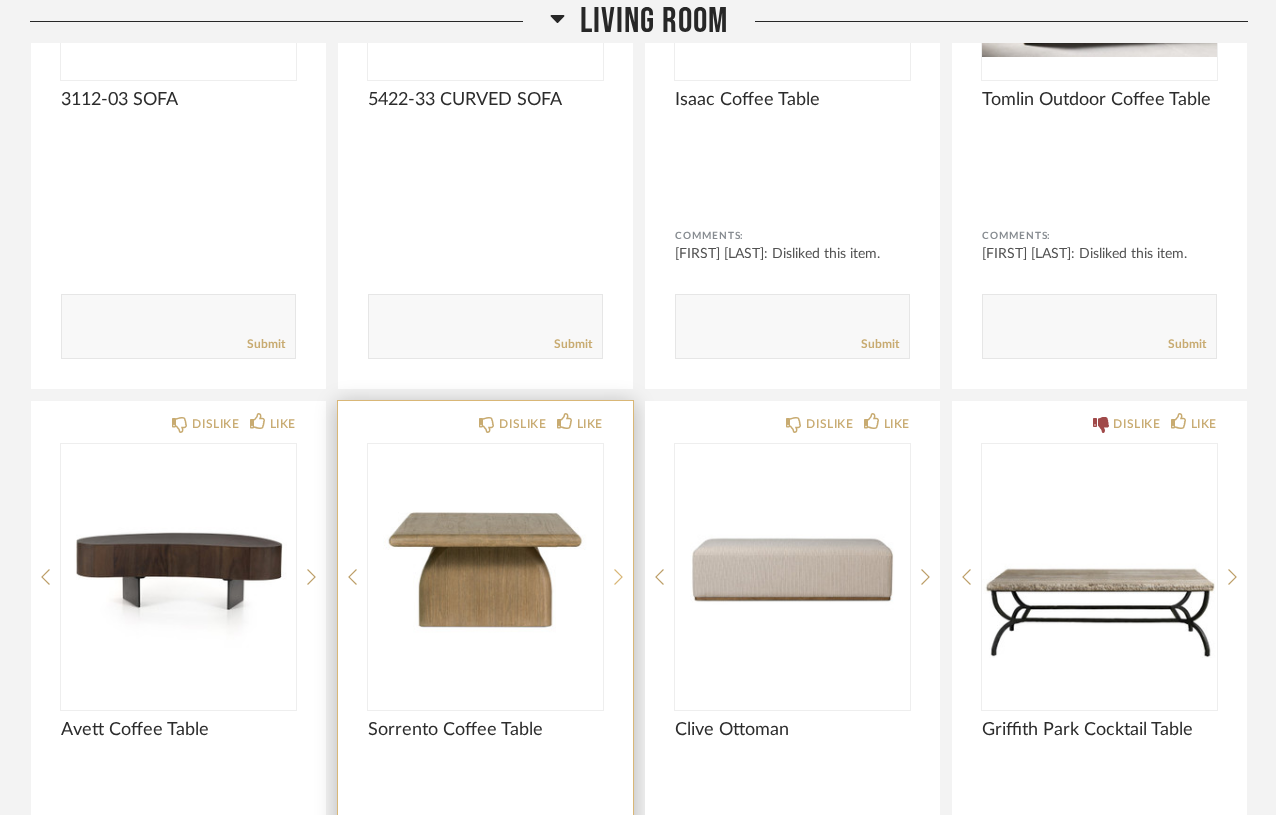 click 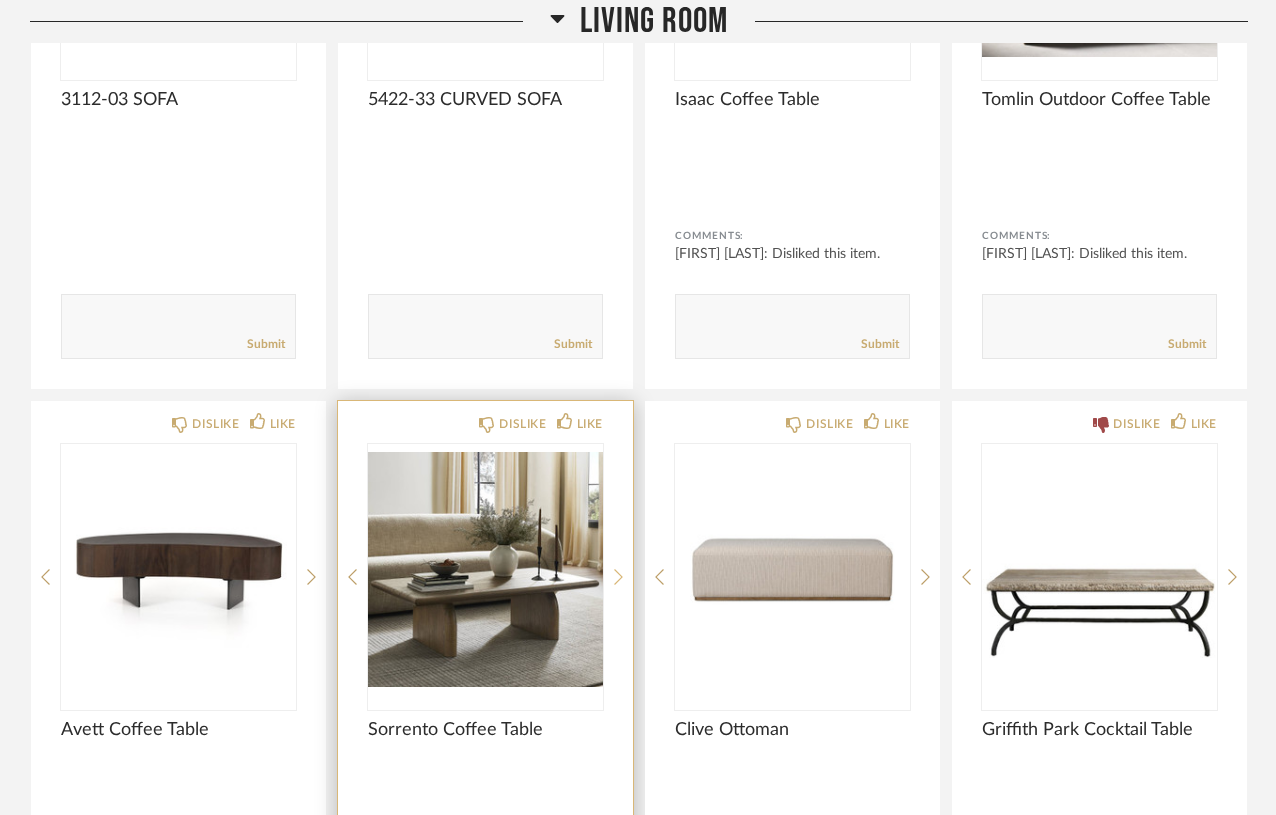 click 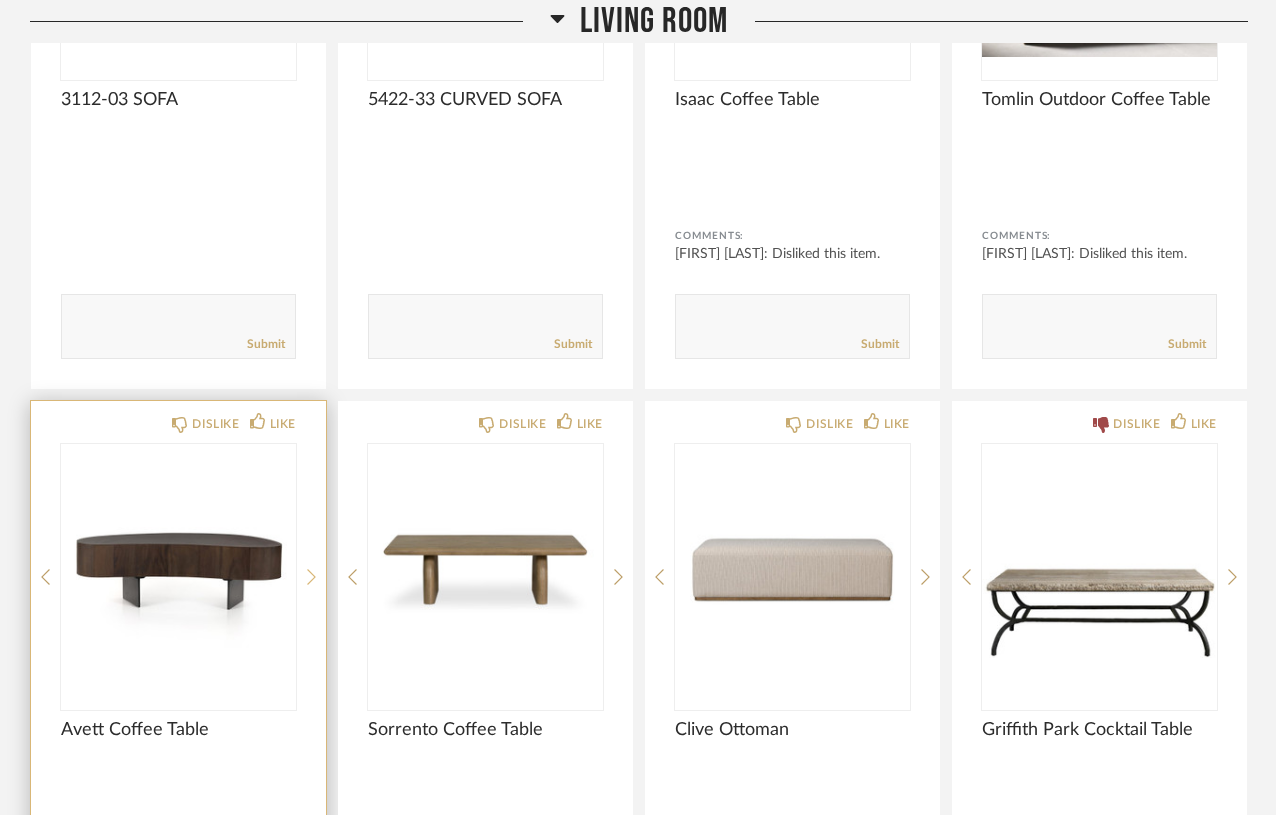 click 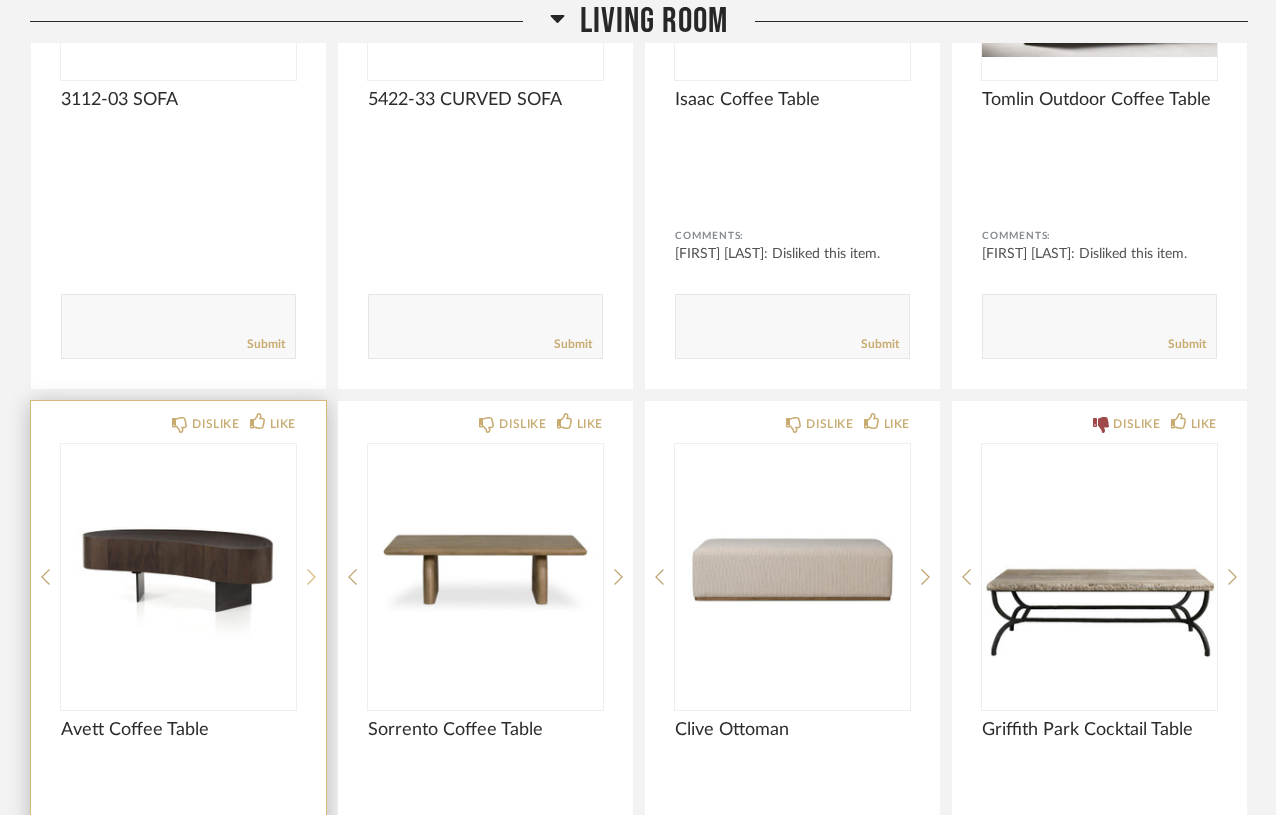 click 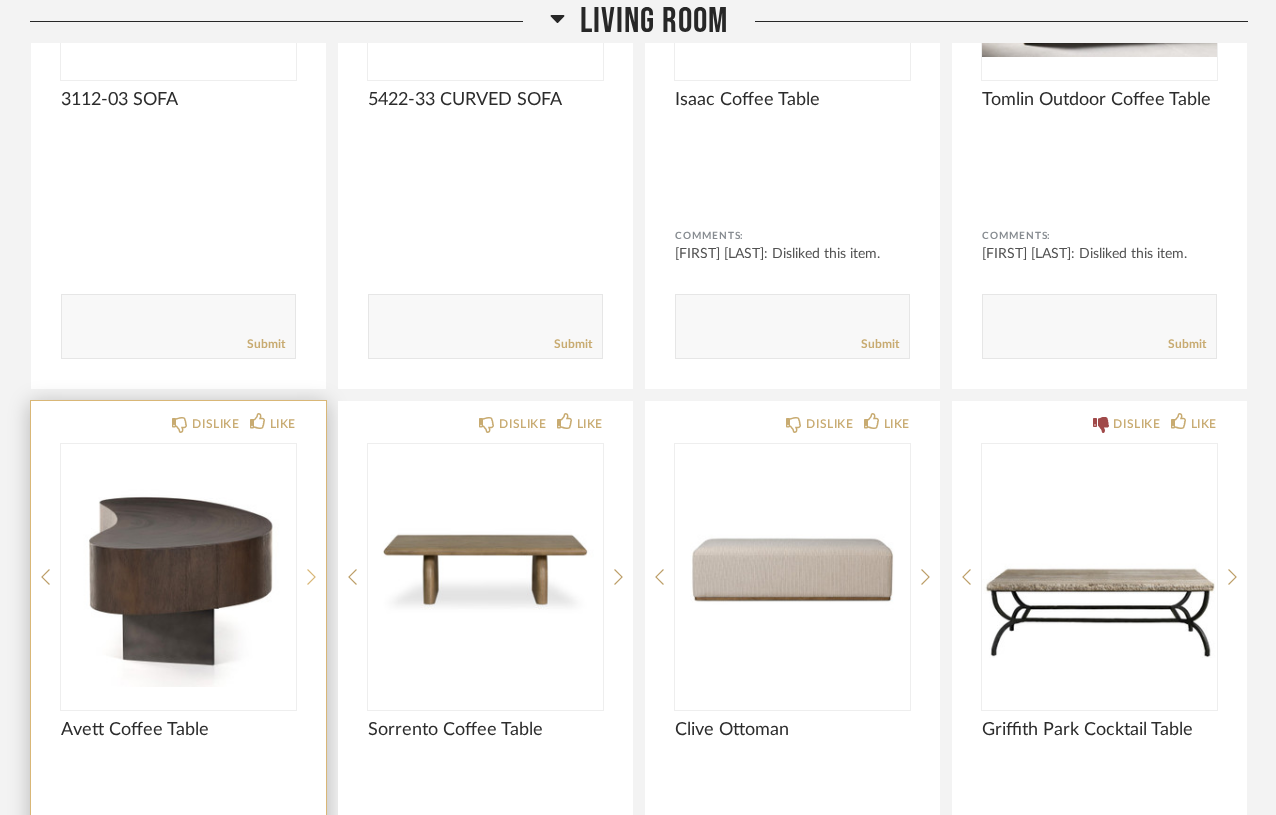 click 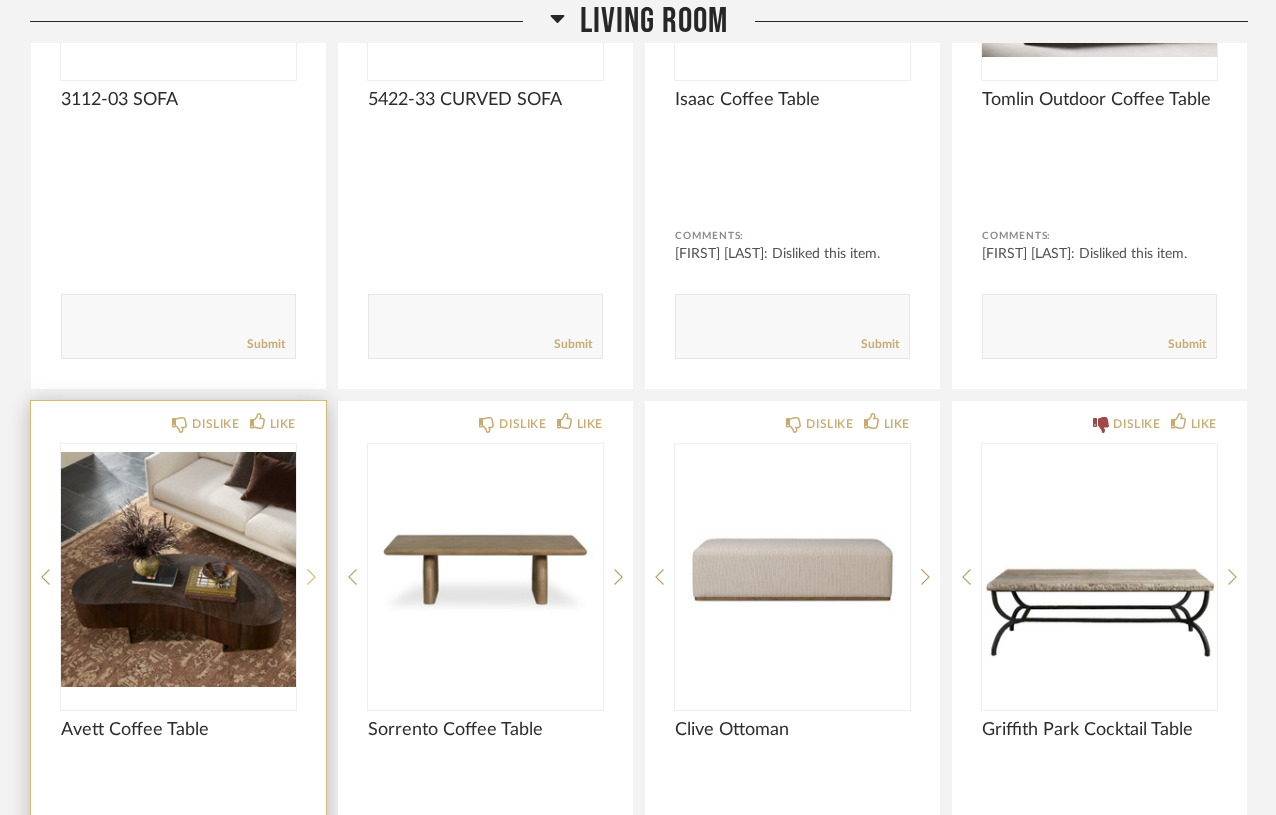click 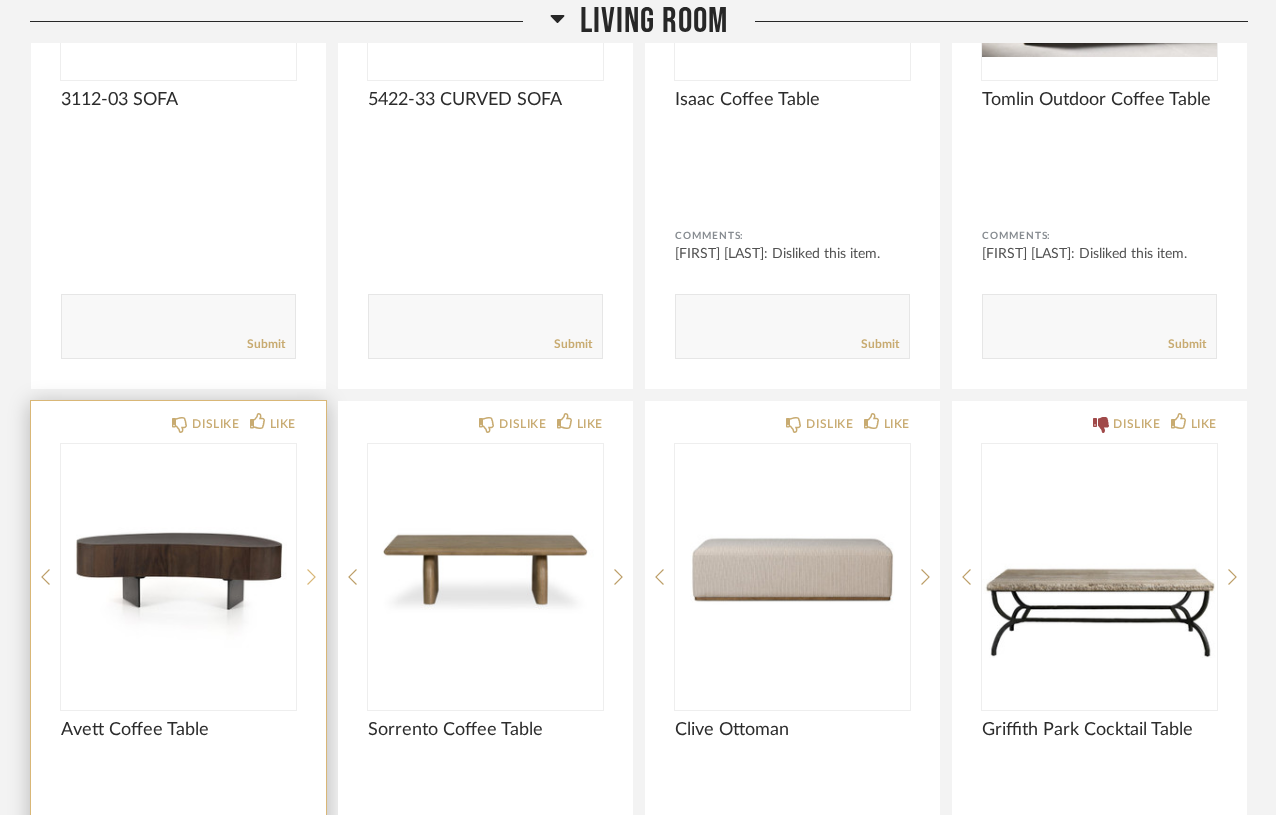 click 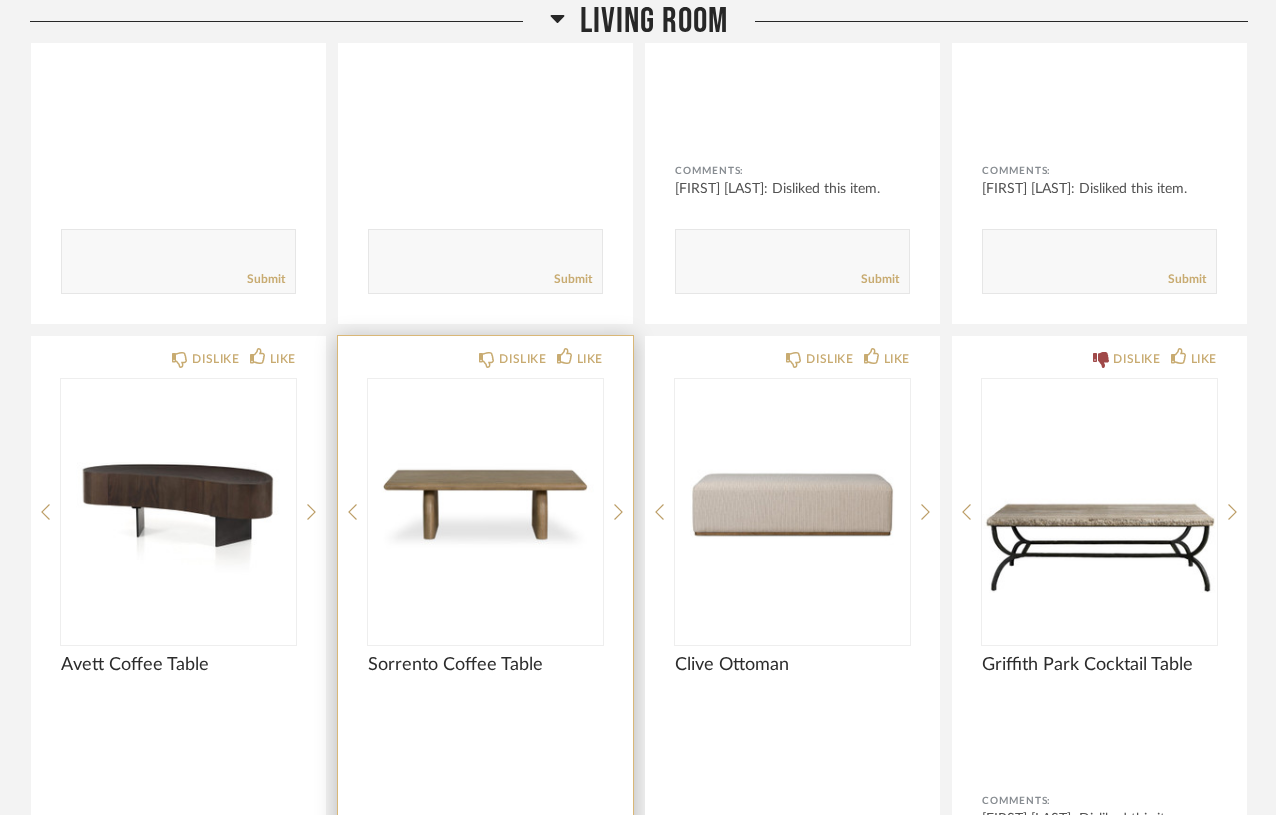 scroll, scrollTop: 1312, scrollLeft: 0, axis: vertical 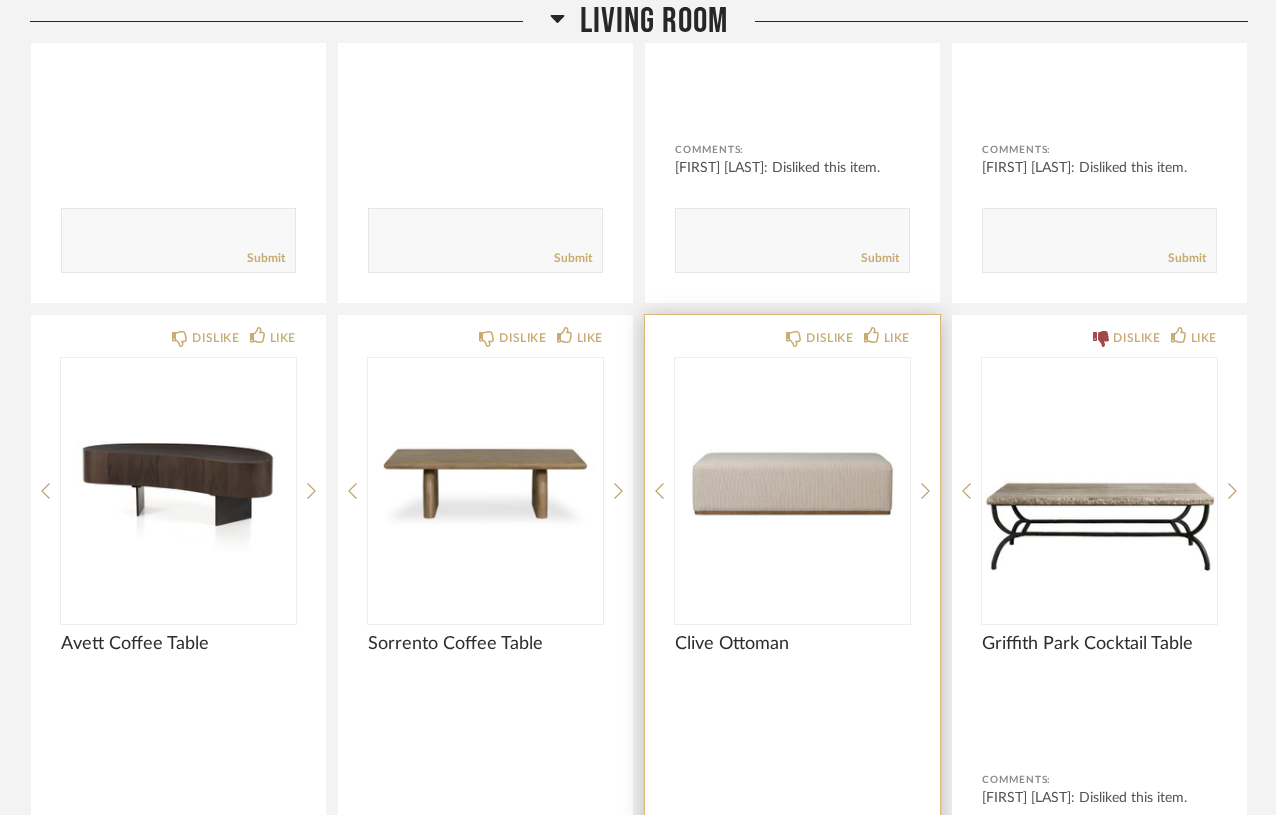 click at bounding box center (792, 483) 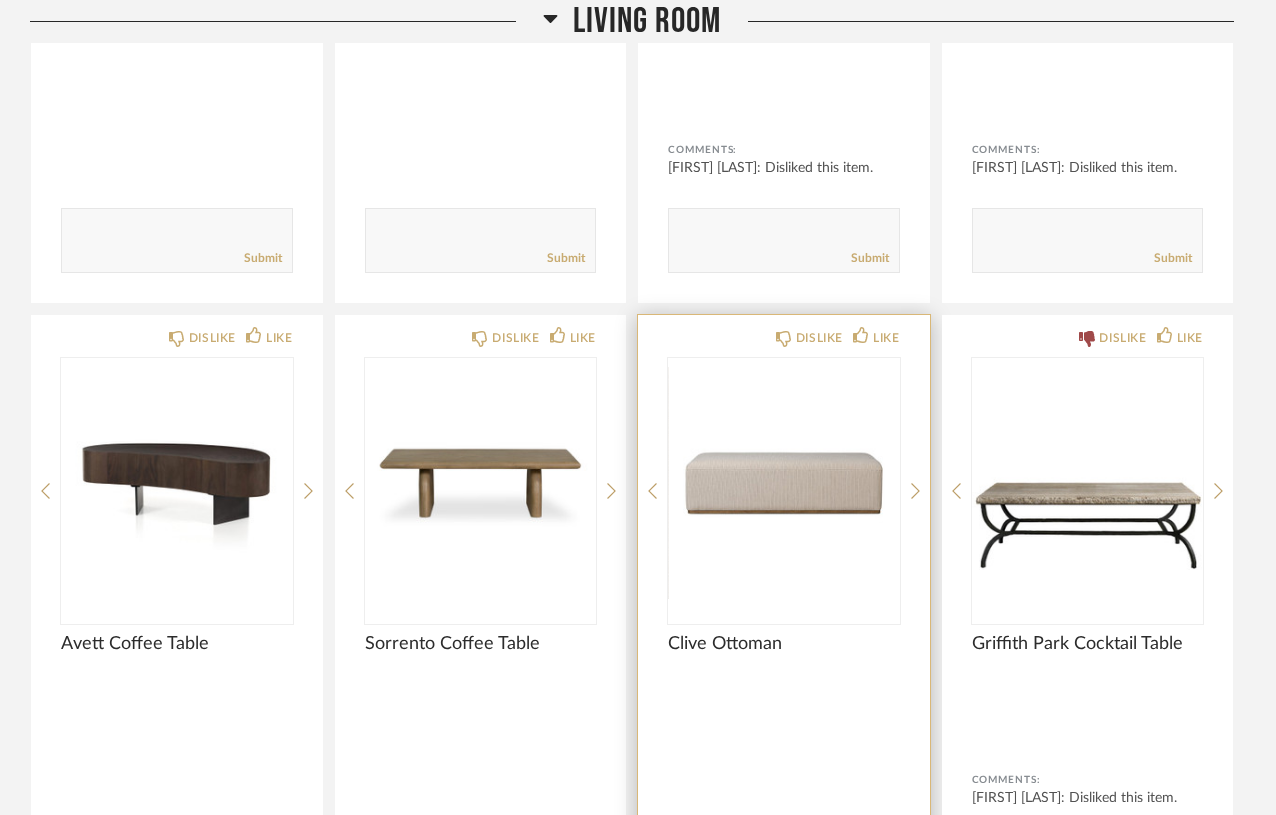 scroll, scrollTop: 0, scrollLeft: 0, axis: both 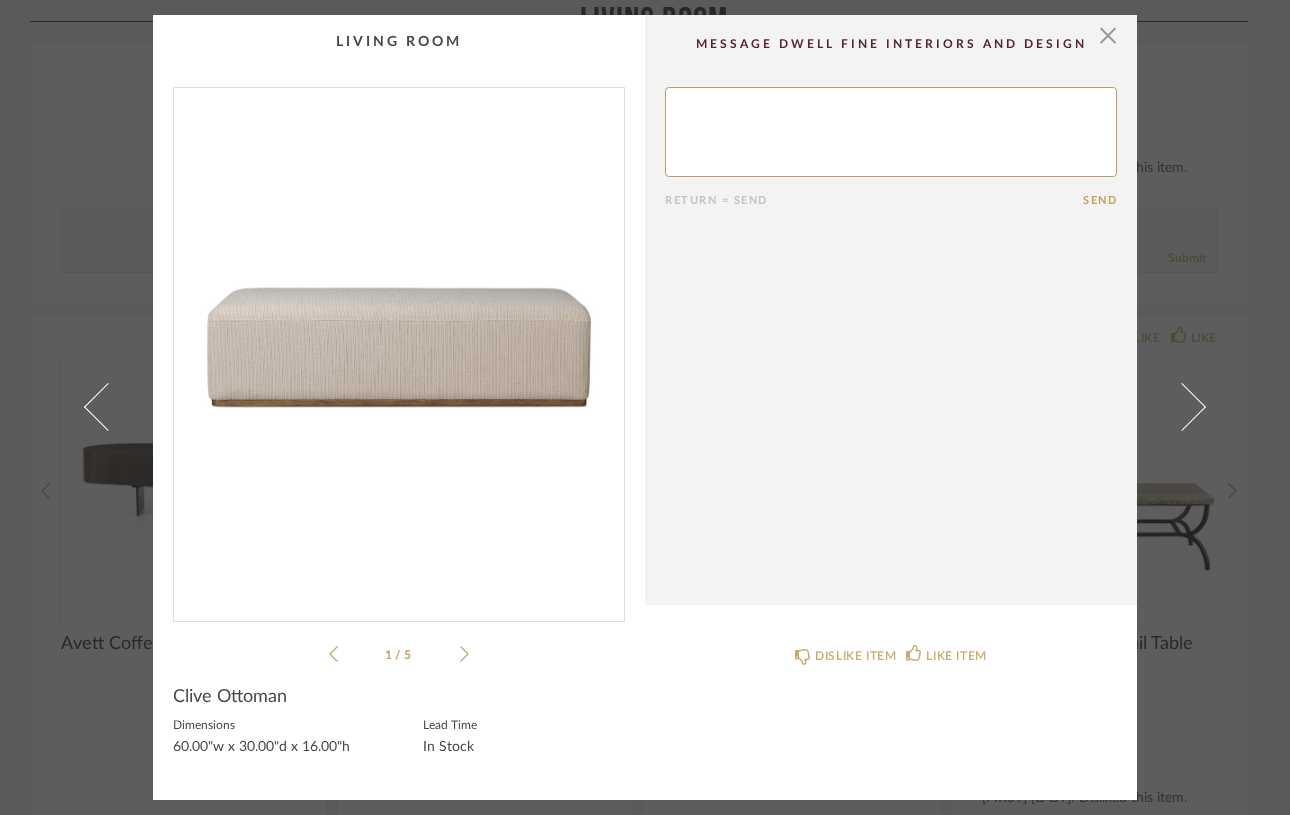click 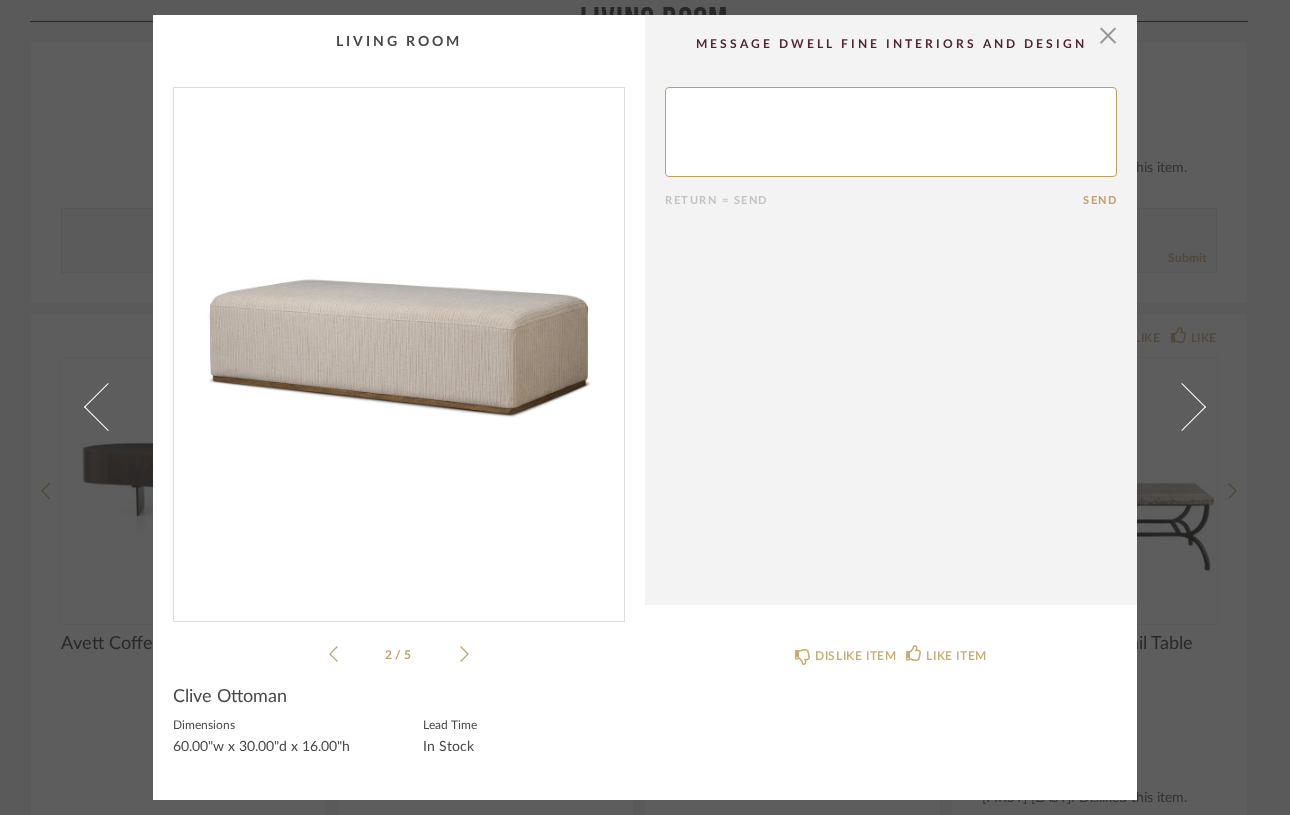 click 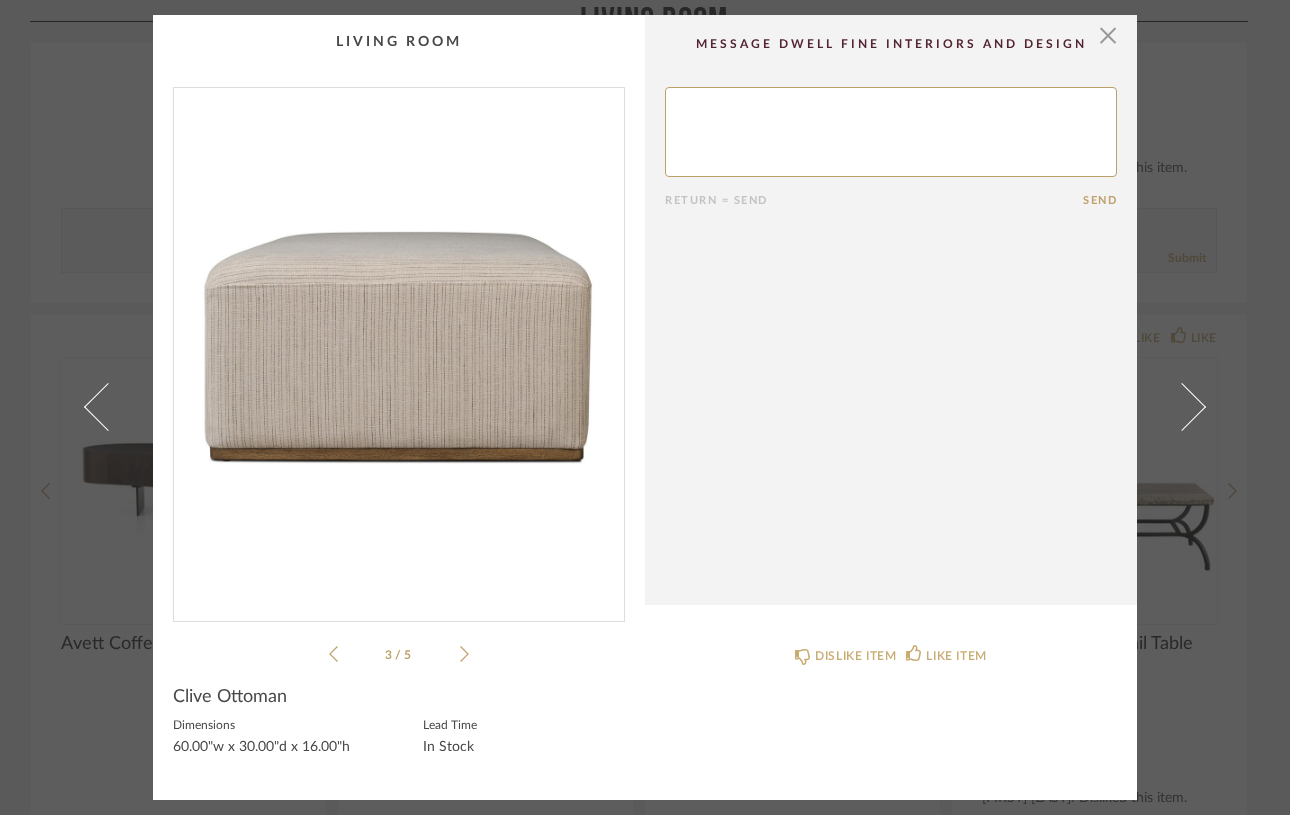 click 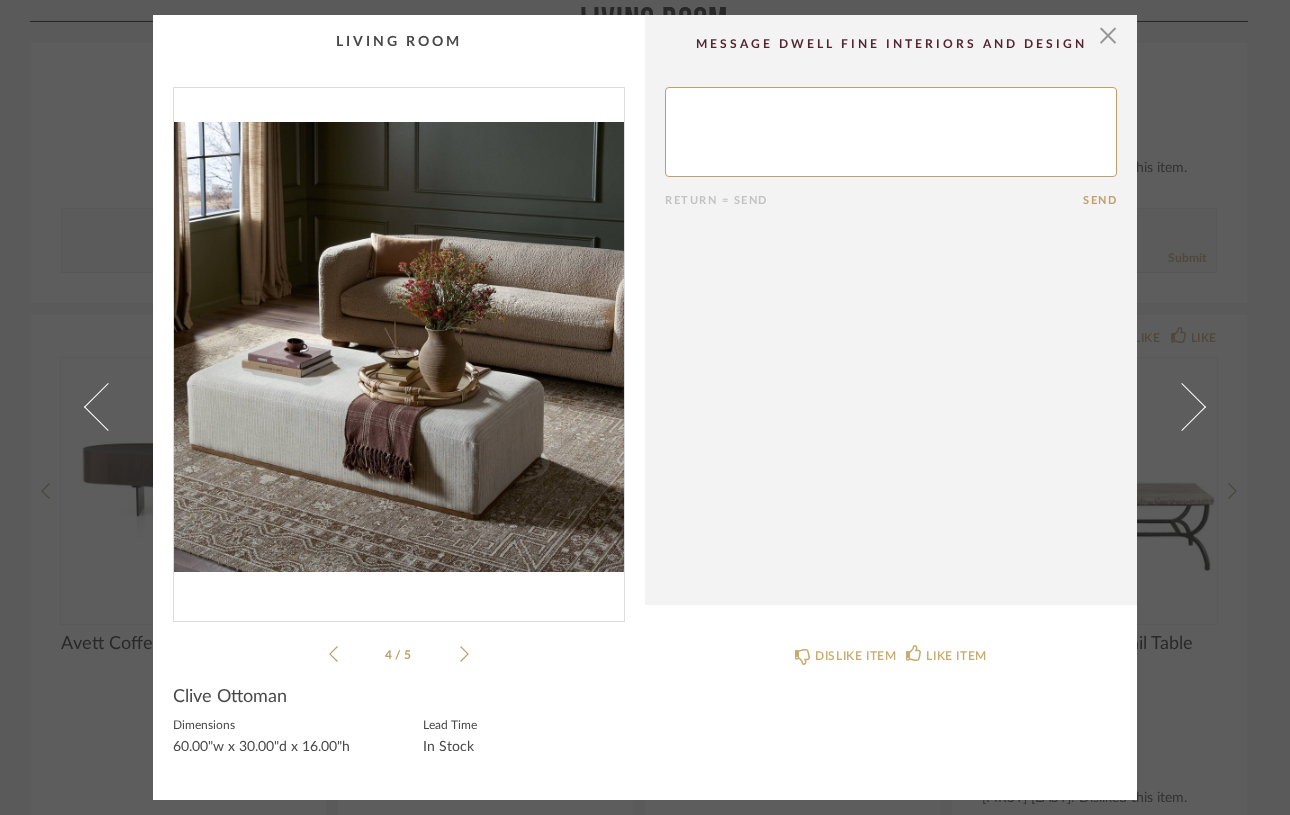 click 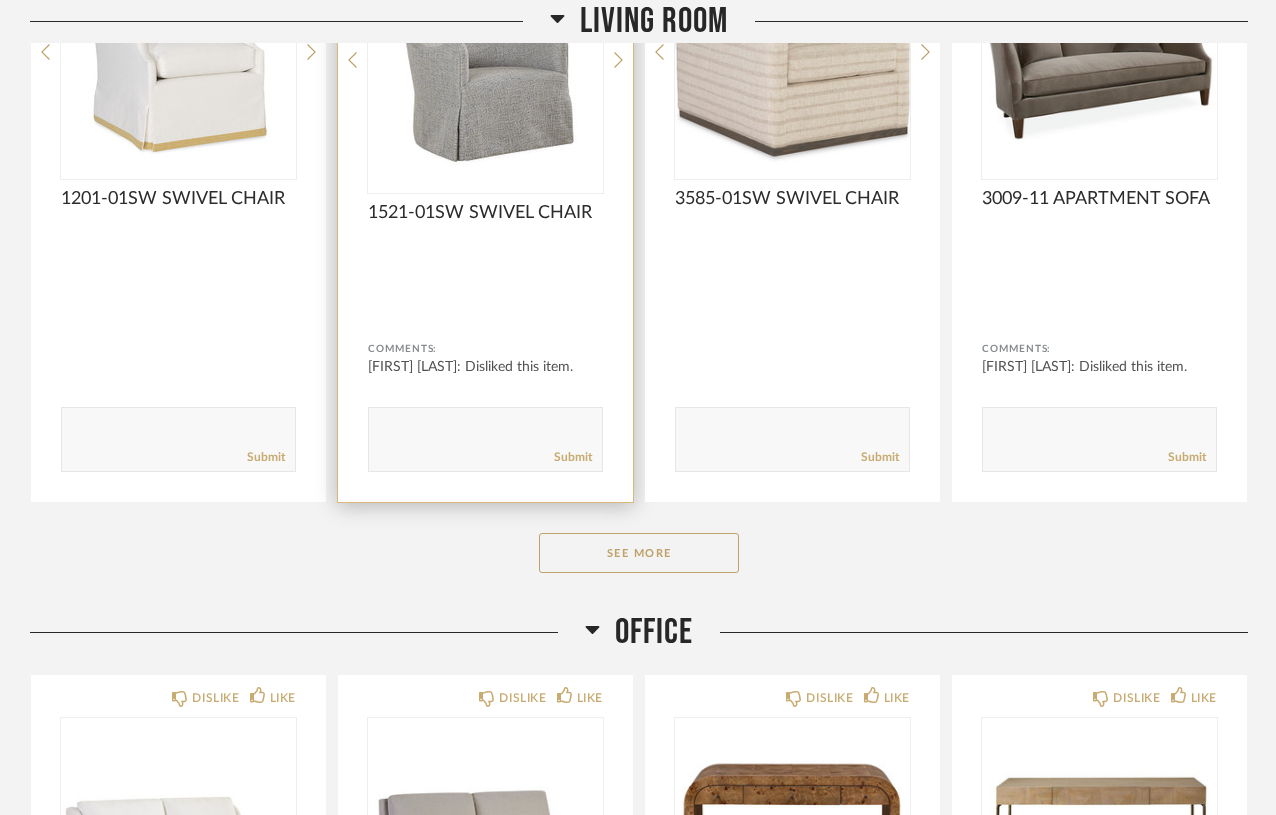 scroll, scrollTop: 496, scrollLeft: 0, axis: vertical 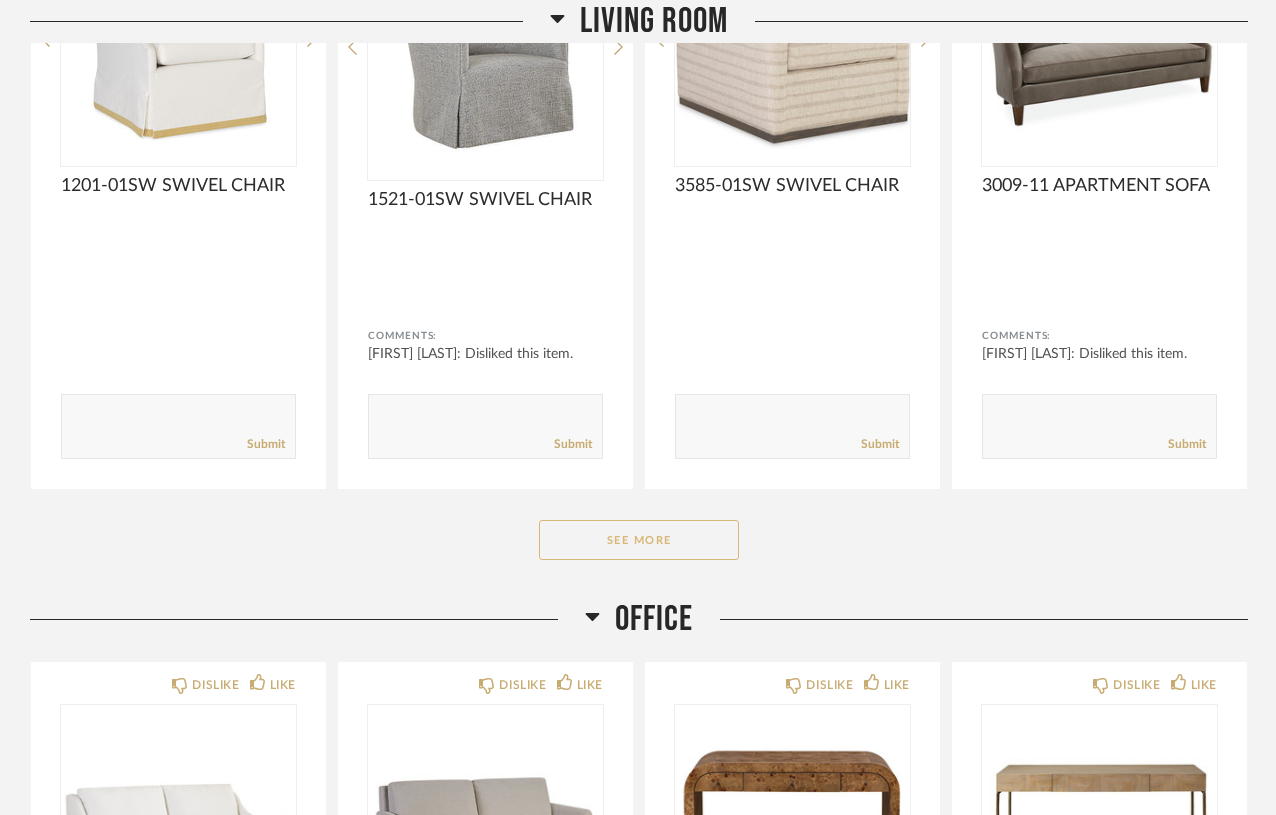 click on "See More" 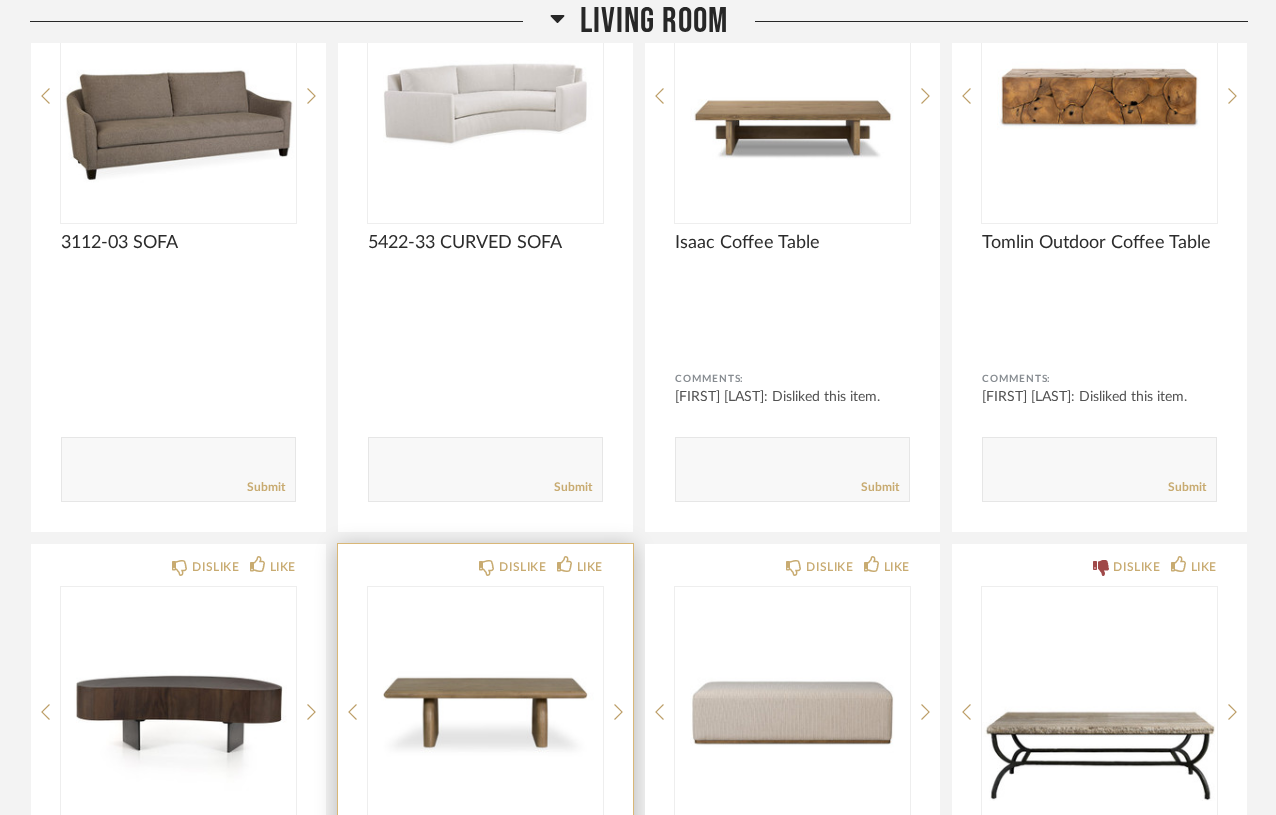 scroll, scrollTop: 1111, scrollLeft: 0, axis: vertical 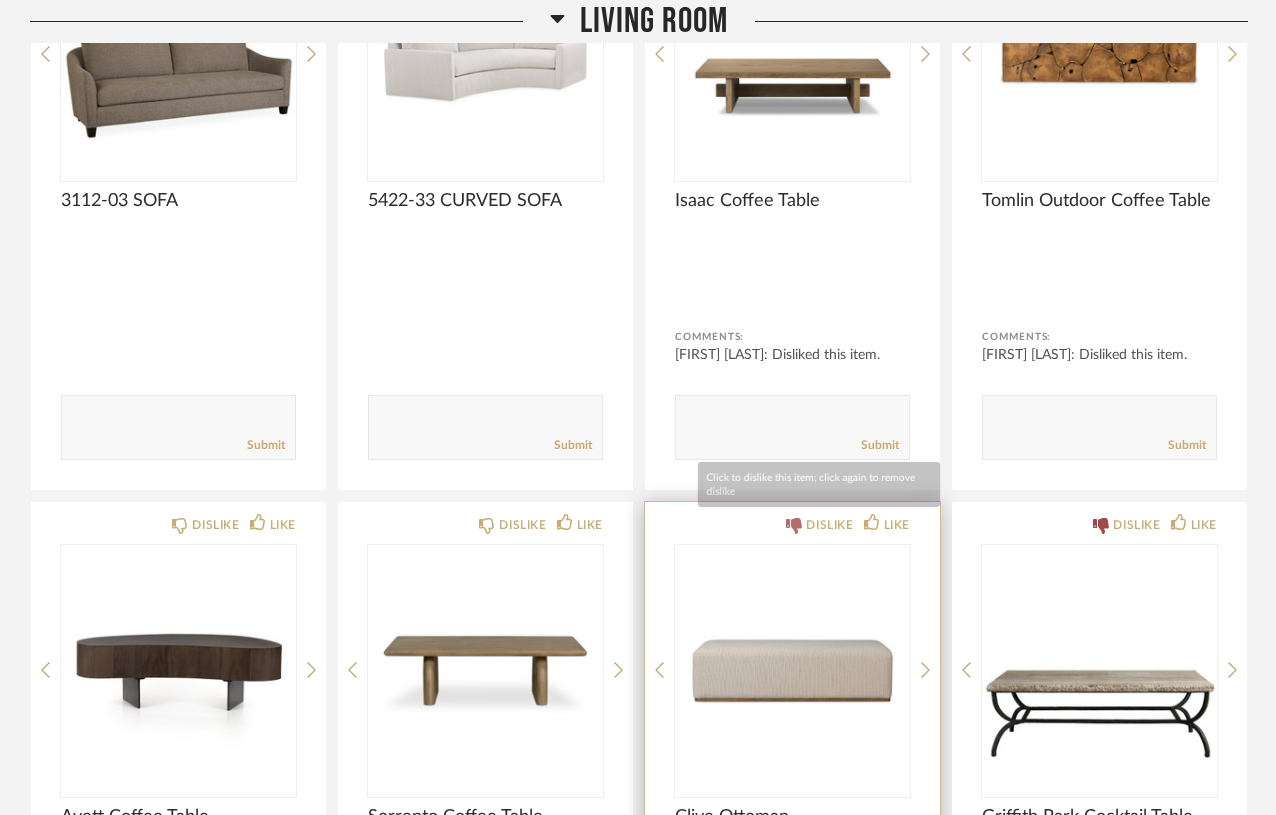 click on "DISLIKE" 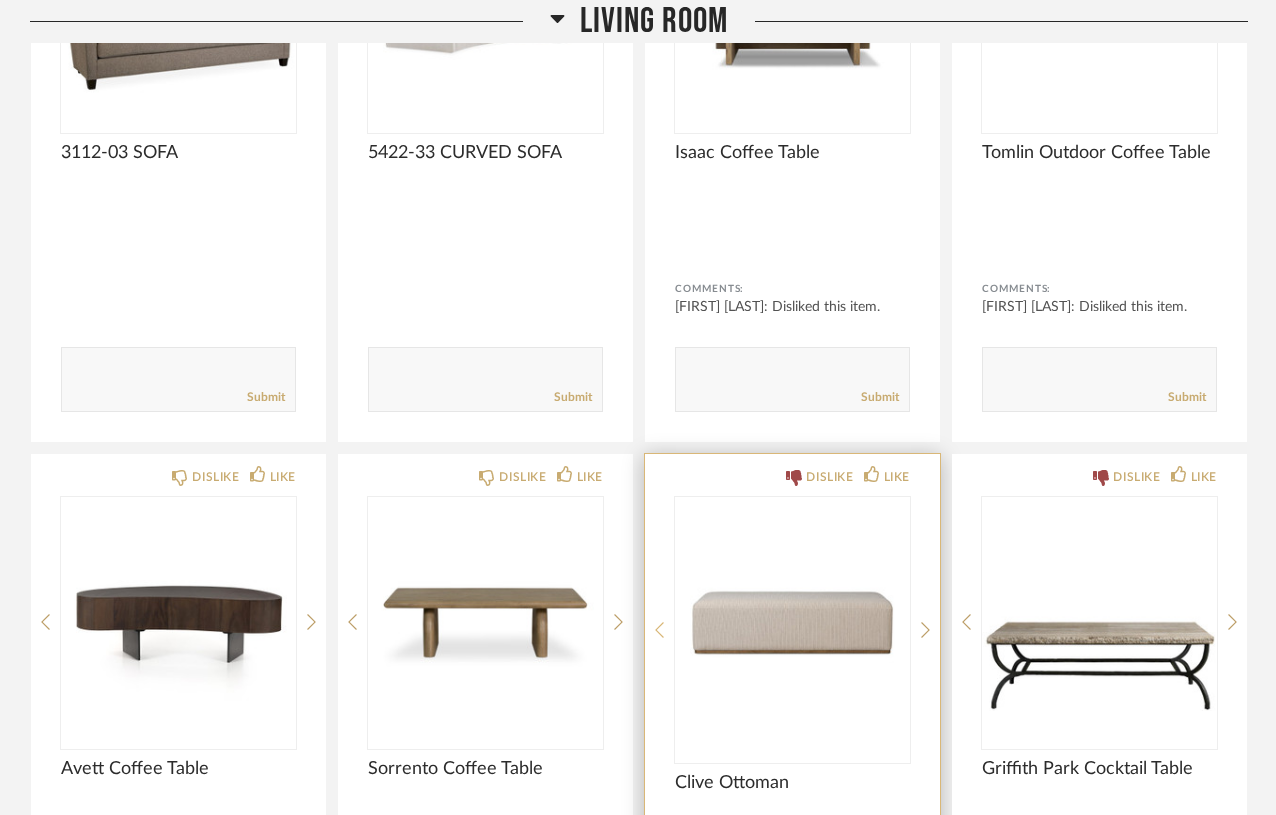 scroll, scrollTop: 1169, scrollLeft: 0, axis: vertical 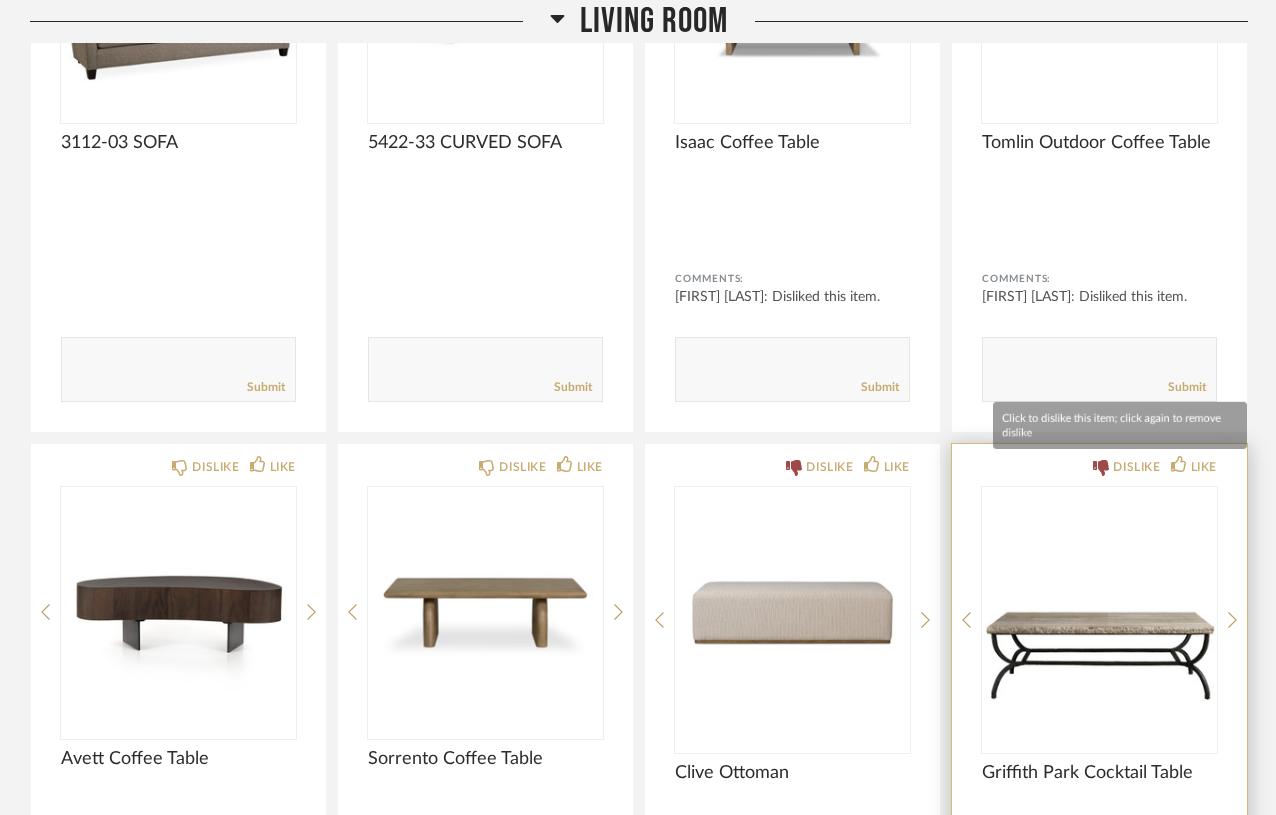 click on "DISLIKE" 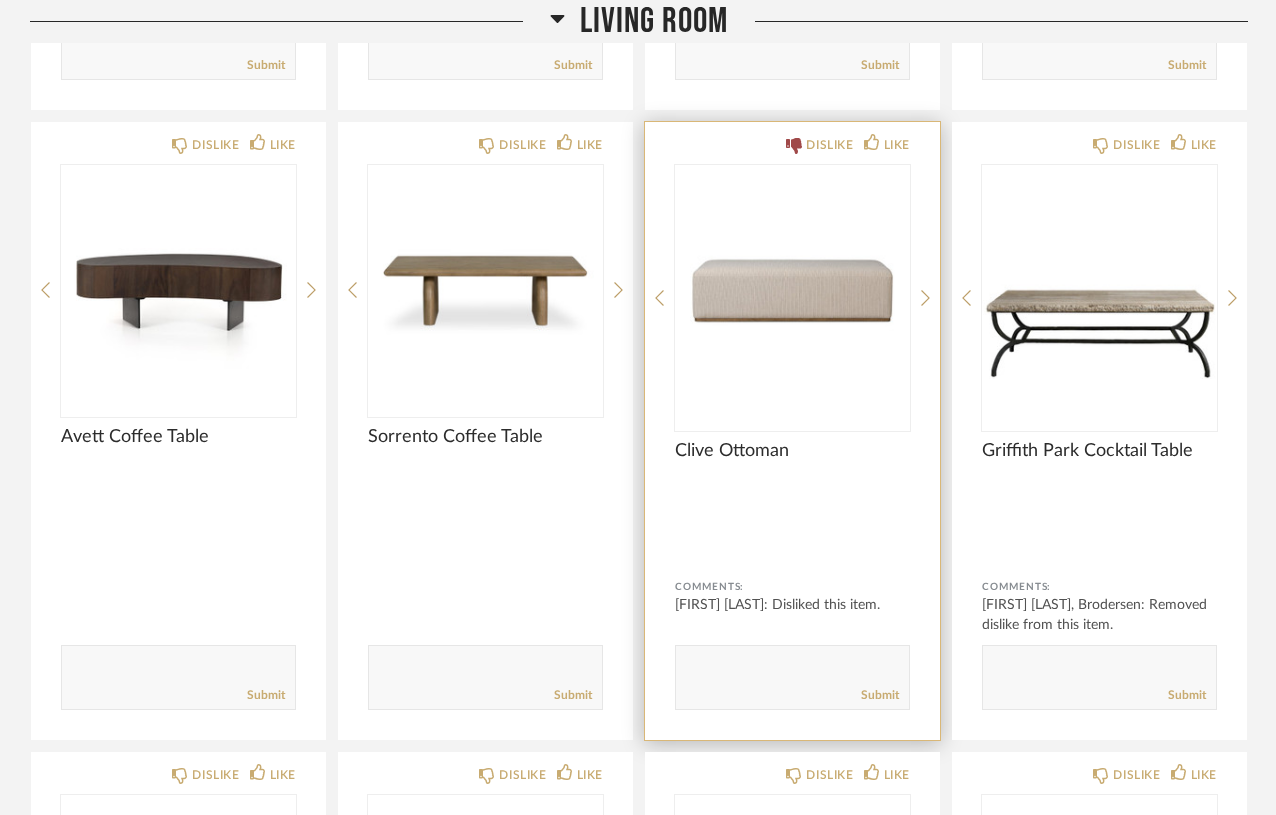 scroll, scrollTop: 1492, scrollLeft: 0, axis: vertical 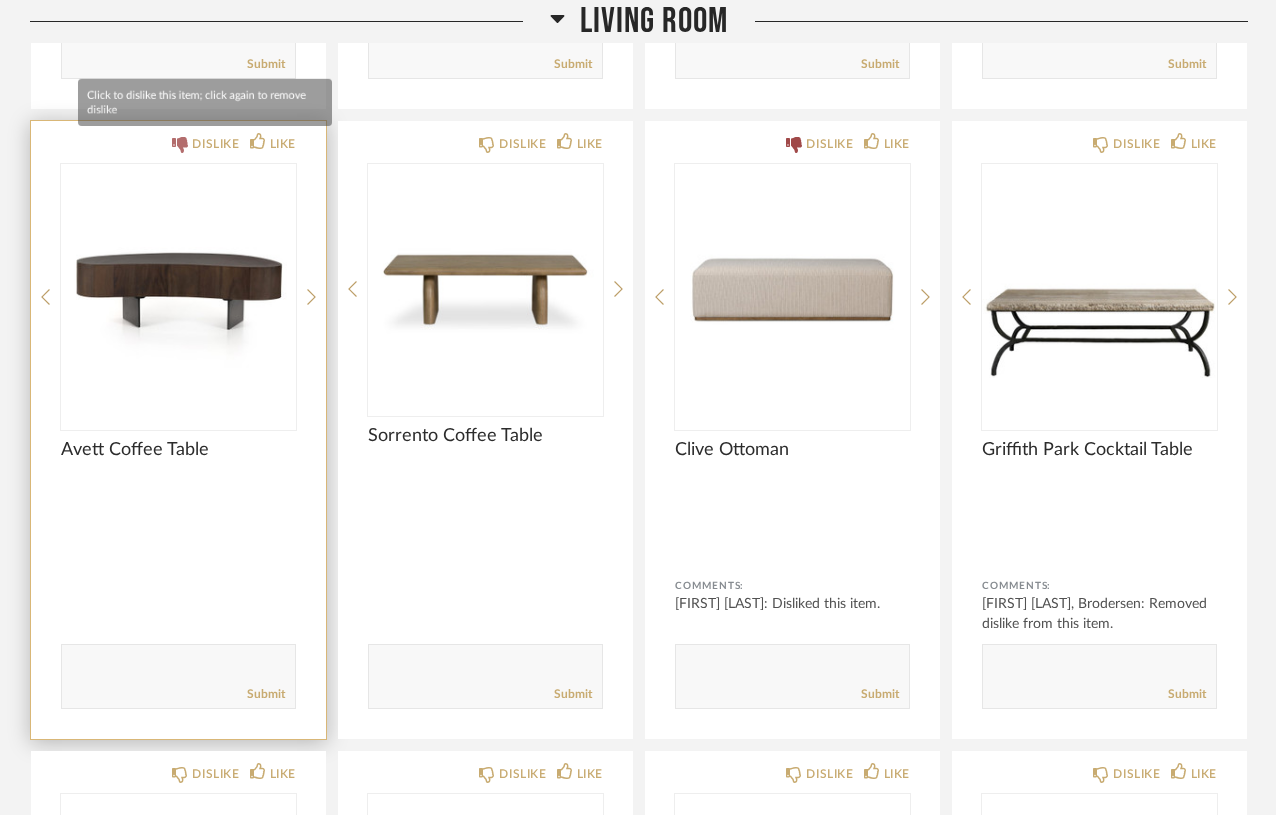 click on "DISLIKE" 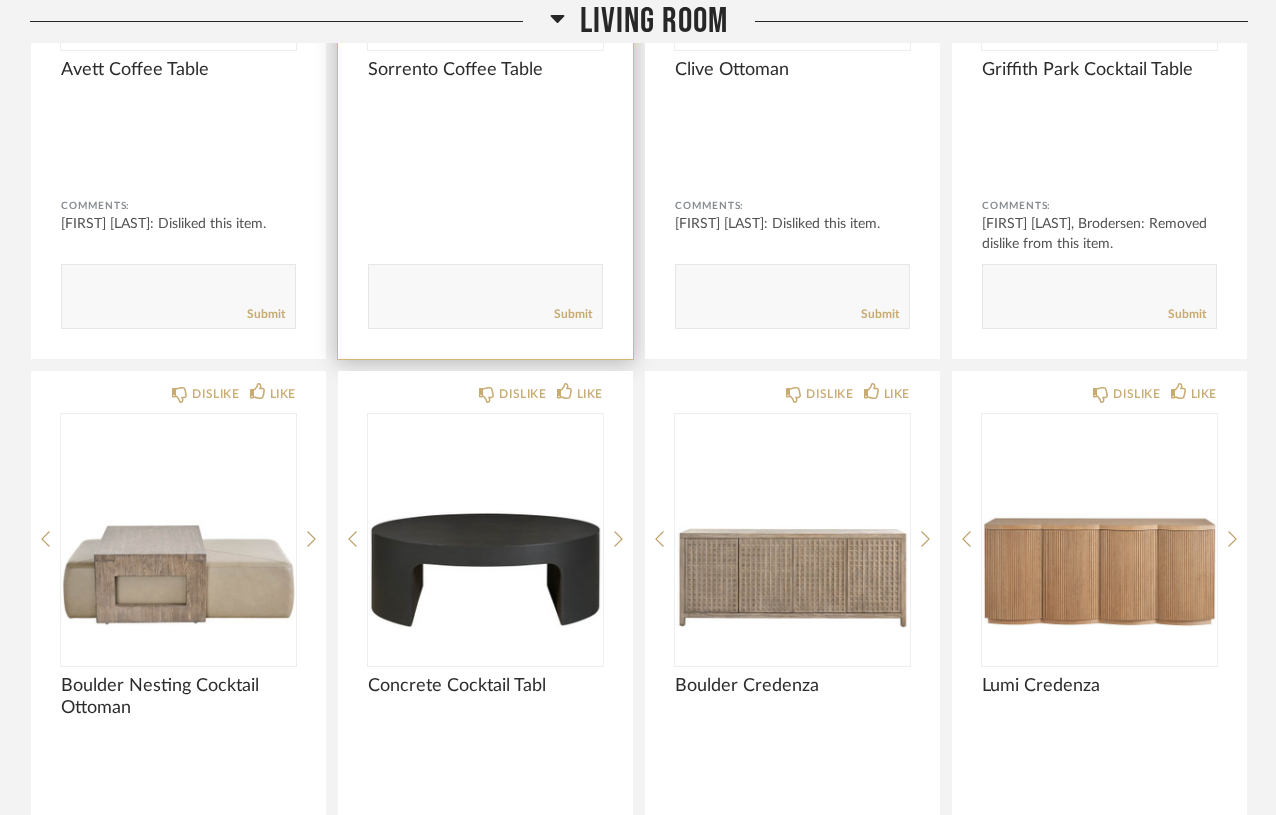 scroll, scrollTop: 1880, scrollLeft: 0, axis: vertical 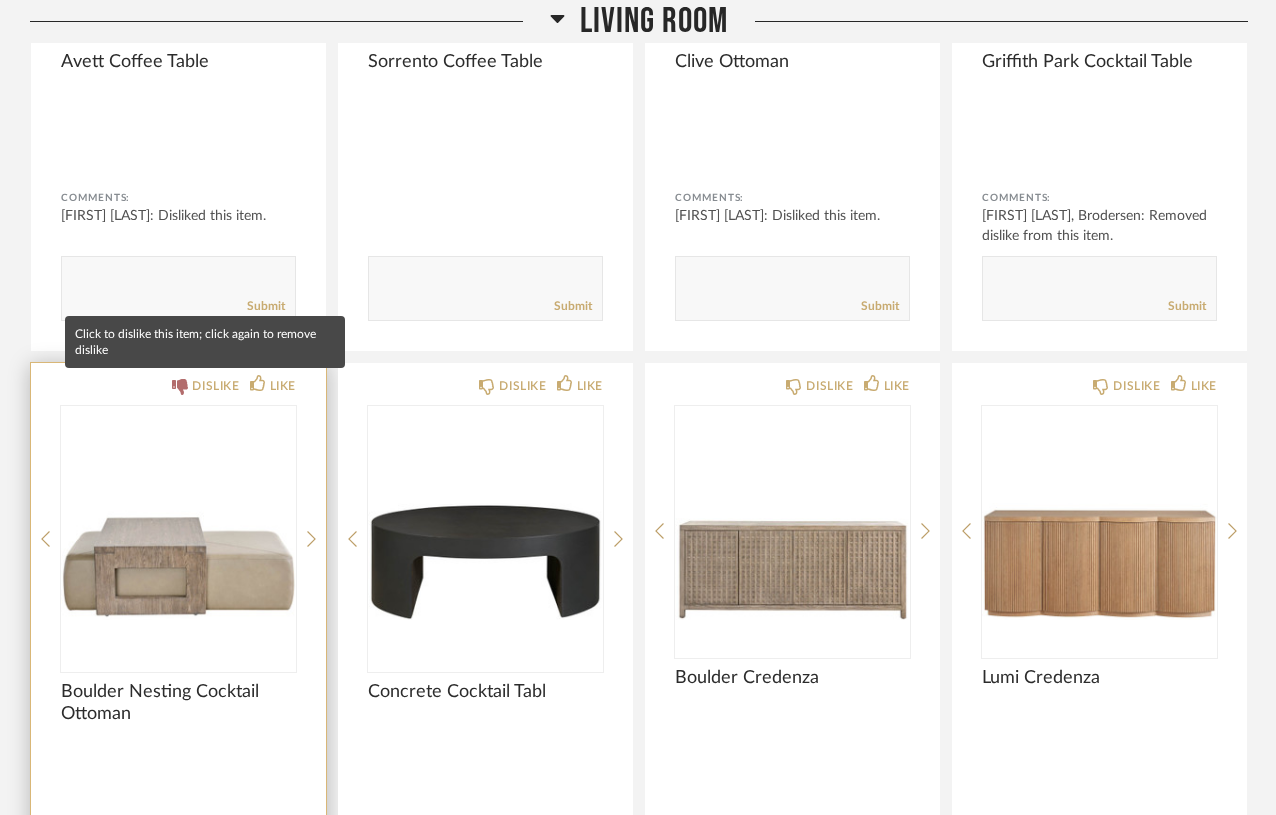 click on "DISLIKE" 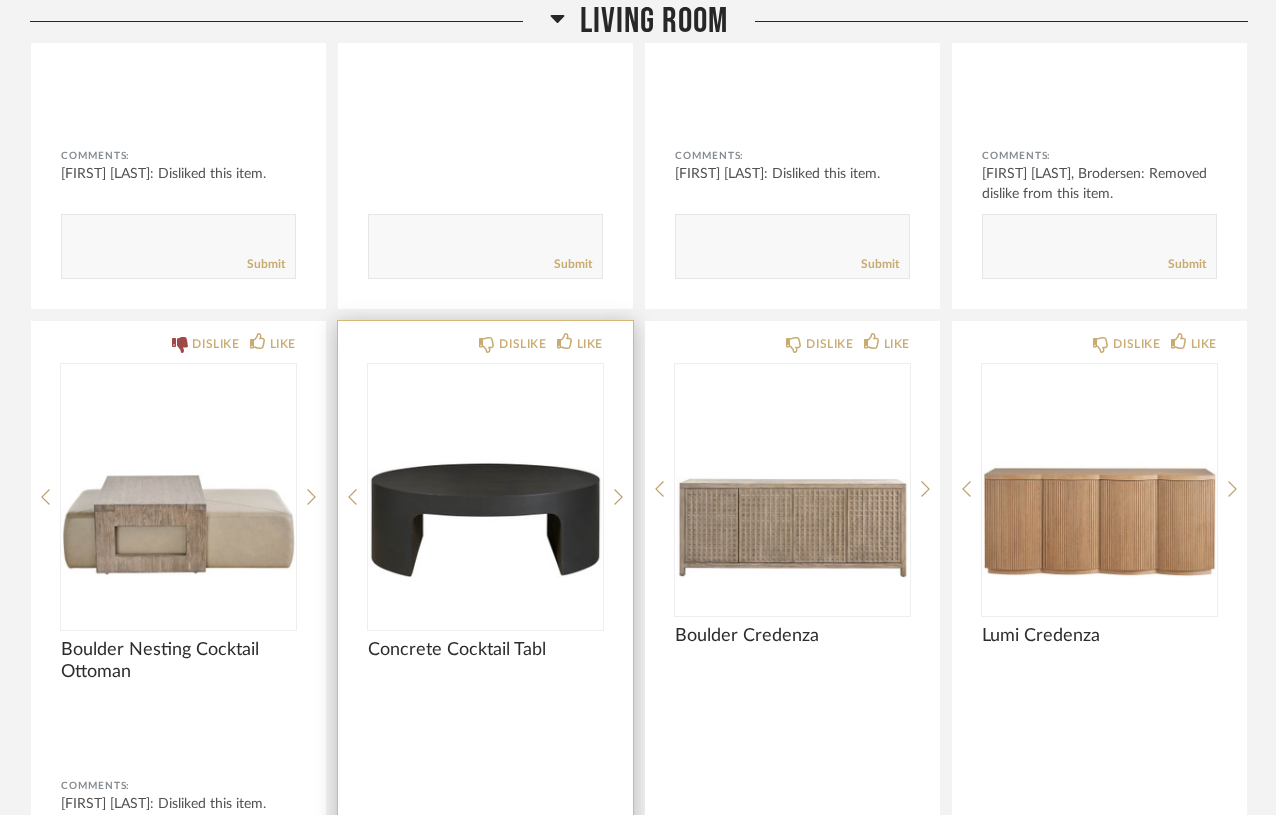 scroll, scrollTop: 1936, scrollLeft: 0, axis: vertical 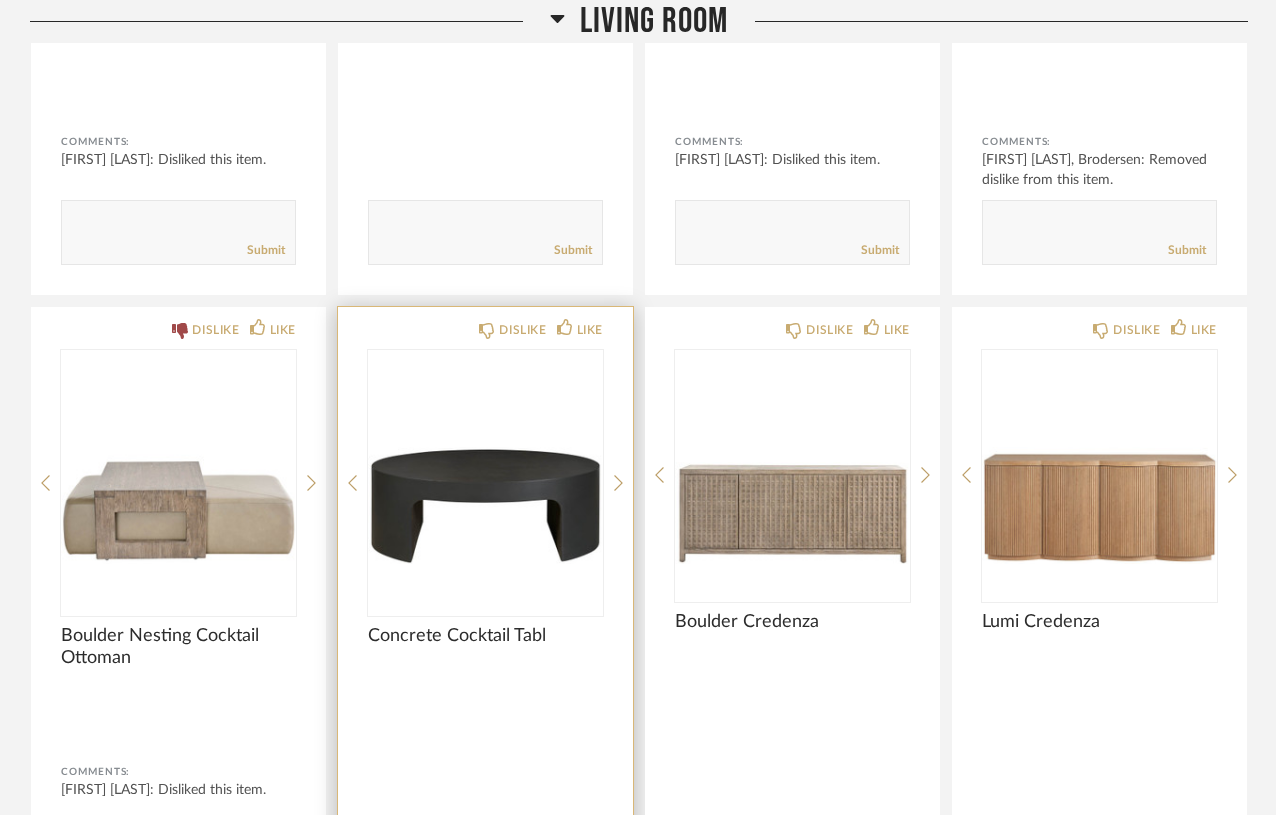 click on "Concrete Cocktail Tabl" 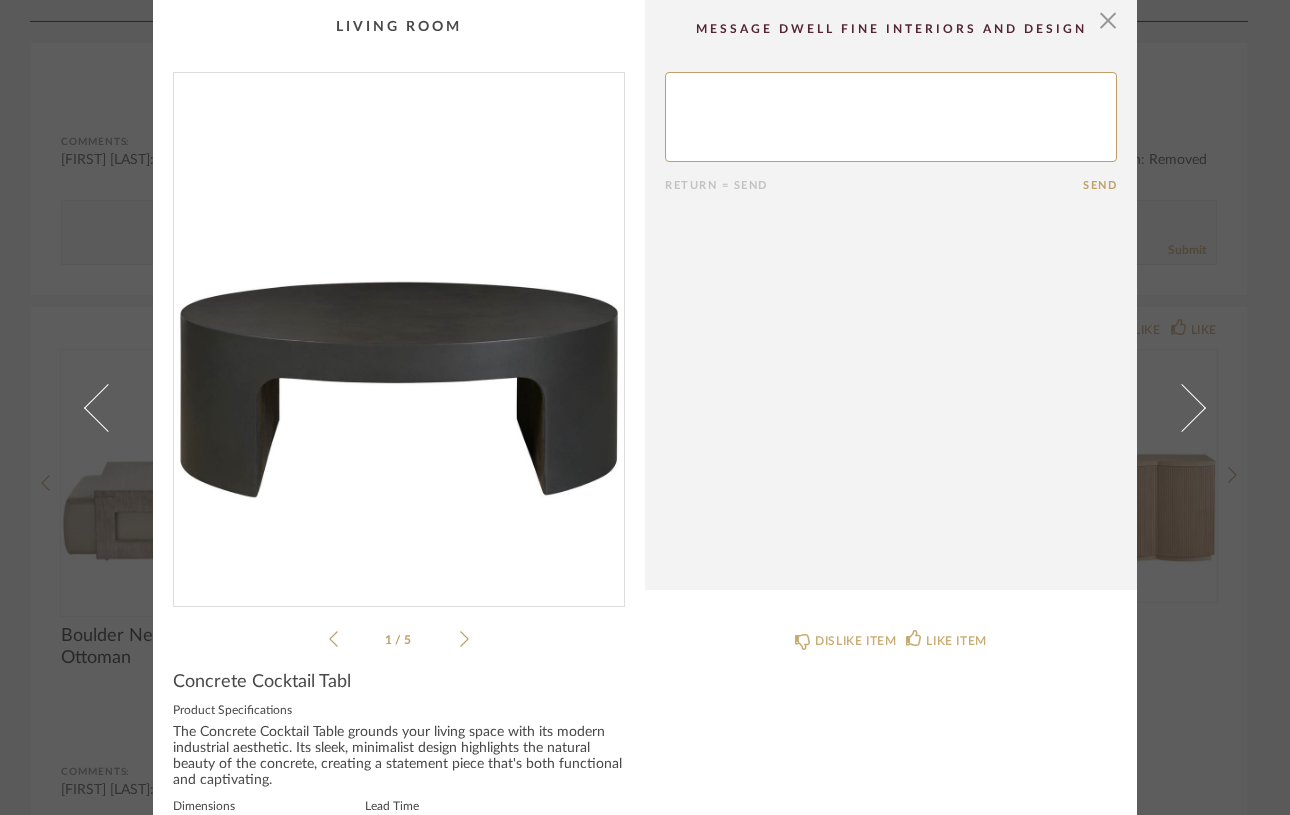 click 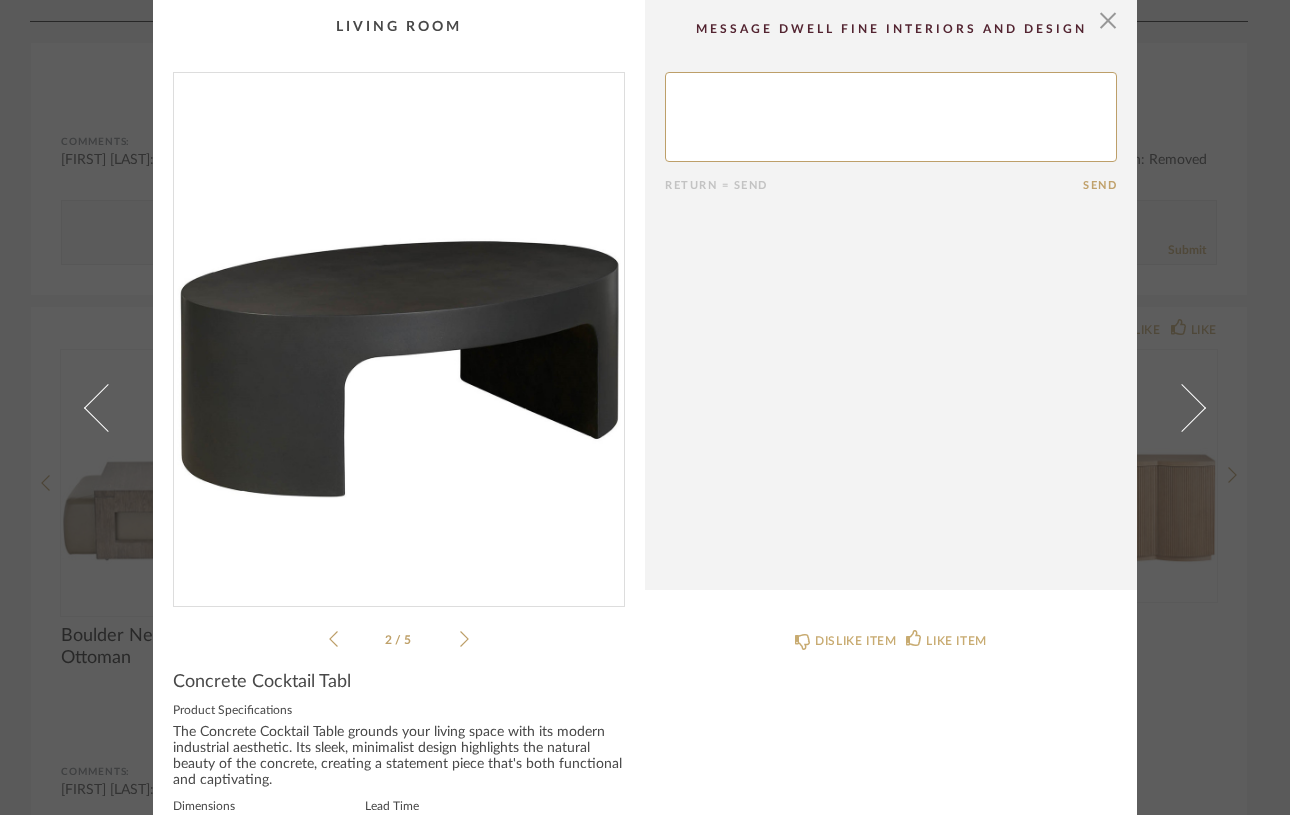 click 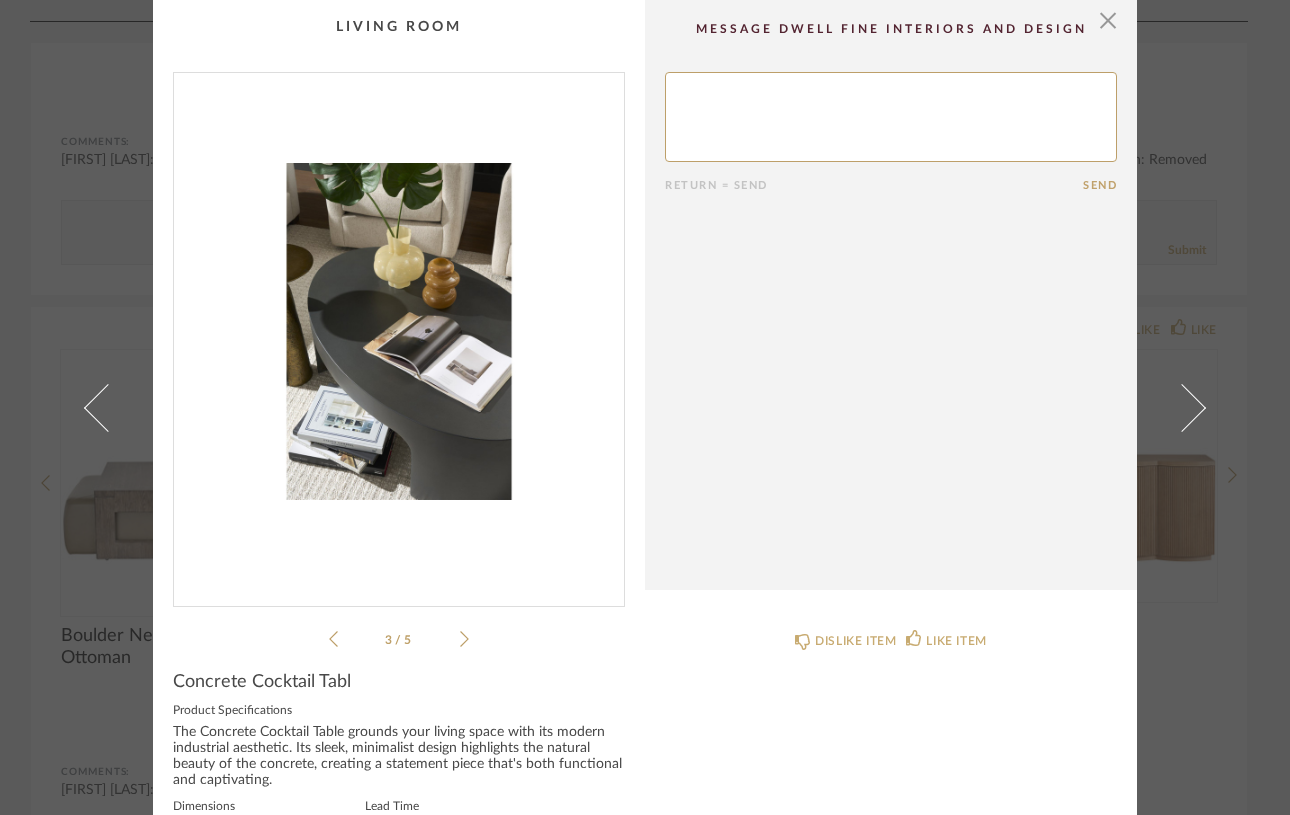 click 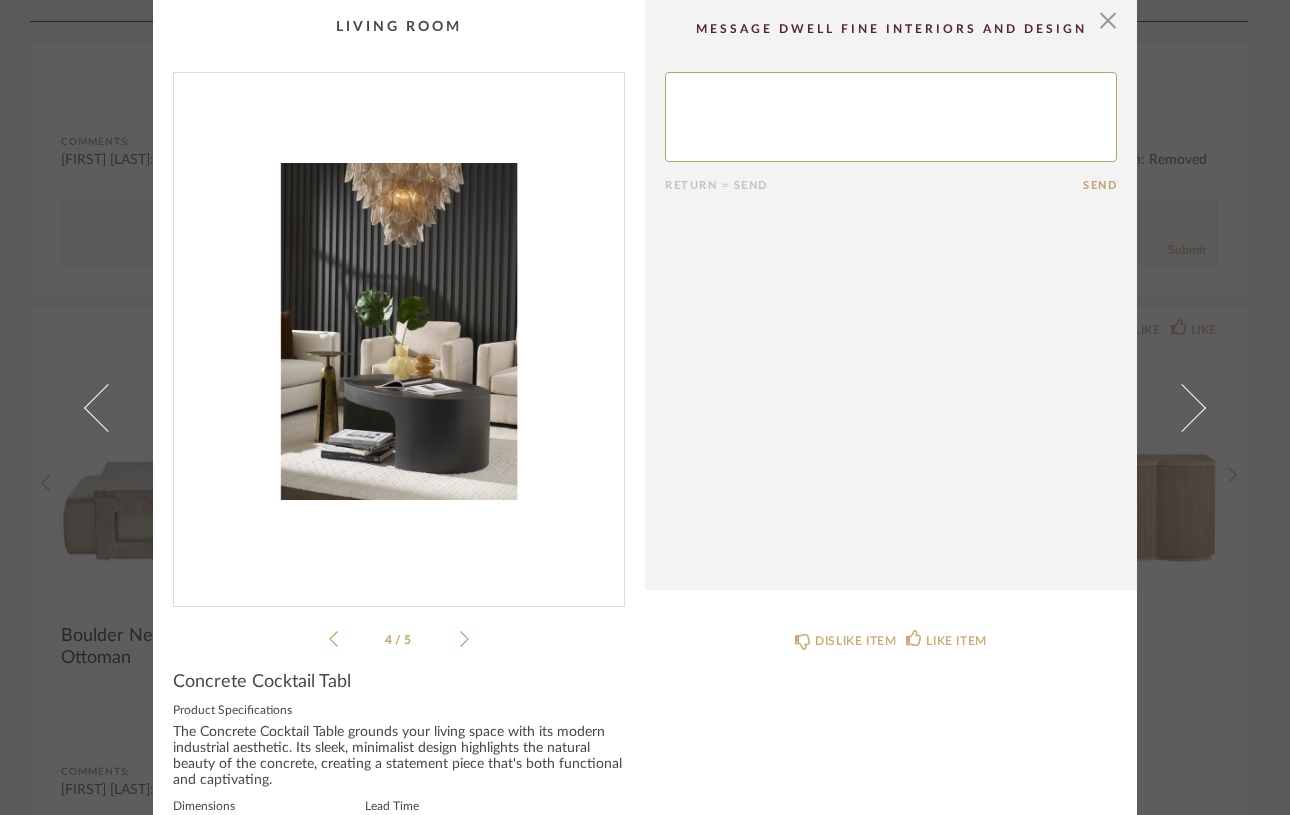 click 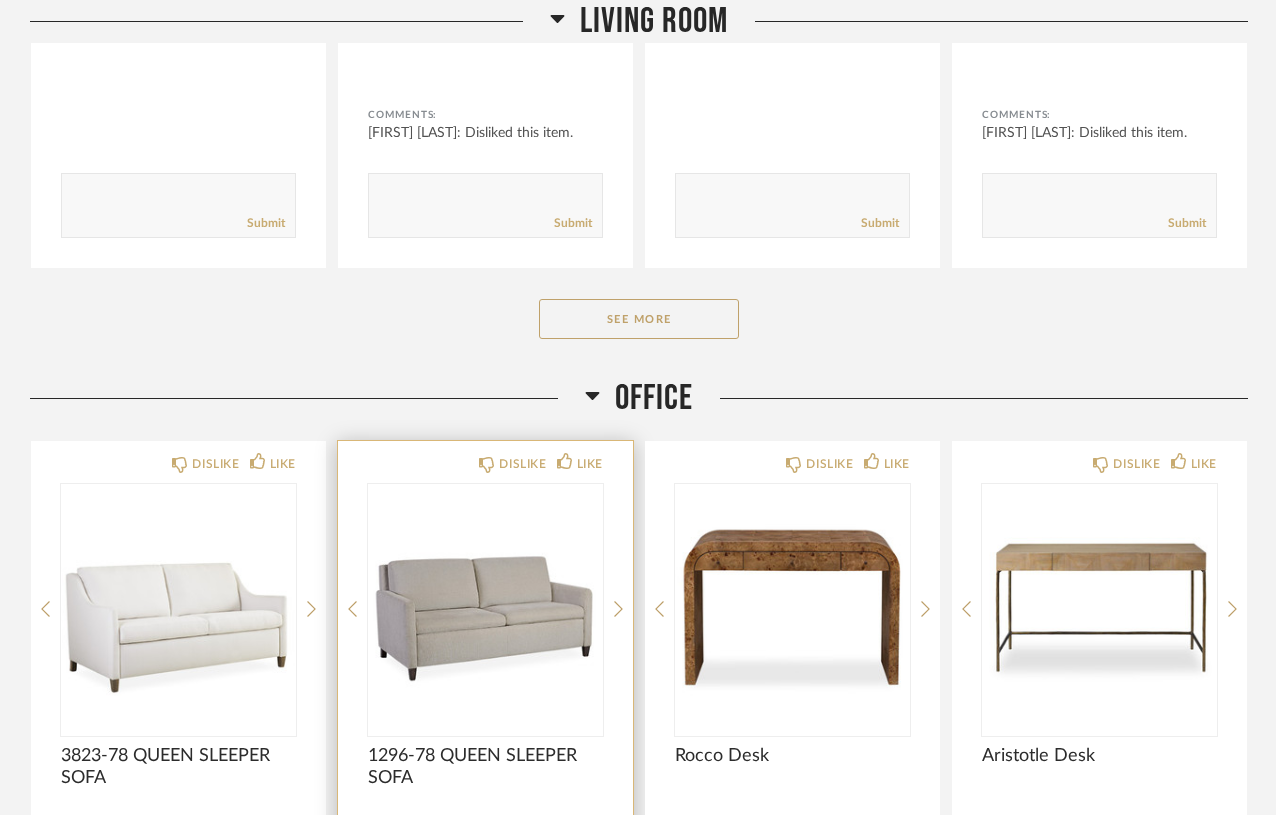 scroll, scrollTop: 726, scrollLeft: 0, axis: vertical 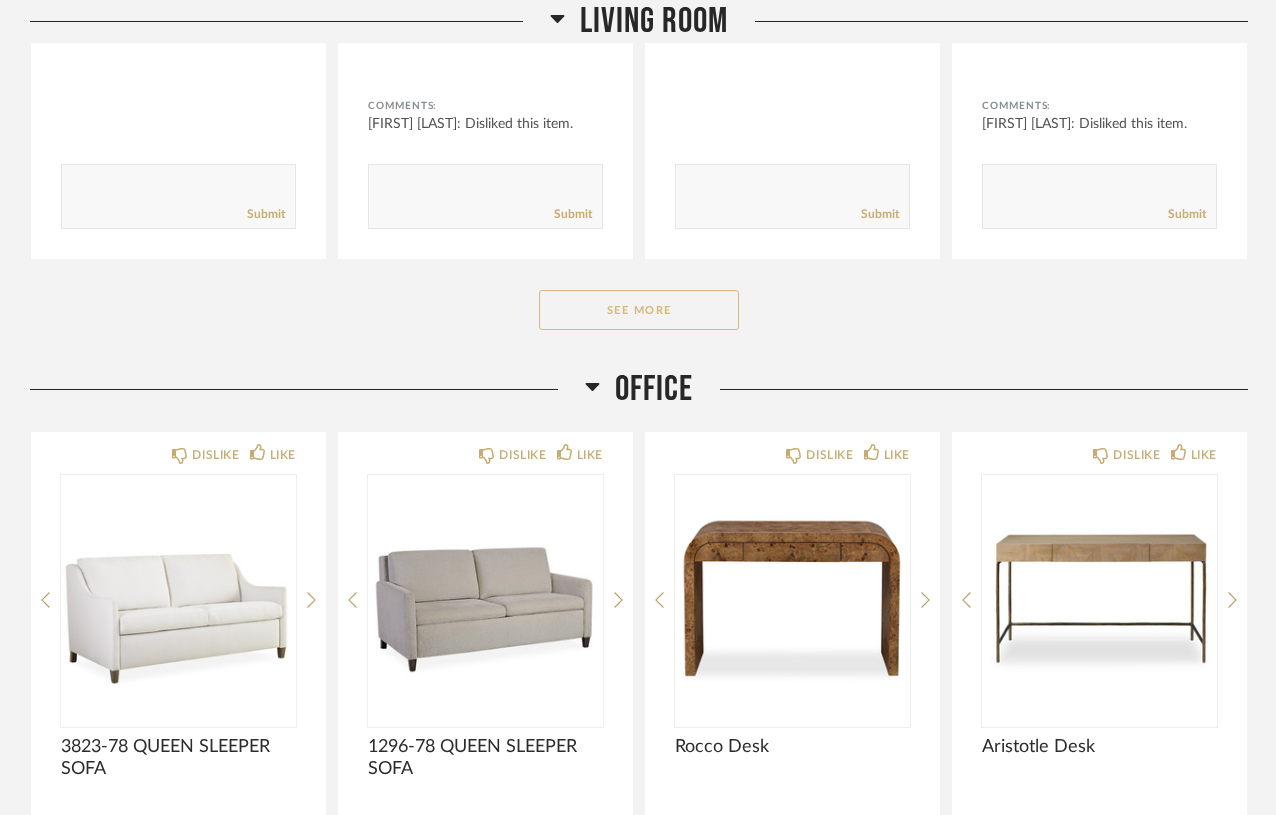 click on "See More" 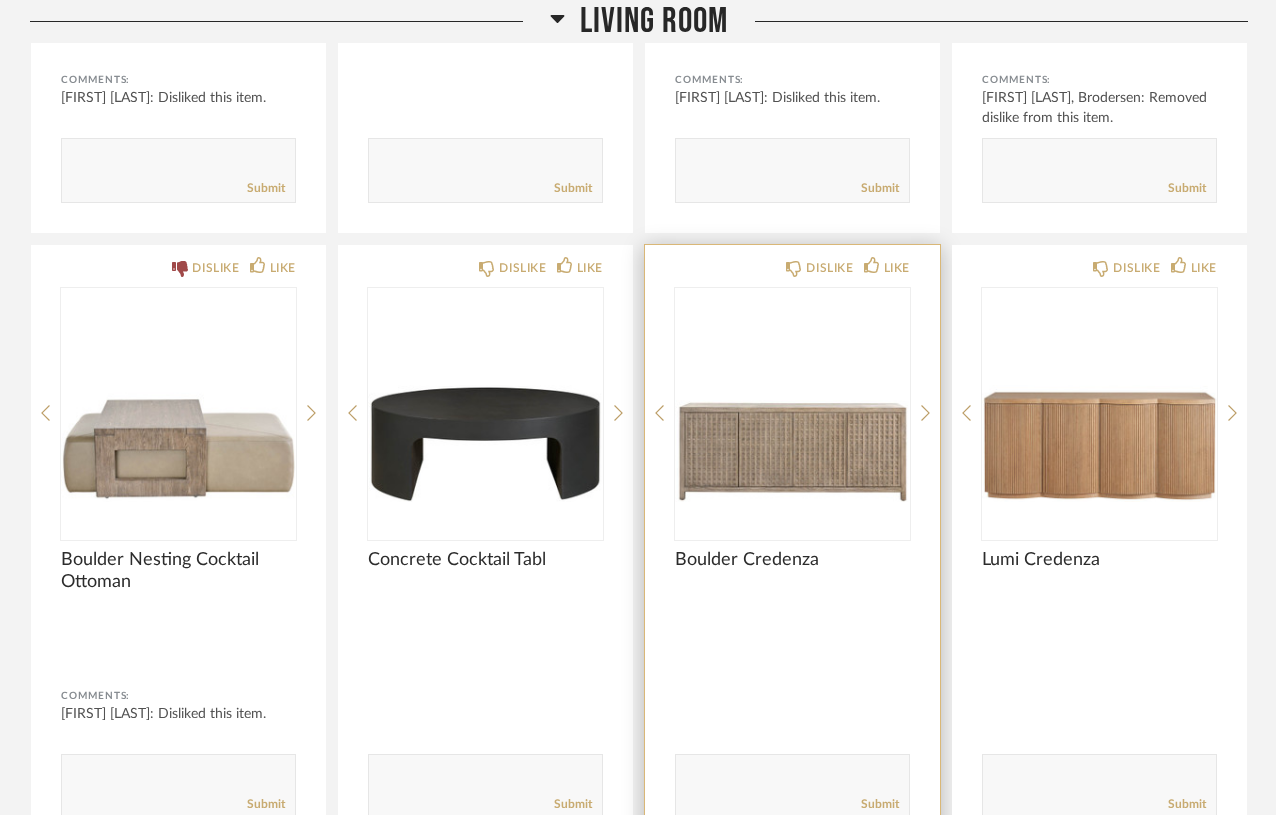 scroll, scrollTop: 1998, scrollLeft: 0, axis: vertical 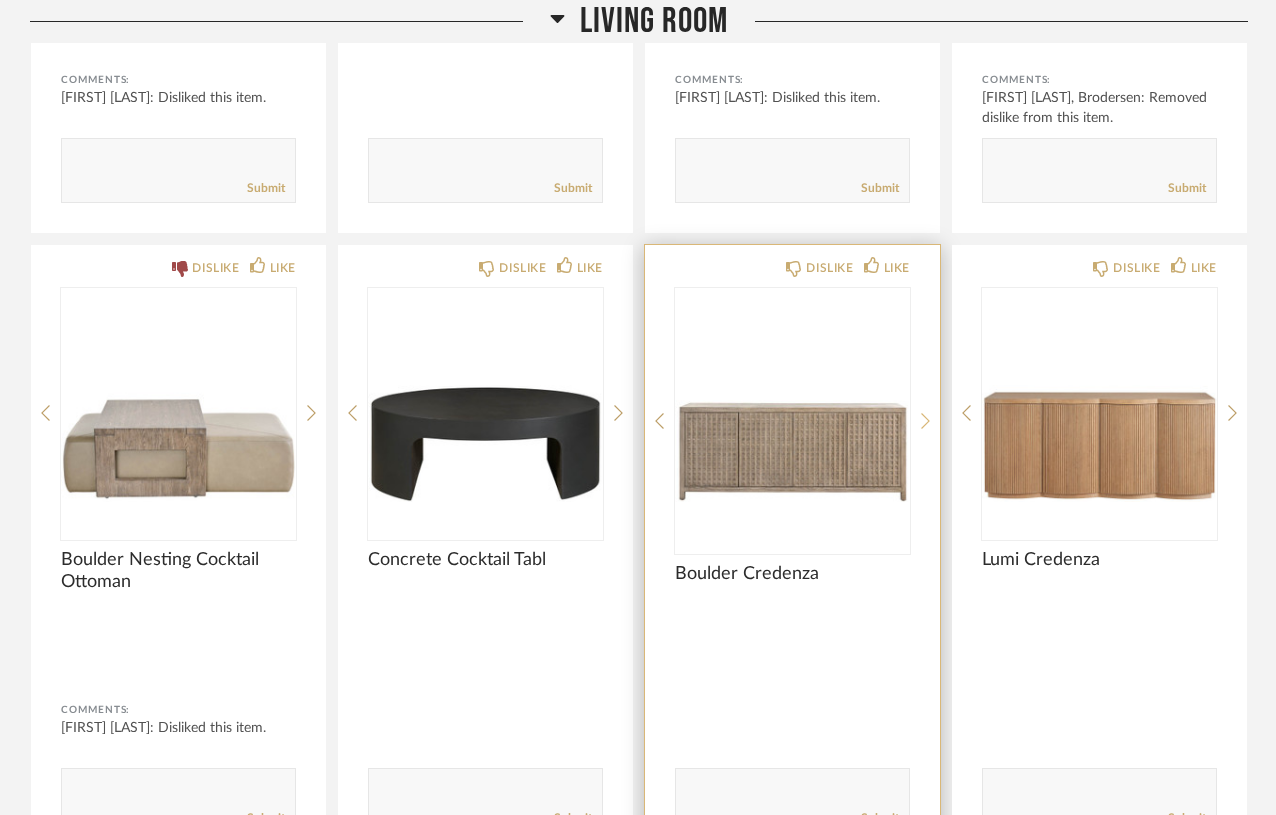 click 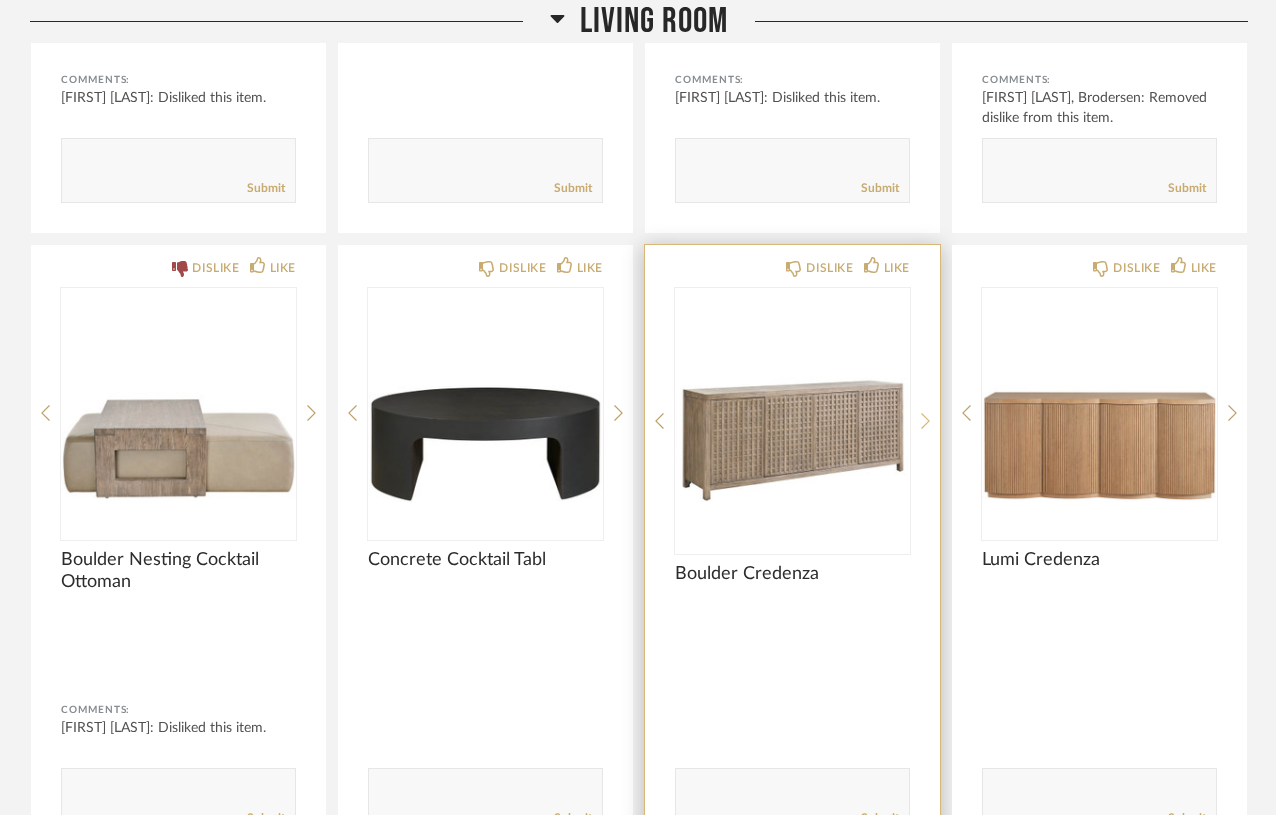 click 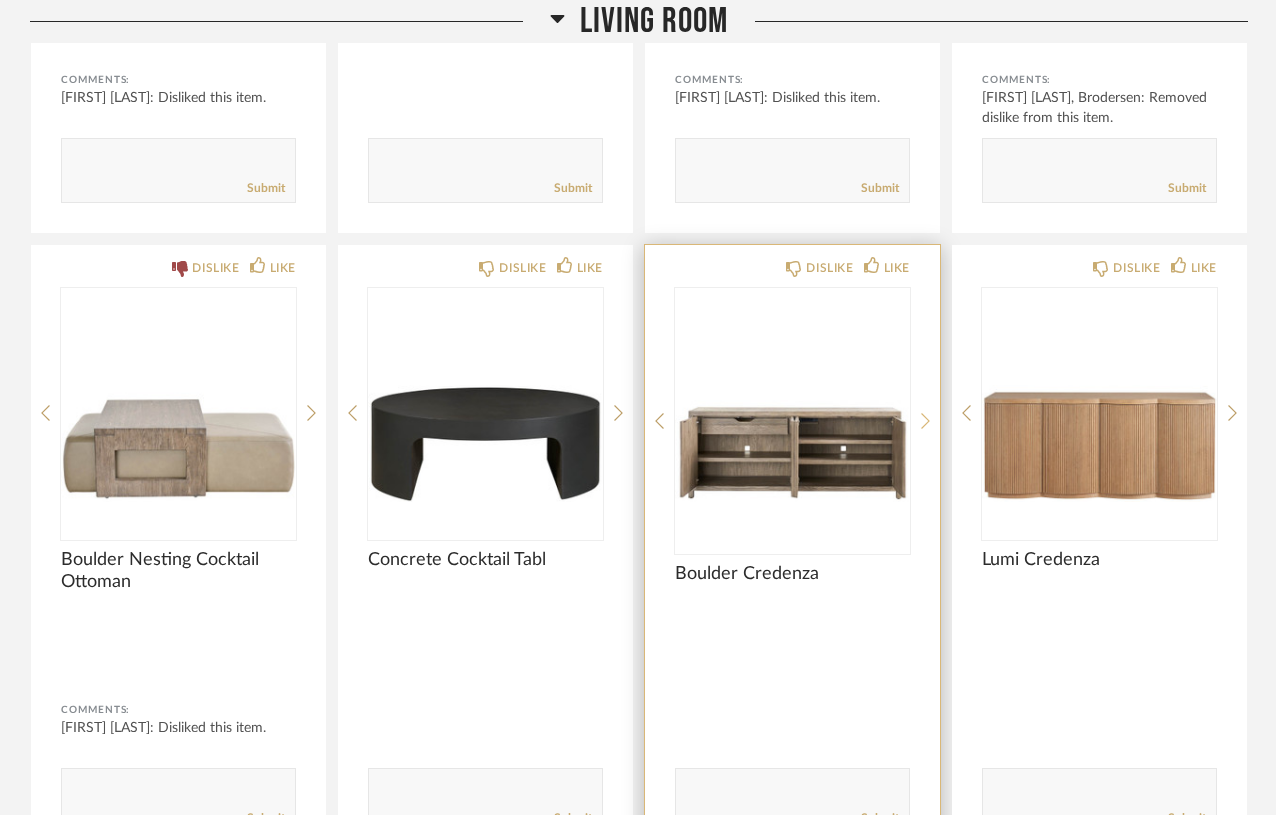 click 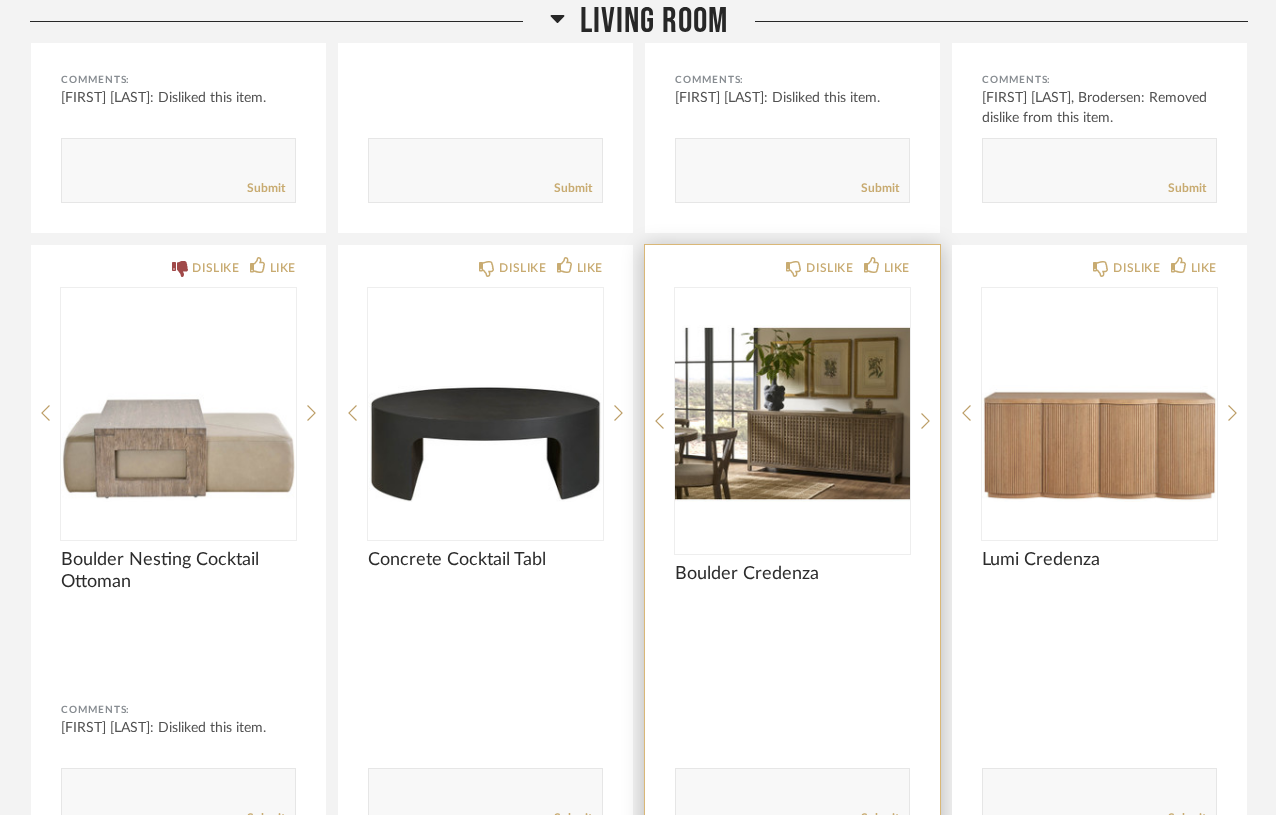 click at bounding box center (792, 413) 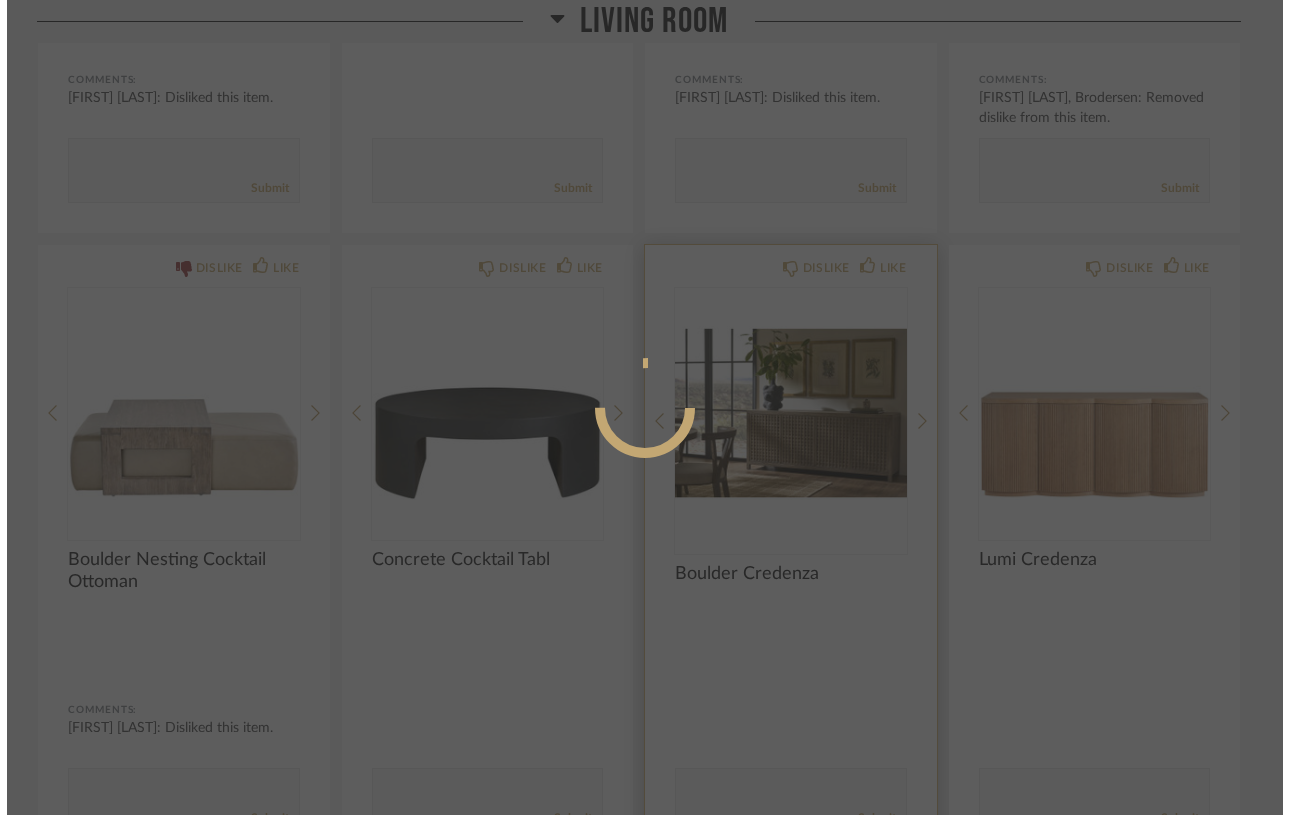 scroll, scrollTop: 0, scrollLeft: 0, axis: both 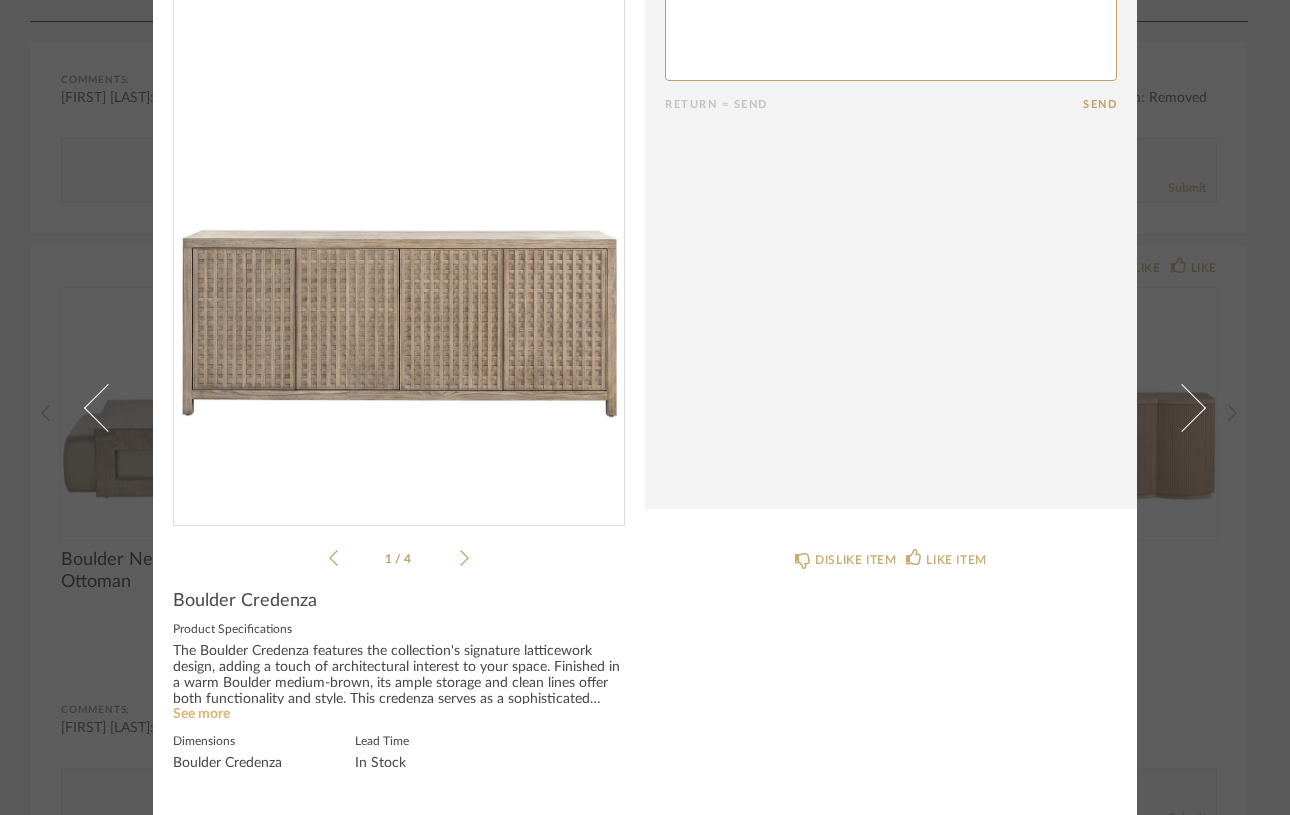 click on "See more" 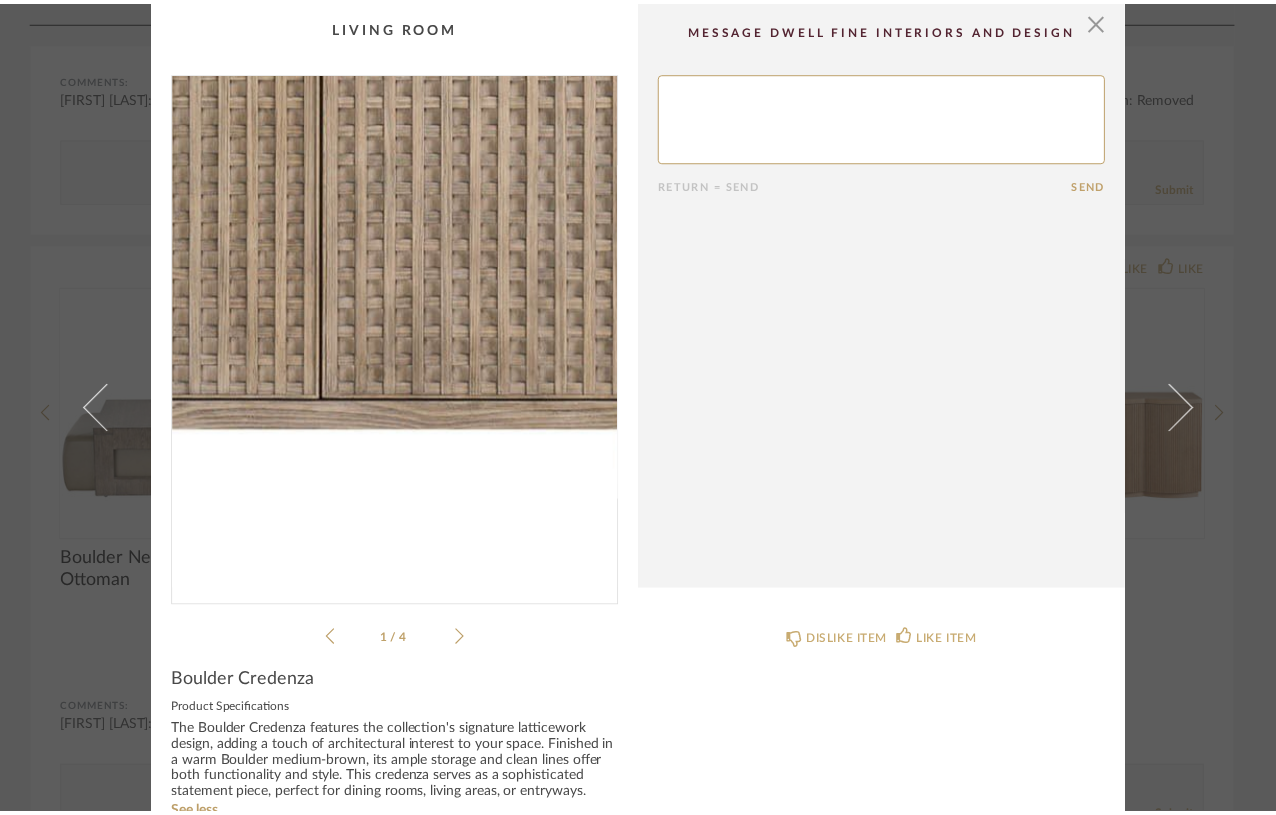 scroll, scrollTop: 0, scrollLeft: 0, axis: both 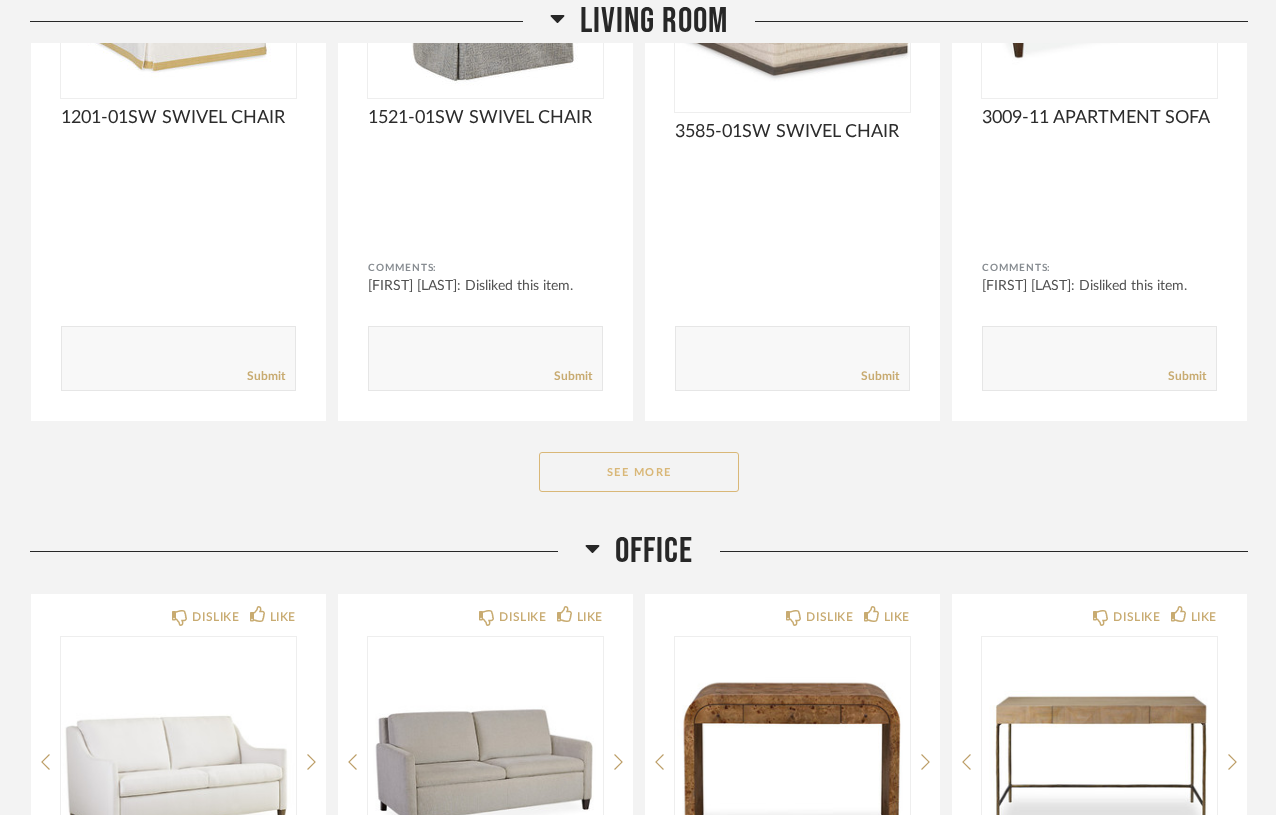 click on "See More" 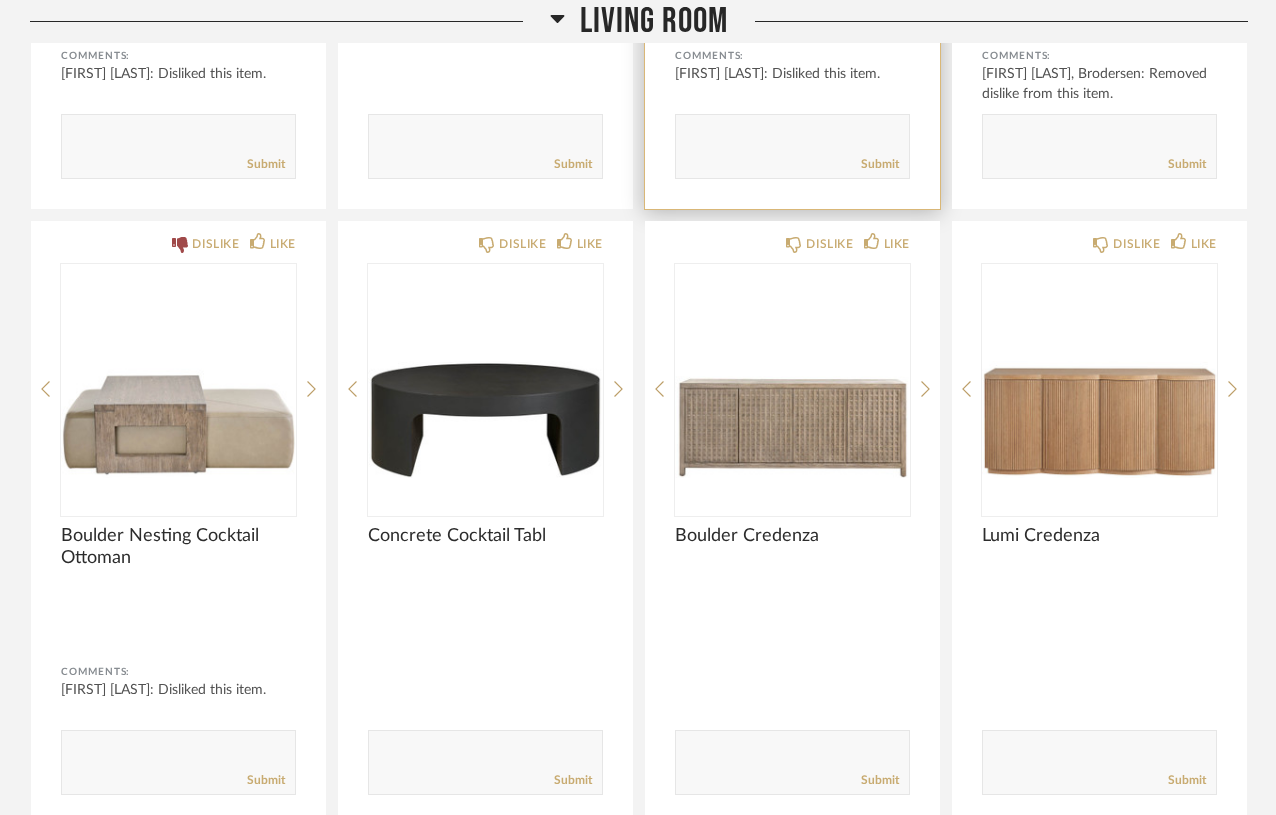 scroll, scrollTop: 2026, scrollLeft: 0, axis: vertical 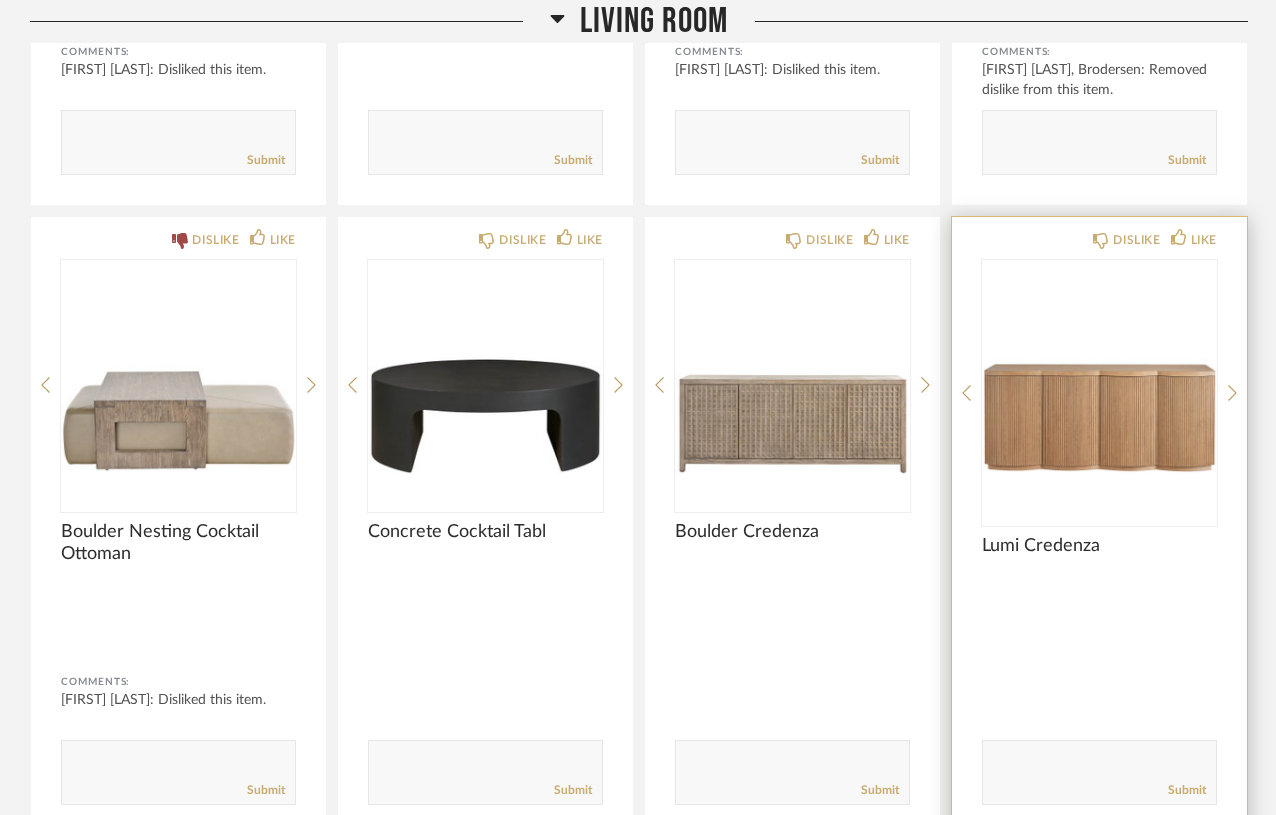 click at bounding box center [1099, 385] 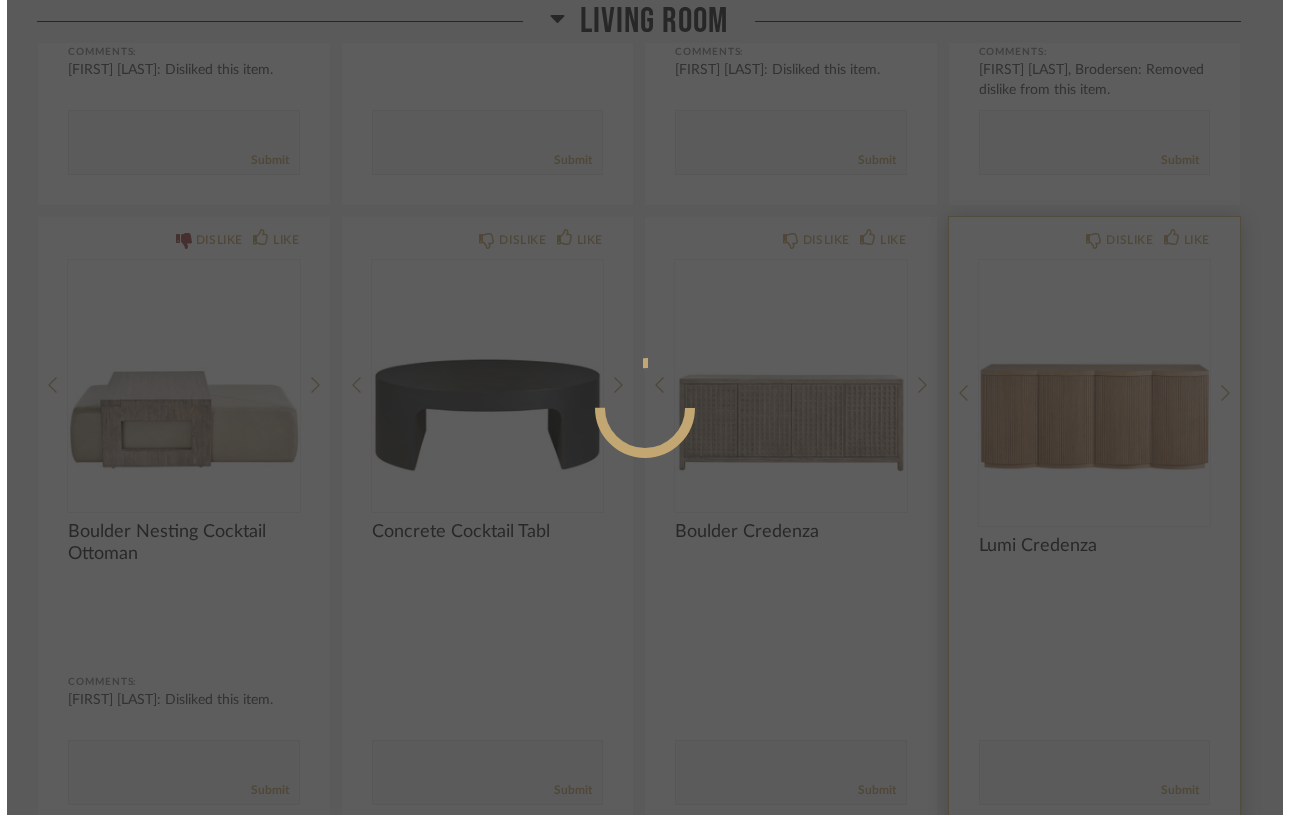 scroll, scrollTop: 0, scrollLeft: 0, axis: both 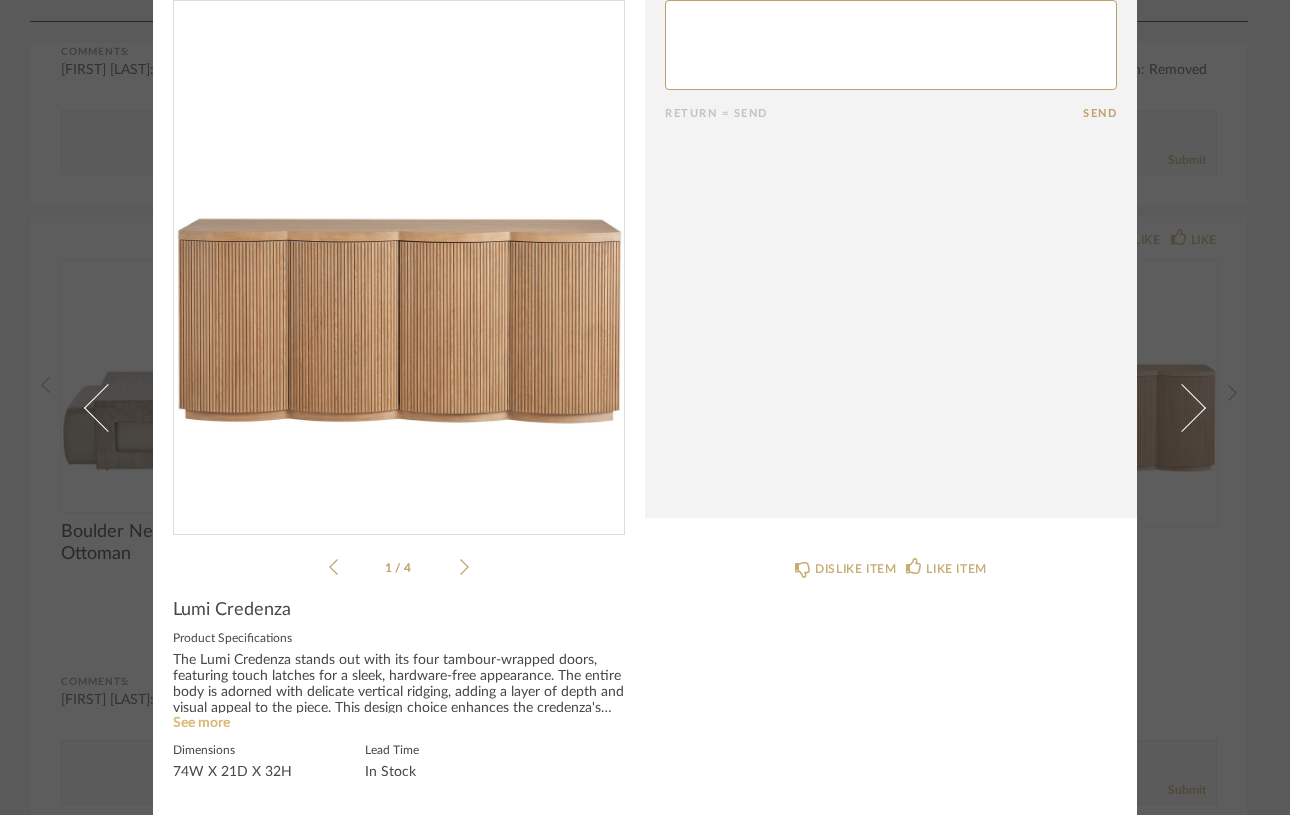 click on "See more" 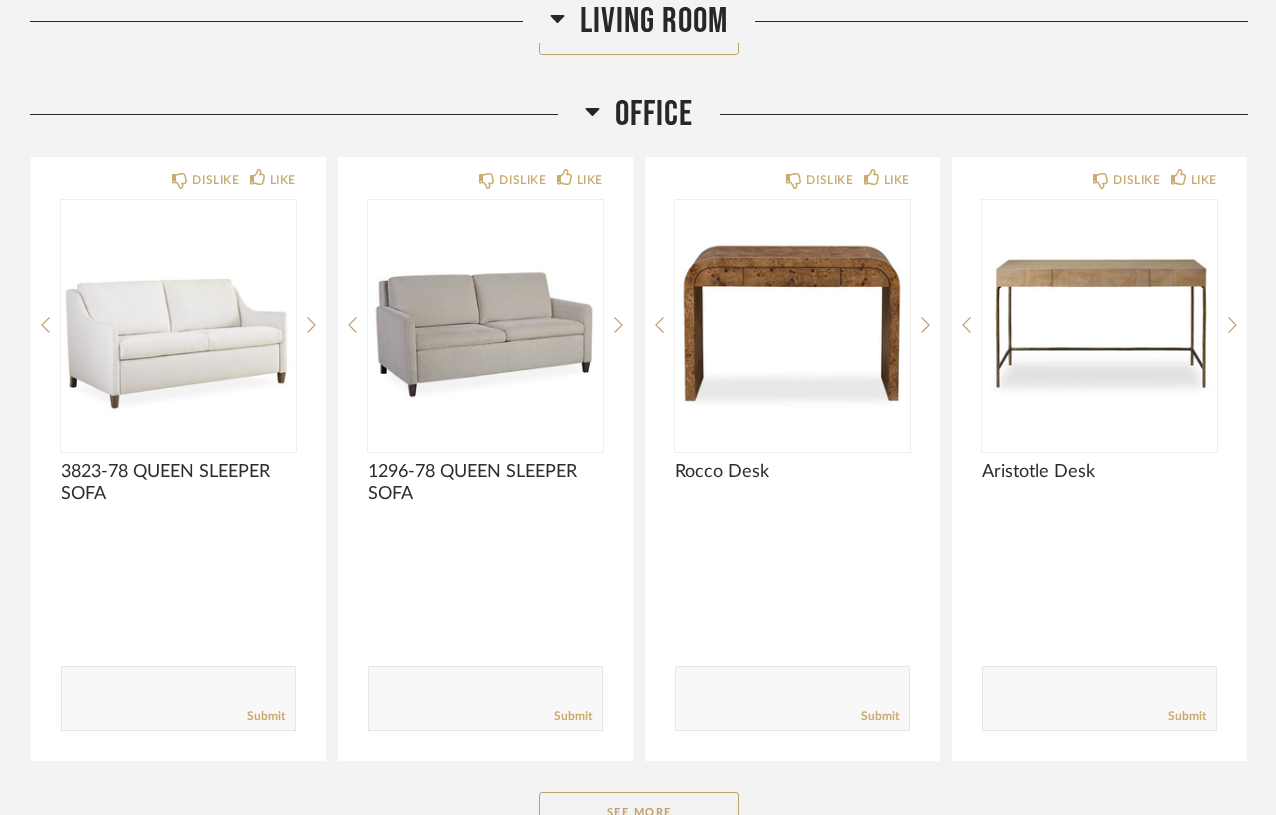 scroll, scrollTop: 1001, scrollLeft: 0, axis: vertical 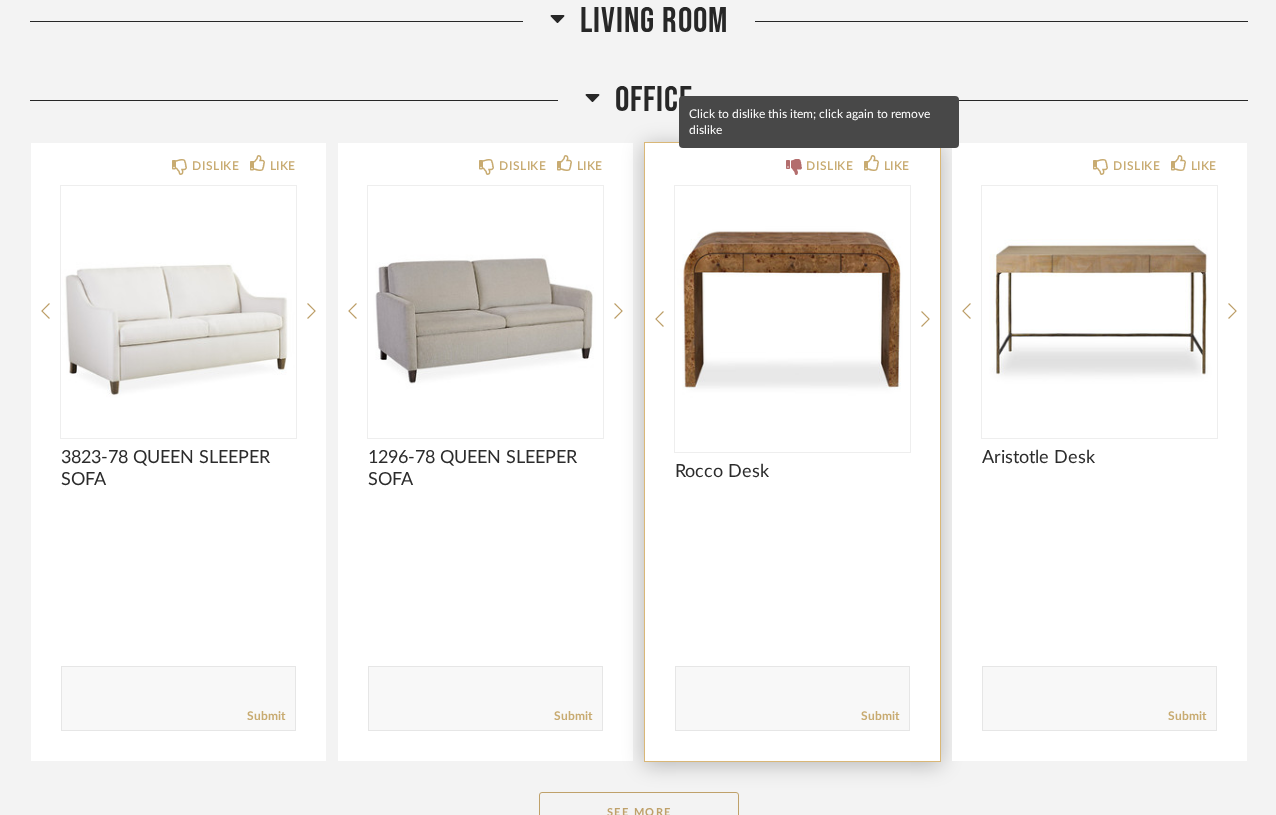 click on "DISLIKE" 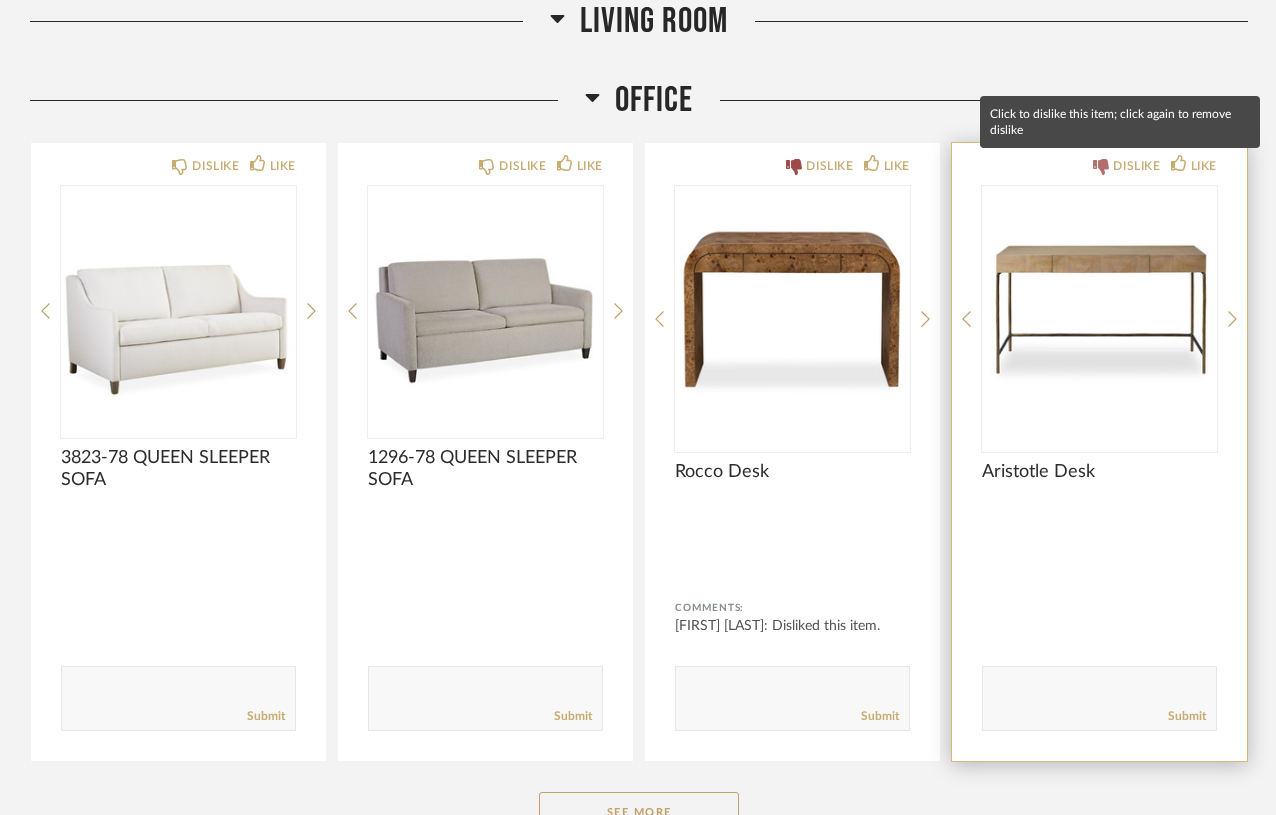 click on "DISLIKE" 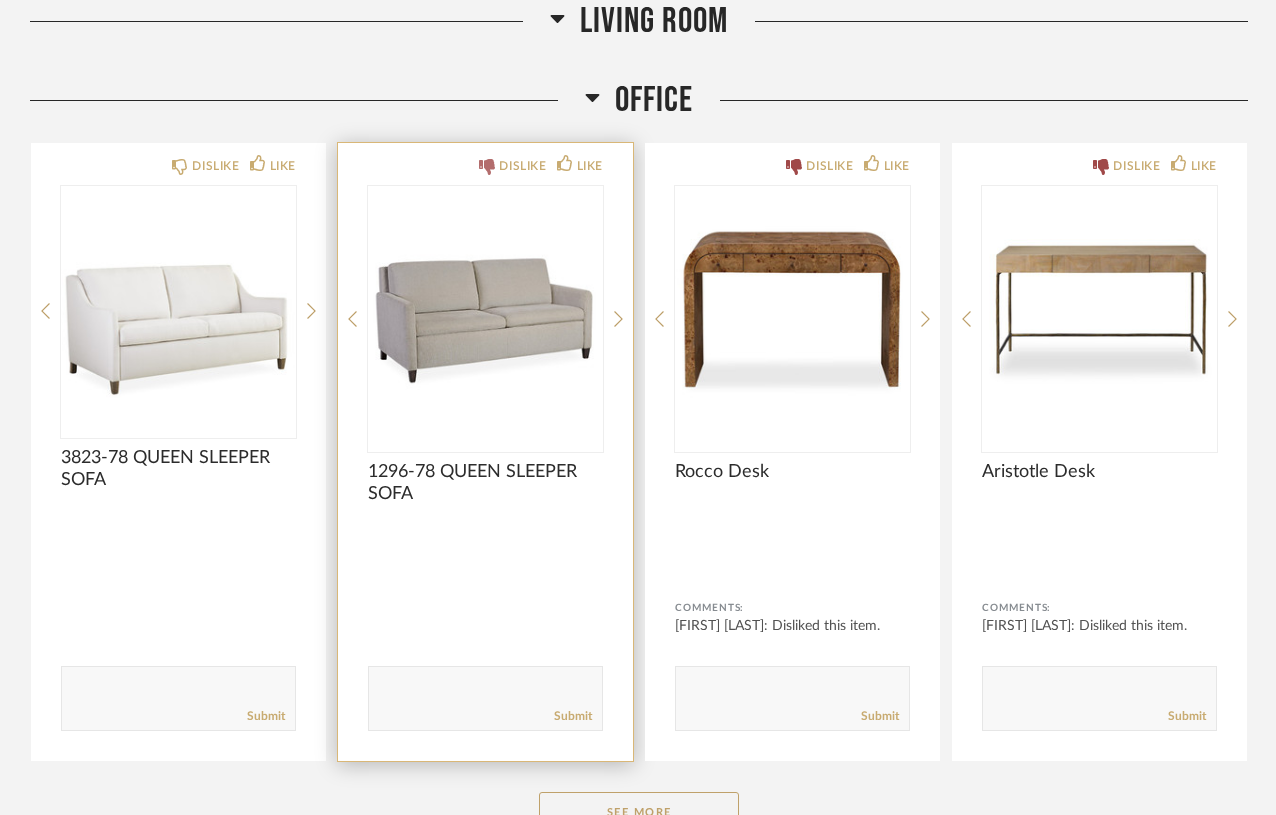 click on "DISLIKE" 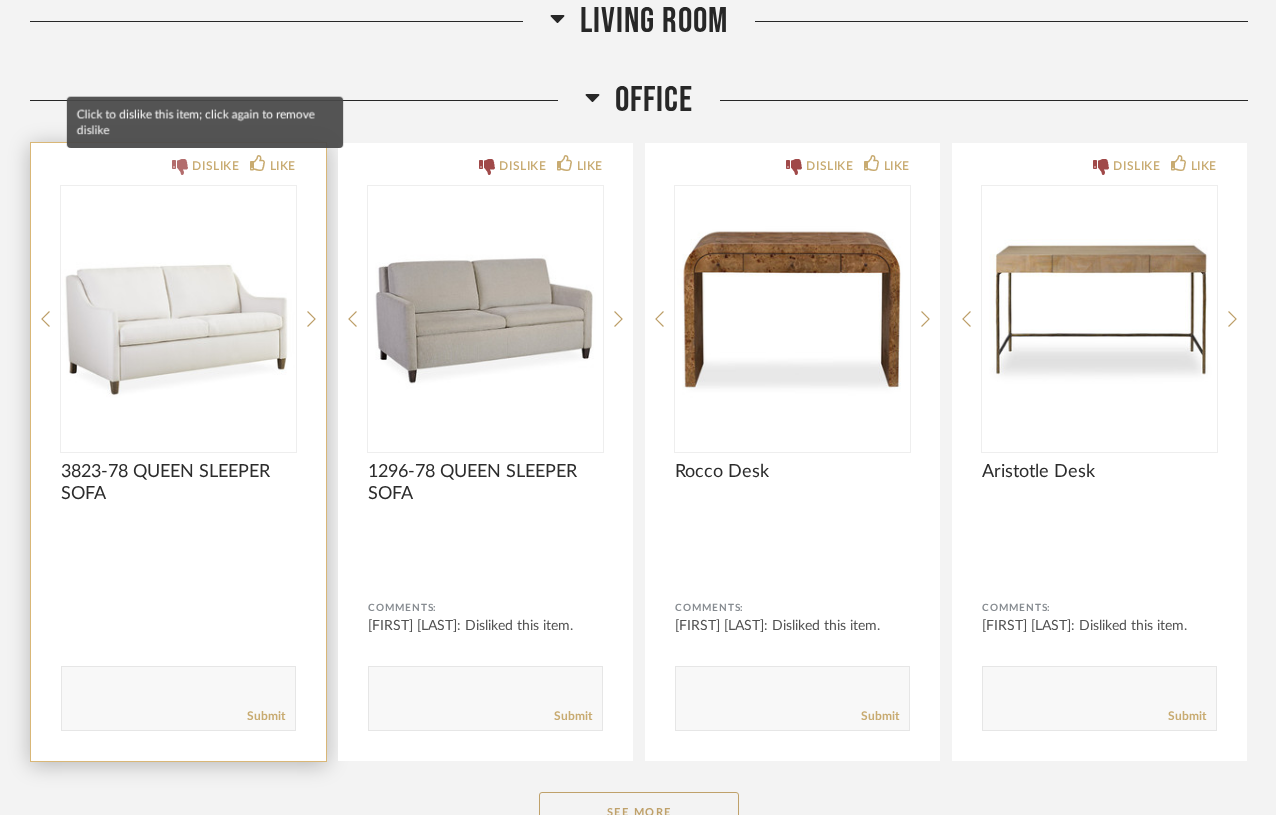 click on "DISLIKE" 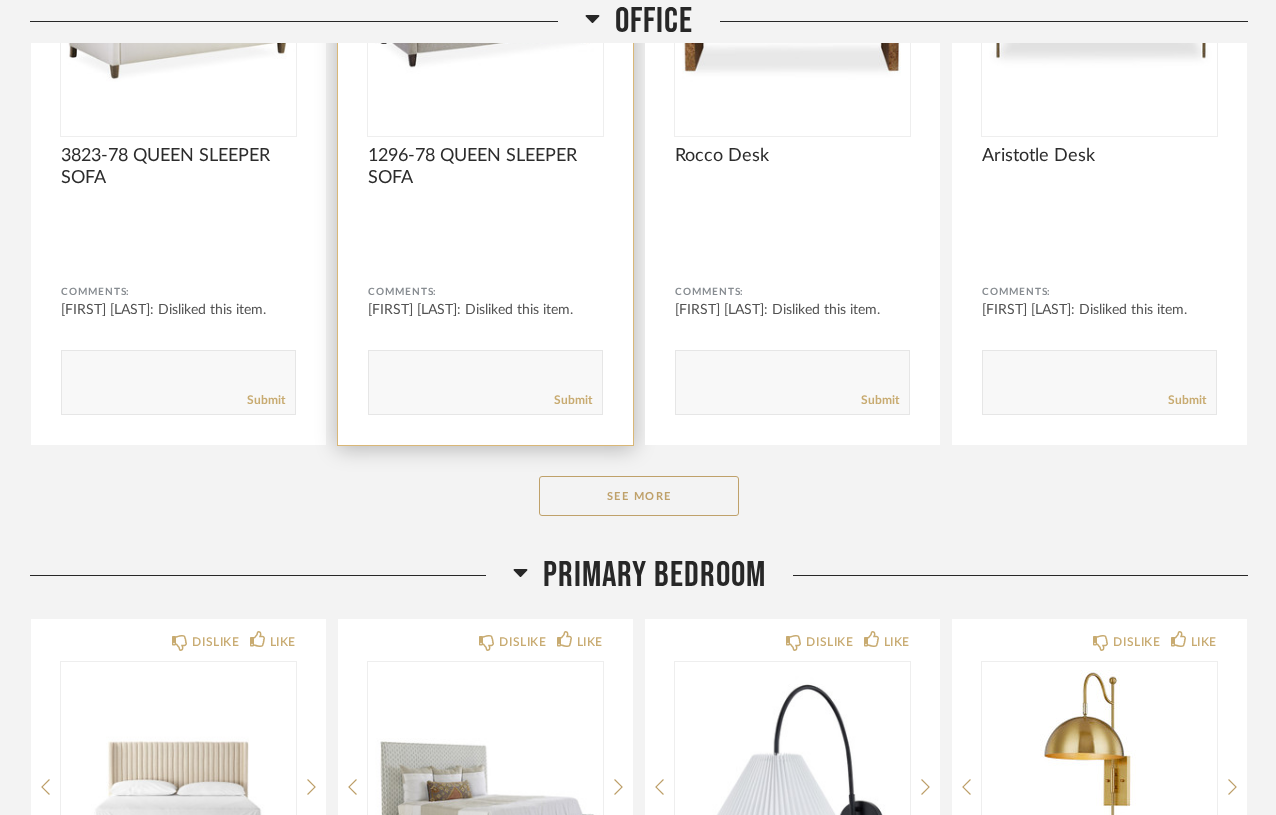 scroll, scrollTop: 1321, scrollLeft: 0, axis: vertical 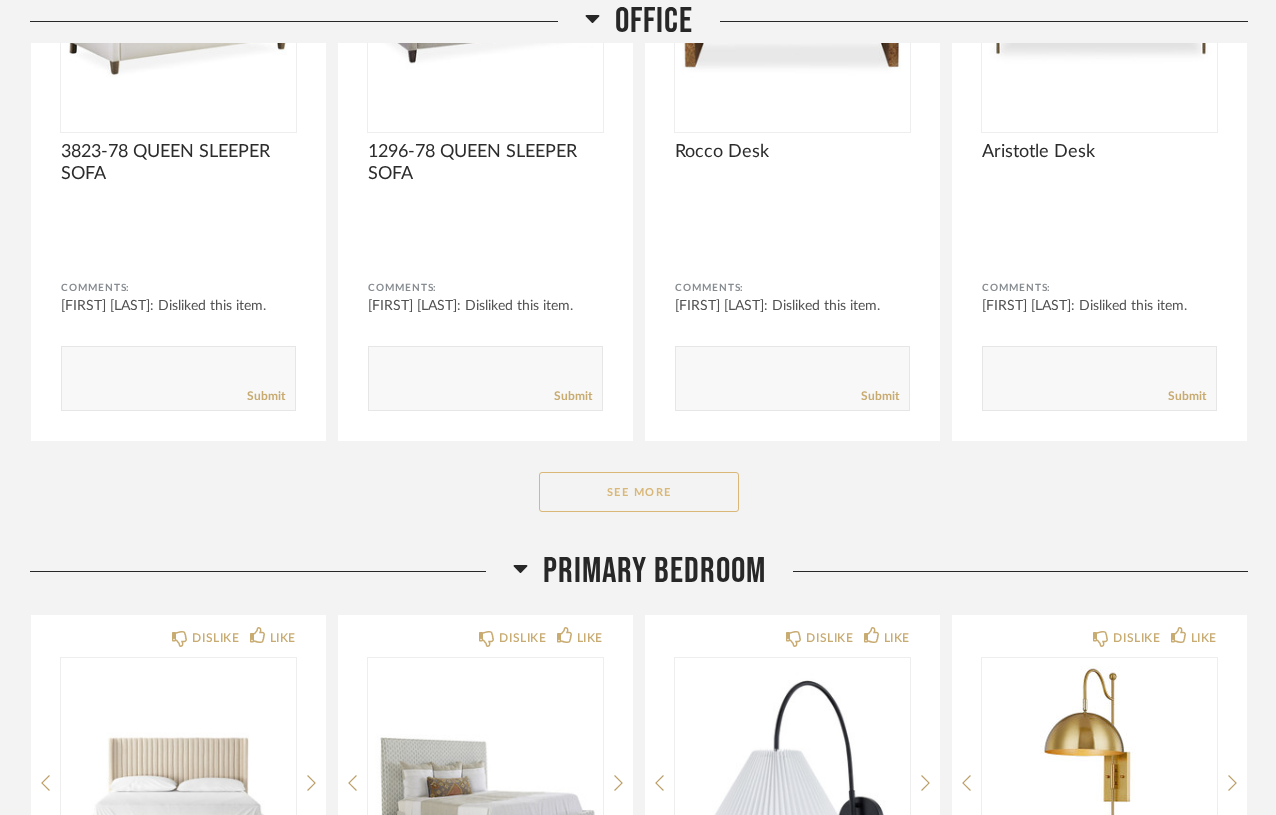 click on "See More" 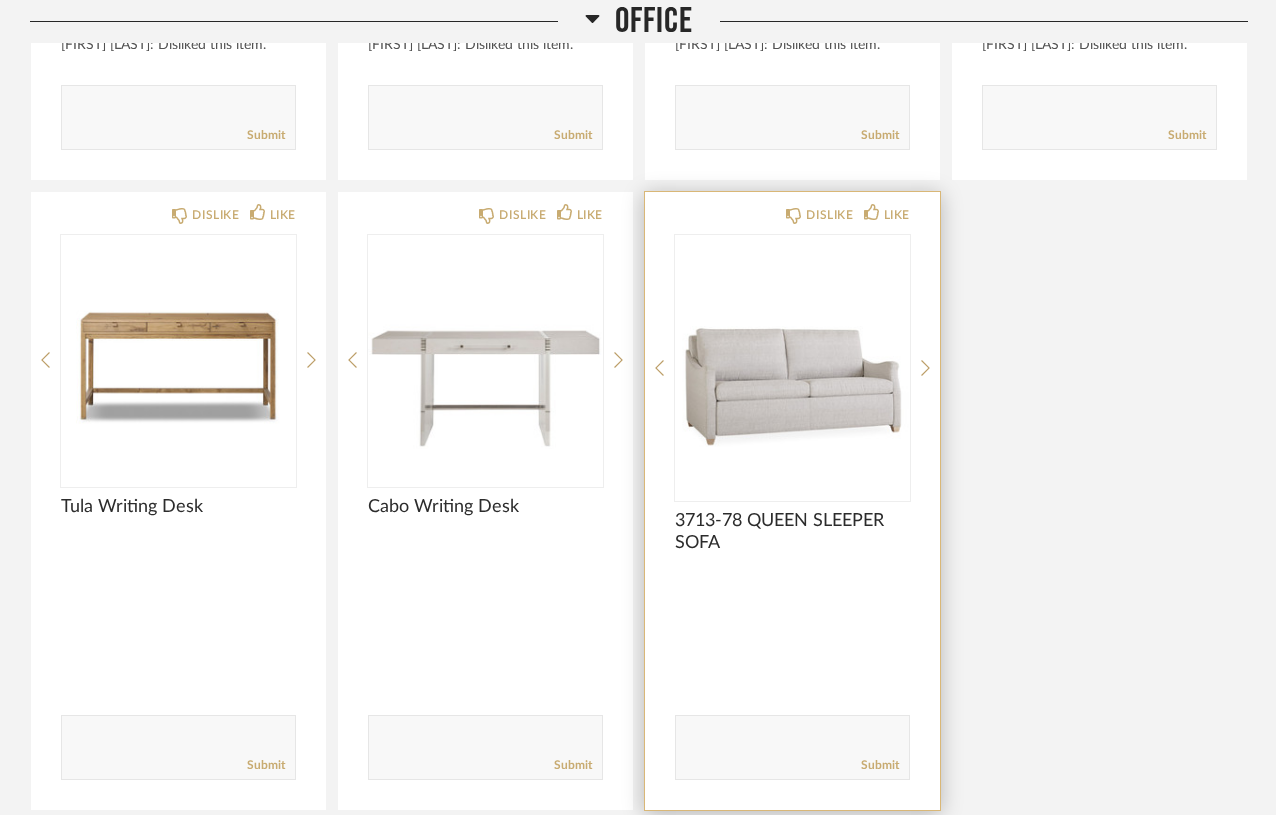 scroll, scrollTop: 1585, scrollLeft: 0, axis: vertical 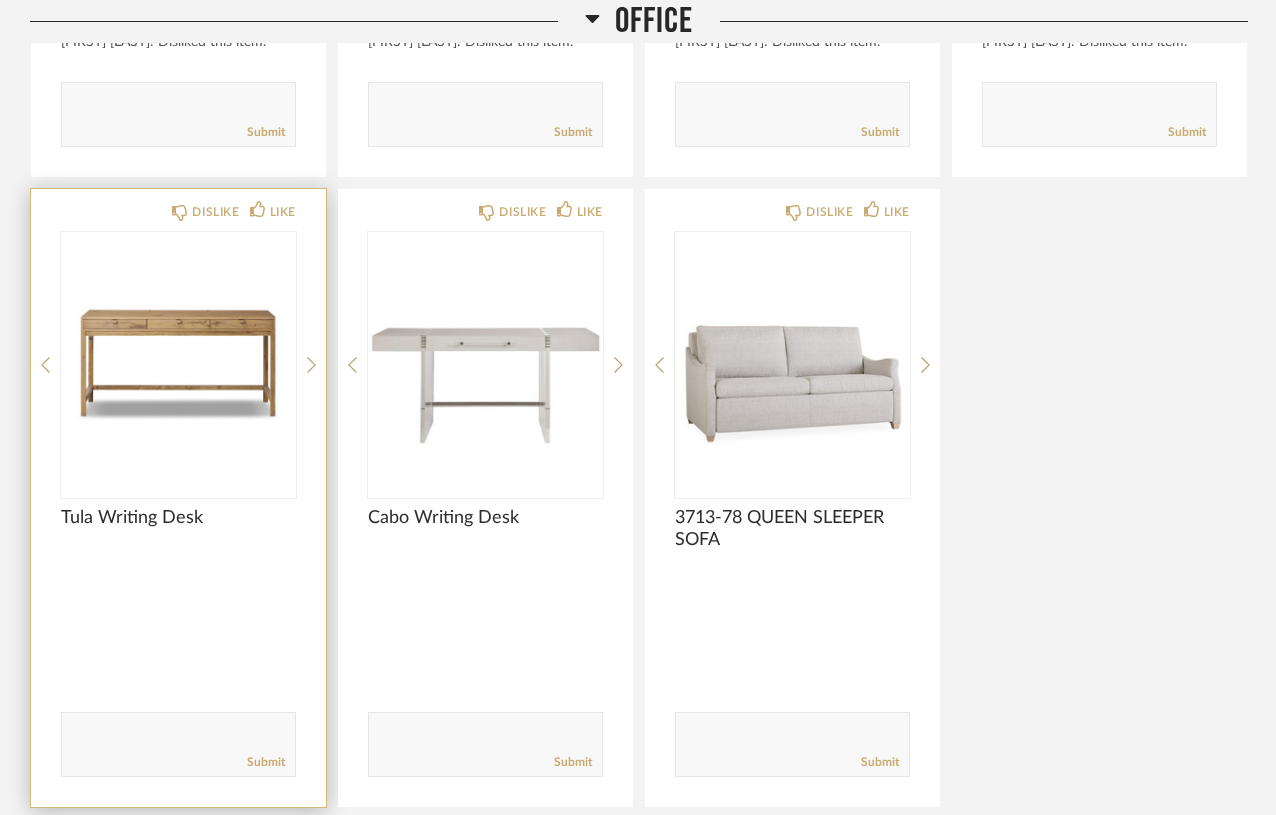 click at bounding box center (178, 357) 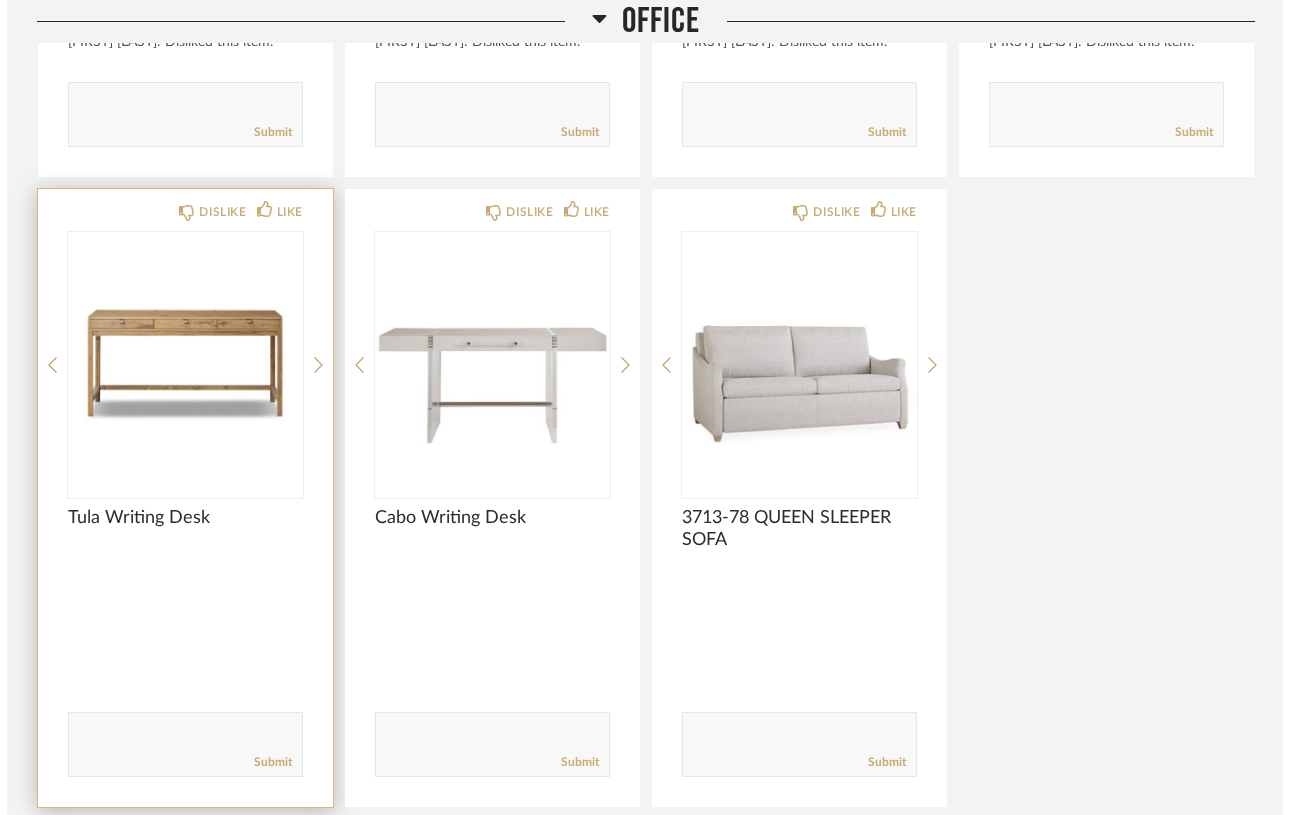 scroll, scrollTop: 0, scrollLeft: 0, axis: both 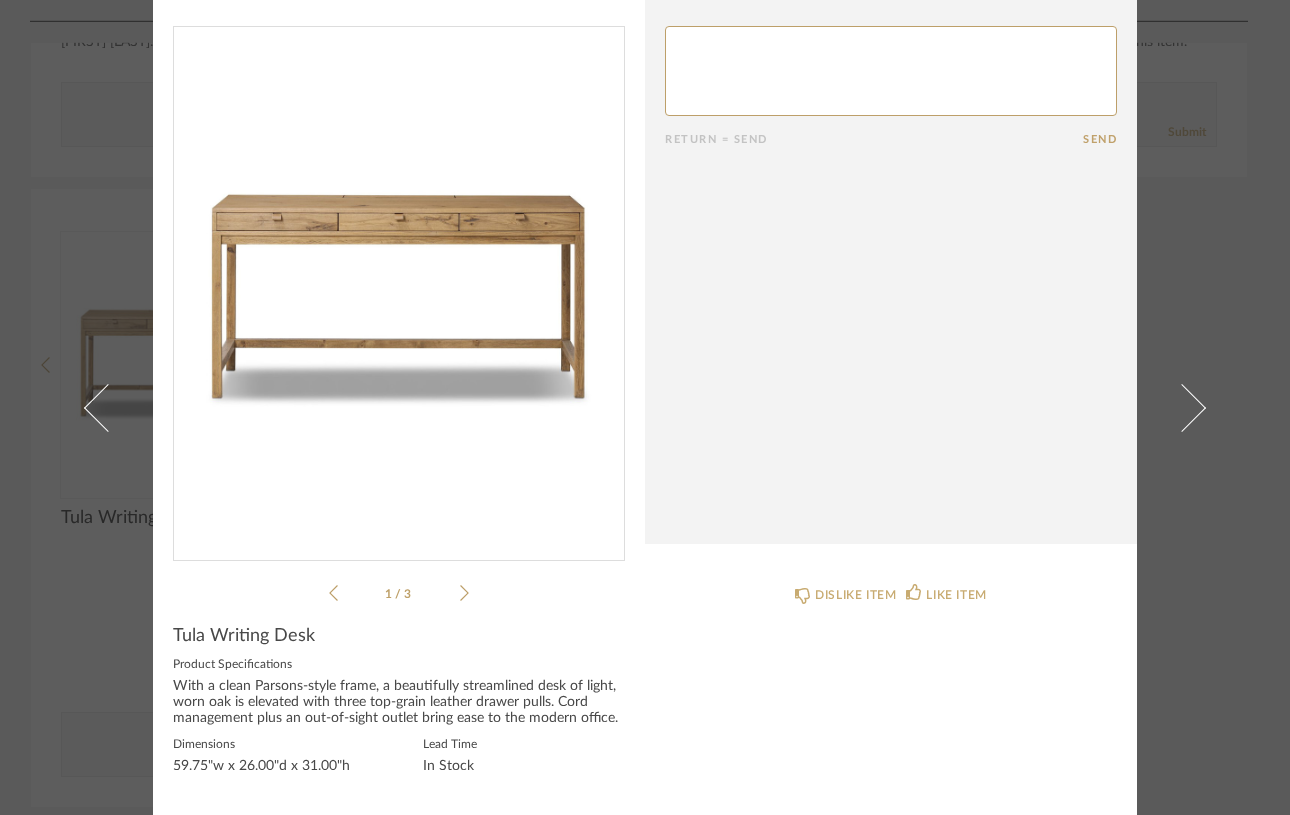 click 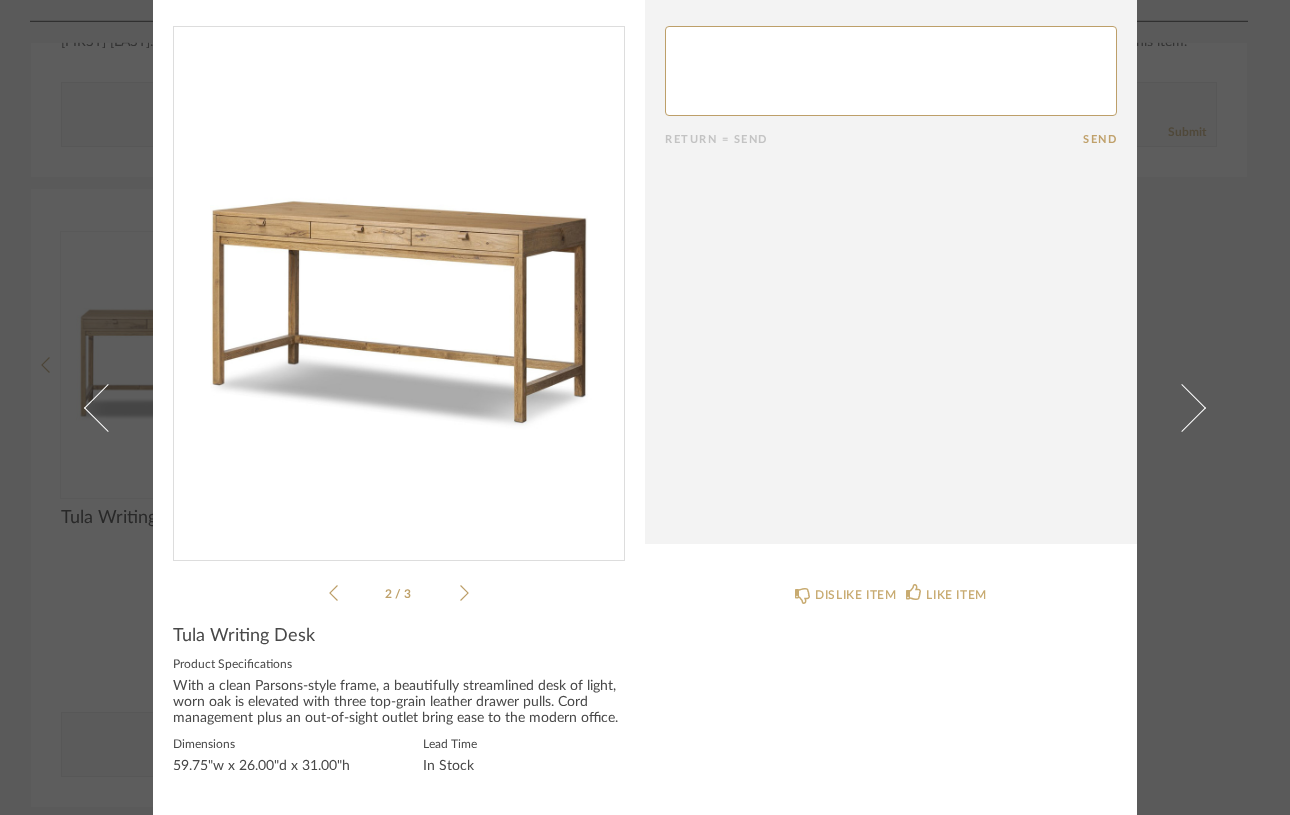 click 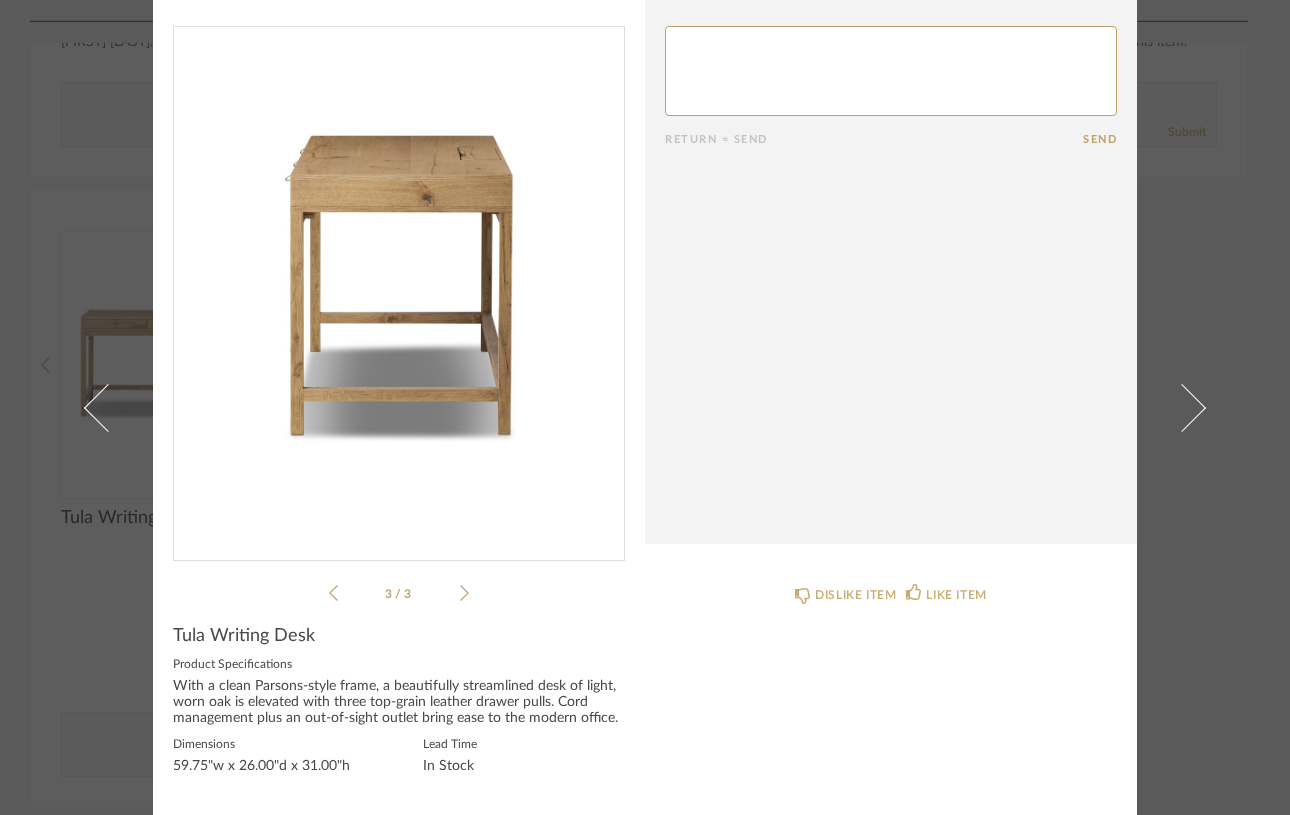 click 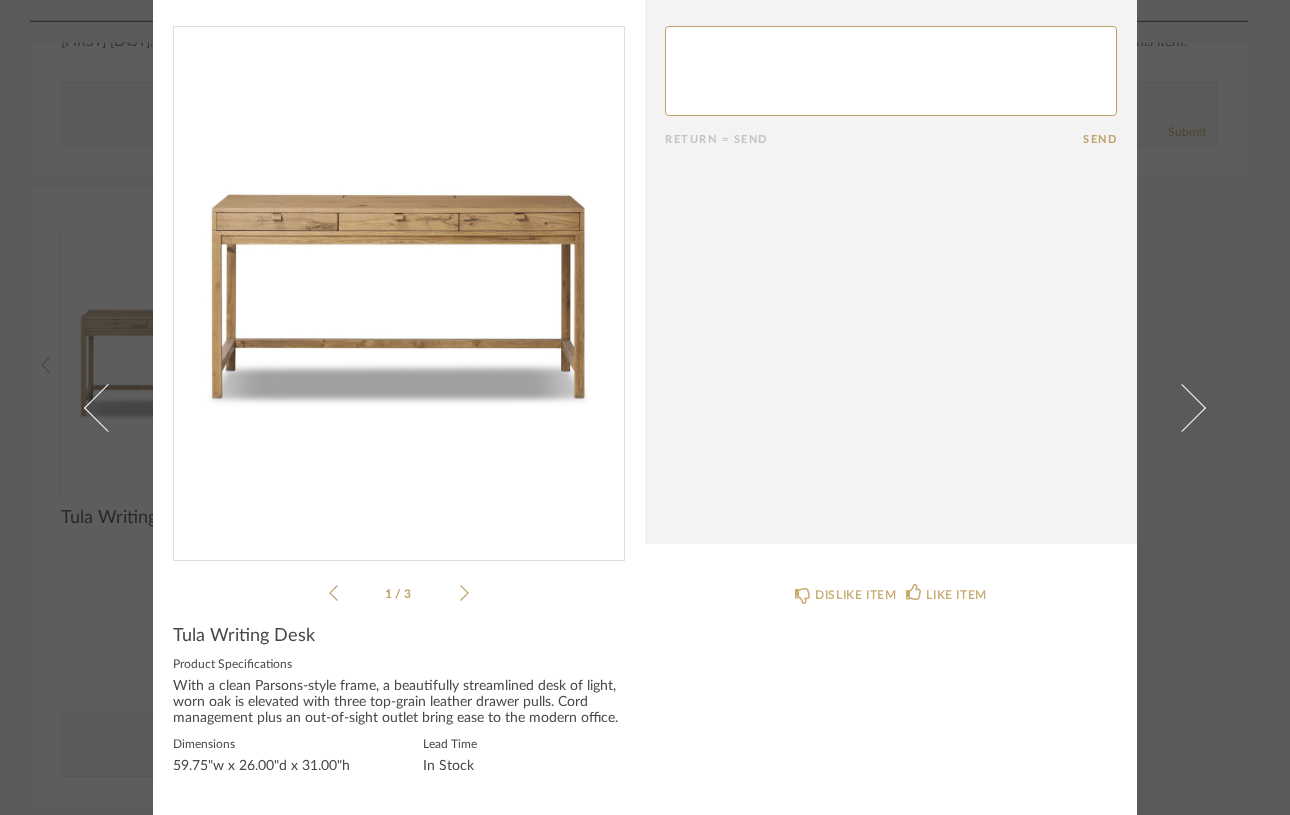 click 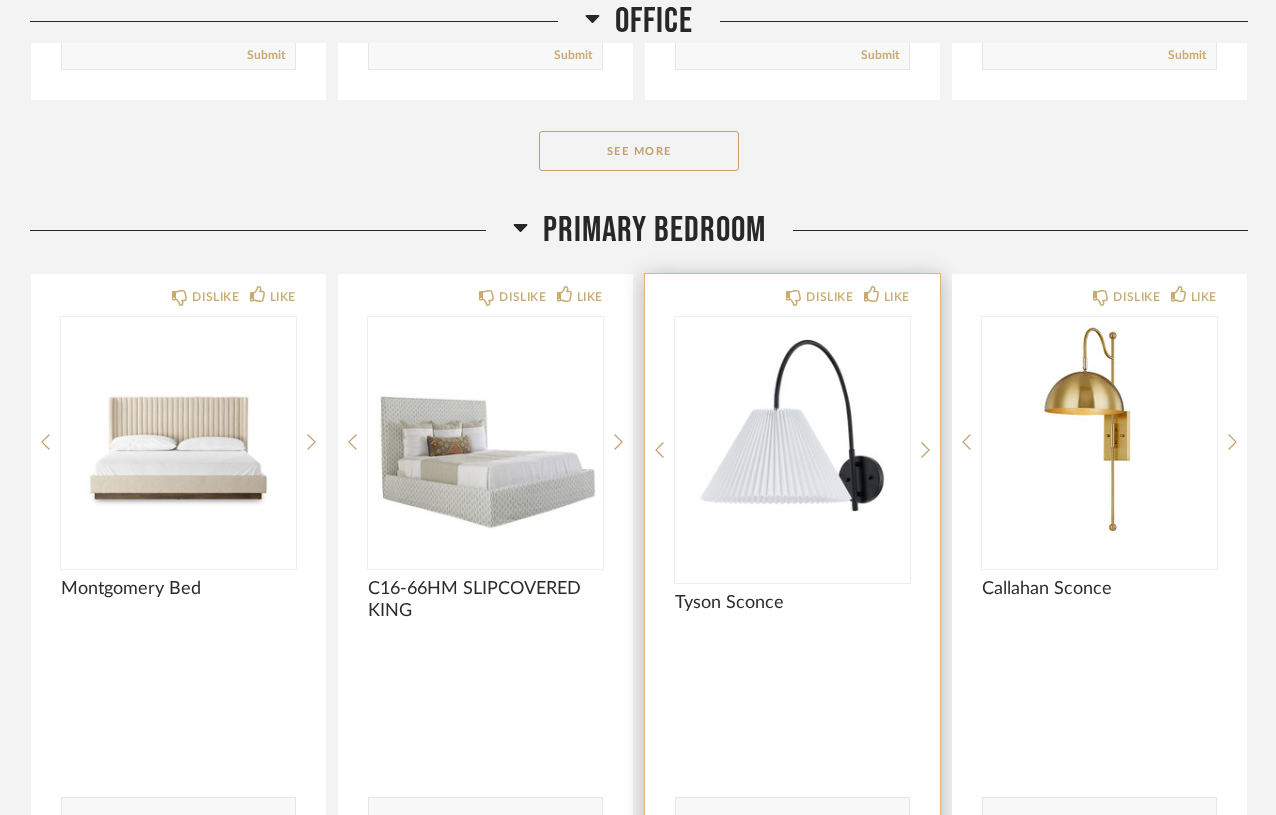 scroll, scrollTop: 1676, scrollLeft: 0, axis: vertical 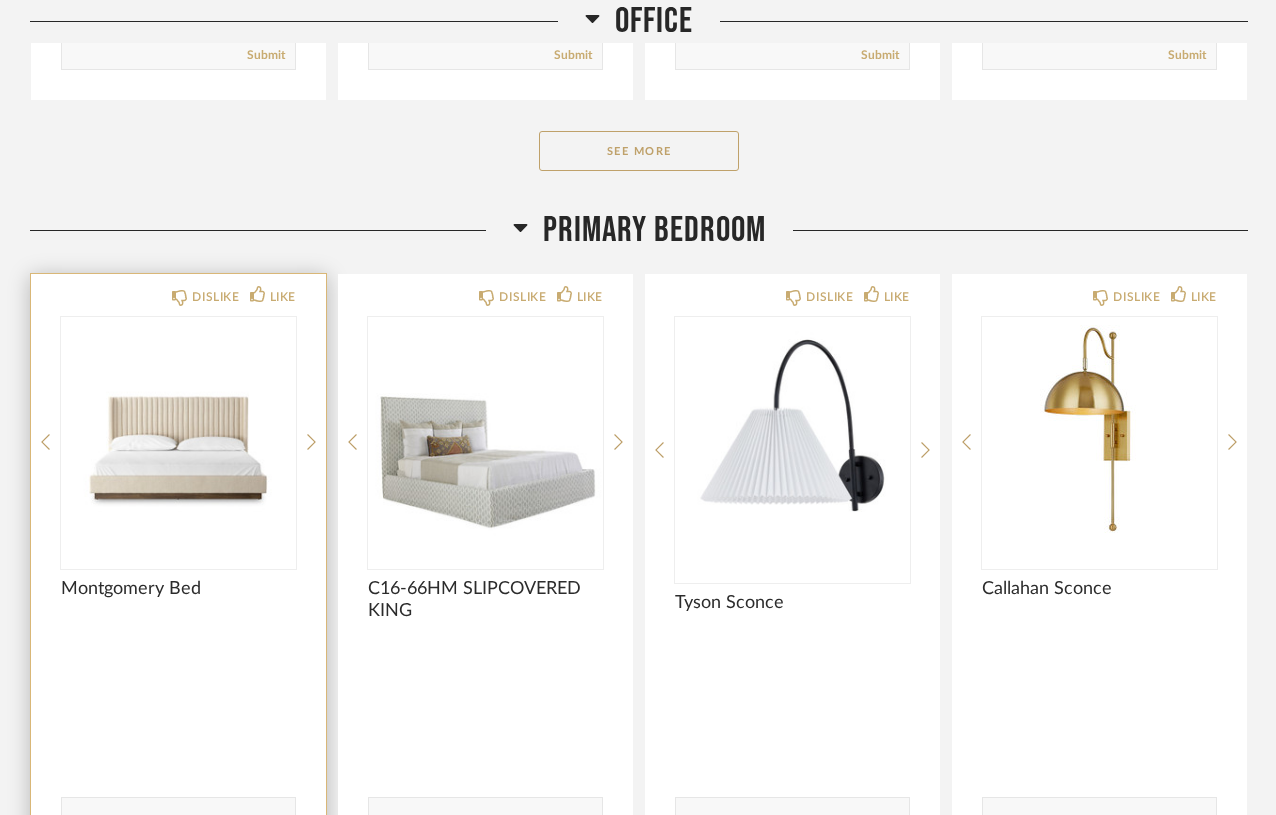 click on "Montgomery Bed" 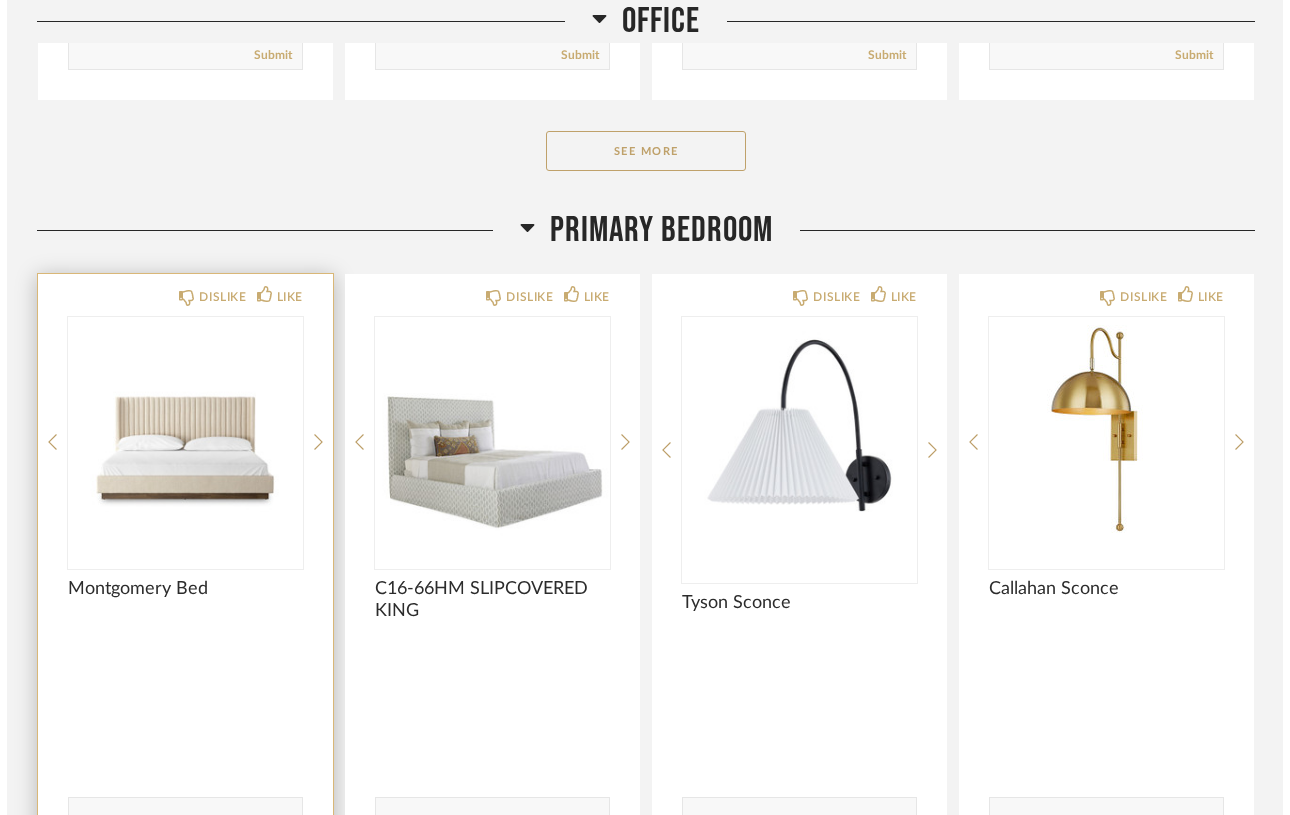 scroll, scrollTop: 0, scrollLeft: 0, axis: both 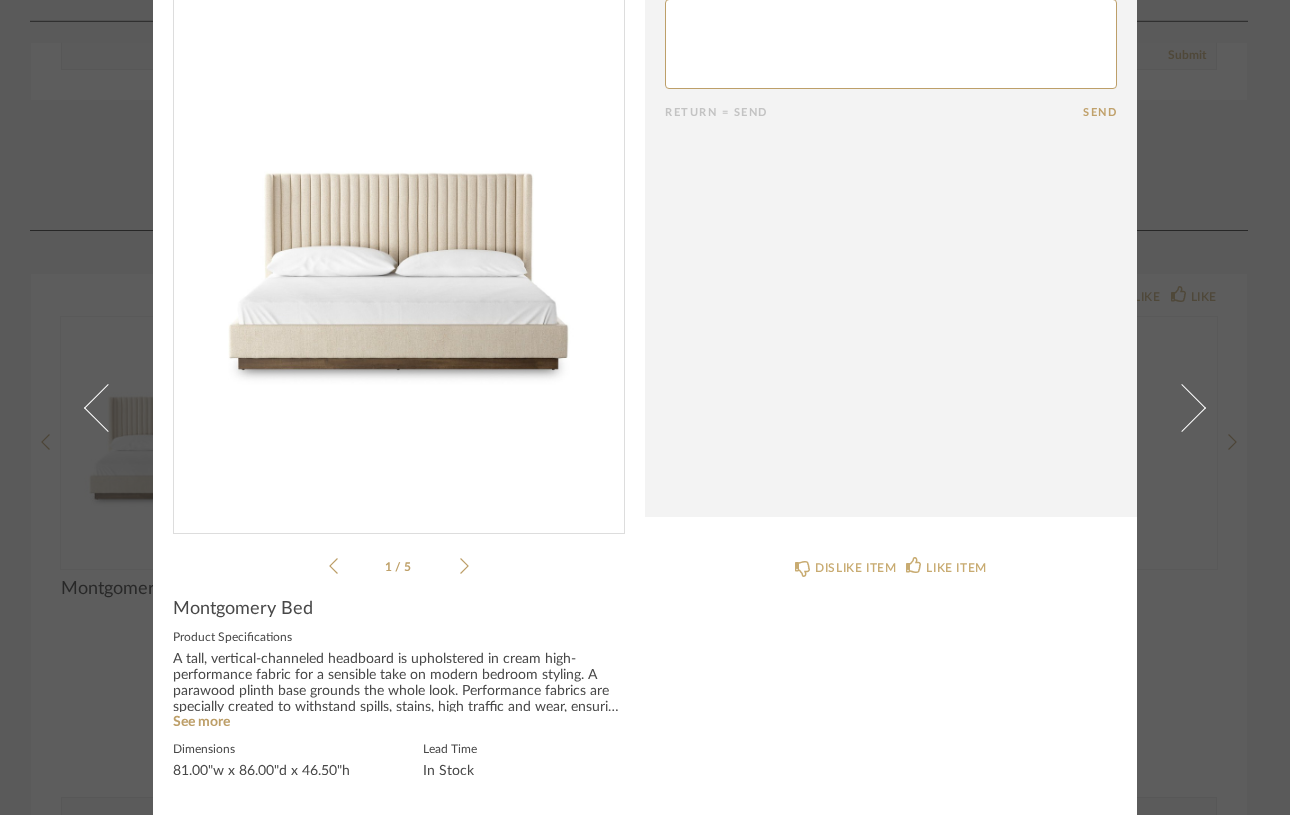 click 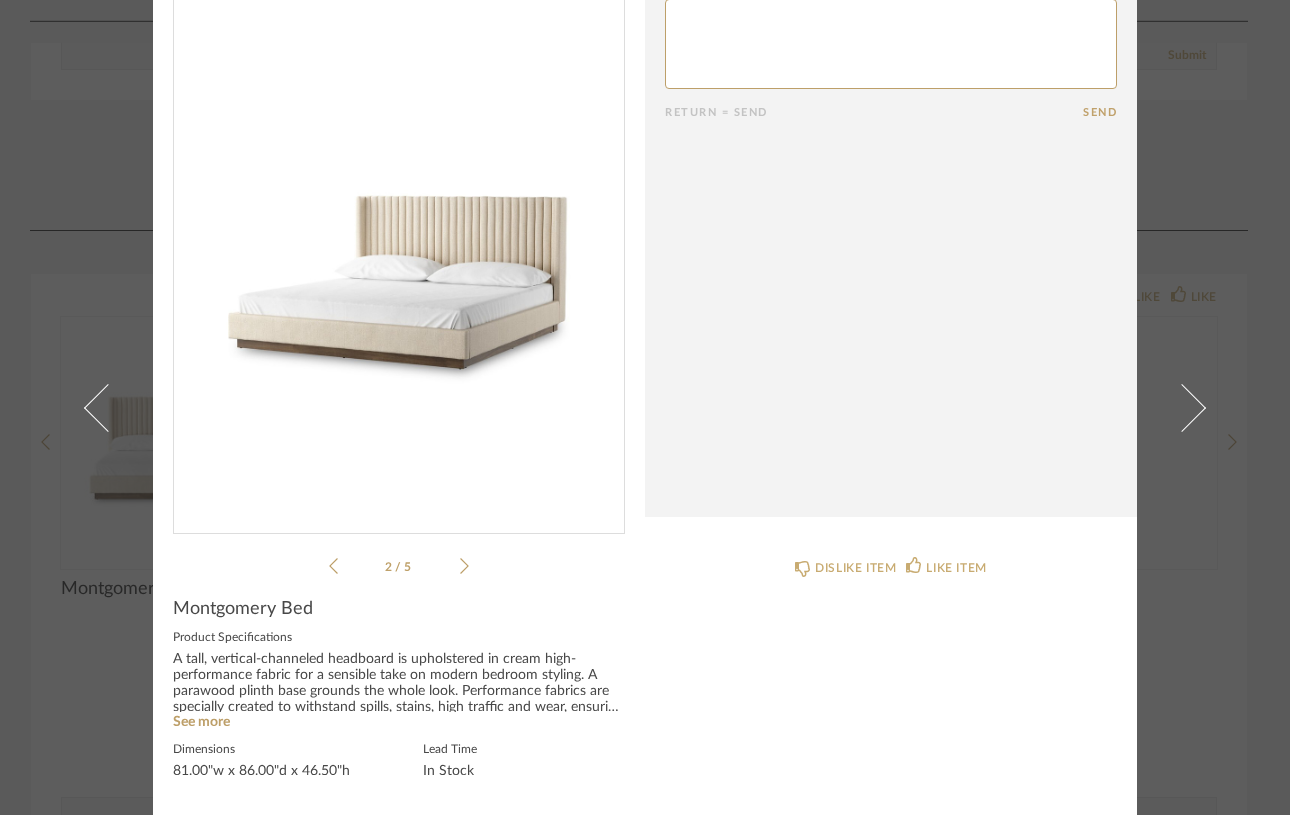 click 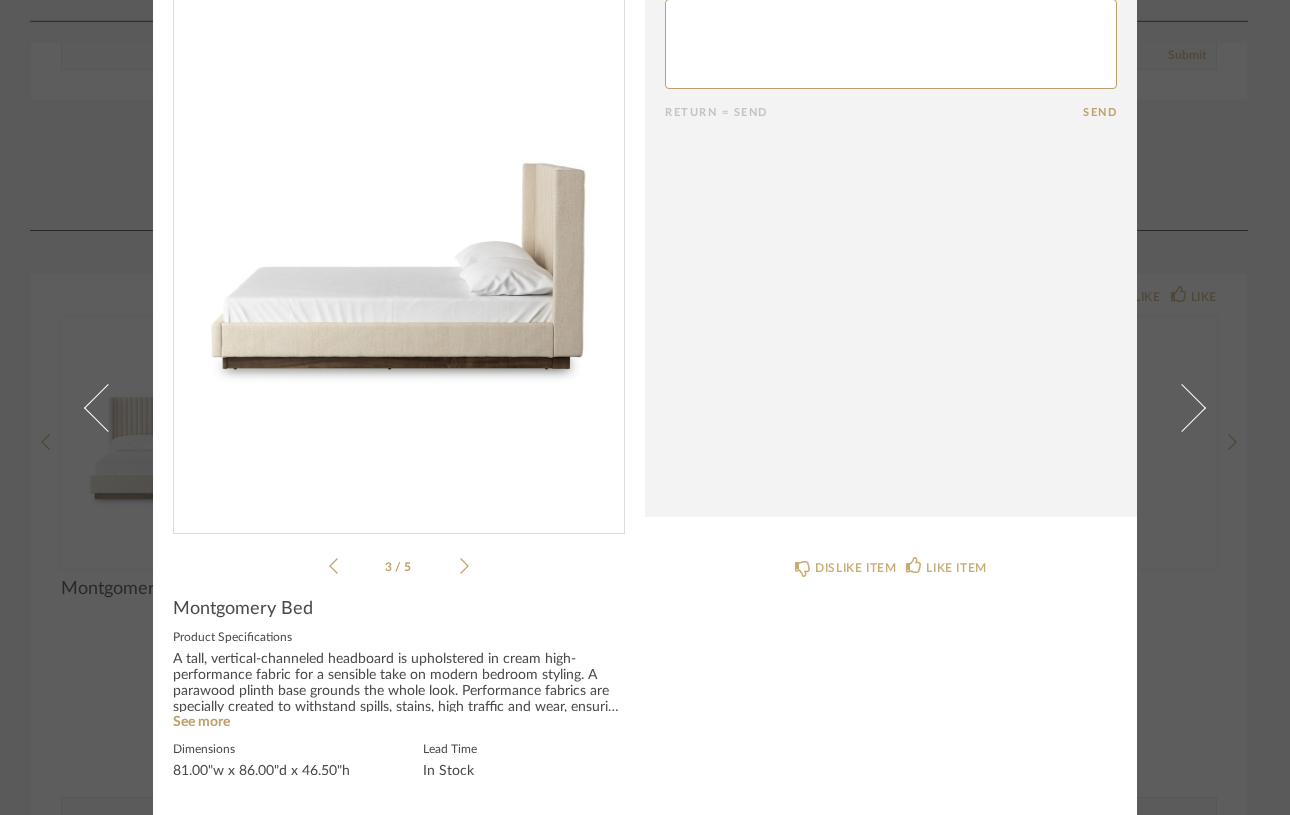 click 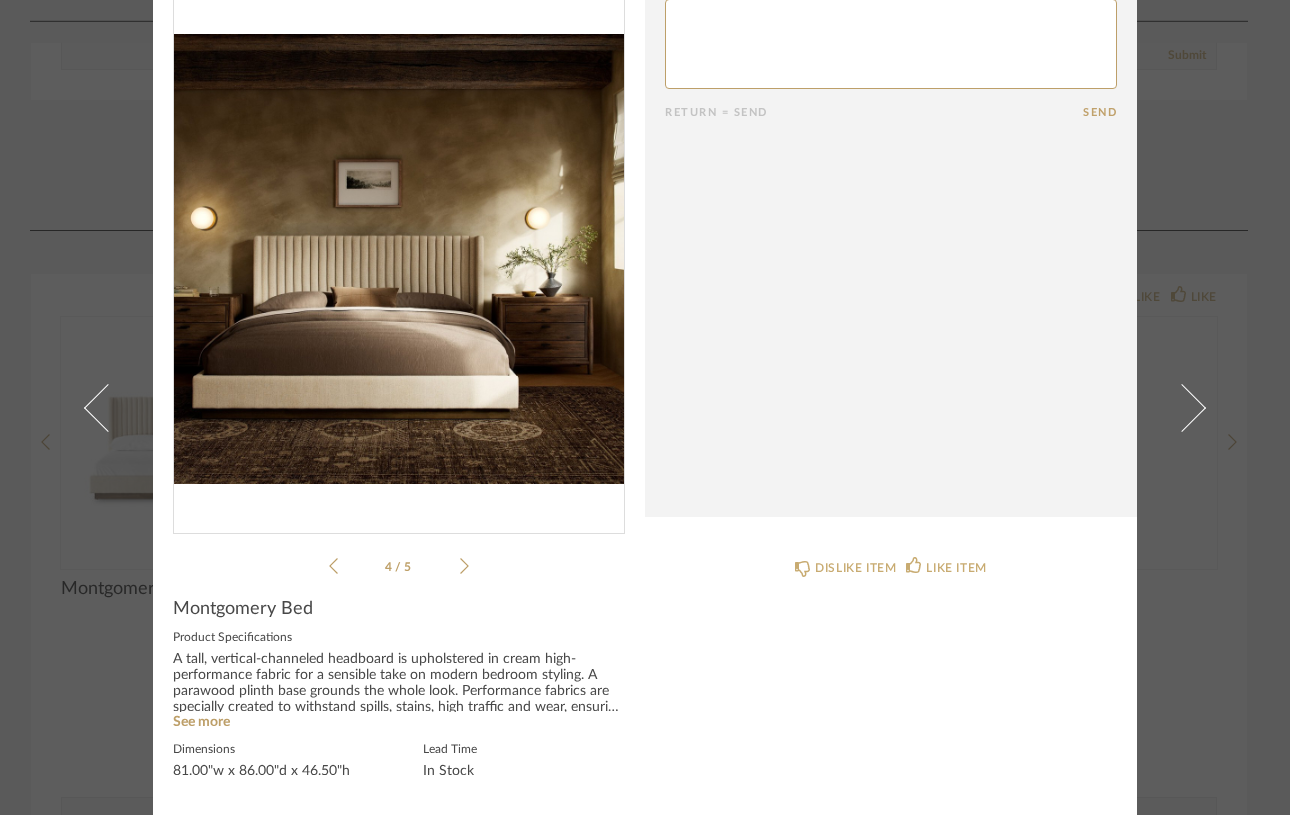 click 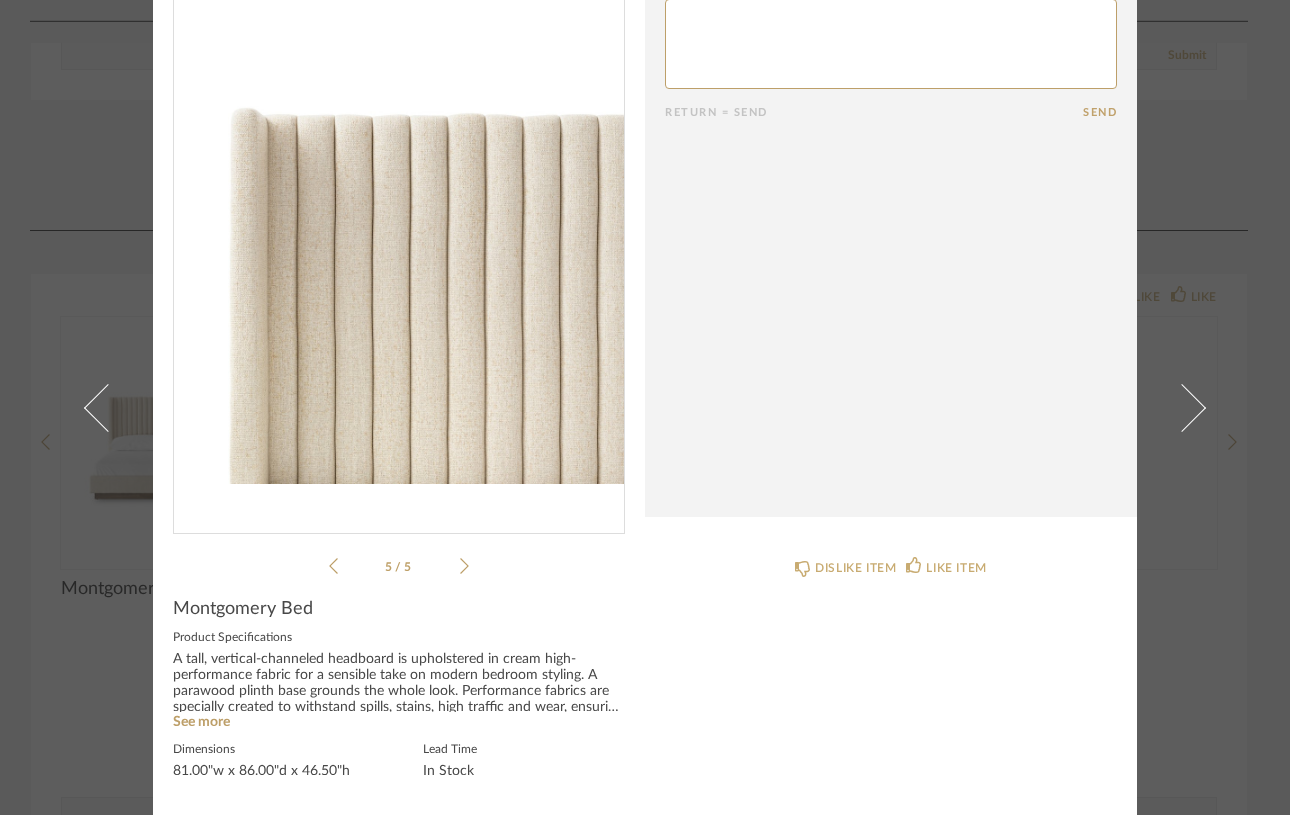 click 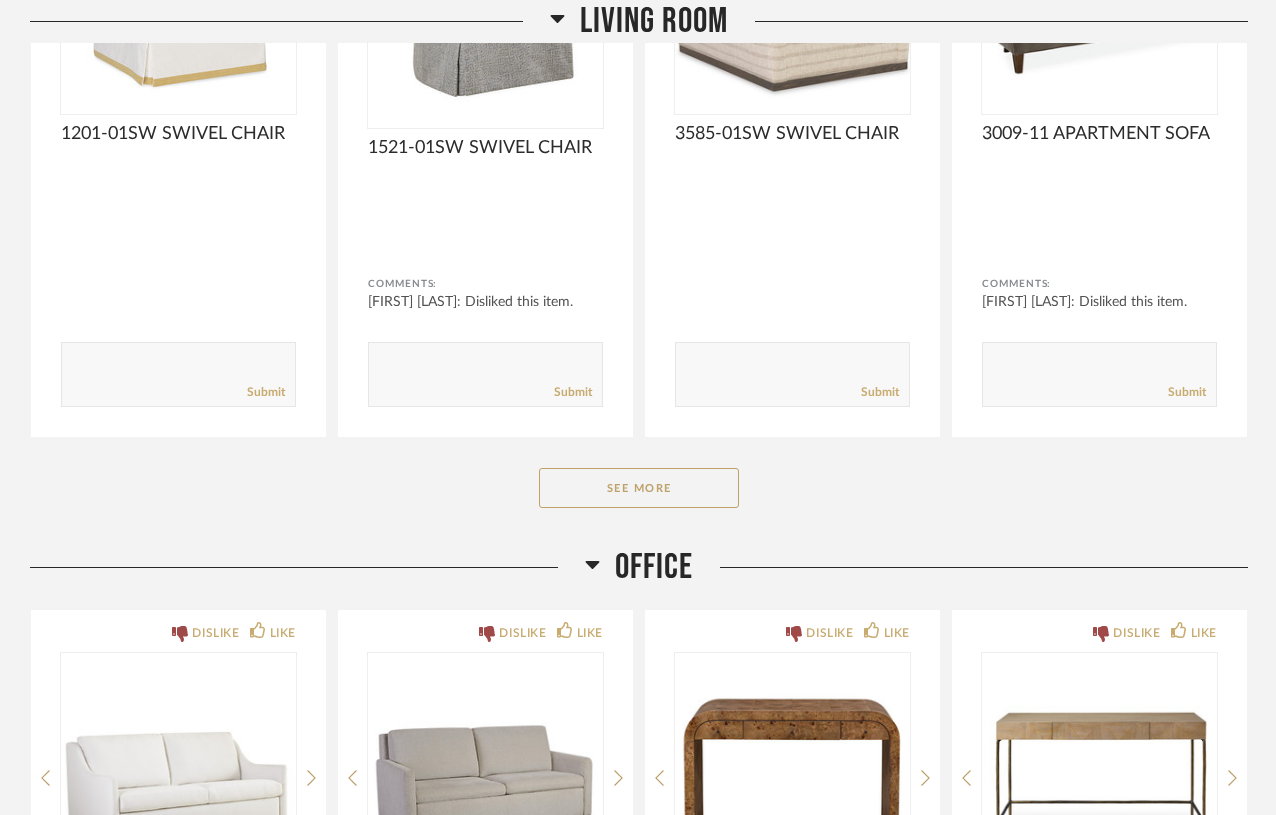 scroll, scrollTop: 544, scrollLeft: 0, axis: vertical 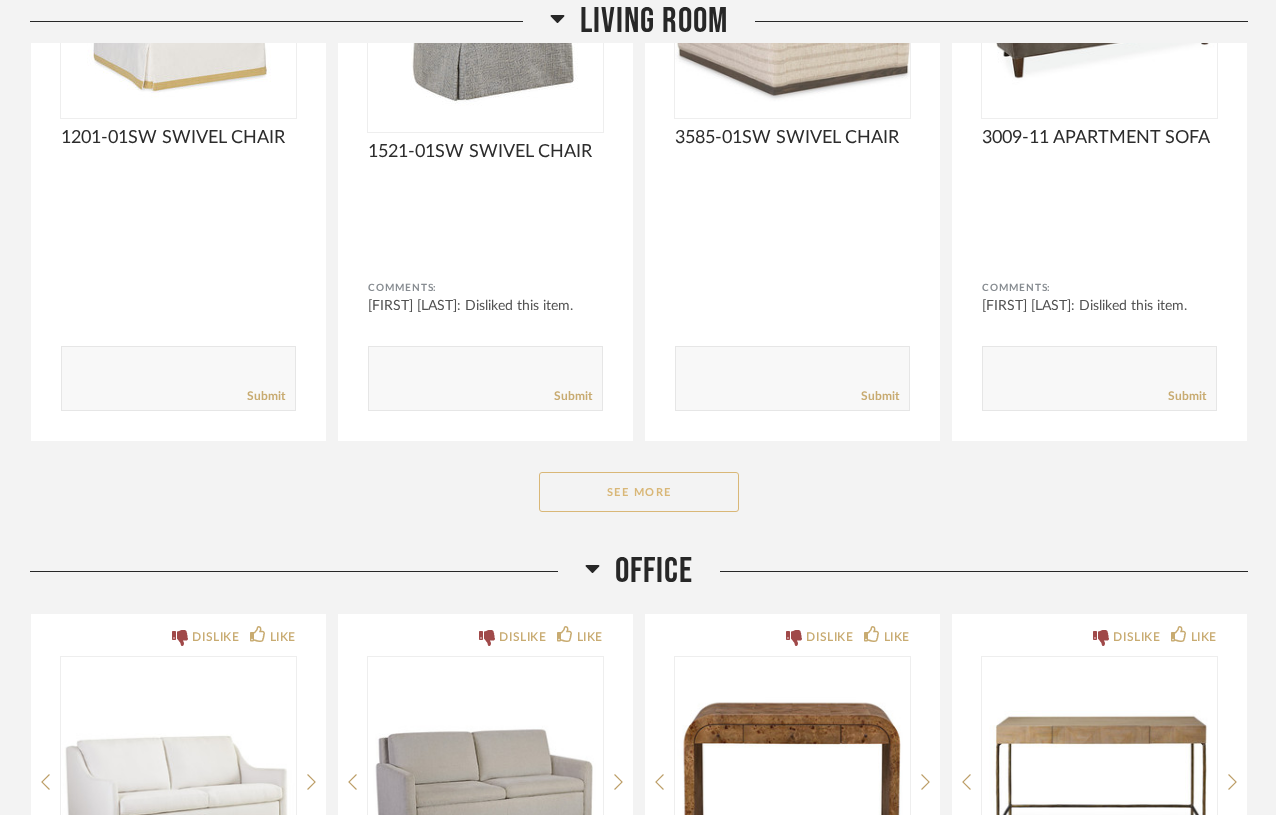 click on "See More" 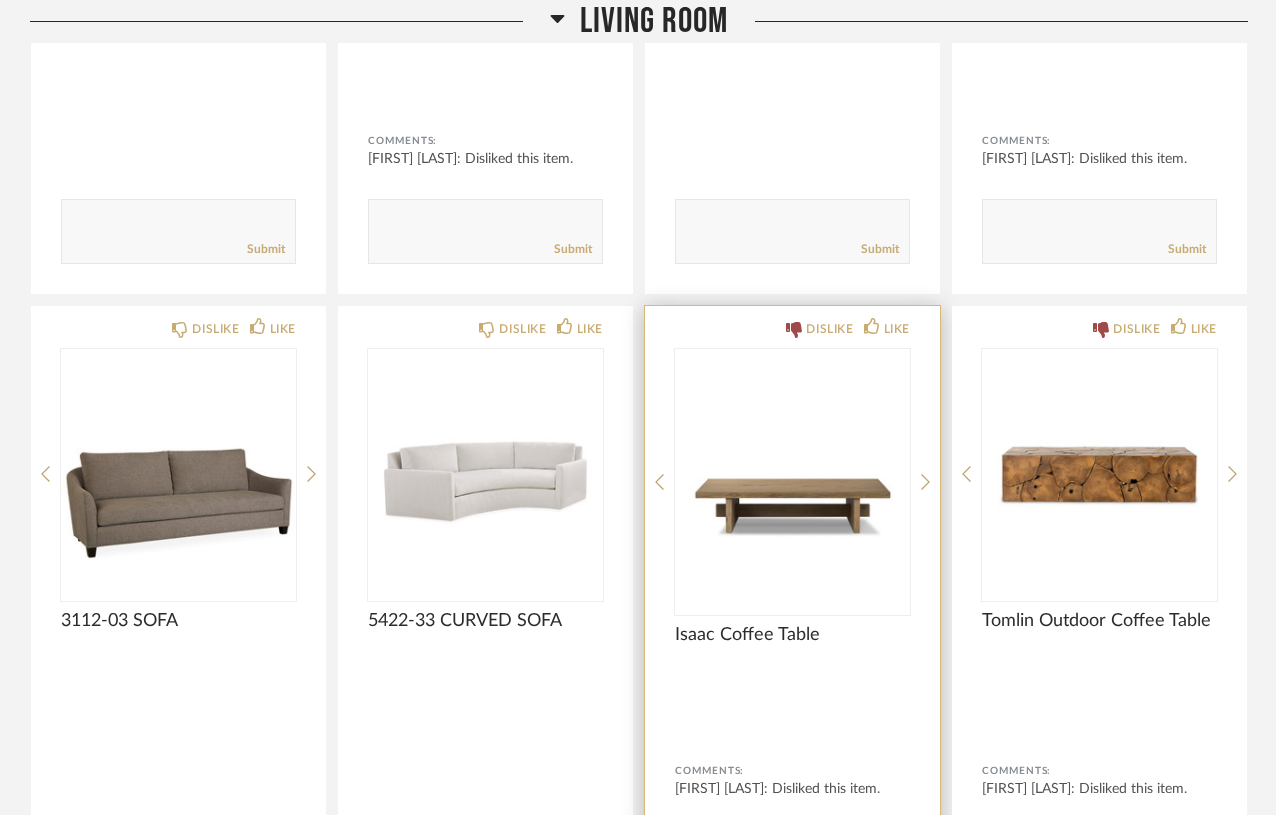 scroll, scrollTop: 702, scrollLeft: 0, axis: vertical 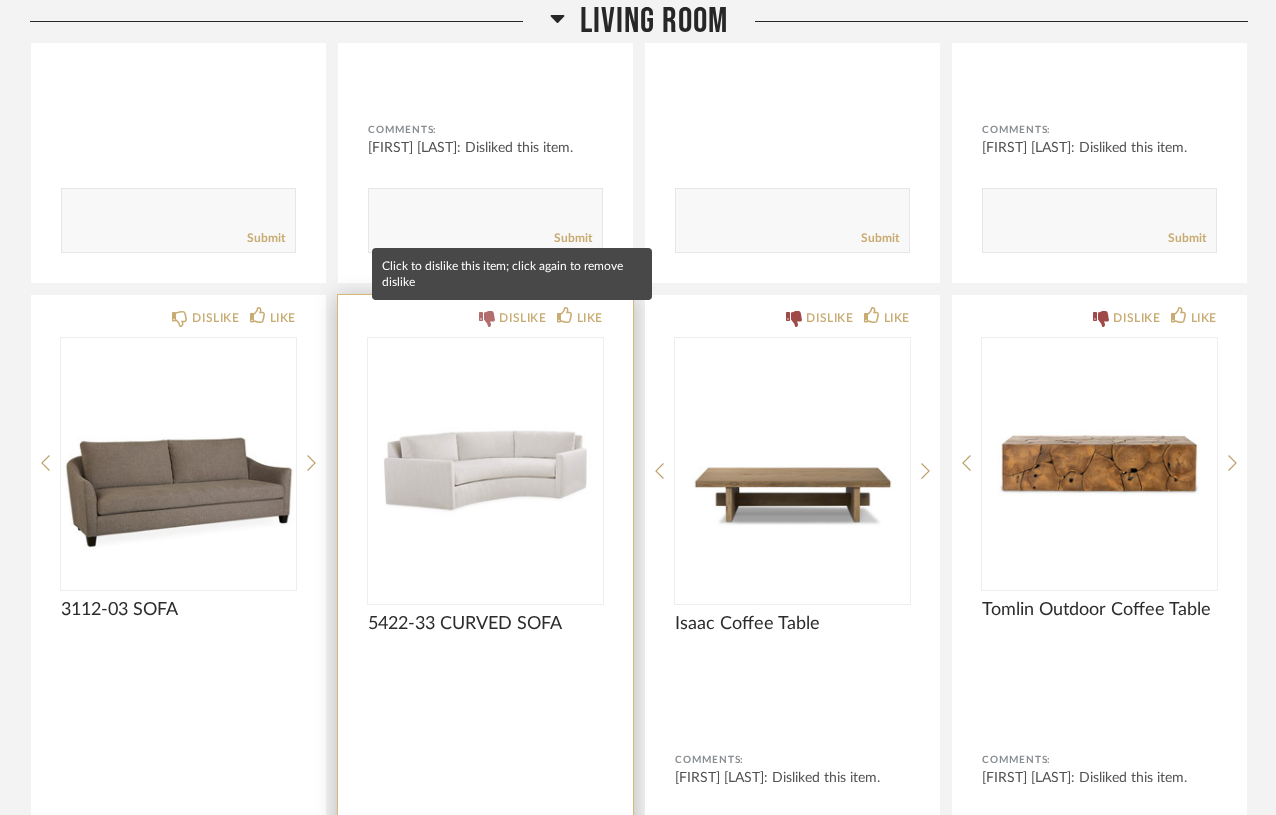 click on "DISLIKE" 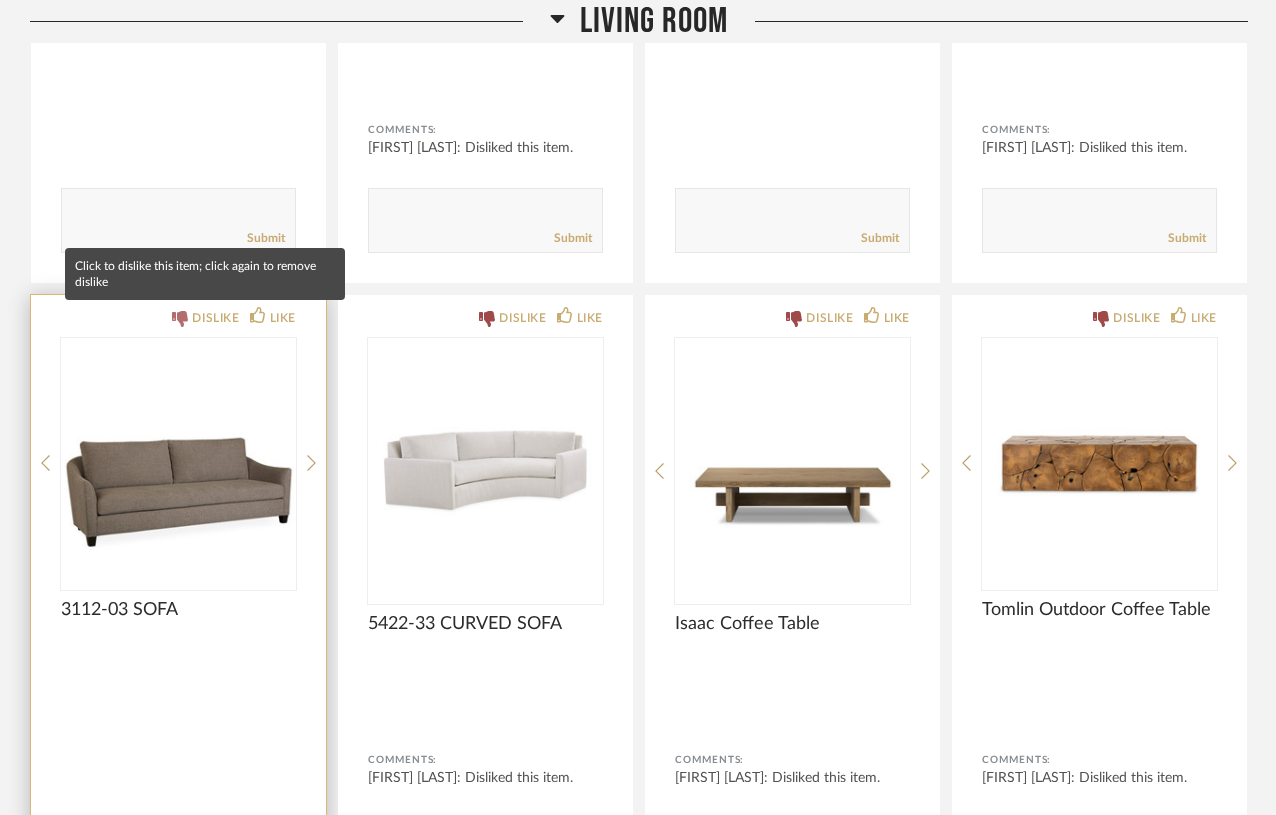 click on "DISLIKE" 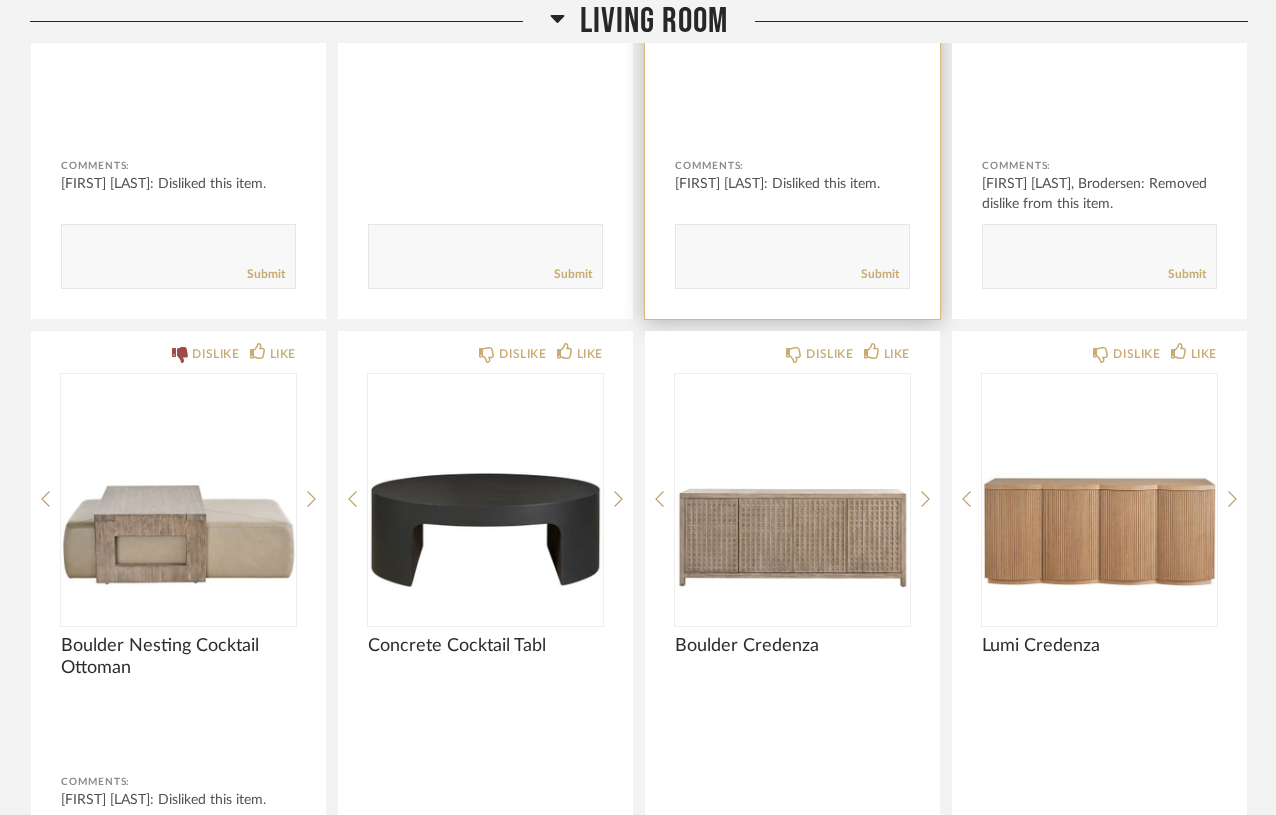 scroll, scrollTop: 1943, scrollLeft: 0, axis: vertical 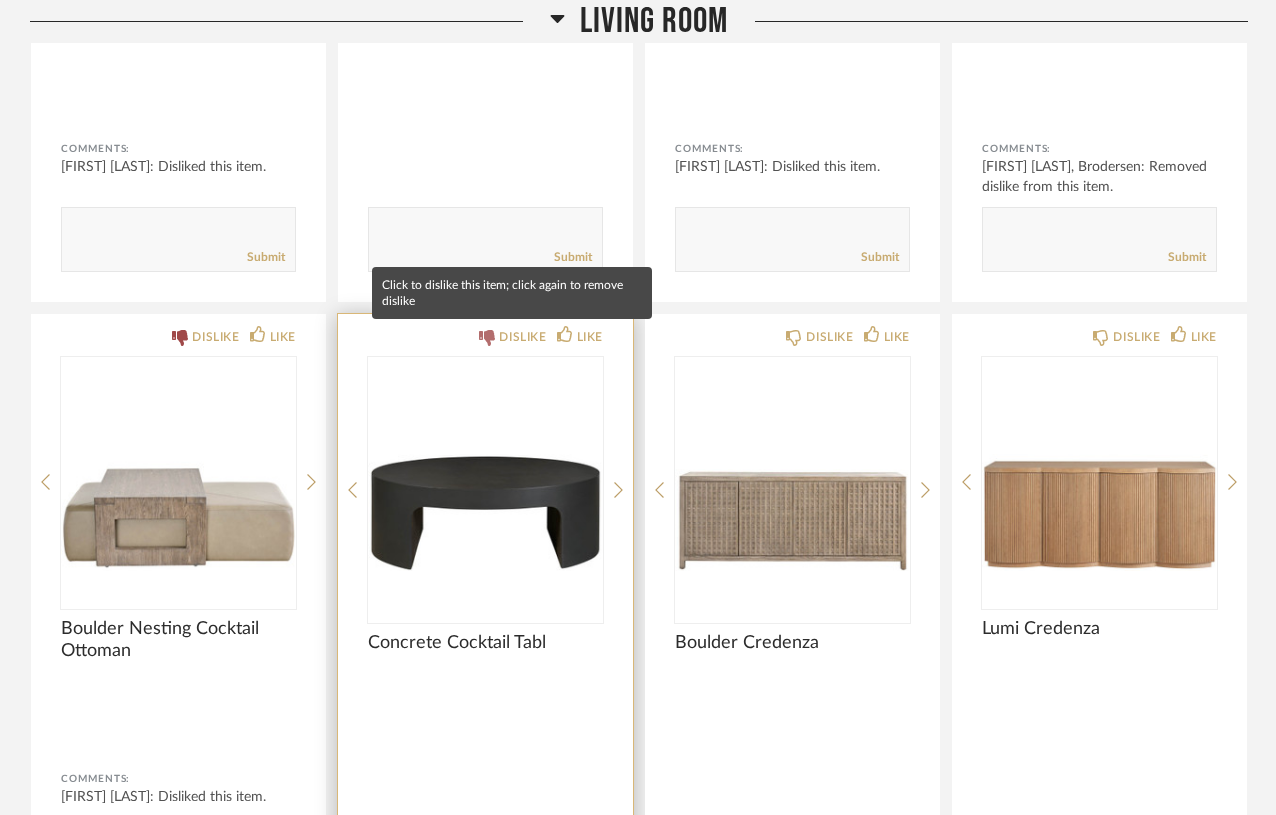 click on "DISLIKE" 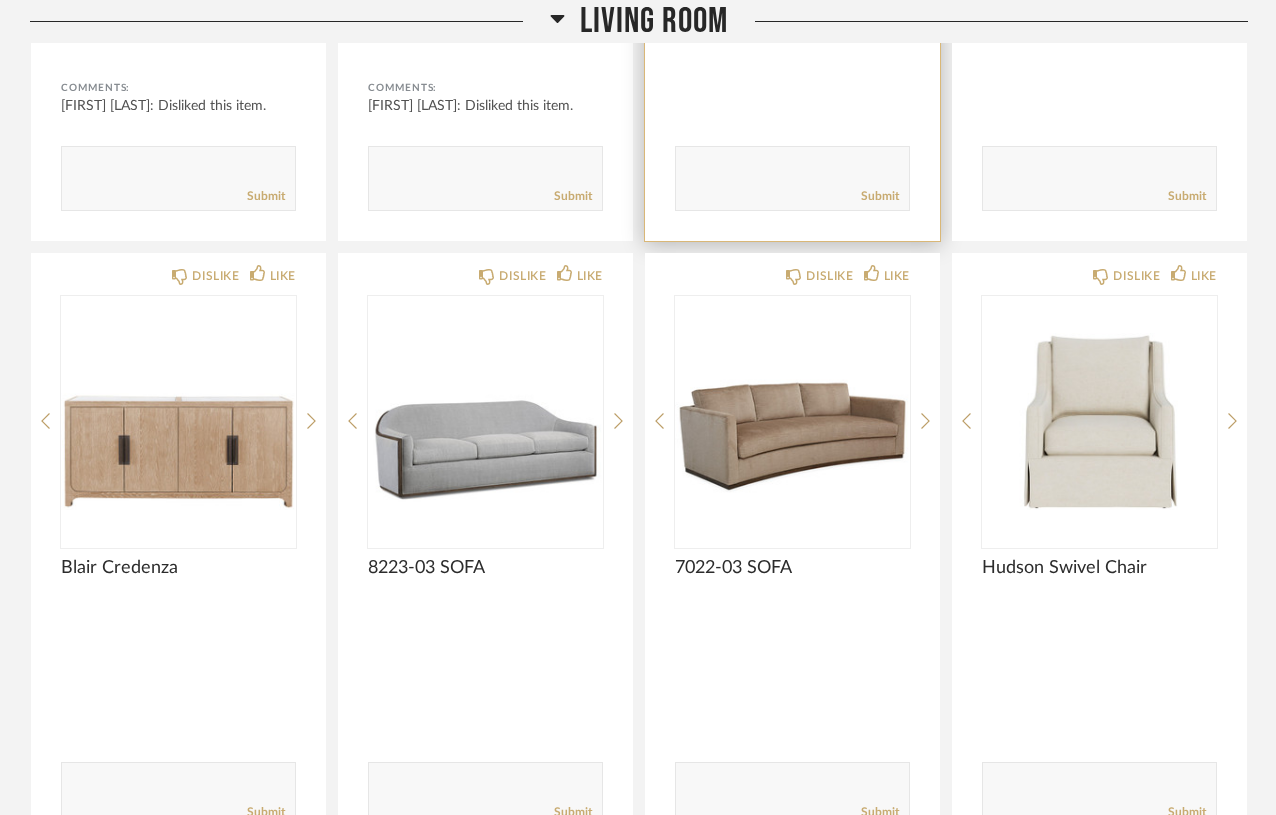 scroll, scrollTop: 2634, scrollLeft: 0, axis: vertical 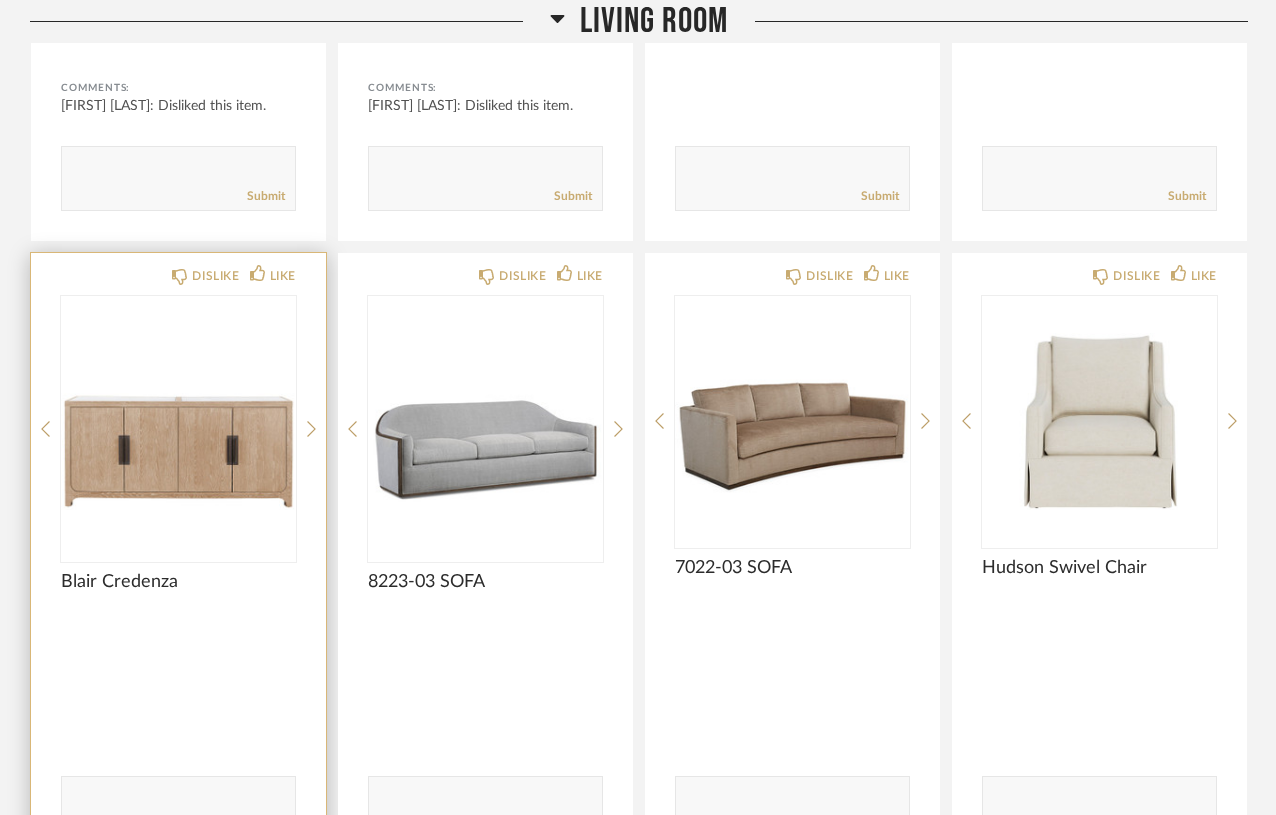 click at bounding box center (178, 421) 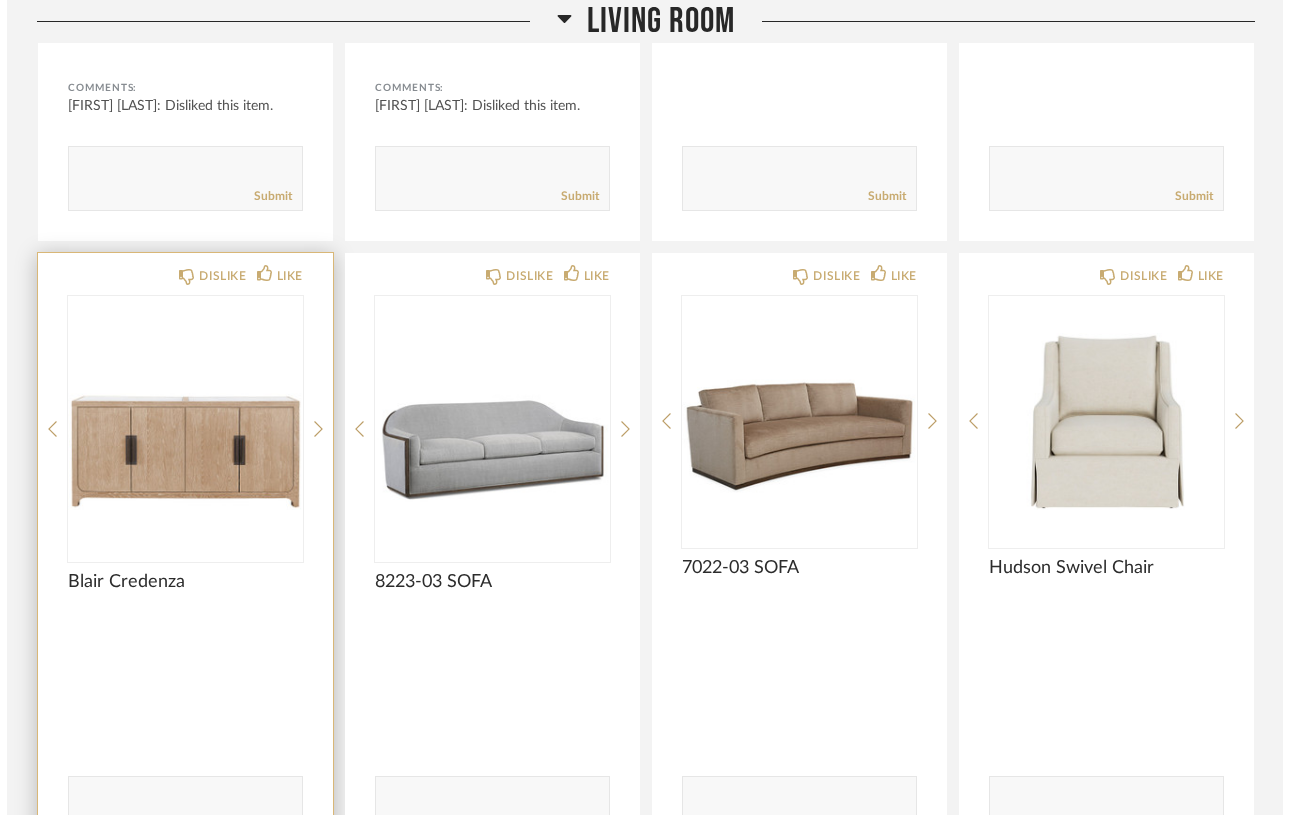 scroll, scrollTop: 0, scrollLeft: 0, axis: both 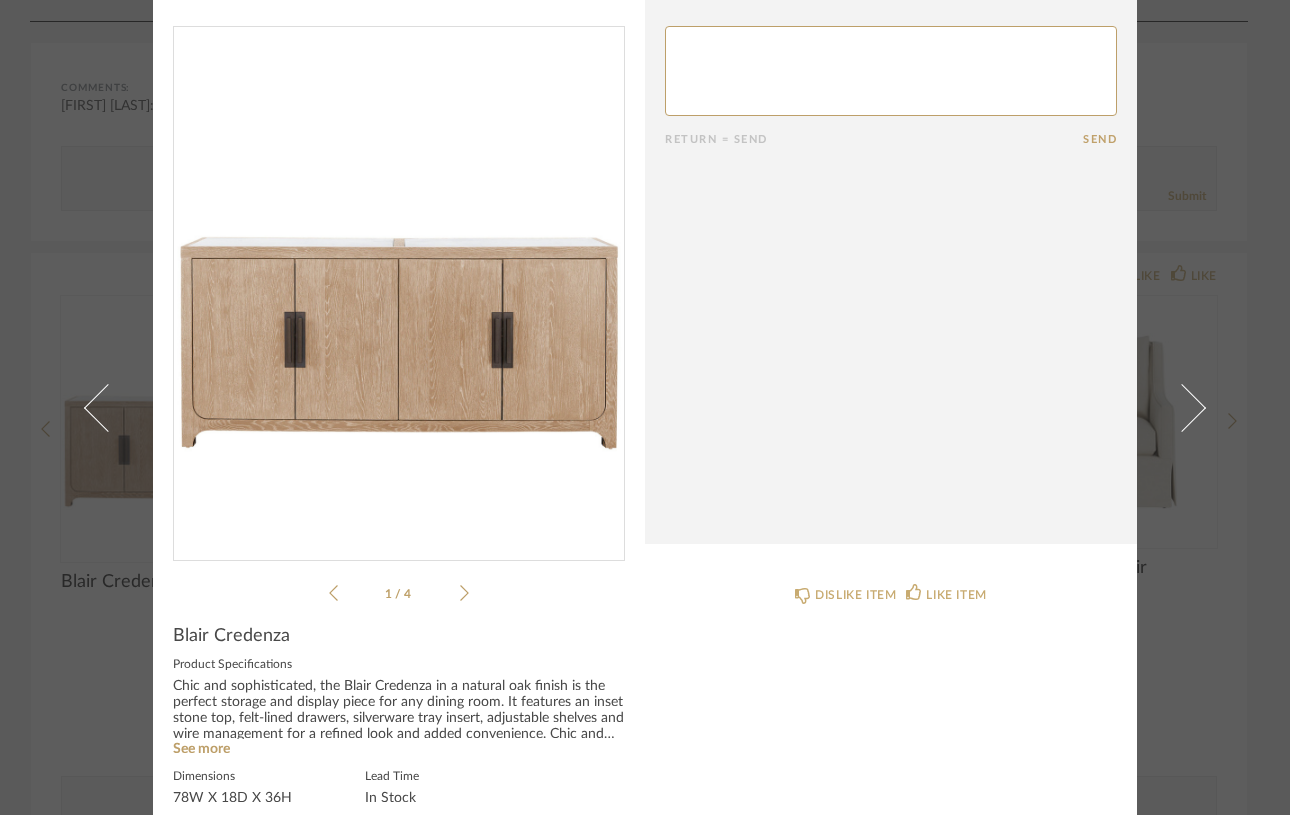 click 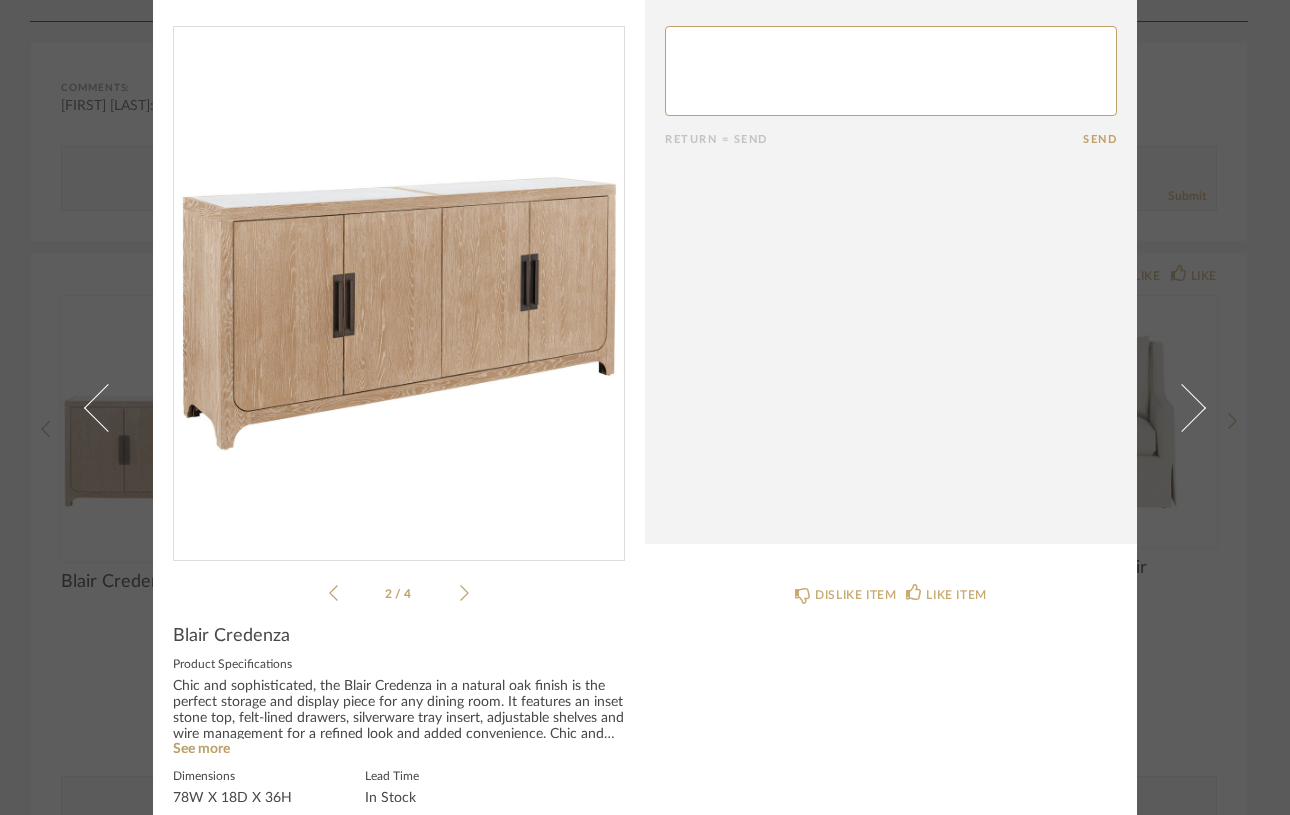 click 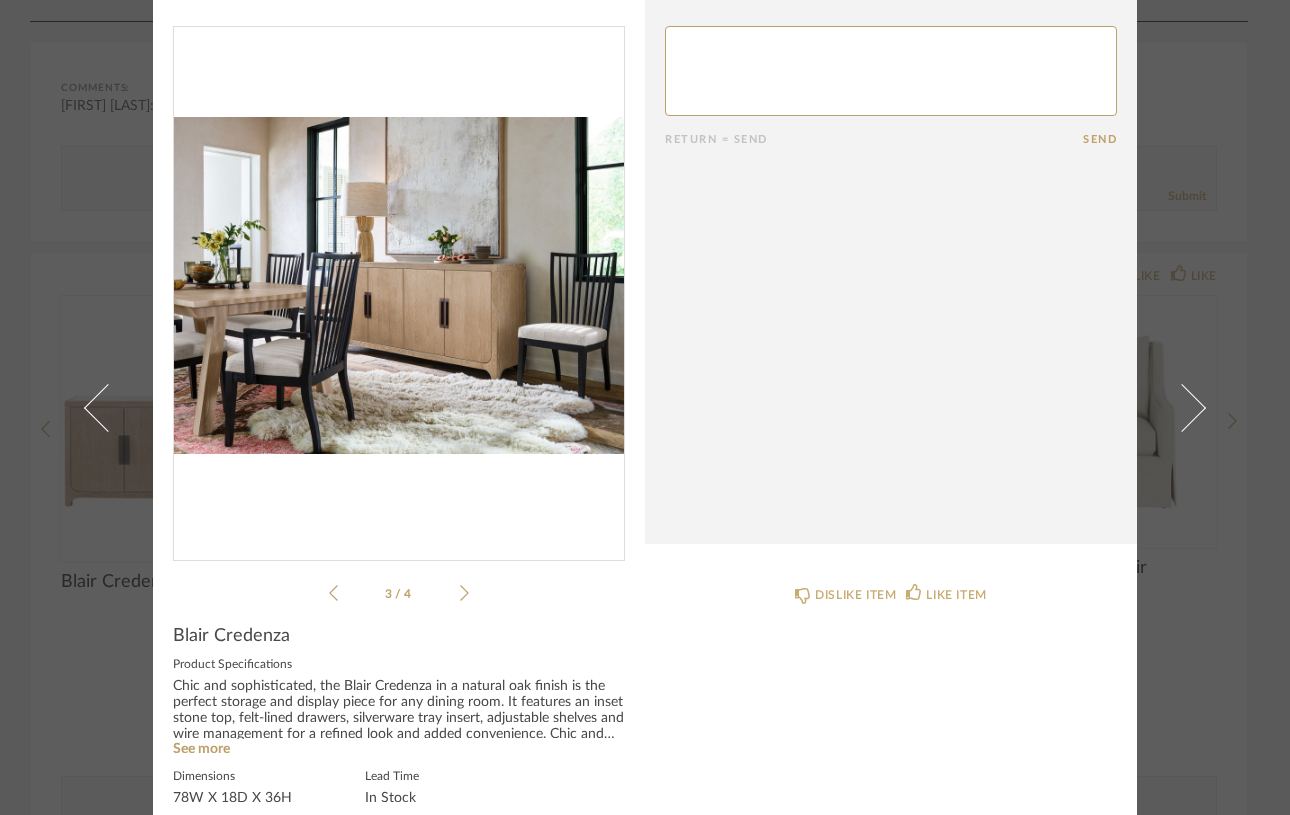 click 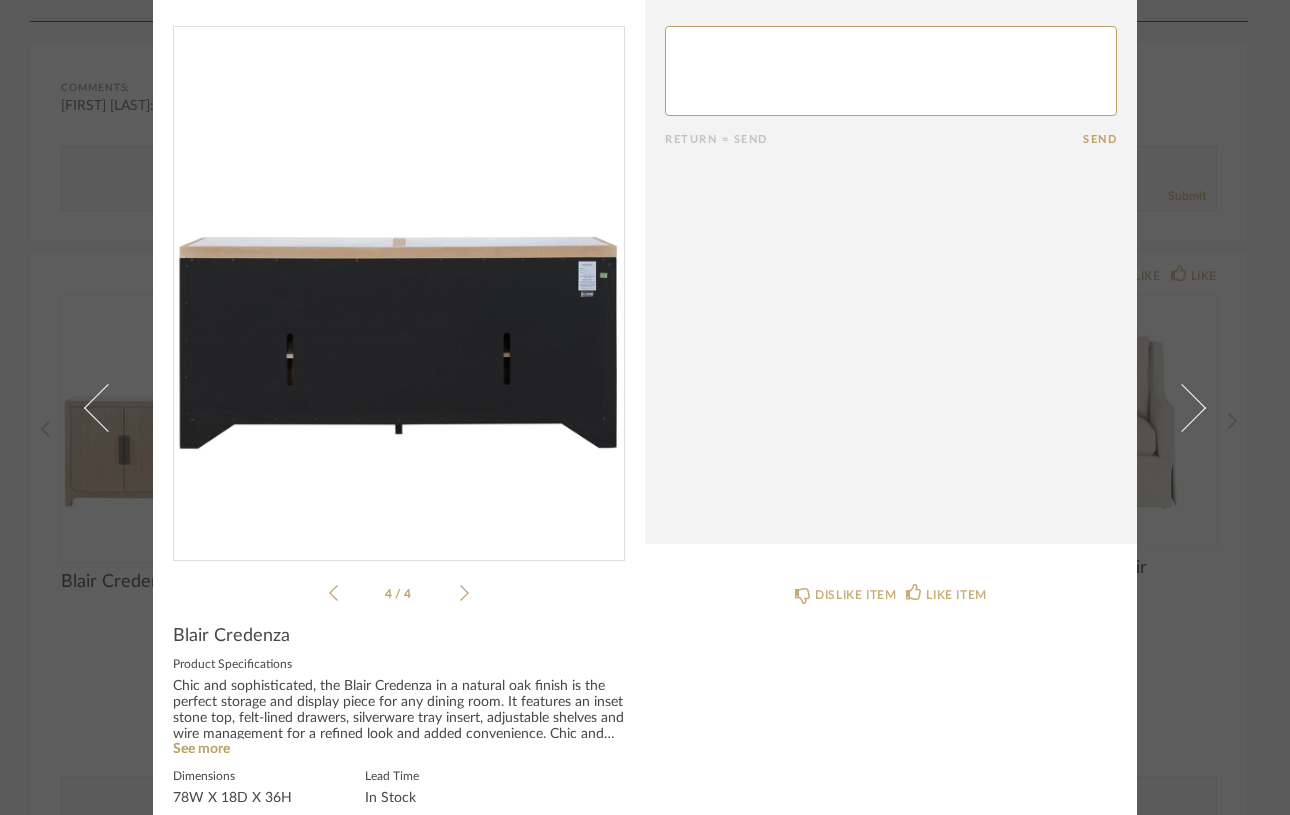 click 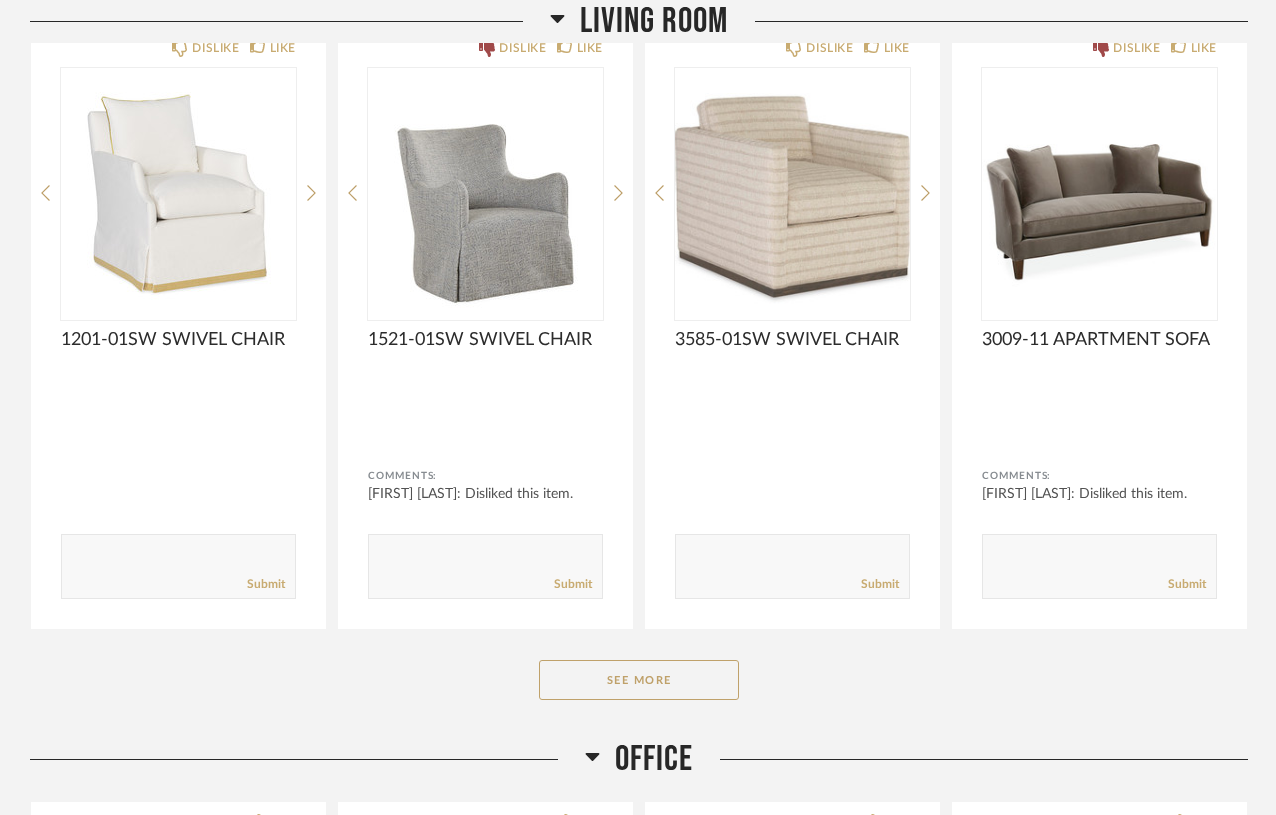 scroll, scrollTop: 423, scrollLeft: 0, axis: vertical 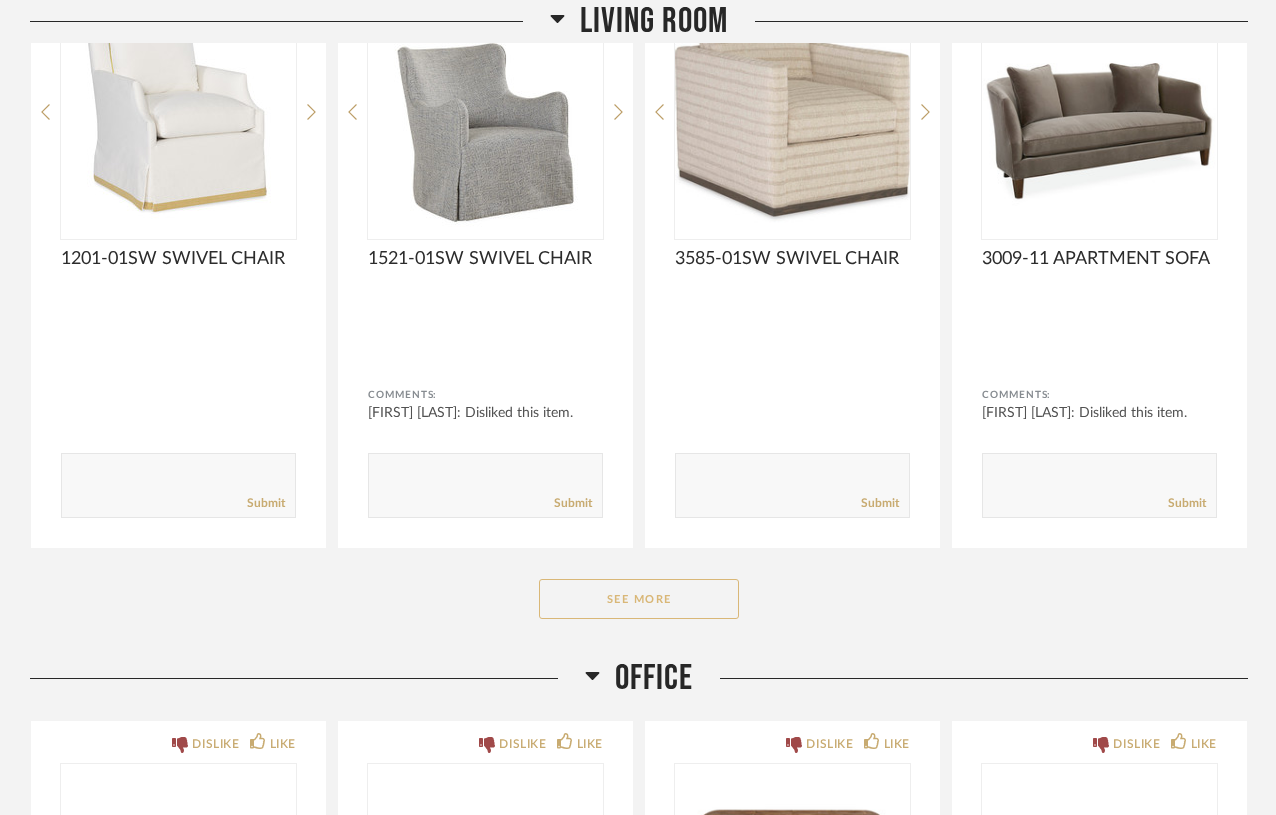 click on "See More" 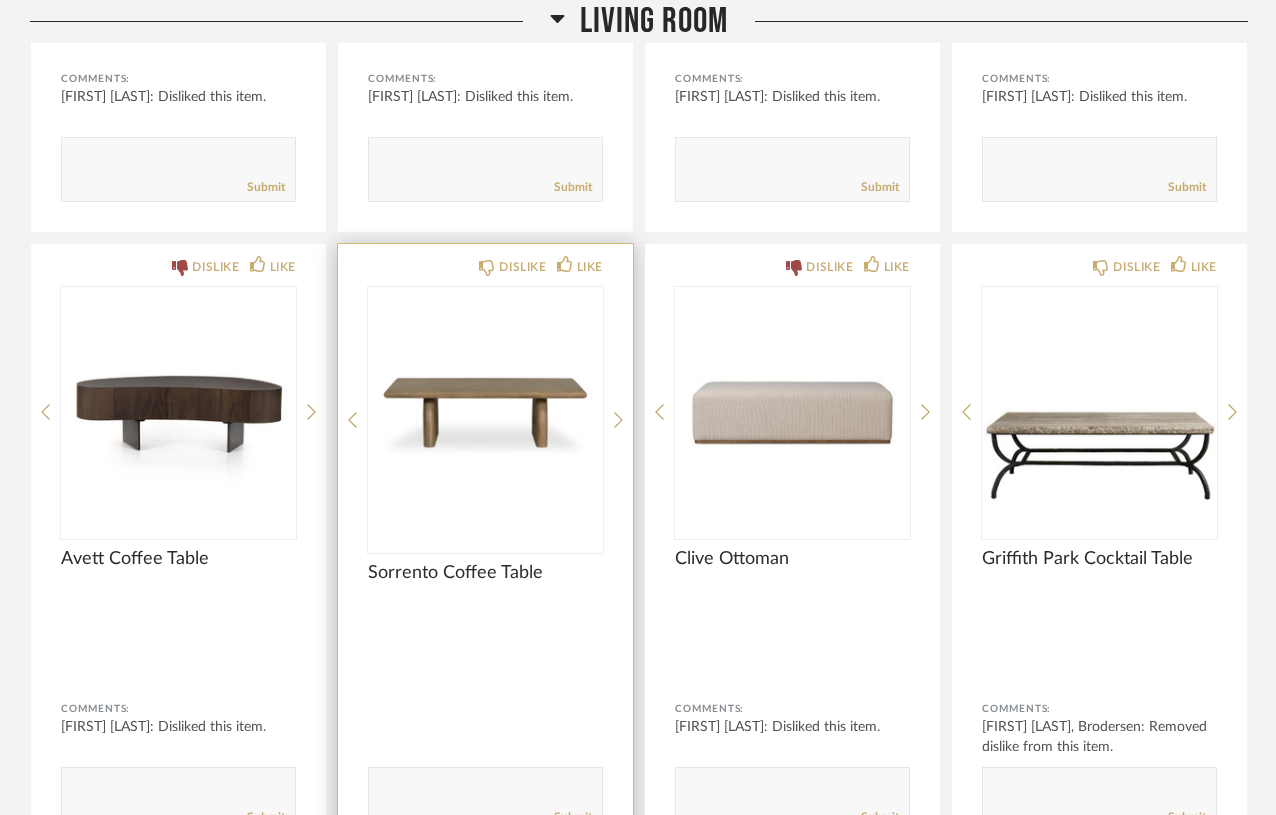 scroll, scrollTop: 1373, scrollLeft: 0, axis: vertical 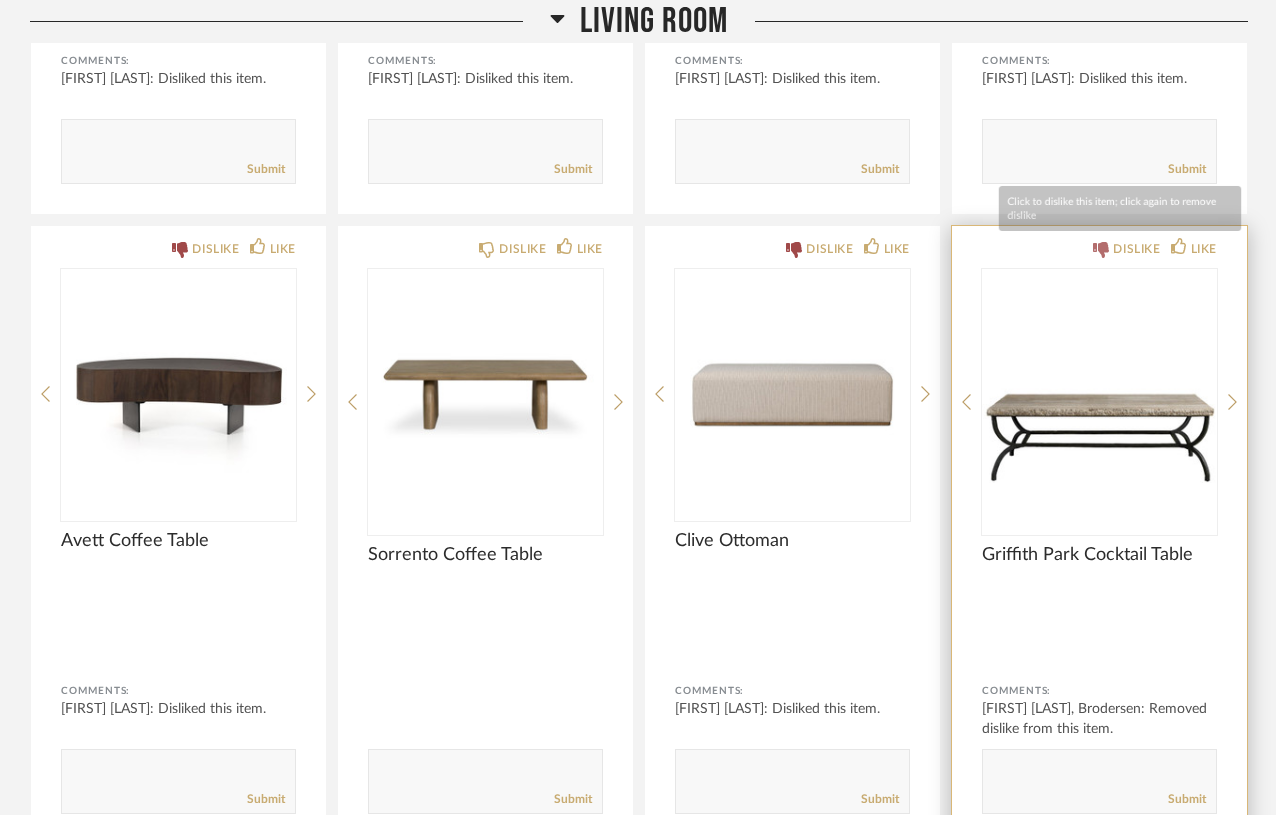 click 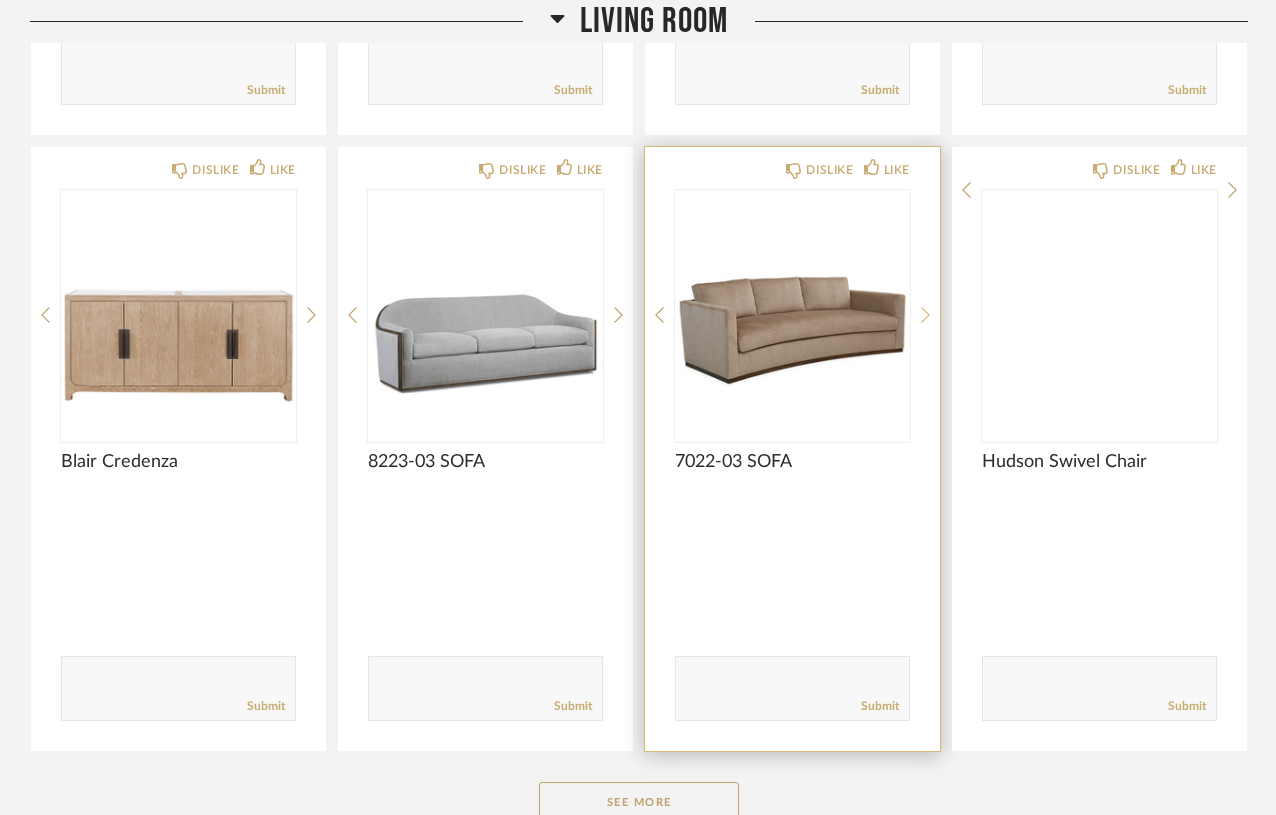 scroll, scrollTop: 2724, scrollLeft: 0, axis: vertical 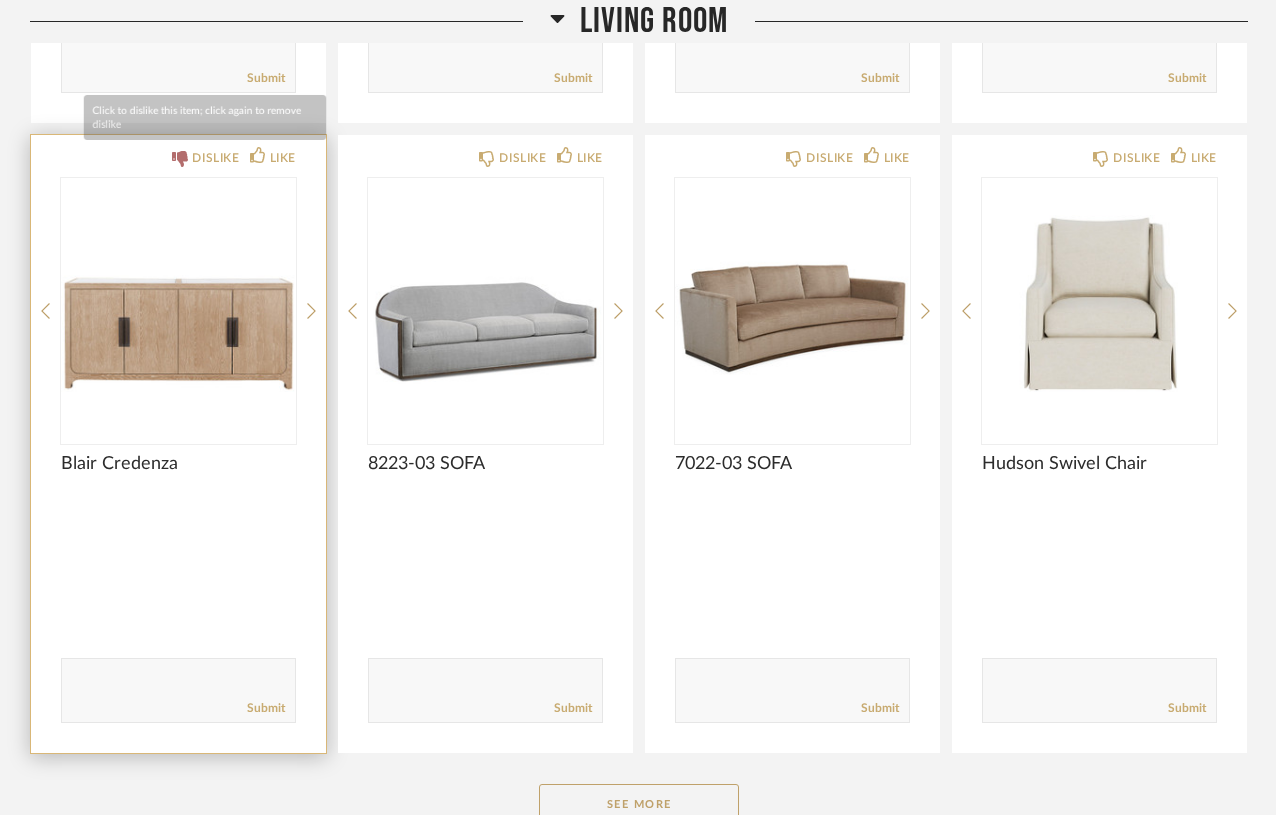 click on "DISLIKE" 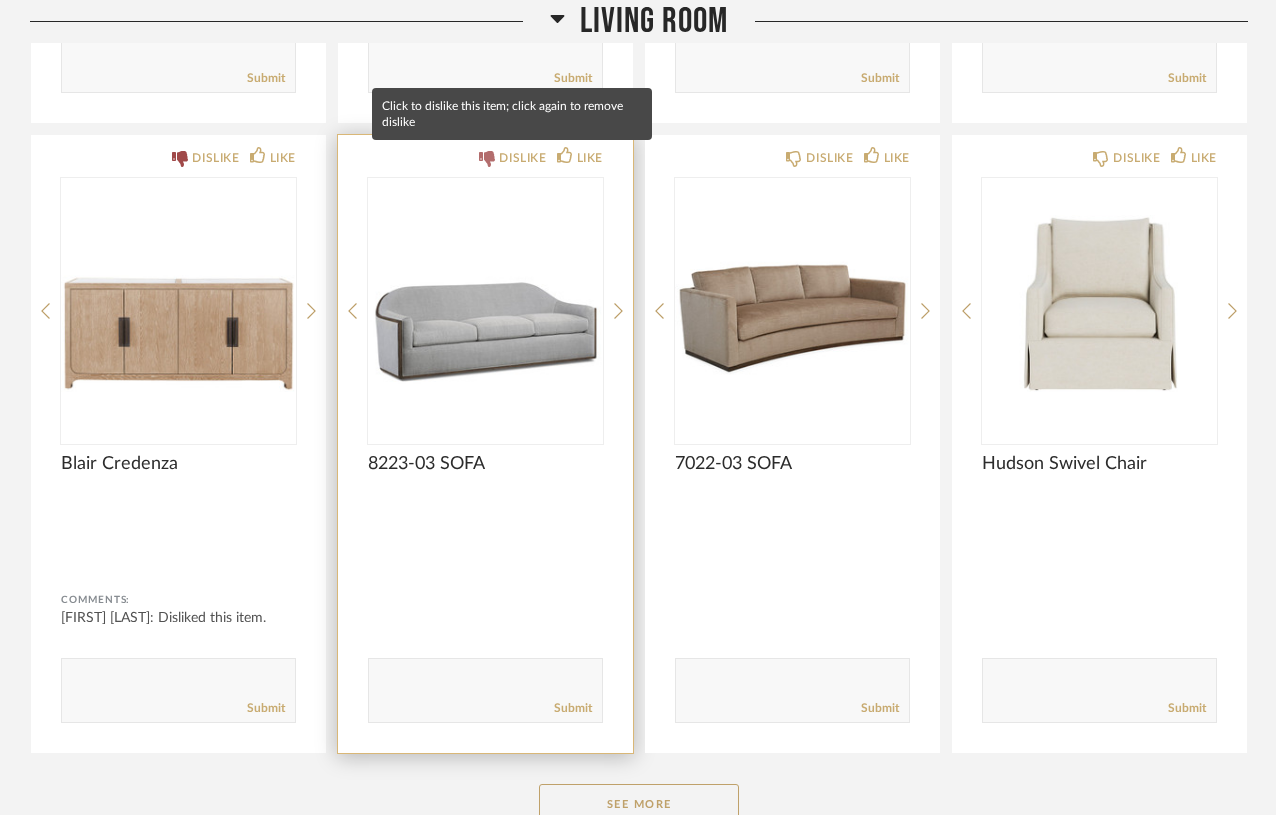 click on "DISLIKE" 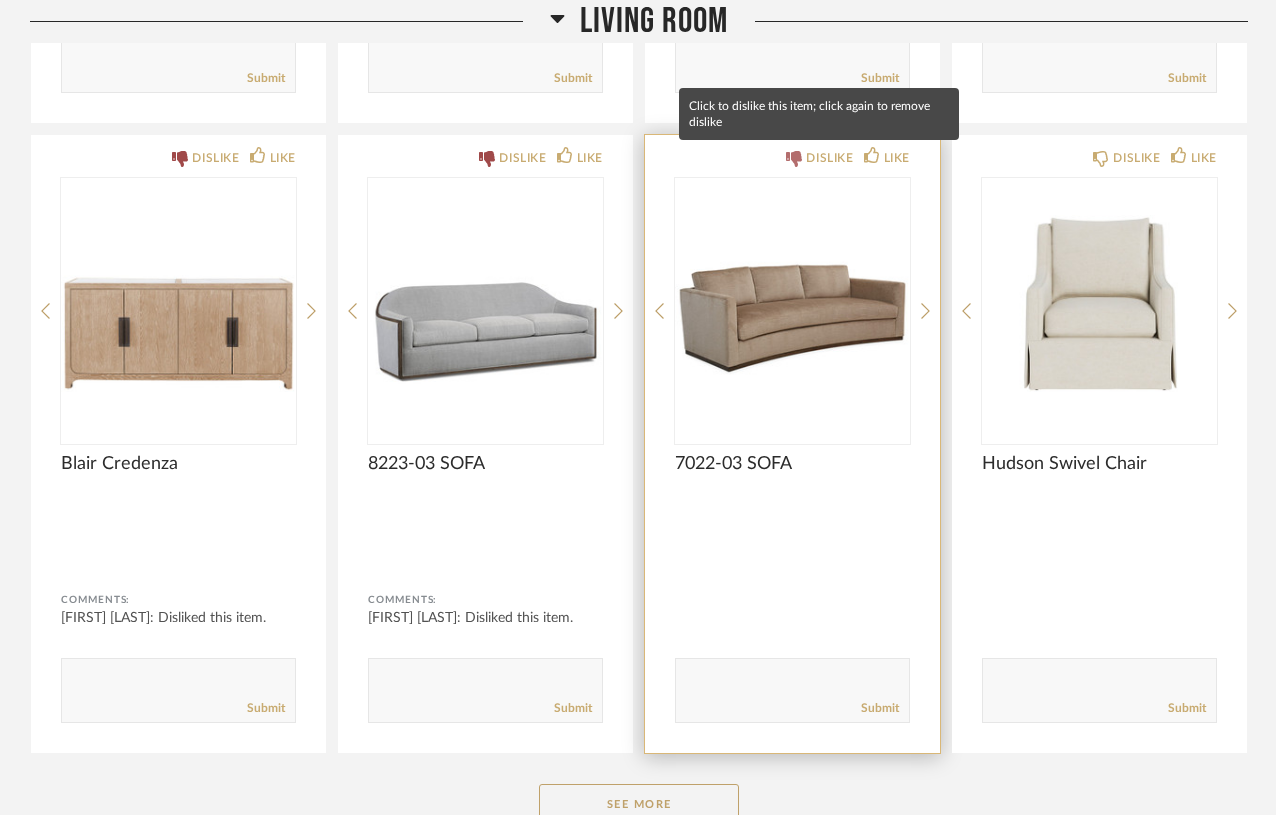 click on "DISLIKE" 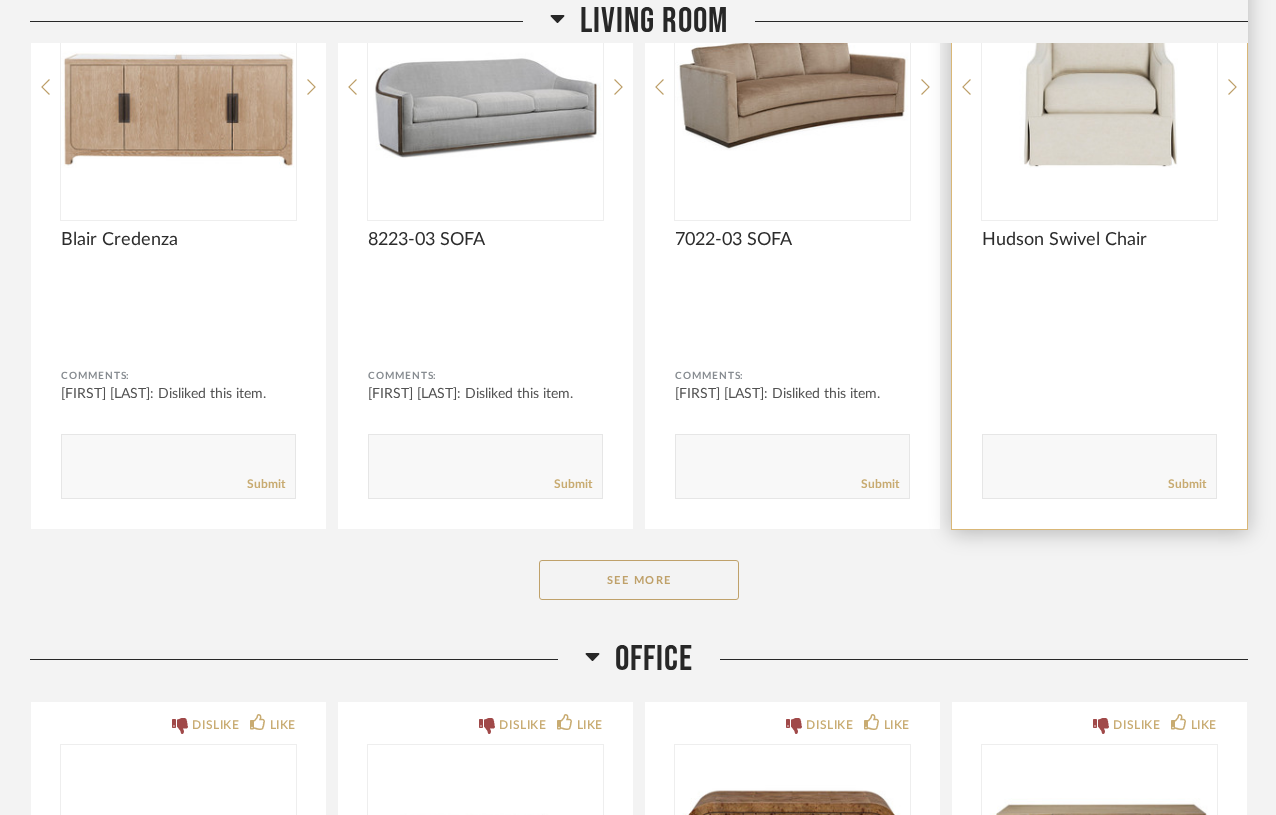 scroll, scrollTop: 2949, scrollLeft: 0, axis: vertical 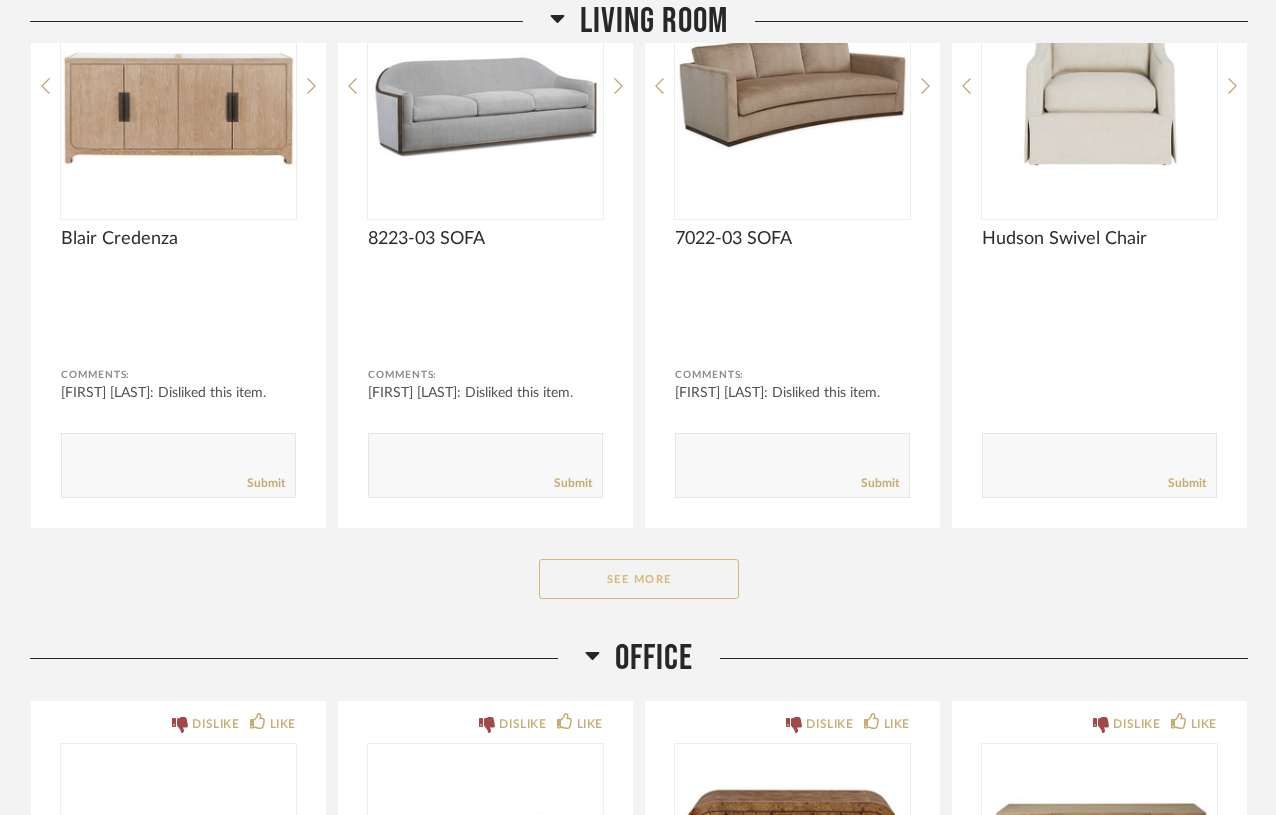 click on "See More" 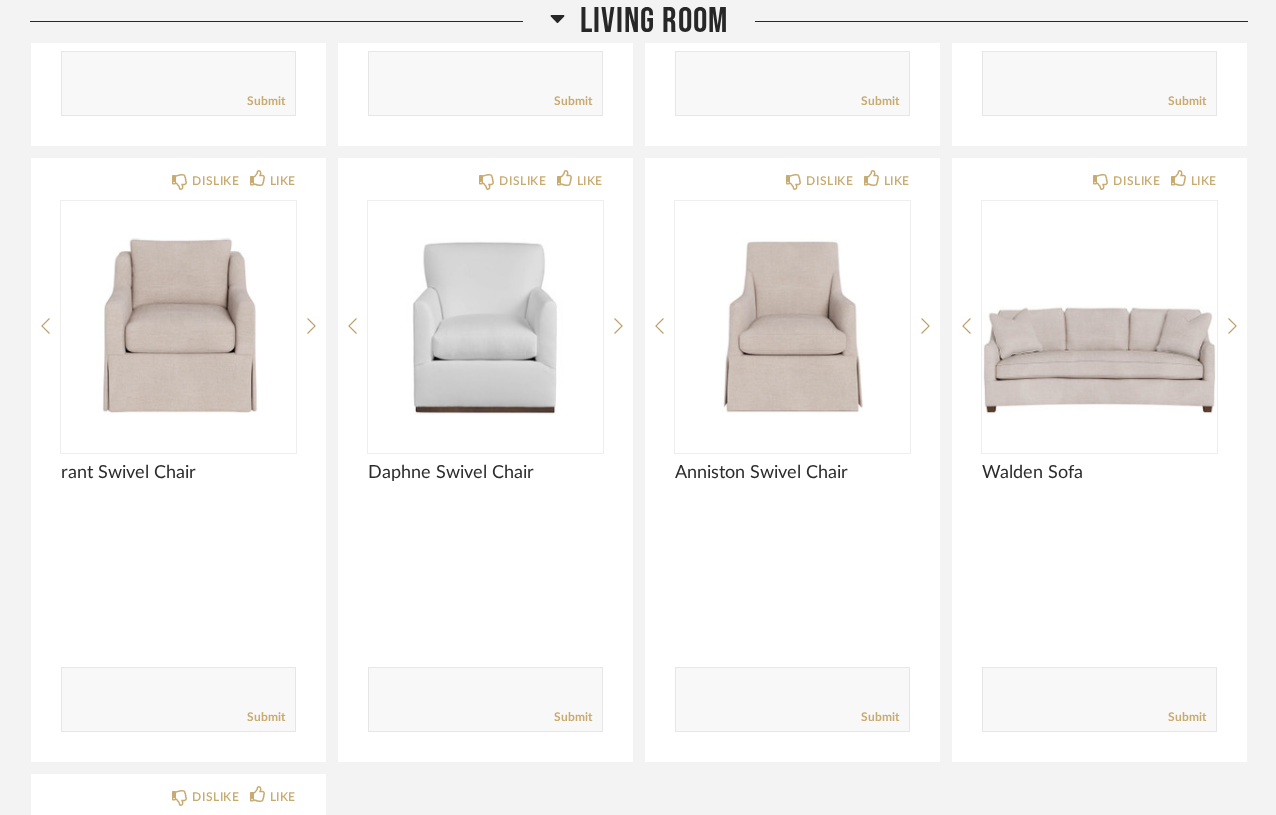 scroll, scrollTop: 3333, scrollLeft: 0, axis: vertical 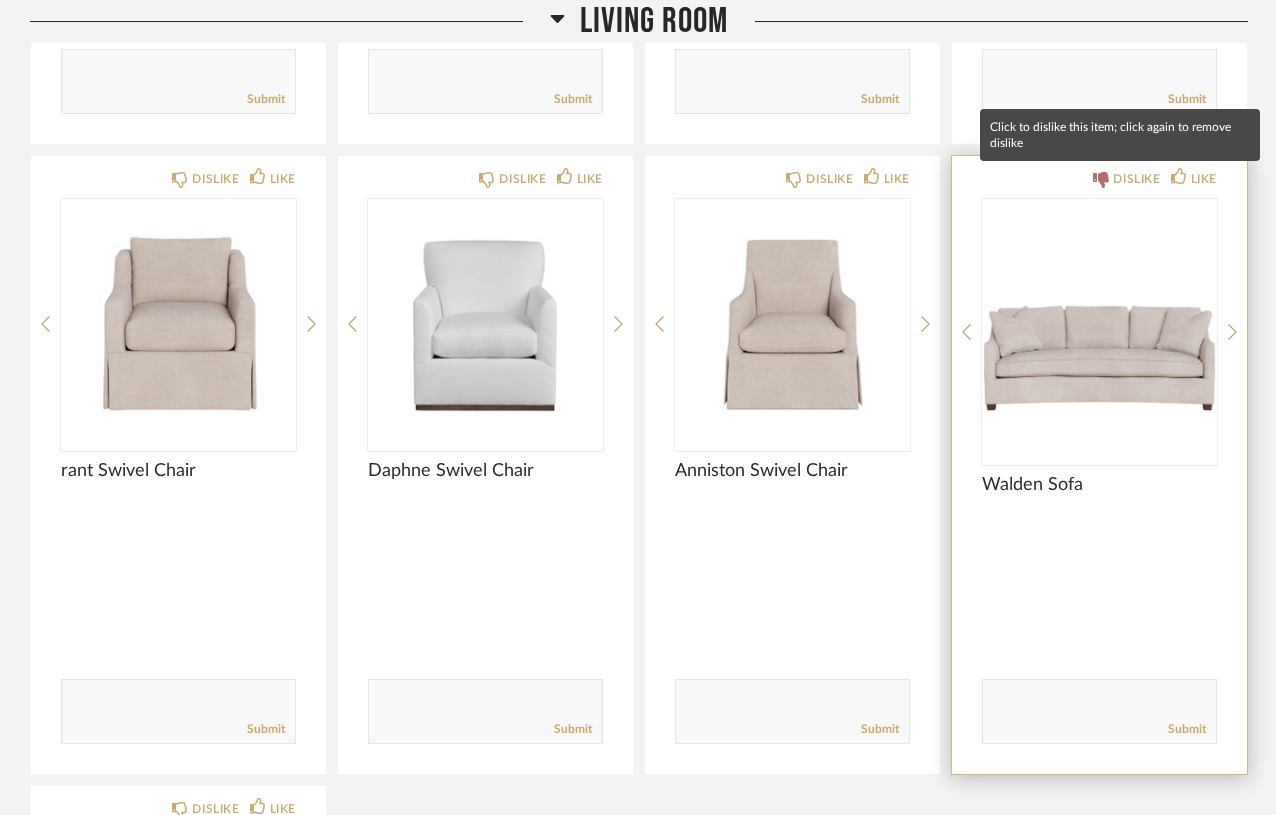 click on "DISLIKE" 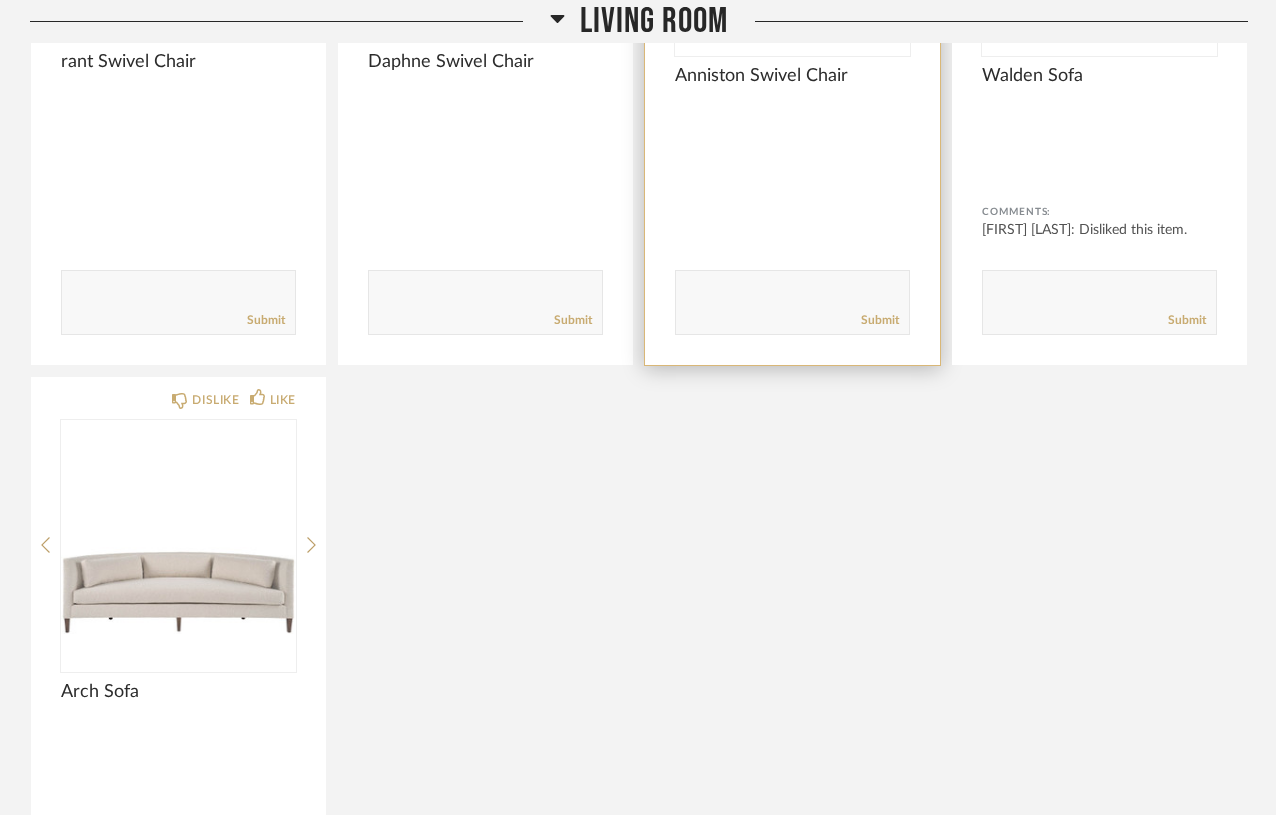 scroll, scrollTop: 3755, scrollLeft: 0, axis: vertical 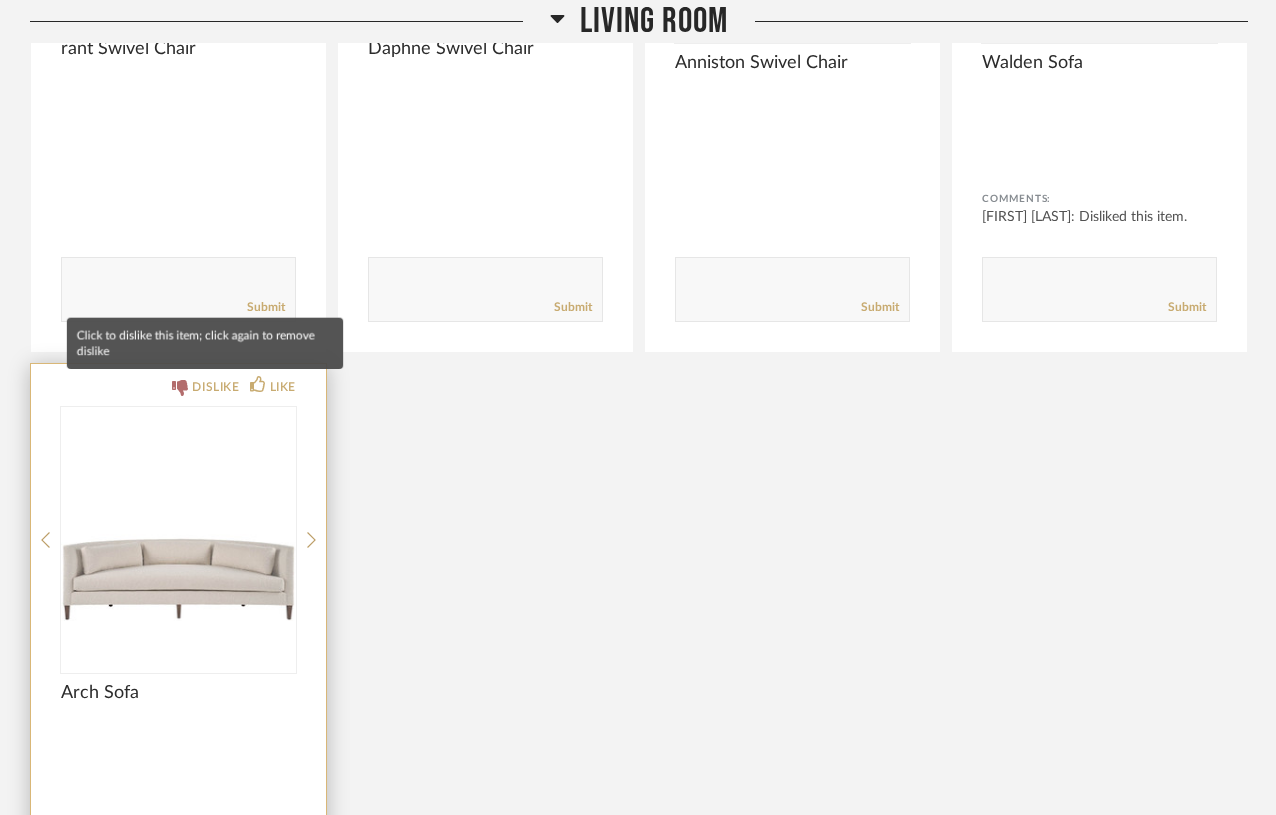 click on "DISLIKE" 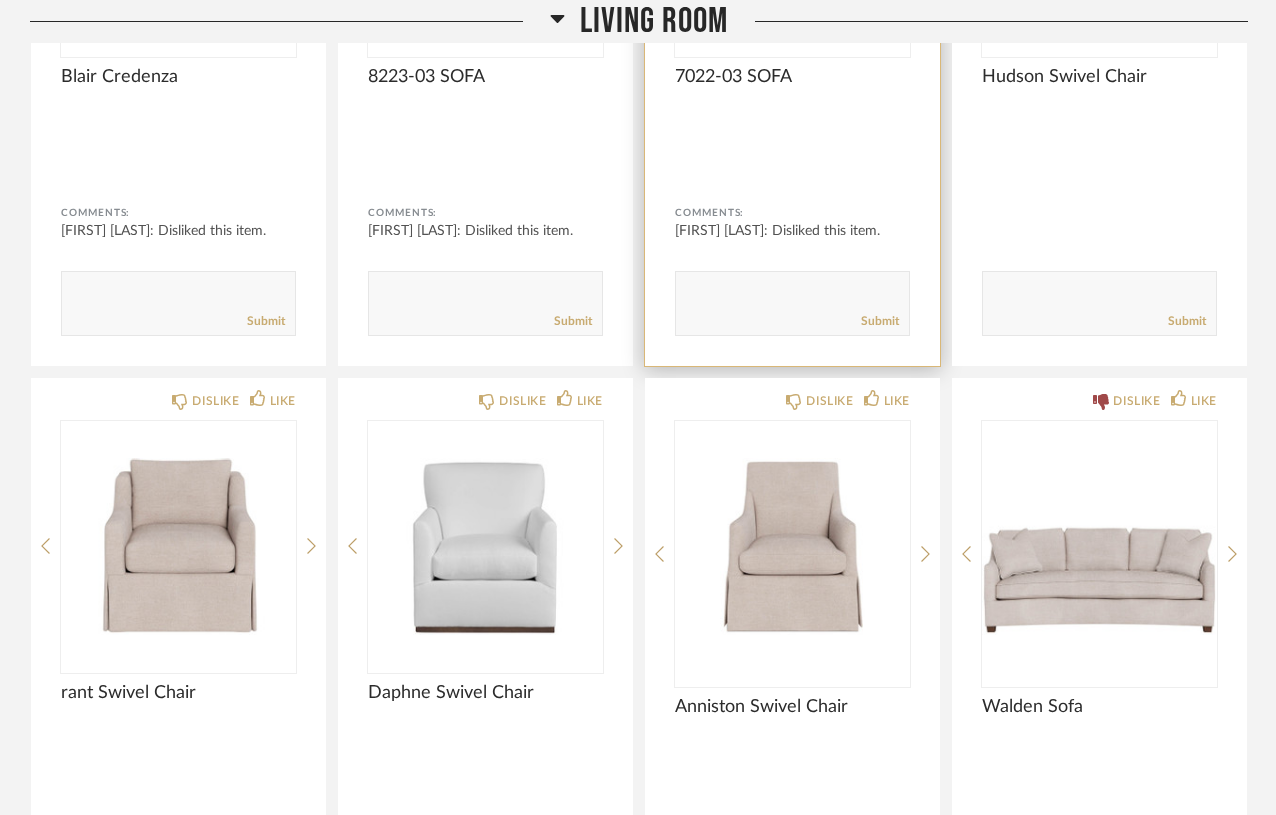 scroll, scrollTop: 3255, scrollLeft: 0, axis: vertical 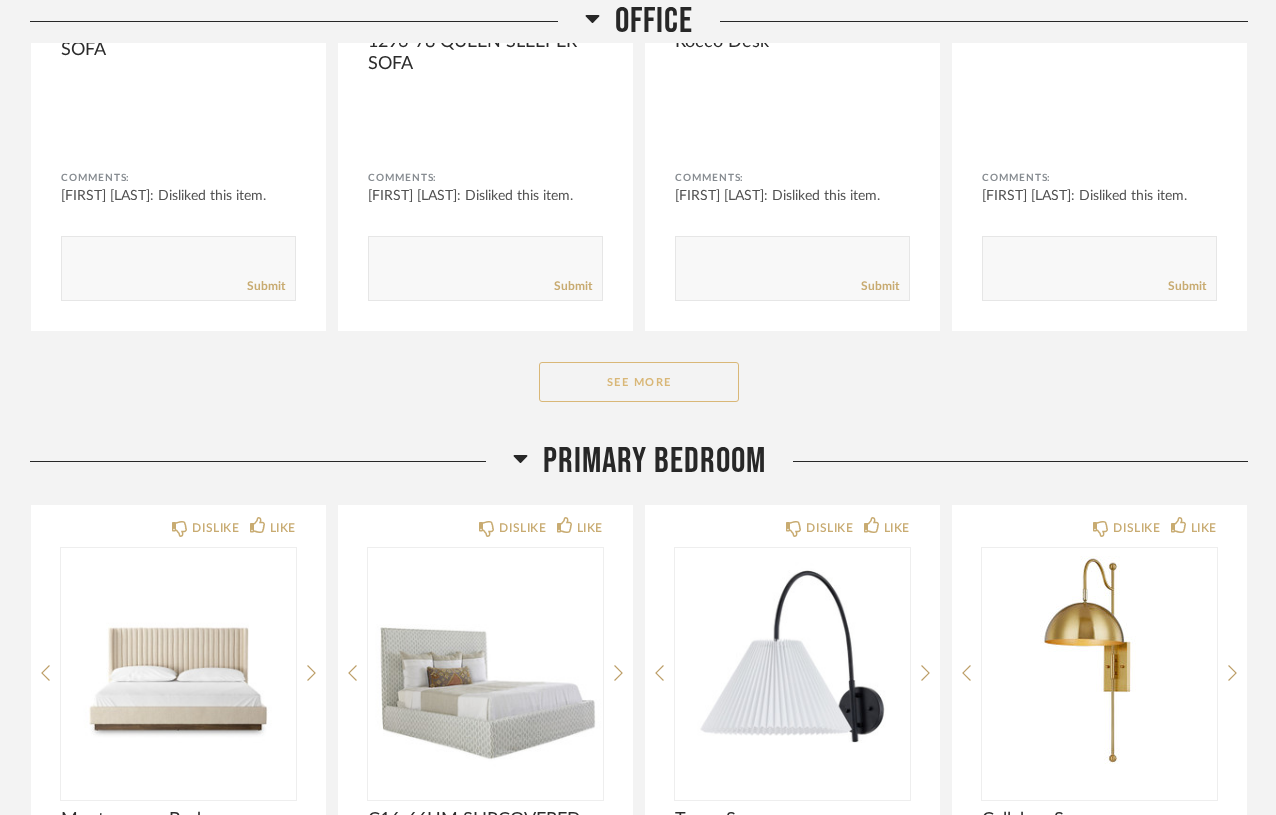 click on "See More" 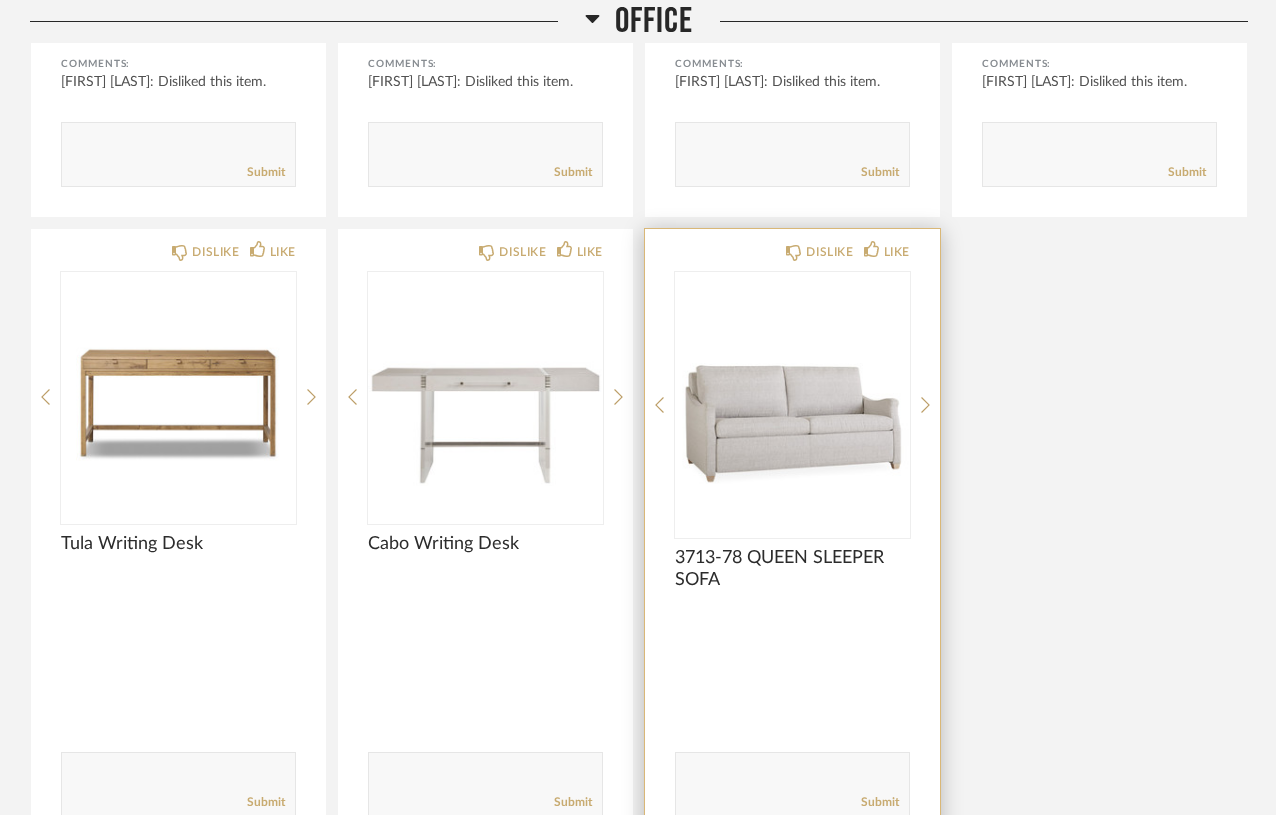 scroll, scrollTop: 1561, scrollLeft: 0, axis: vertical 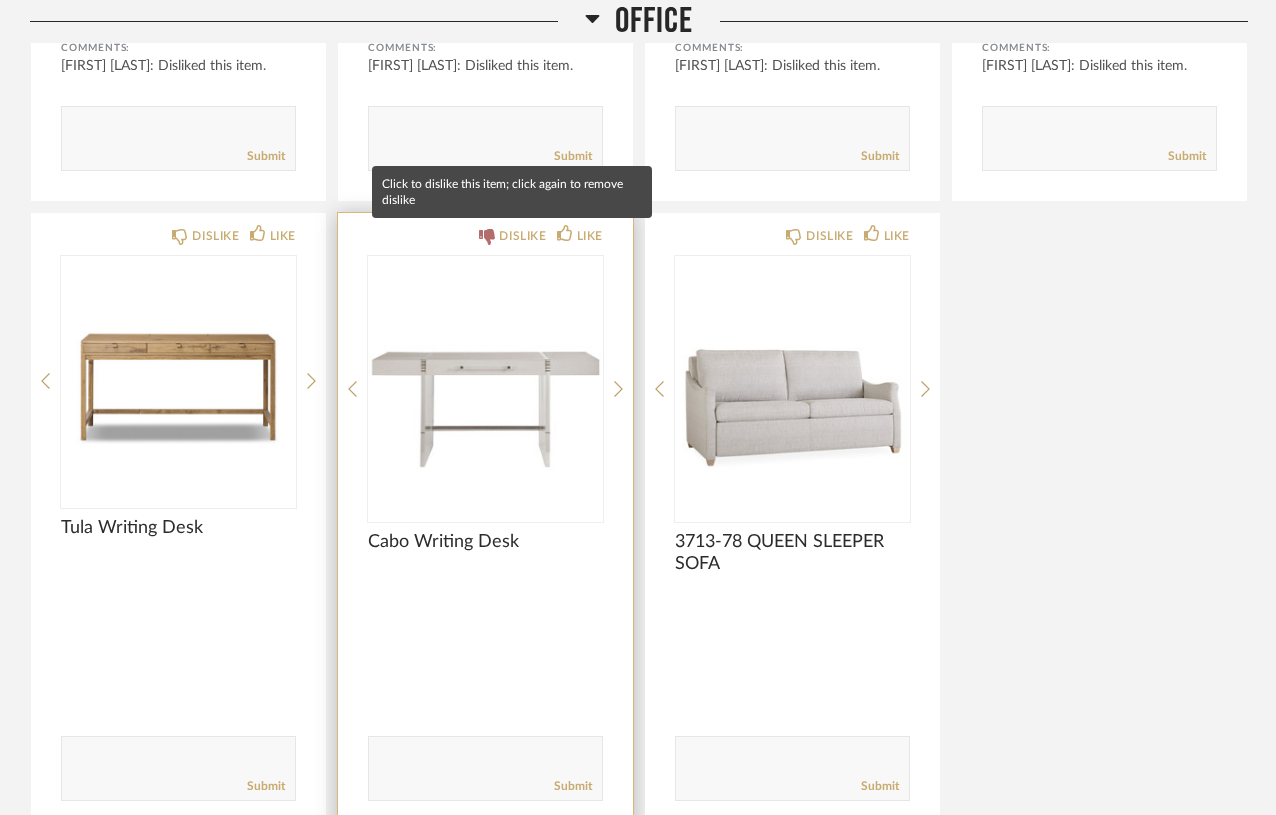 click on "DISLIKE" 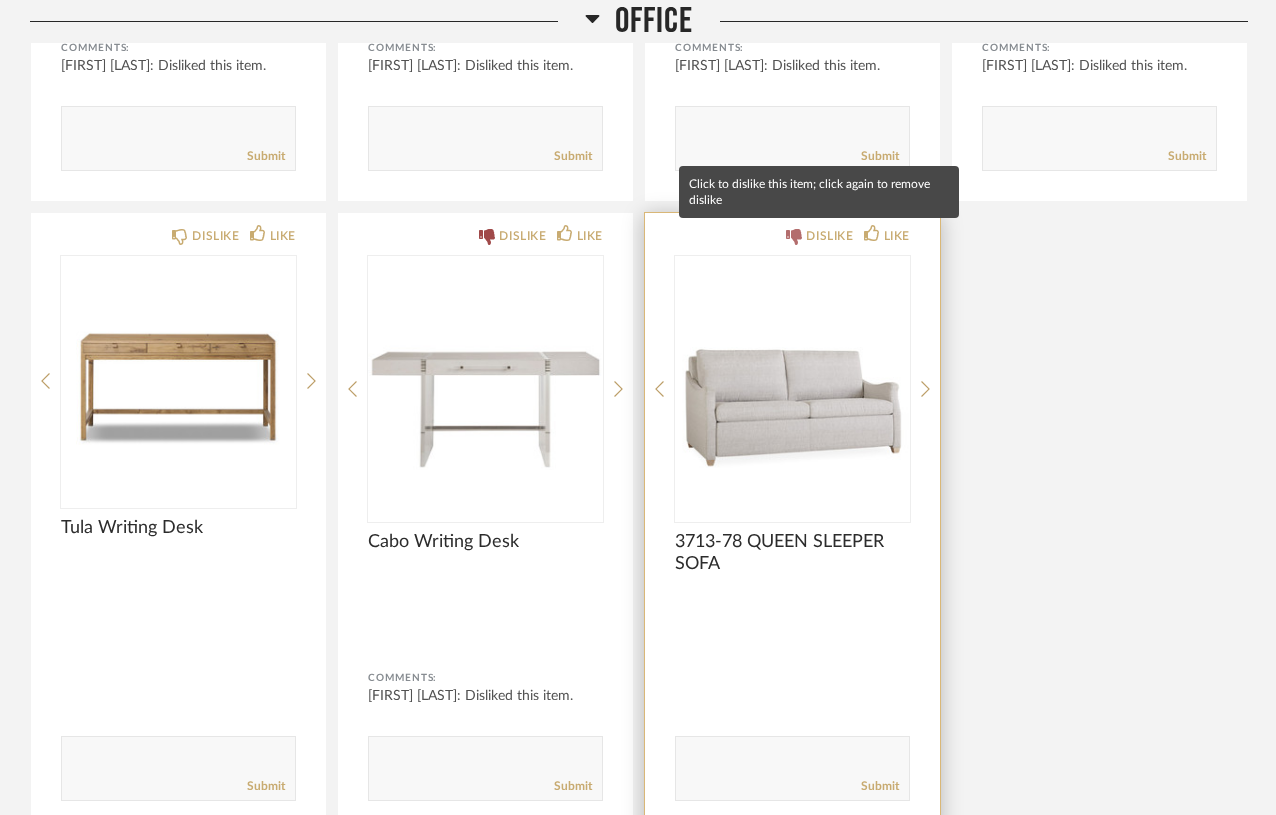click 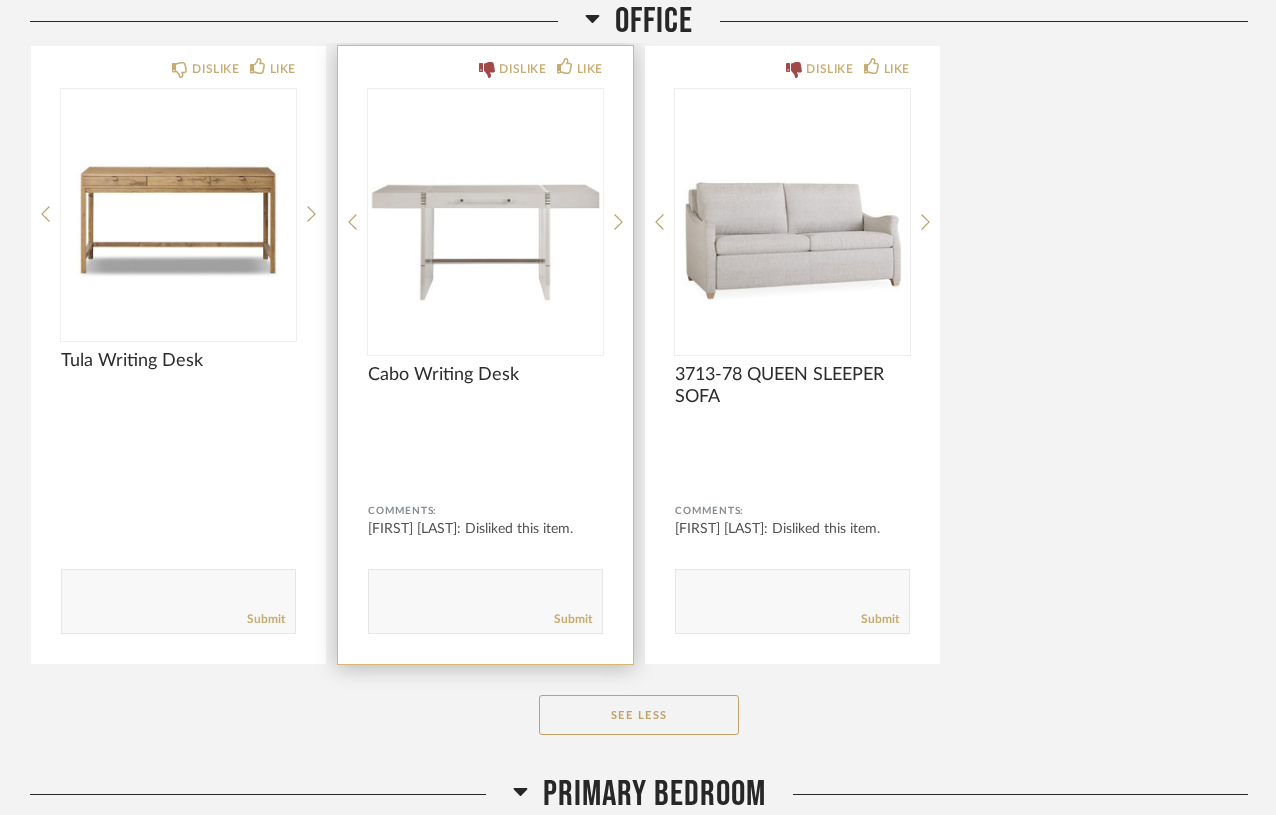 scroll, scrollTop: 1739, scrollLeft: 0, axis: vertical 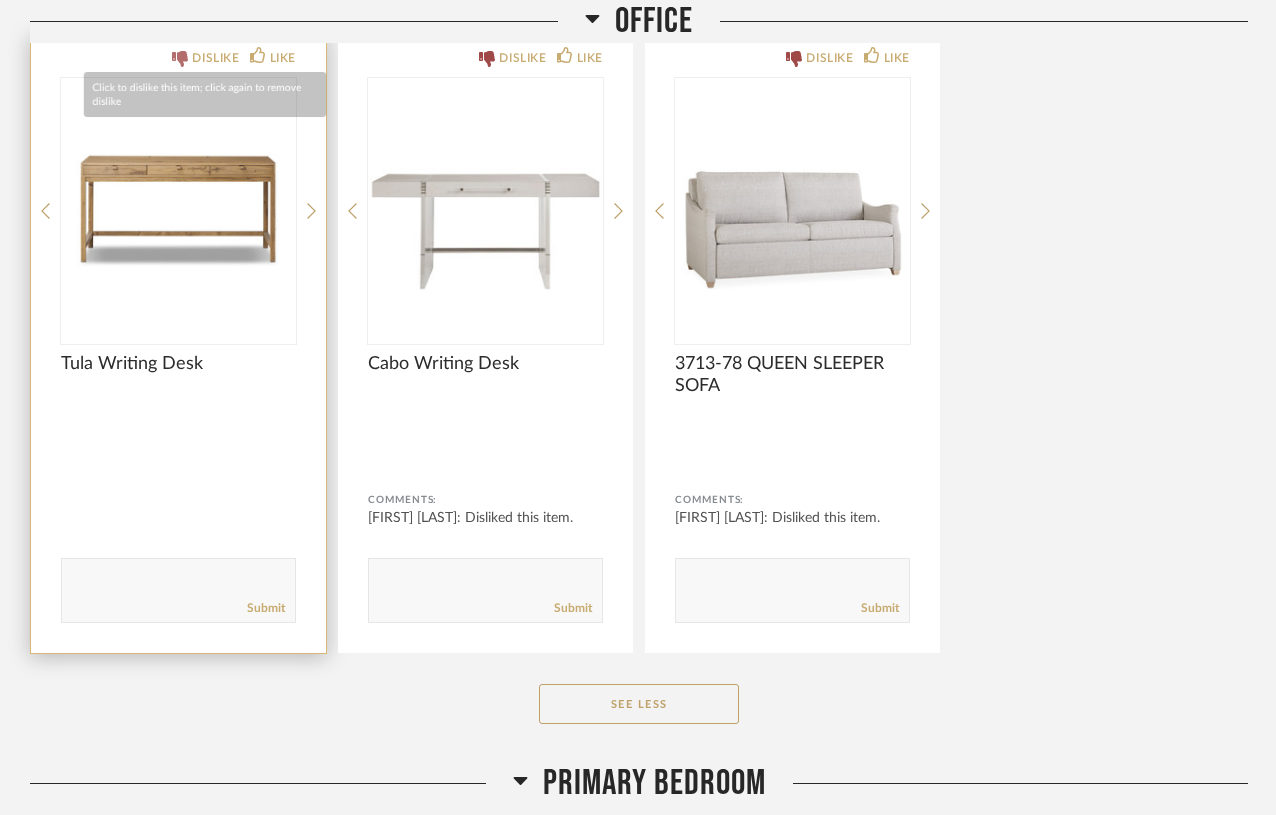 click on "DISLIKE" 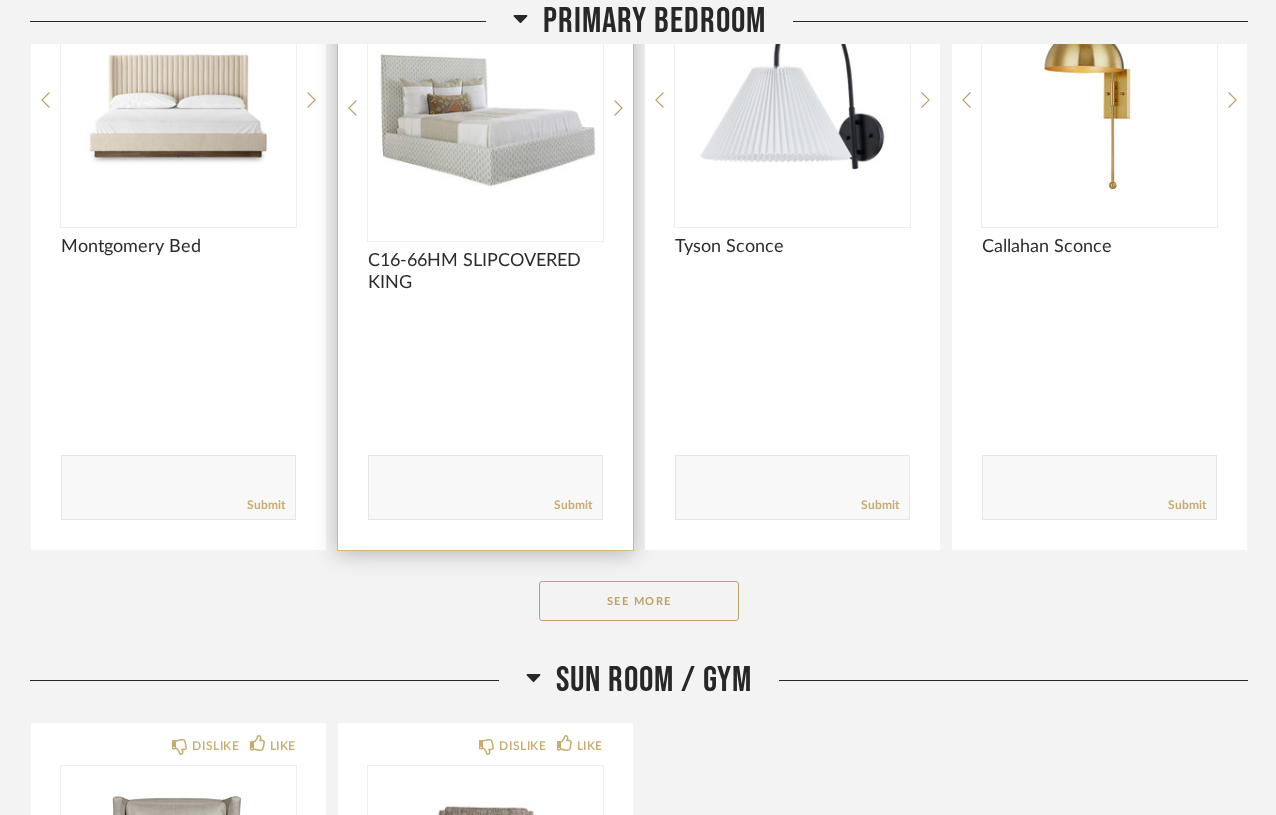 scroll, scrollTop: 2657, scrollLeft: 0, axis: vertical 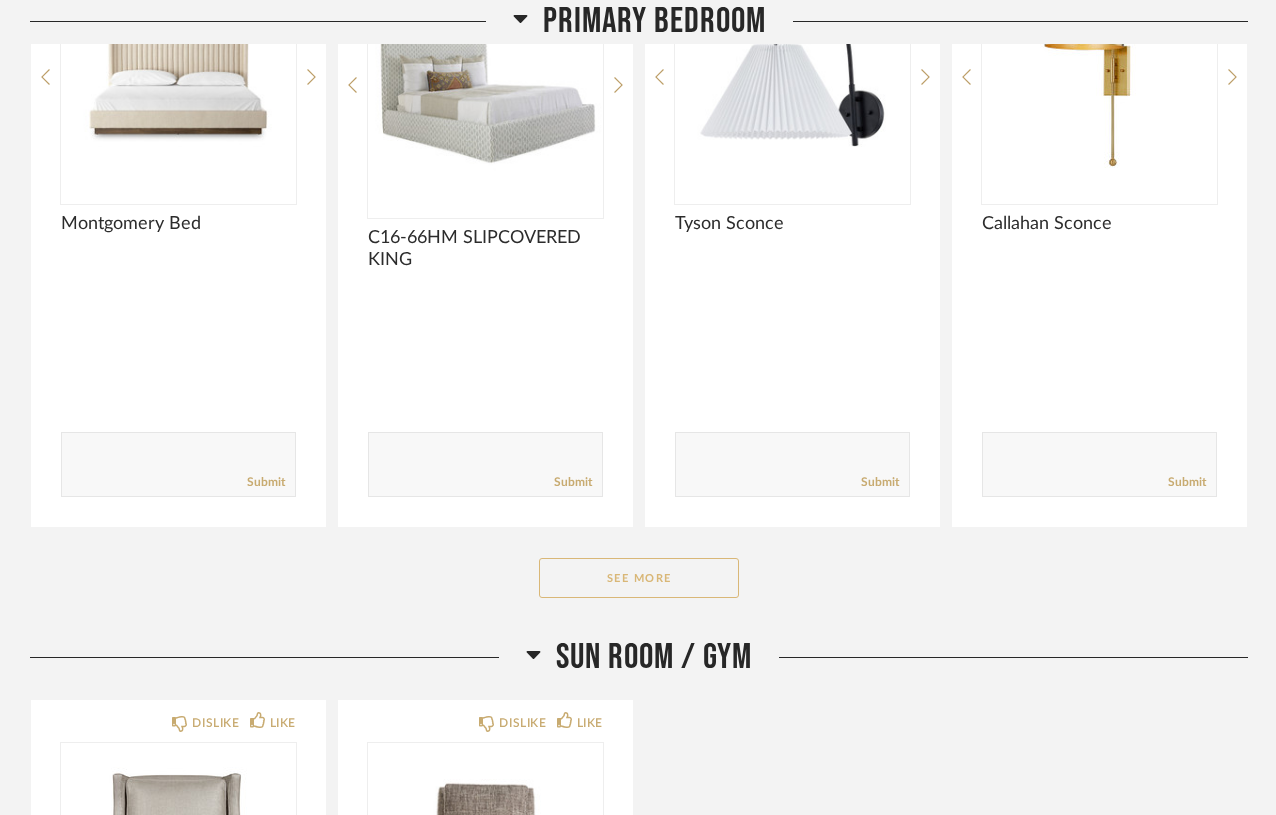 click on "See More" 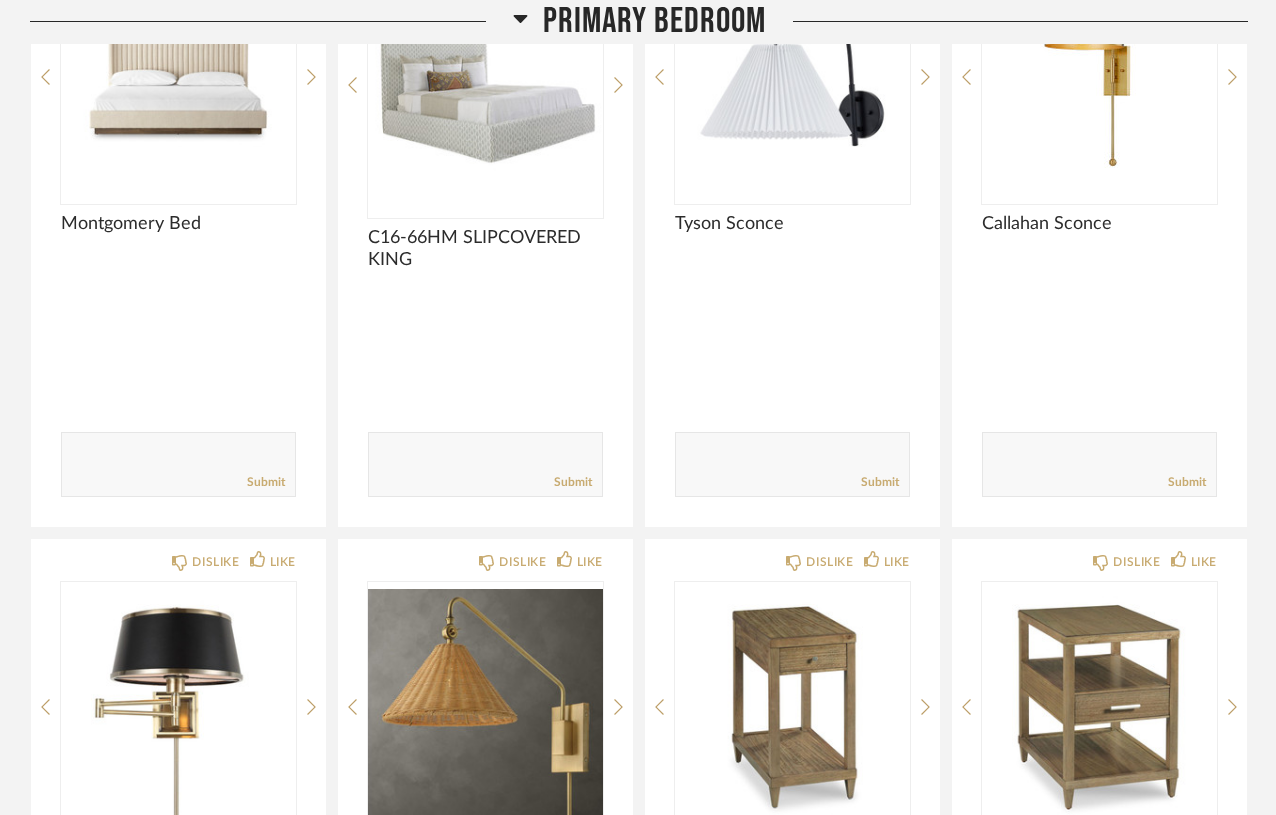 click on "[FIRST], 1 Lt Sconce Comments:       Submit" 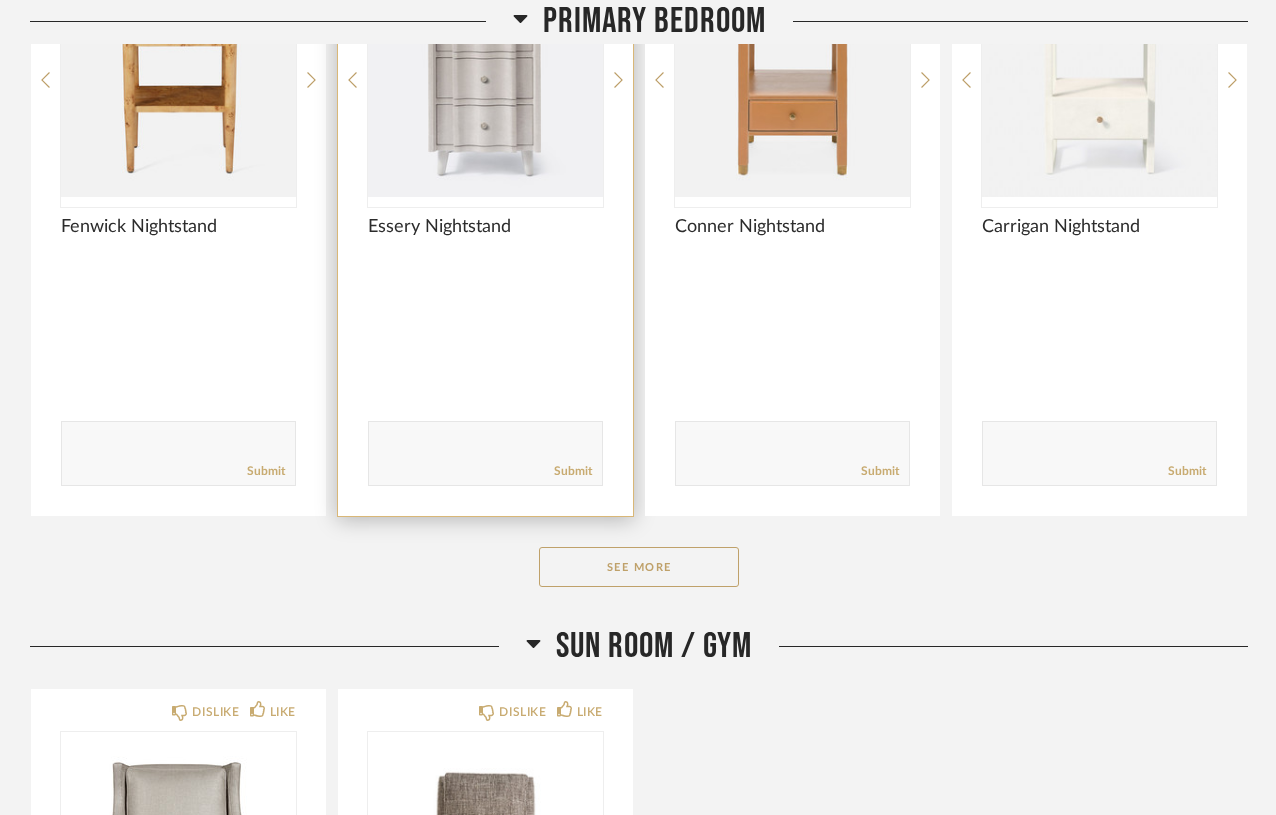 scroll, scrollTop: 5165, scrollLeft: 0, axis: vertical 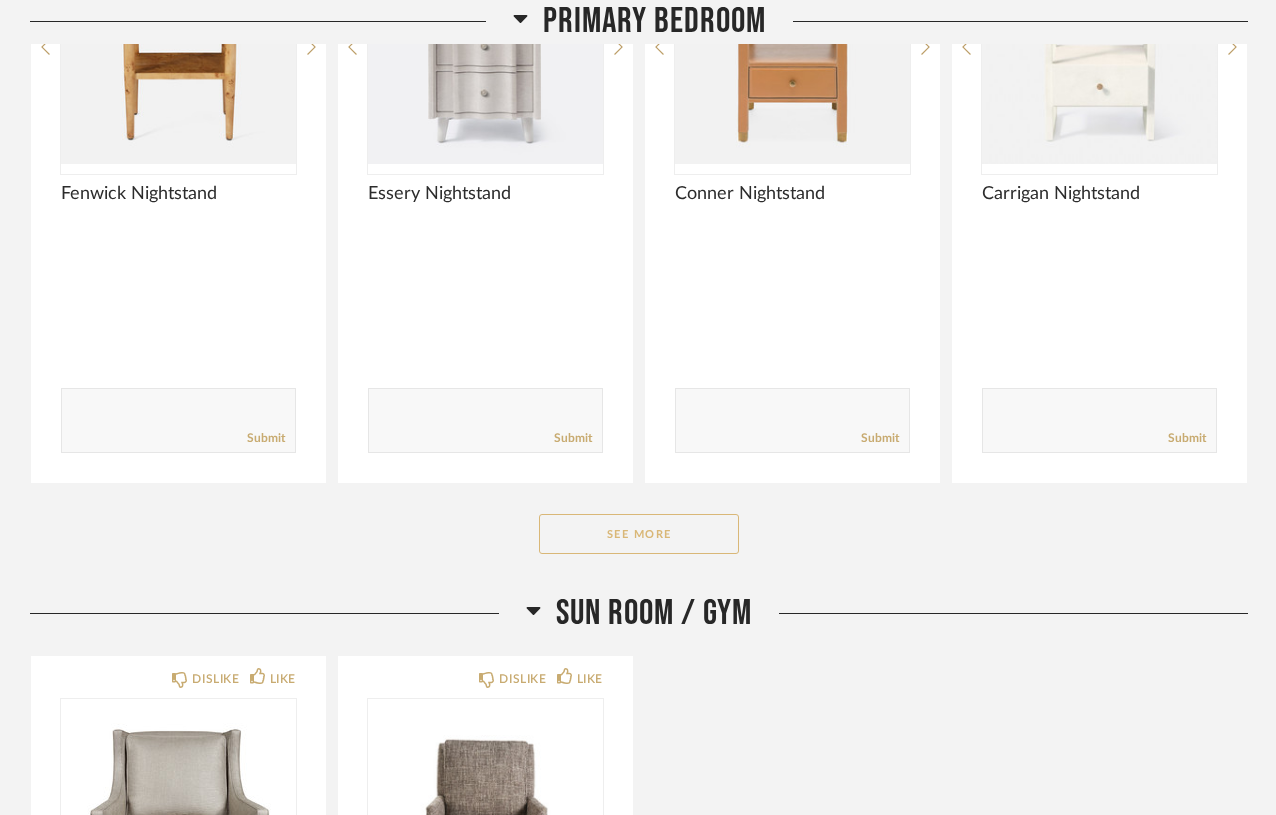 click on "See More" 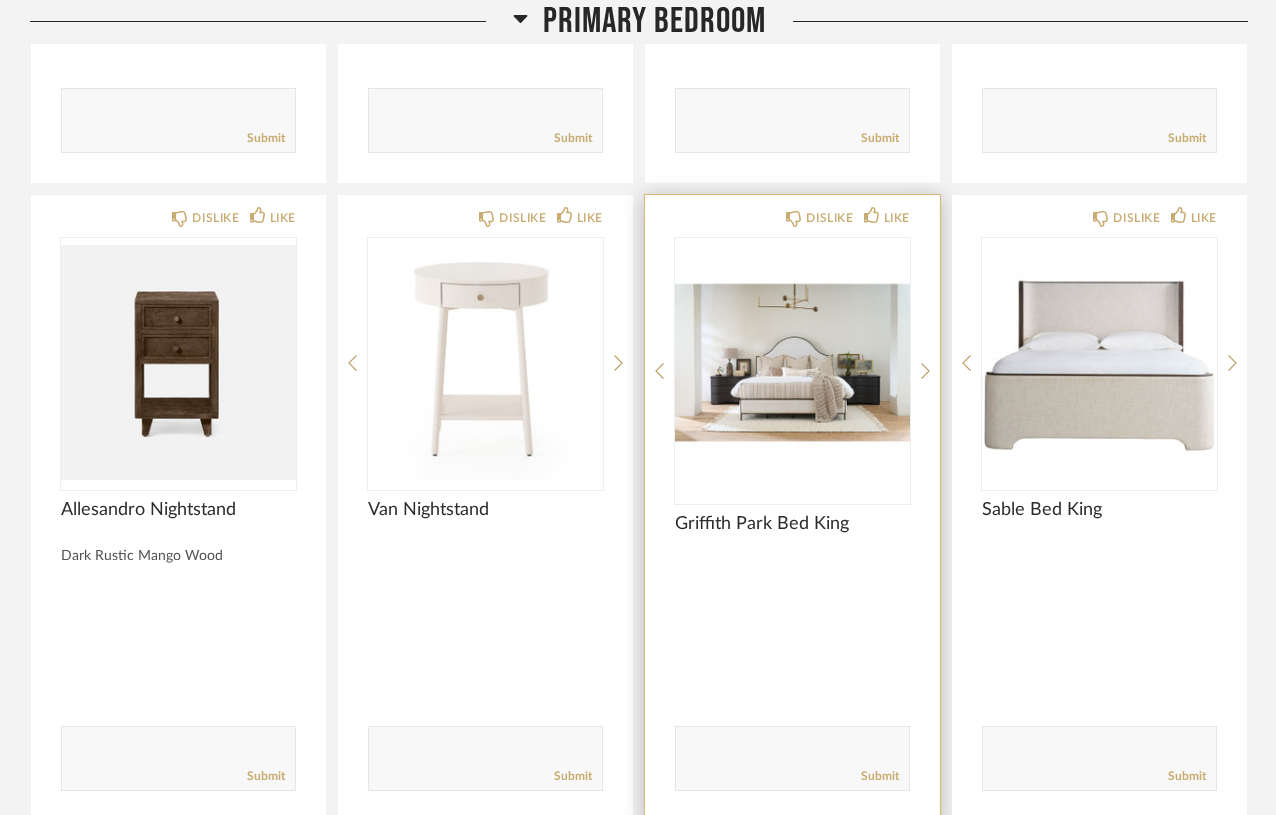 scroll, scrollTop: 5493, scrollLeft: 1, axis: both 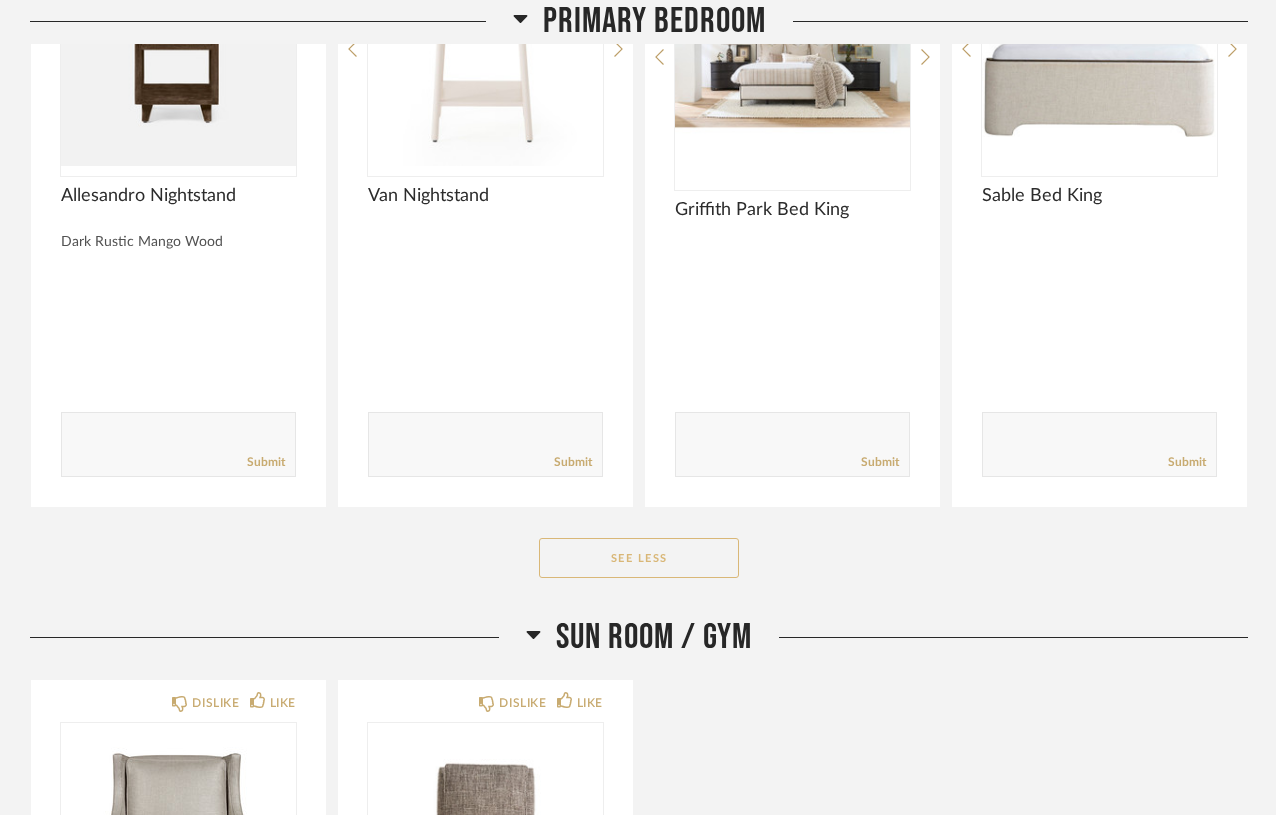 click on "See Less" 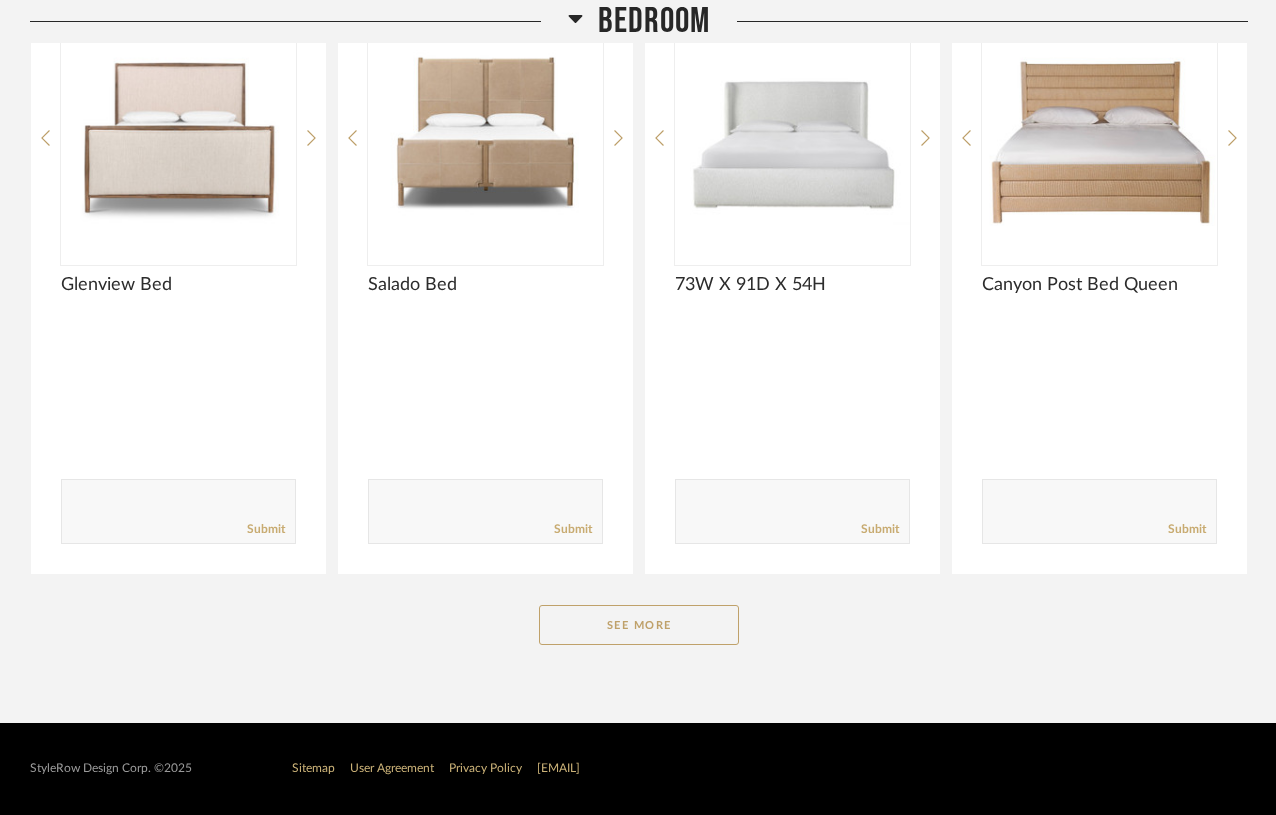 scroll, scrollTop: 4085, scrollLeft: 0, axis: vertical 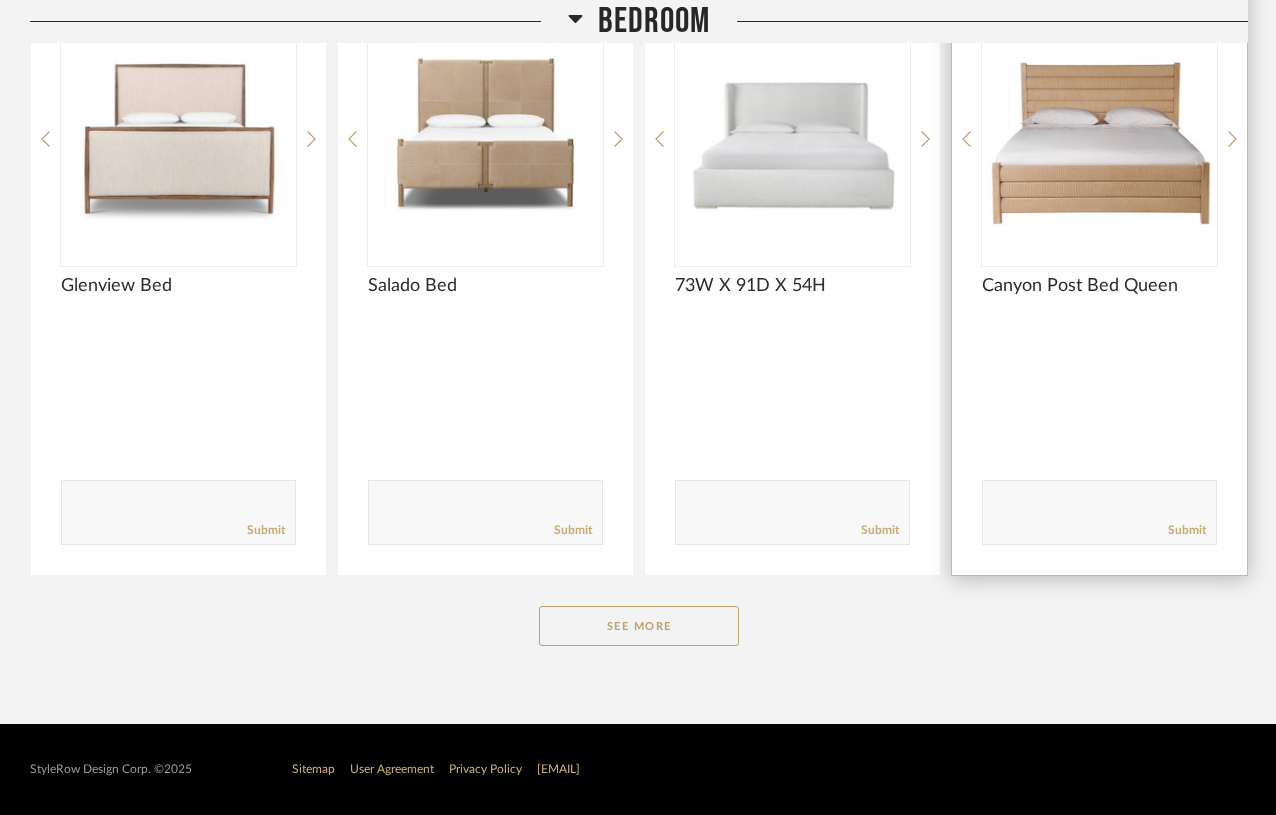 click on "Canyon Post Bed Queen" 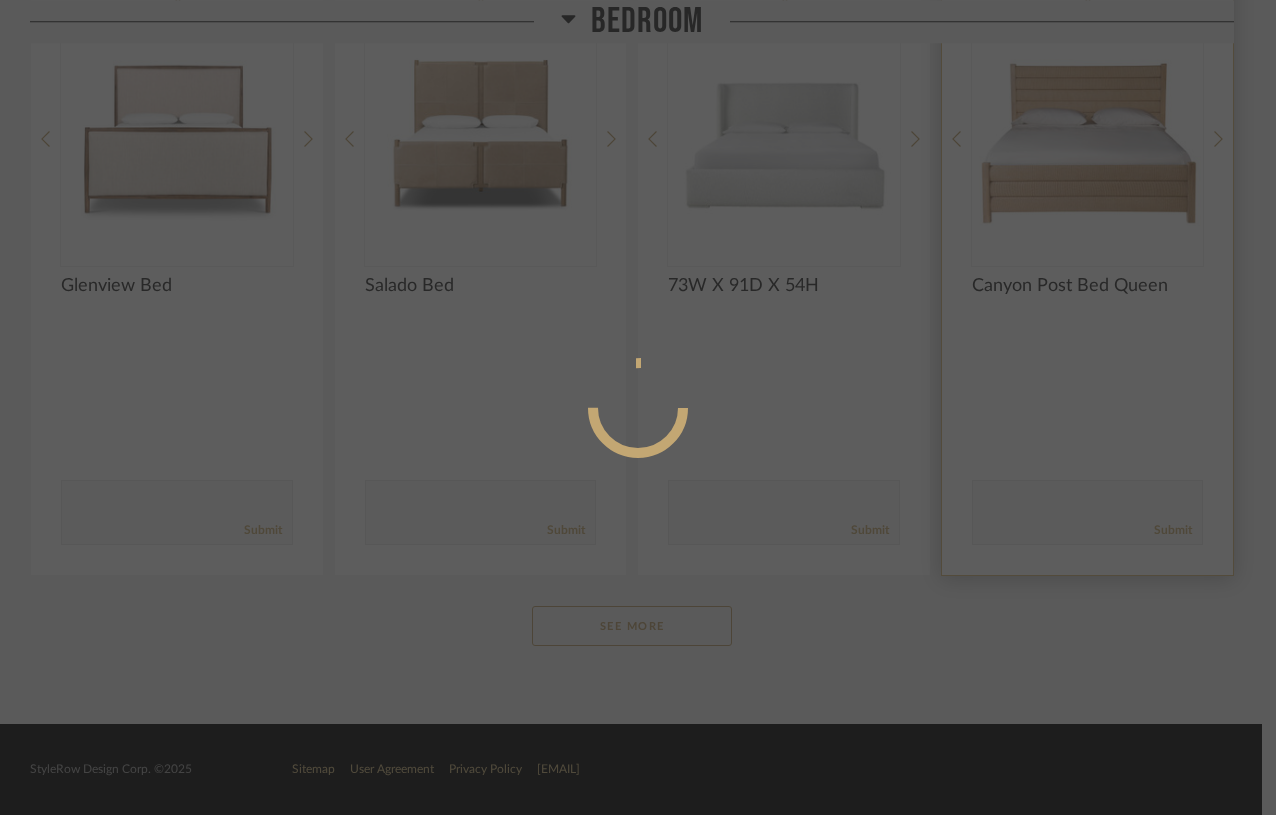 scroll, scrollTop: 0, scrollLeft: 0, axis: both 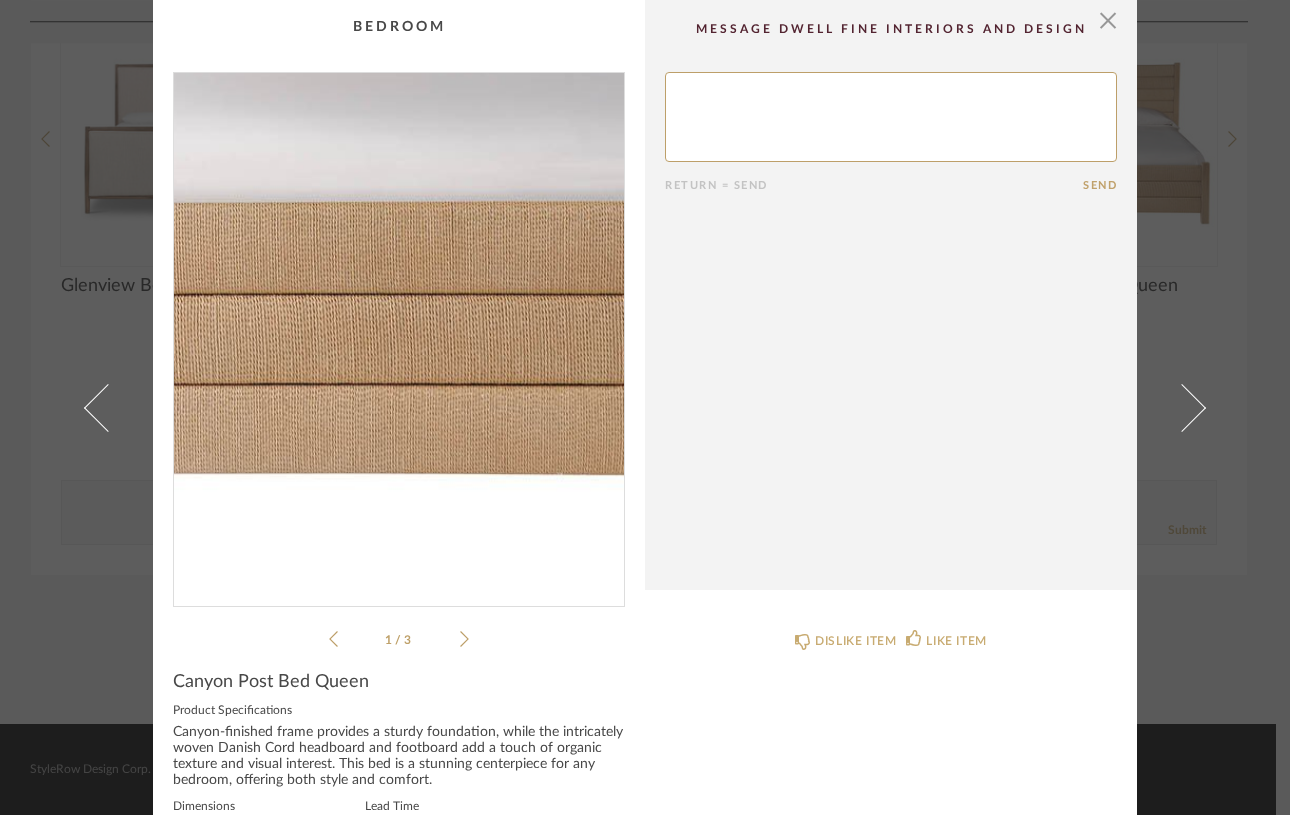 click at bounding box center (399, 331) 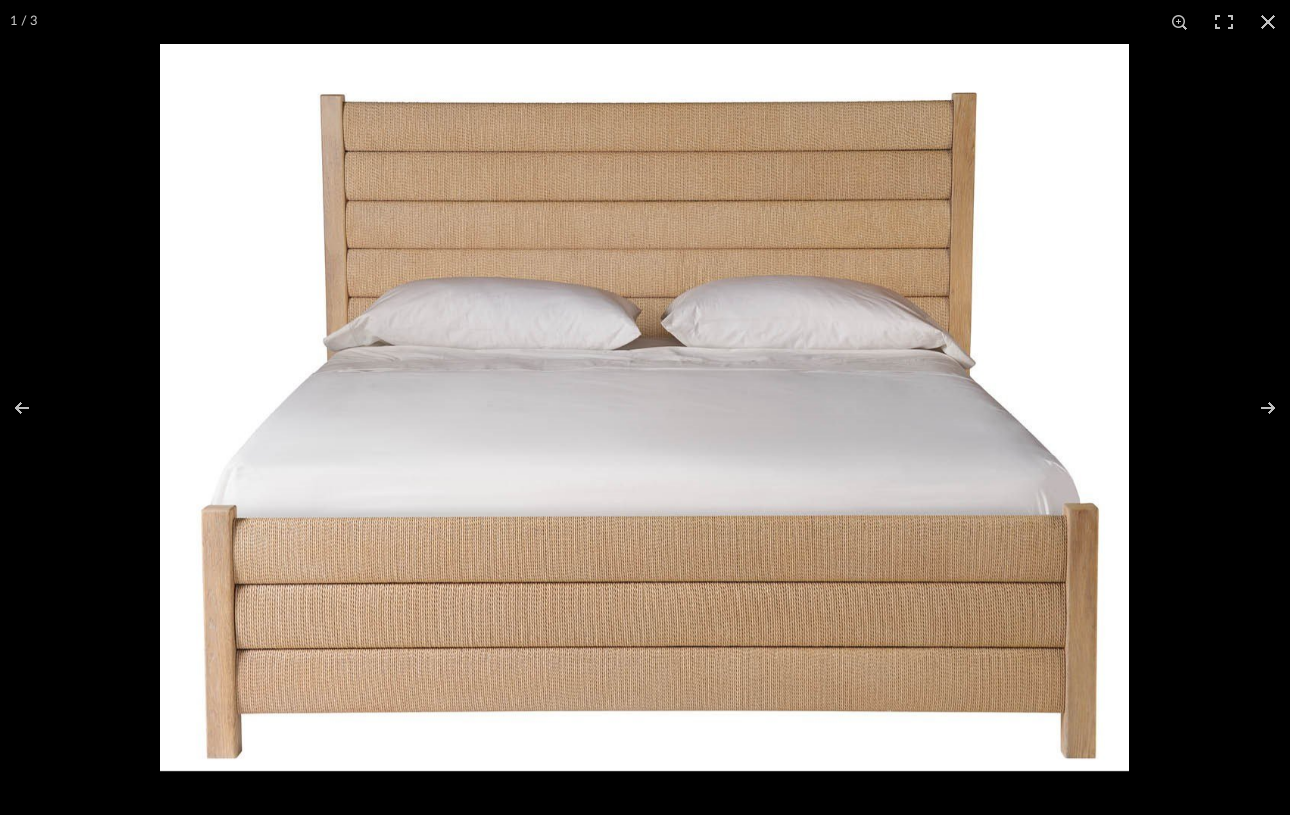 click at bounding box center [644, 407] 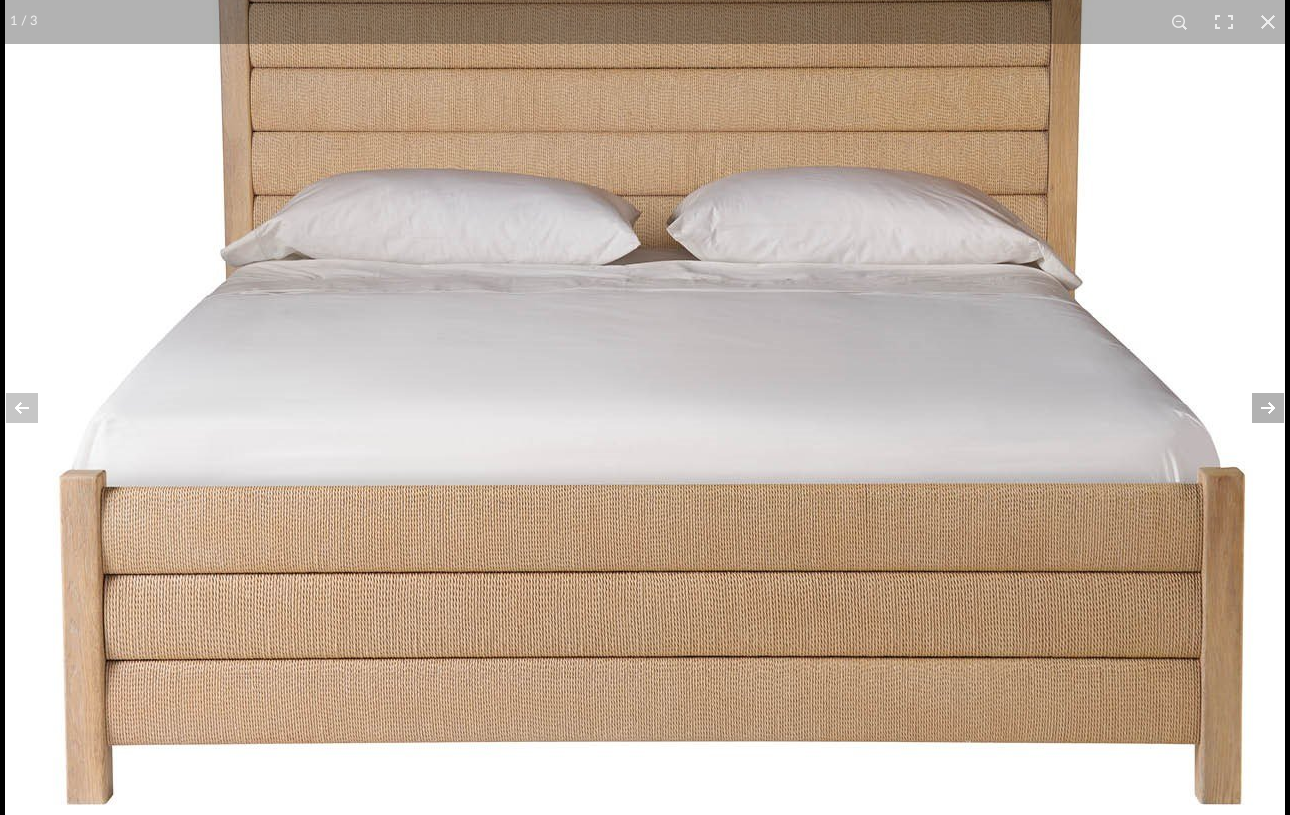 click at bounding box center (1255, 408) 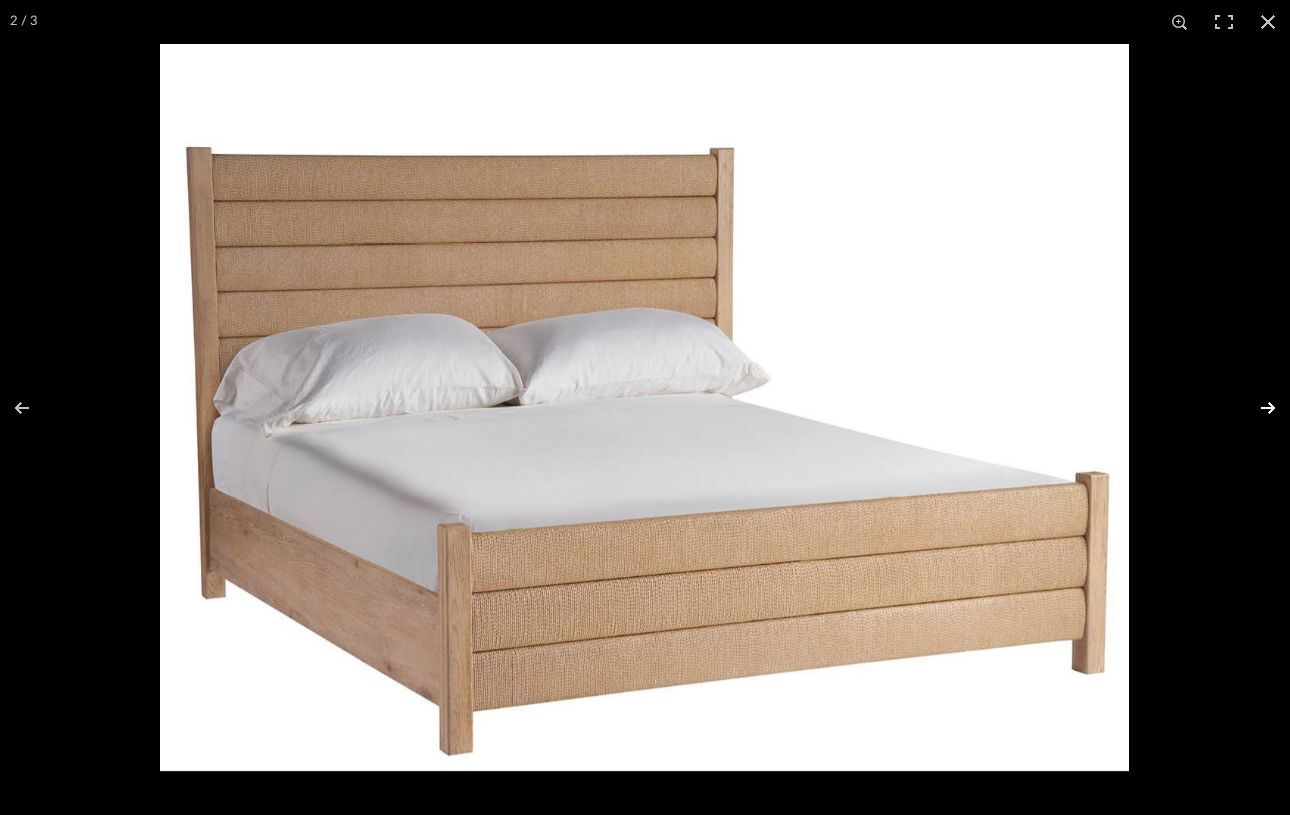 click at bounding box center [1255, 408] 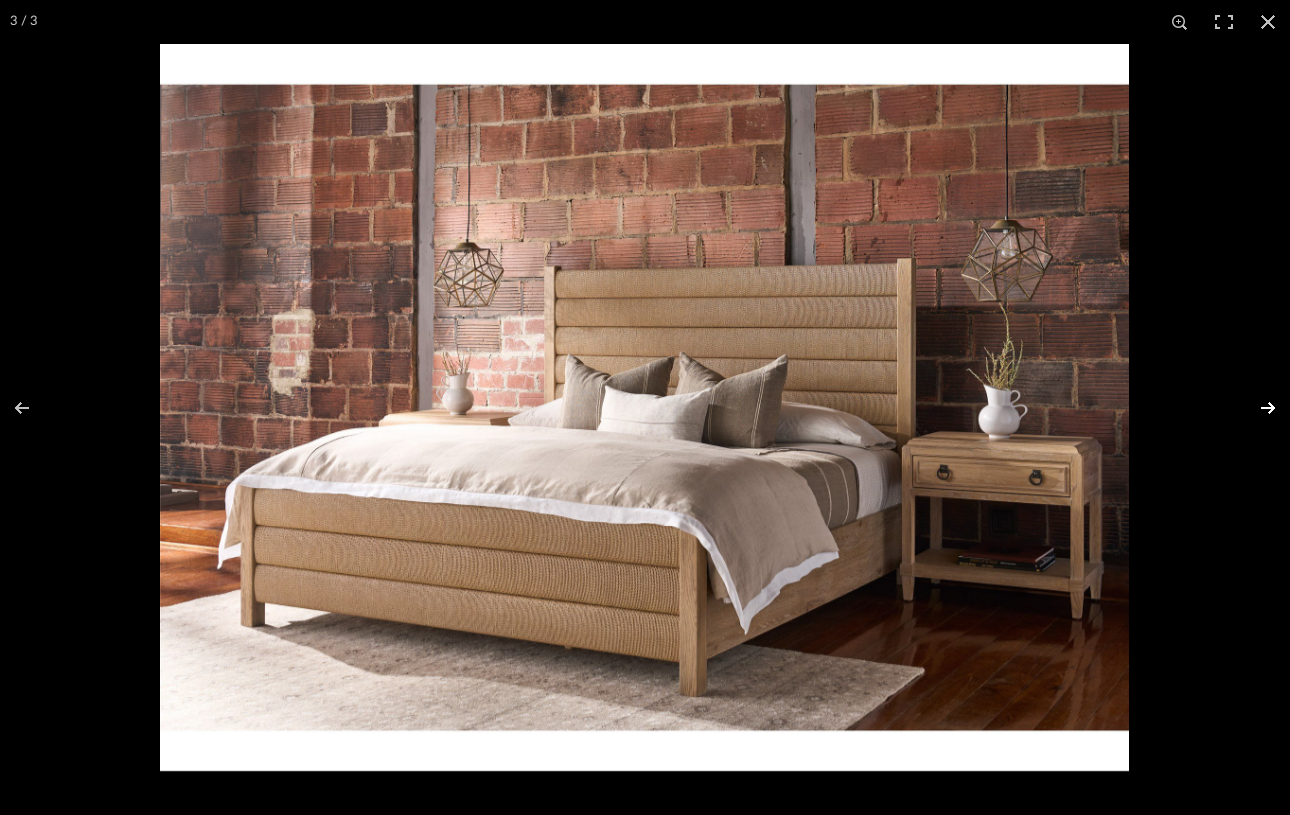 click at bounding box center (1255, 408) 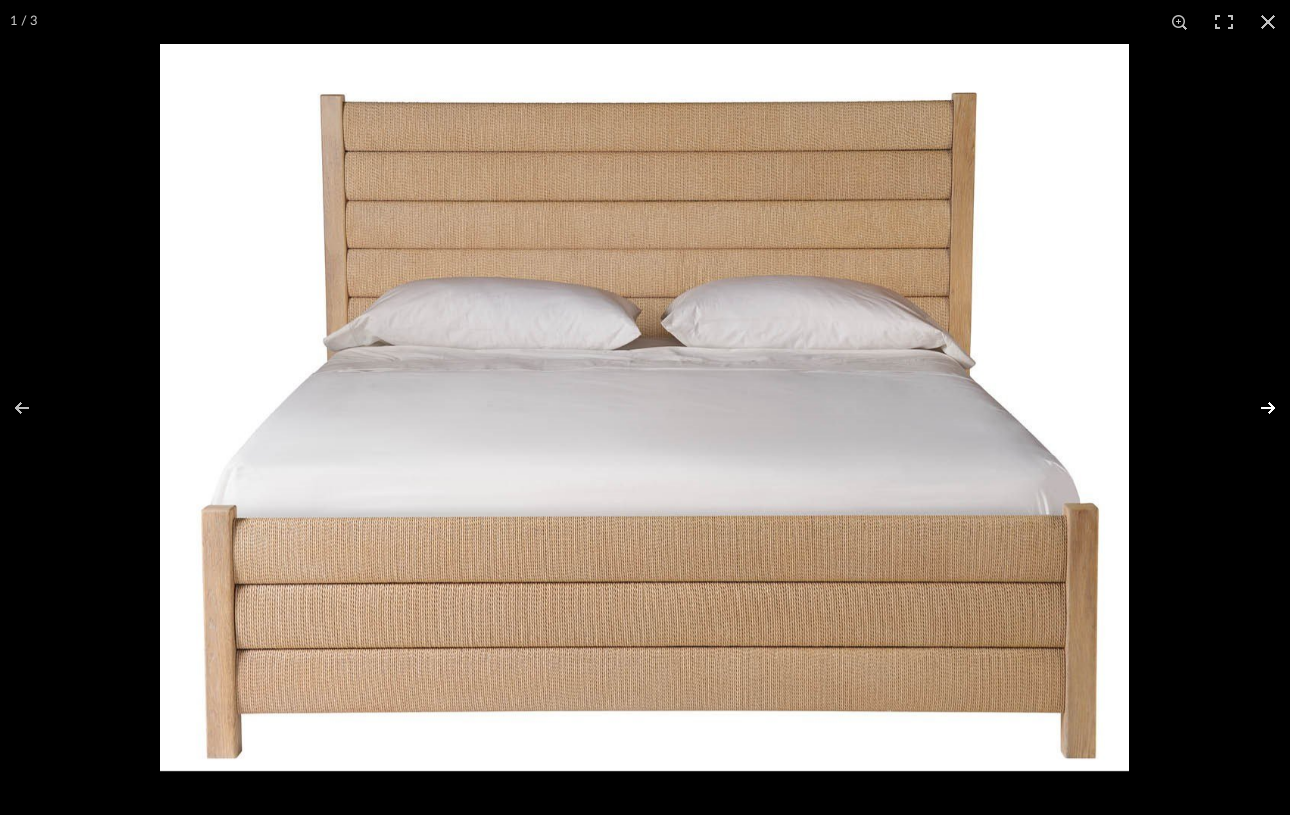 click at bounding box center (1255, 408) 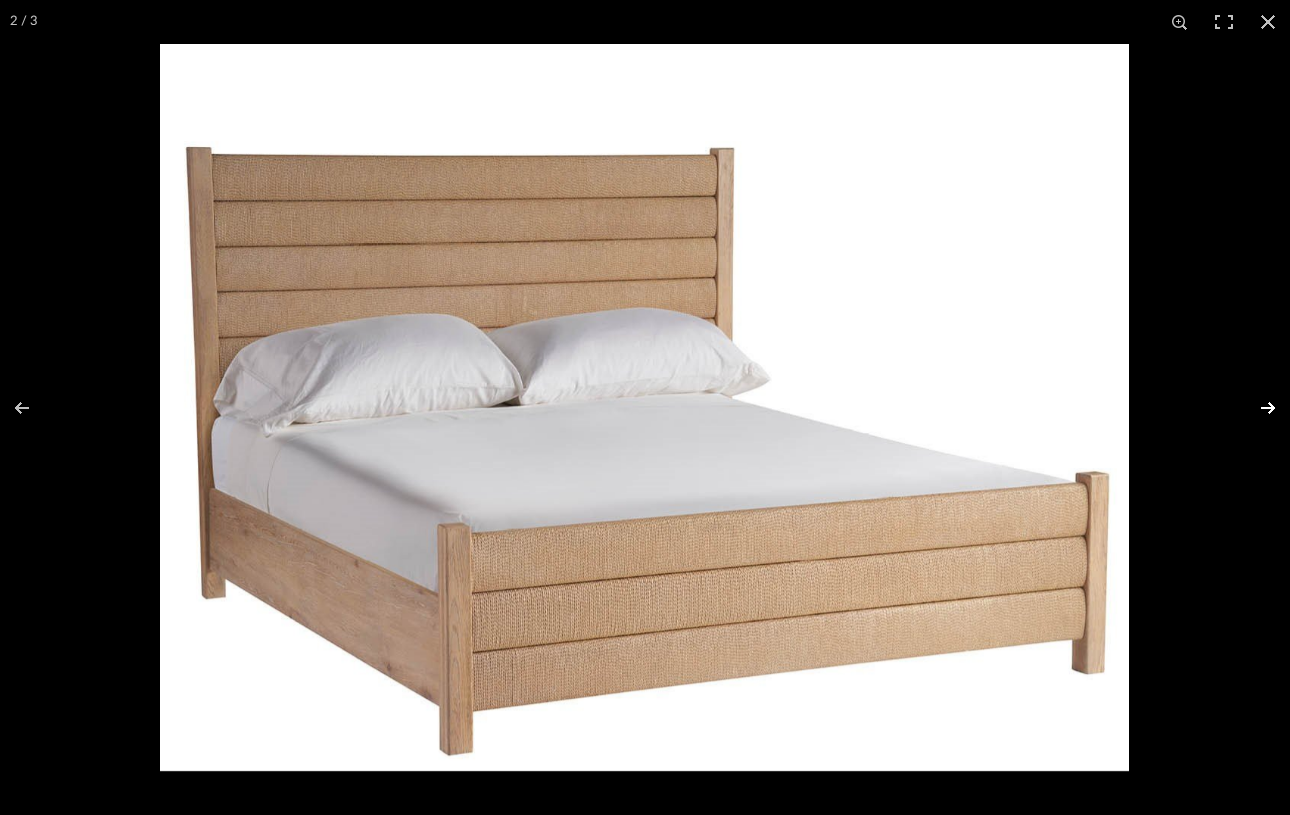 click at bounding box center (1255, 408) 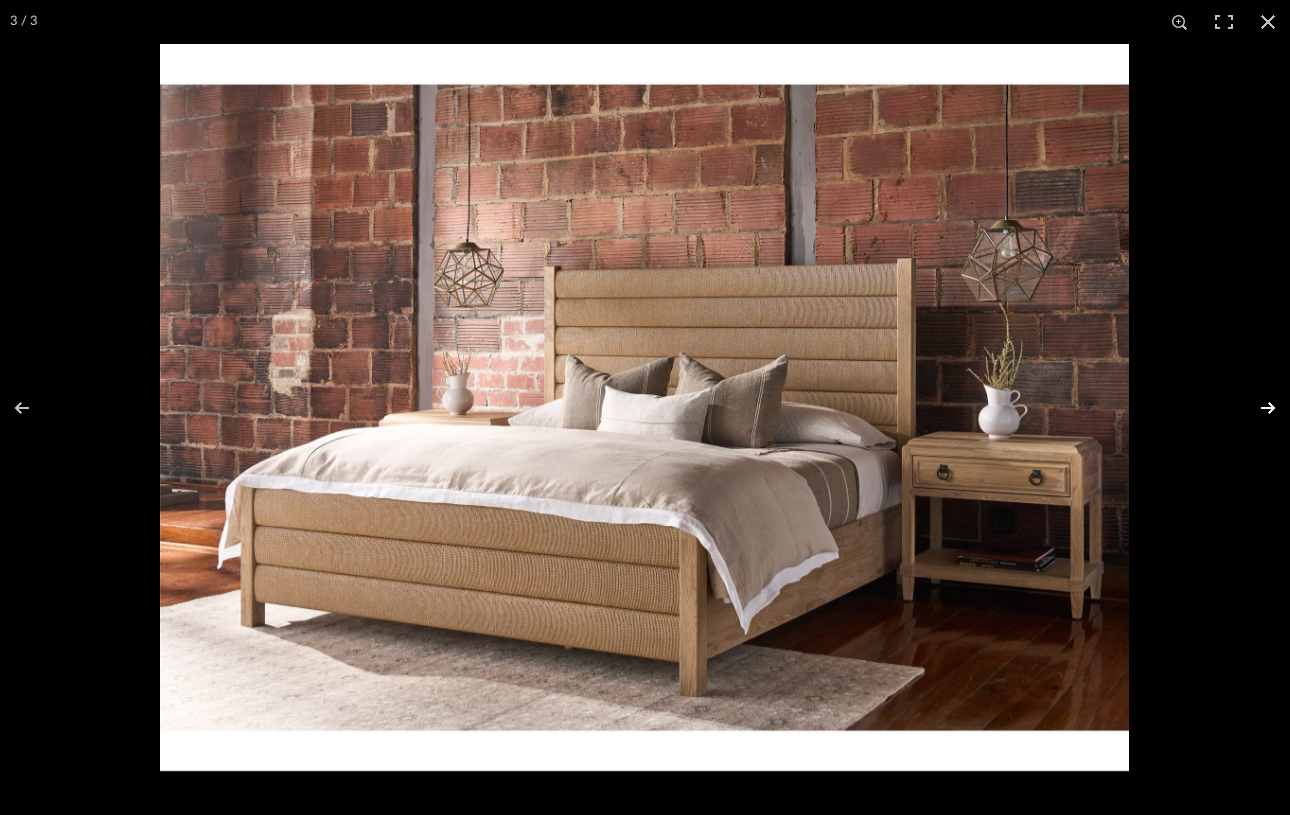 click at bounding box center [1255, 408] 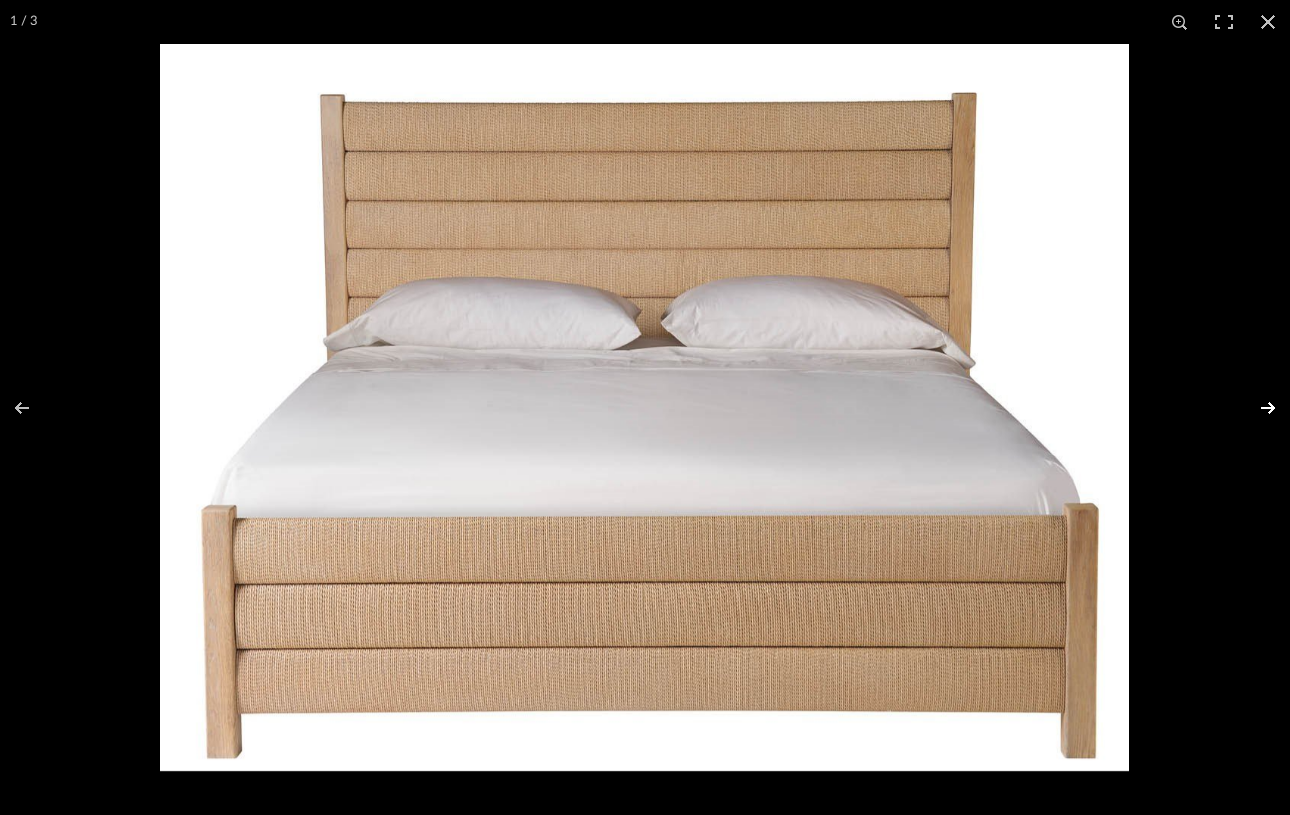 click at bounding box center (1255, 408) 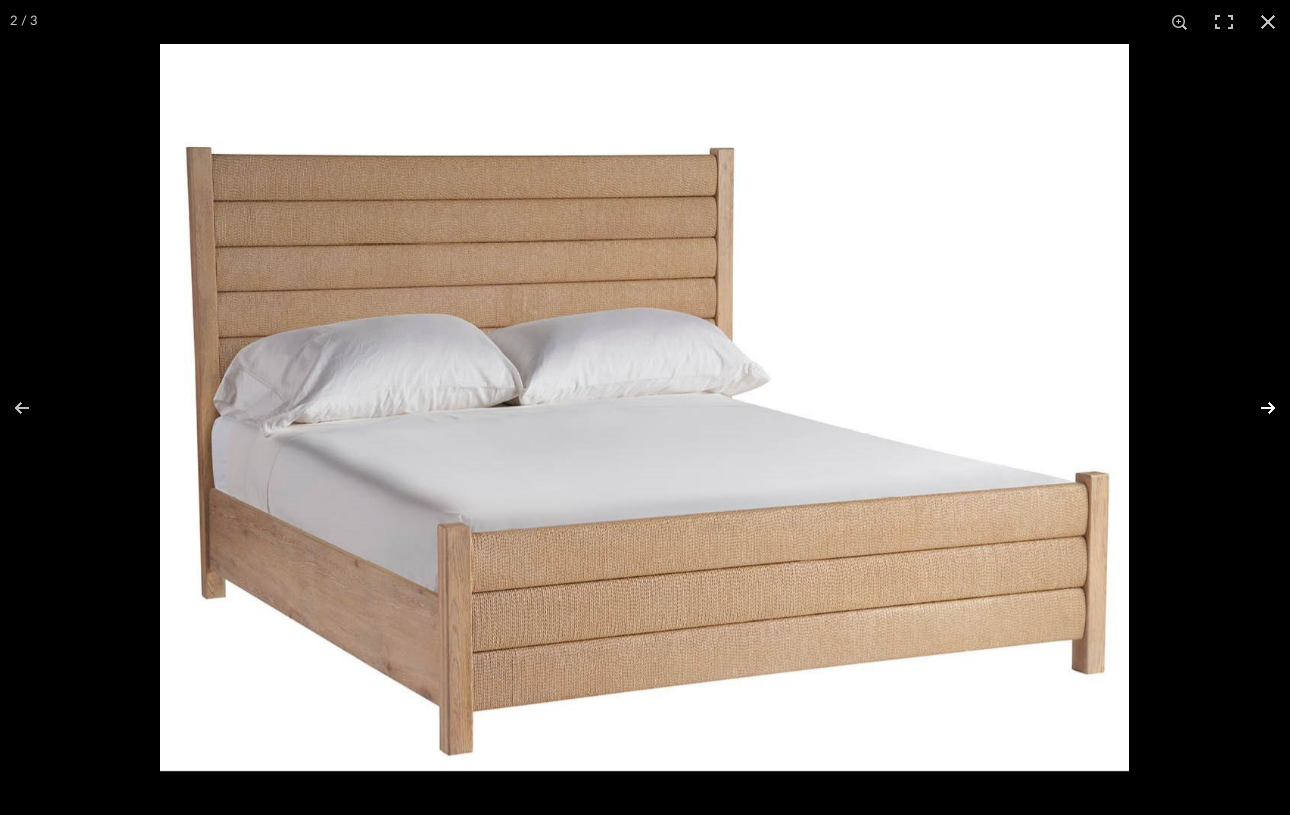 click at bounding box center (1255, 408) 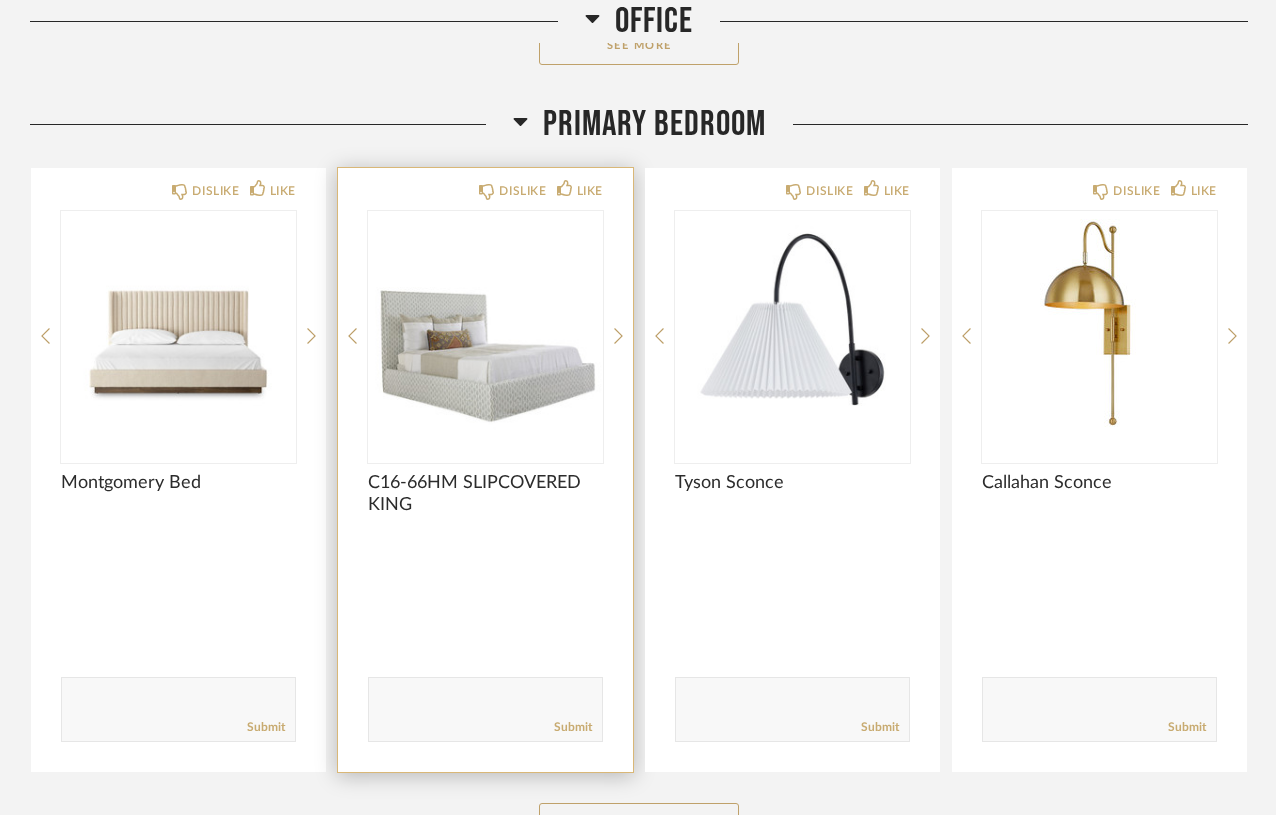 scroll, scrollTop: 1766, scrollLeft: 0, axis: vertical 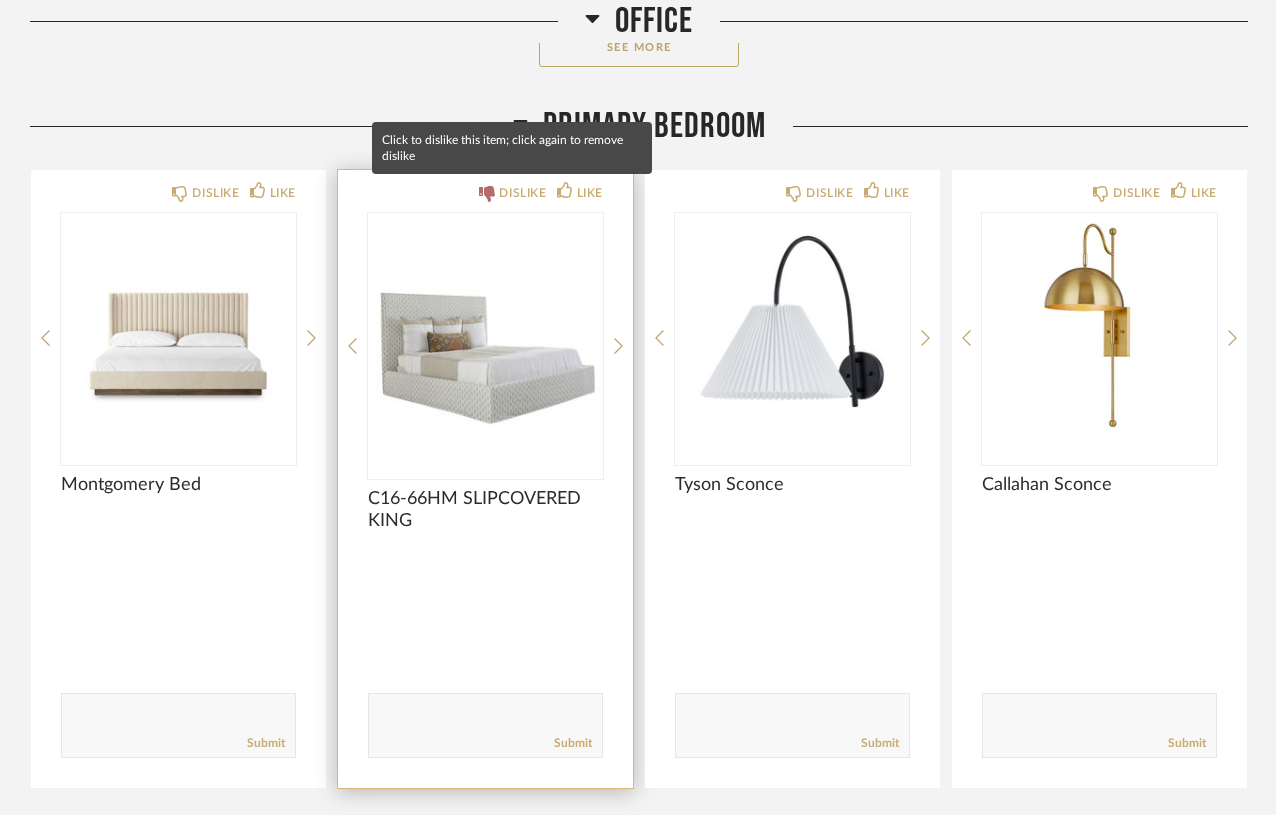 click on "DISLIKE" 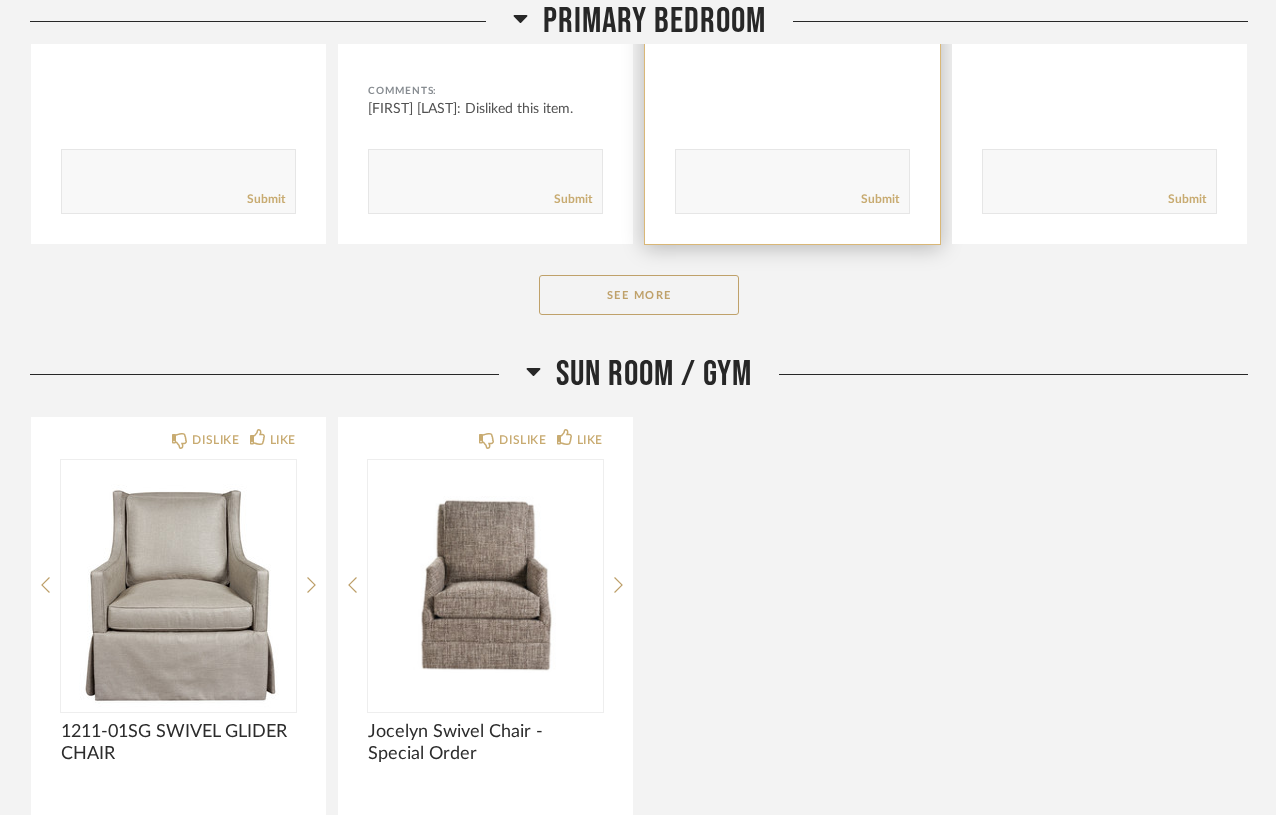 scroll, scrollTop: 2328, scrollLeft: 0, axis: vertical 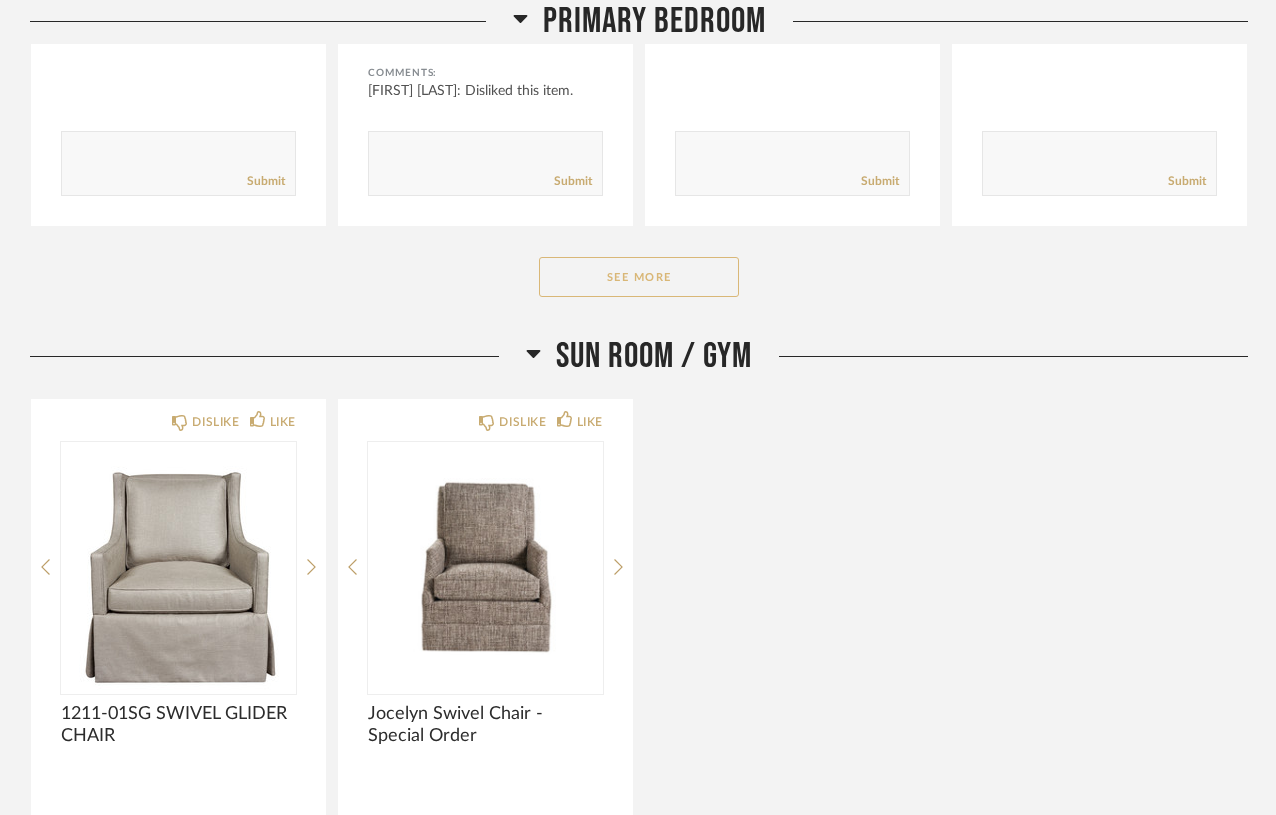 click on "See More" 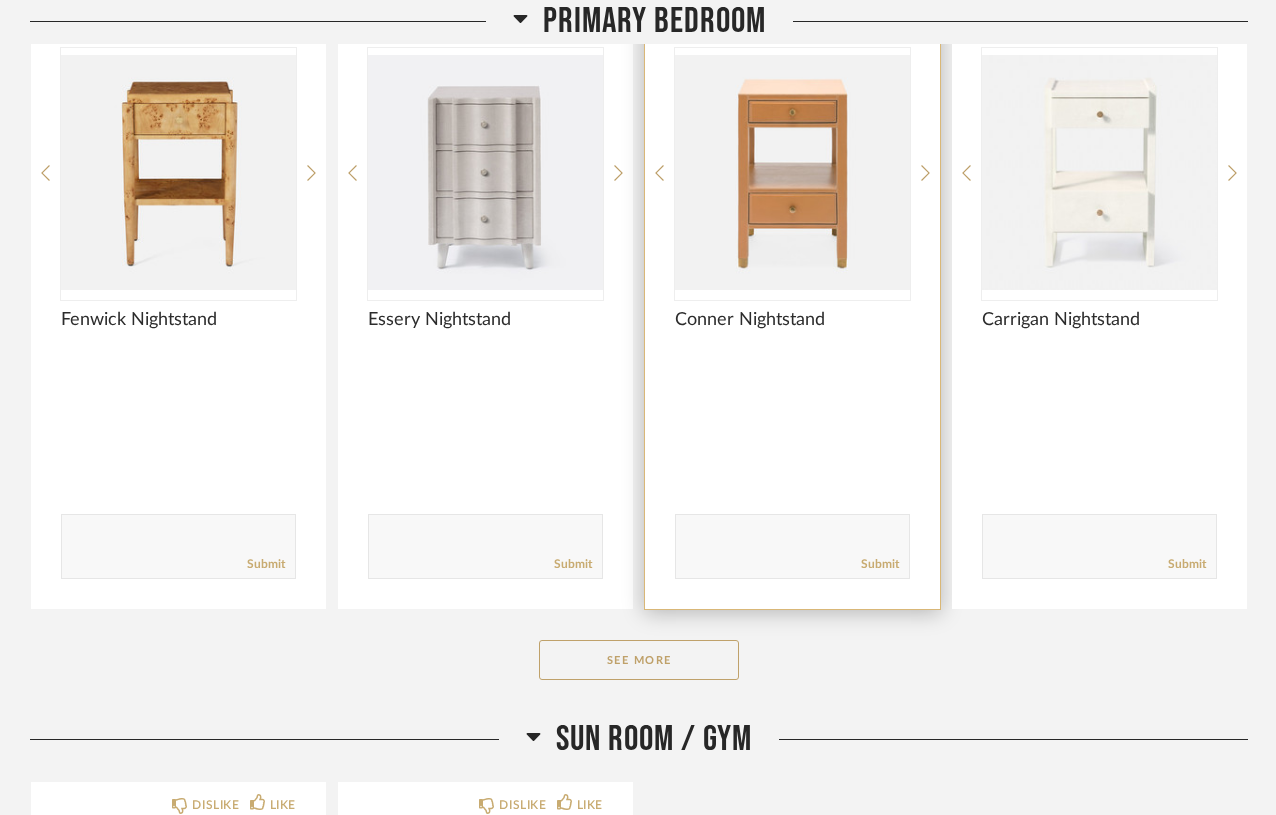 scroll, scrollTop: 4456, scrollLeft: 0, axis: vertical 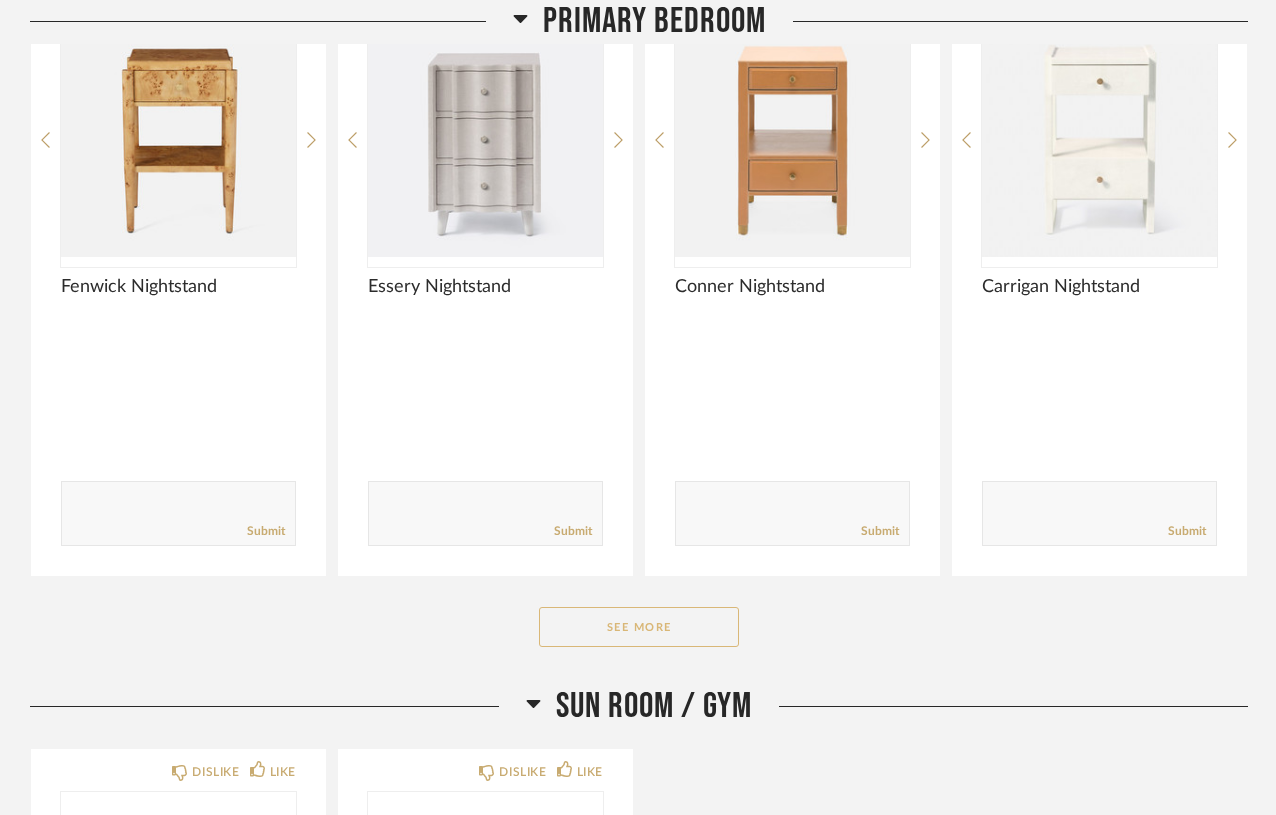 click on "See More" 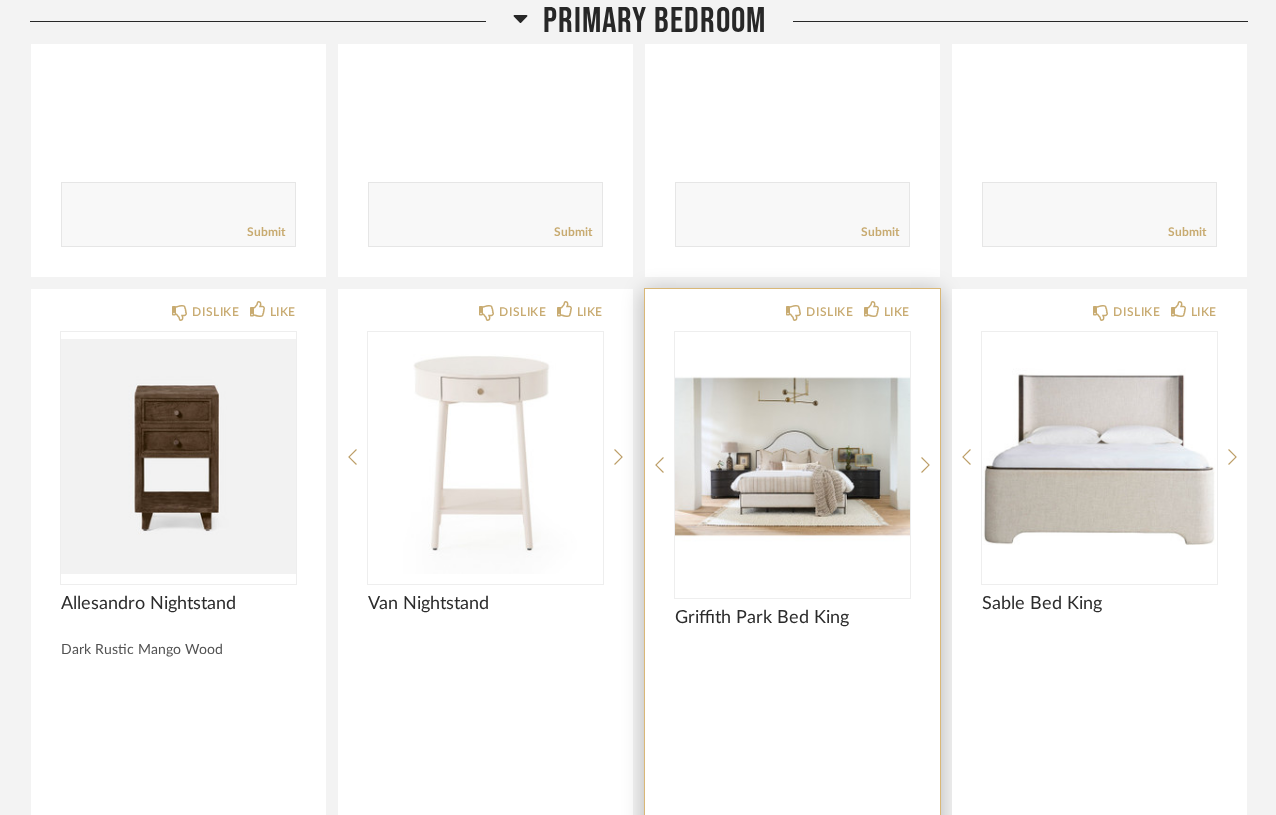 scroll, scrollTop: 4759, scrollLeft: 0, axis: vertical 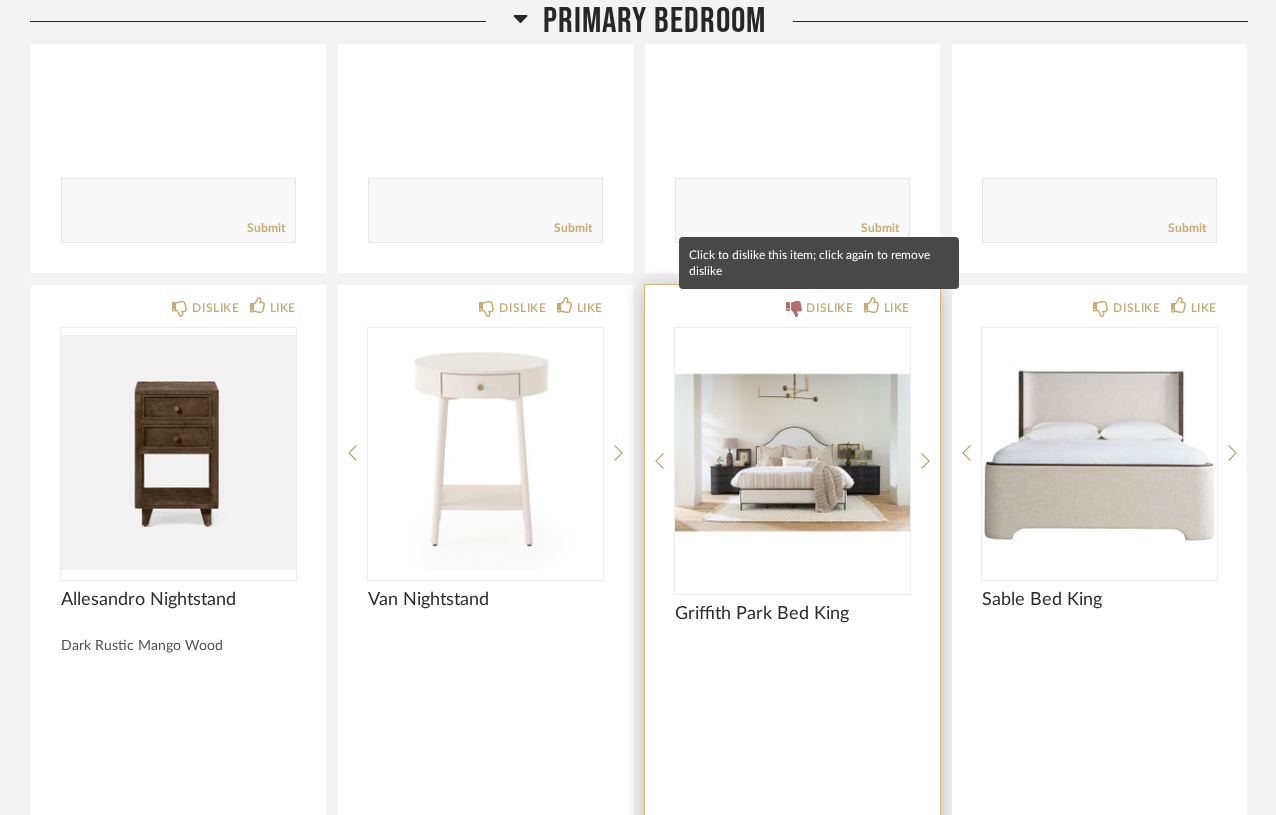 click on "DISLIKE" 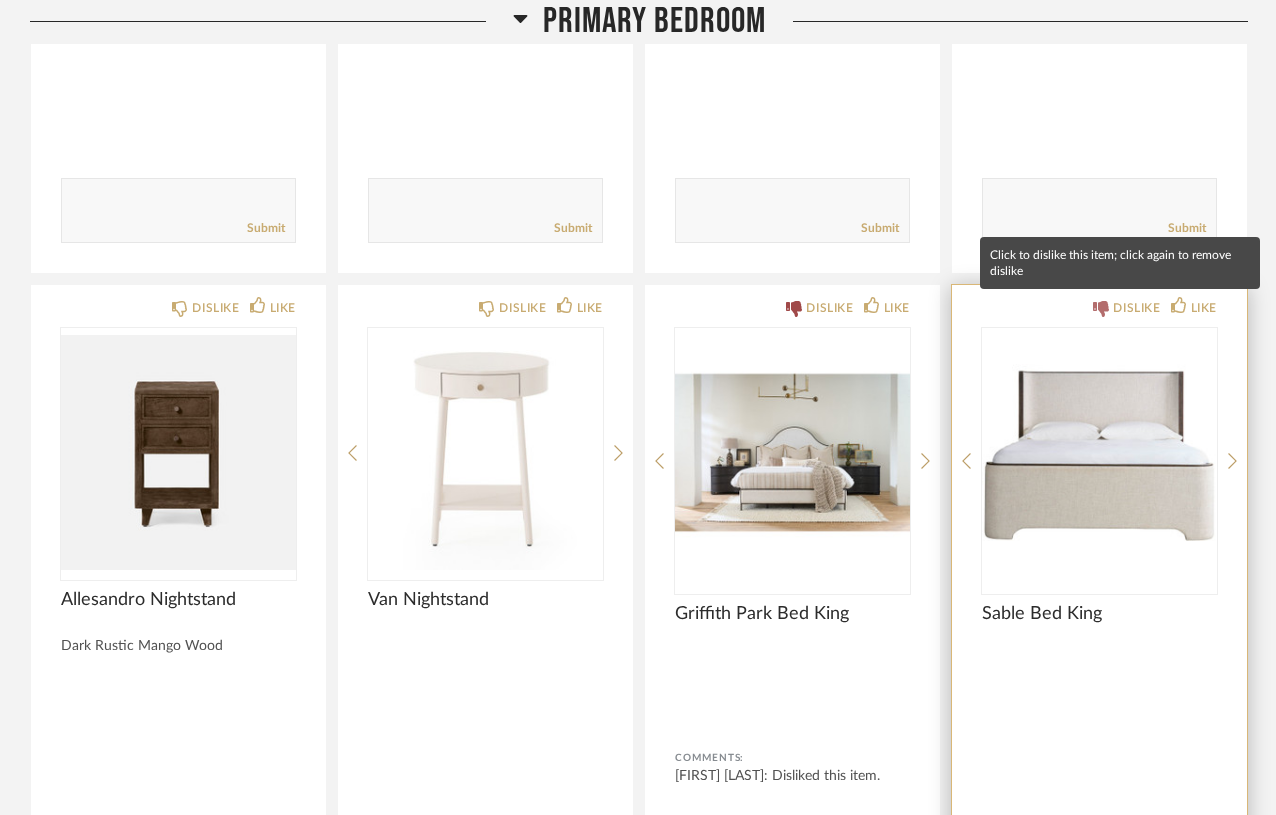 click on "DISLIKE" 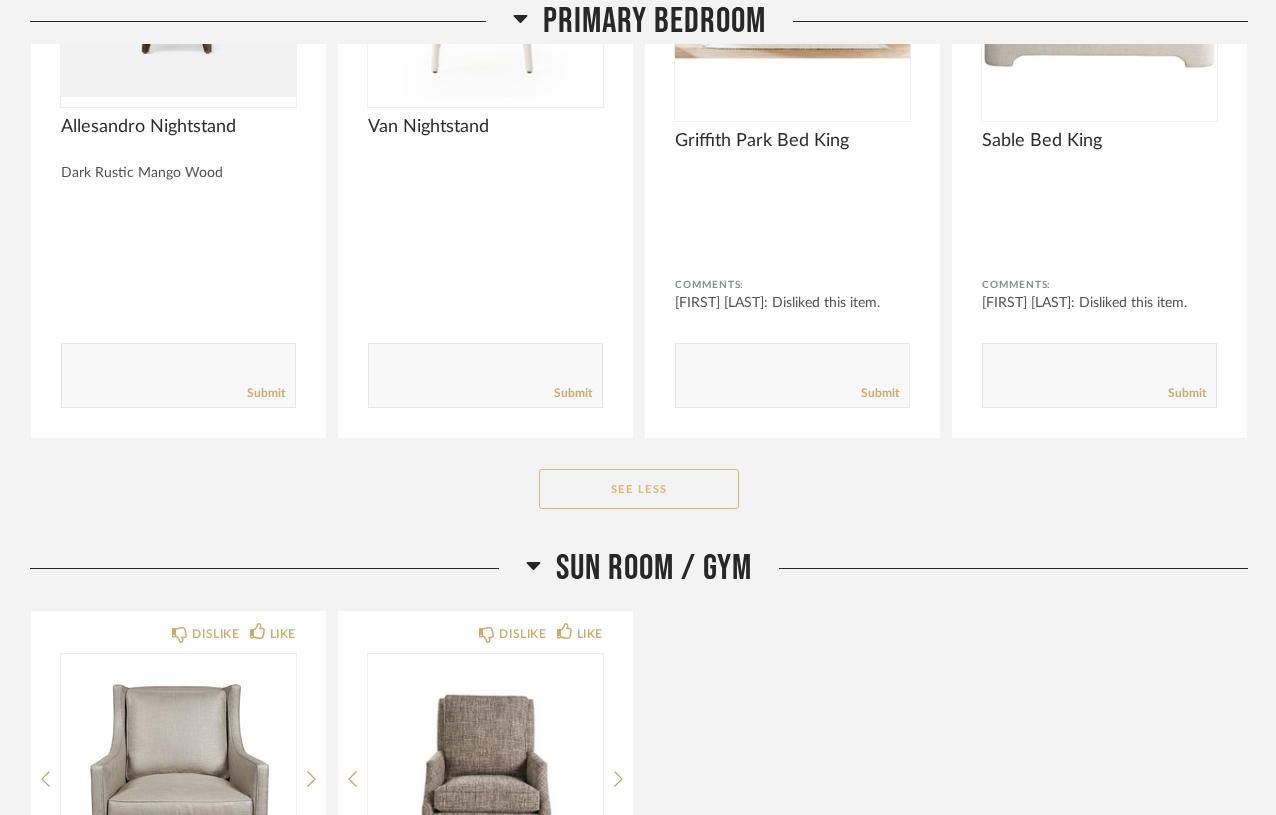 click on "See Less" 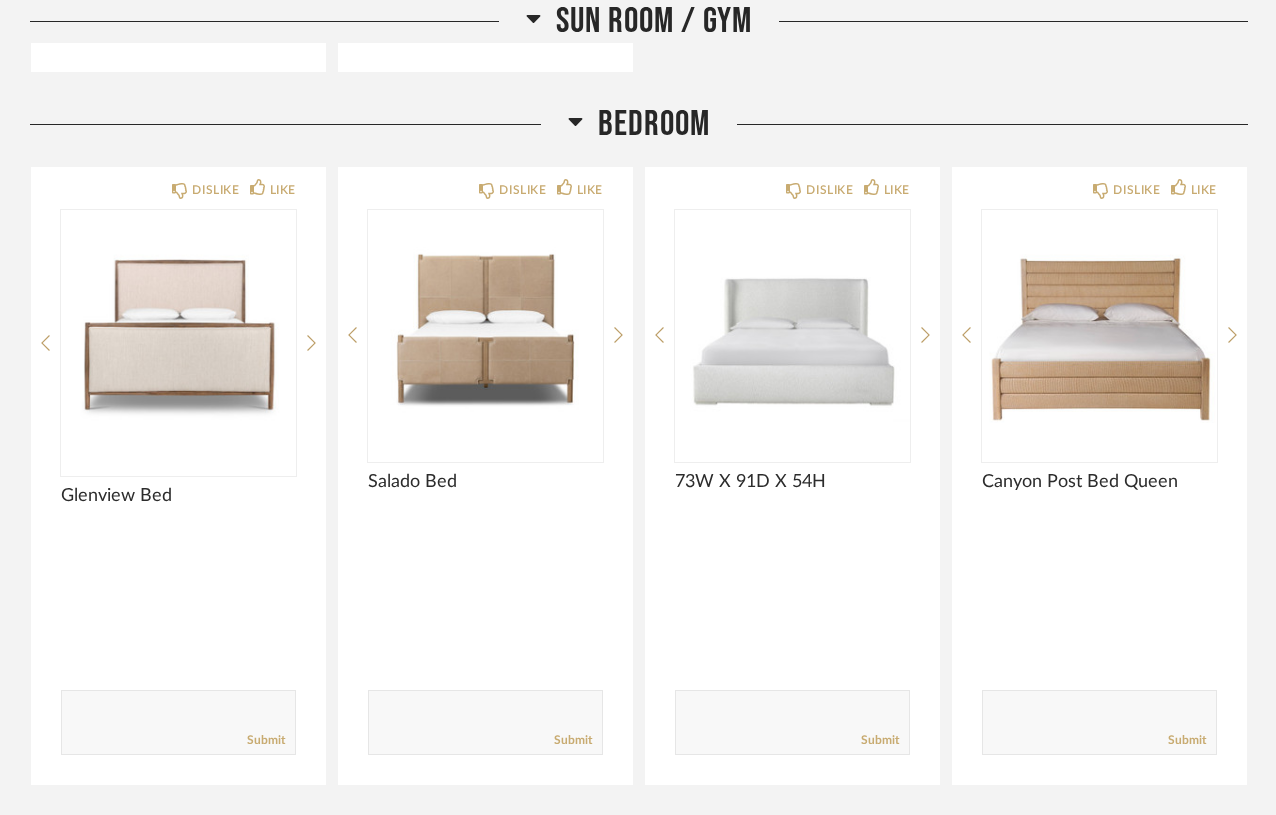 scroll, scrollTop: 3253, scrollLeft: 0, axis: vertical 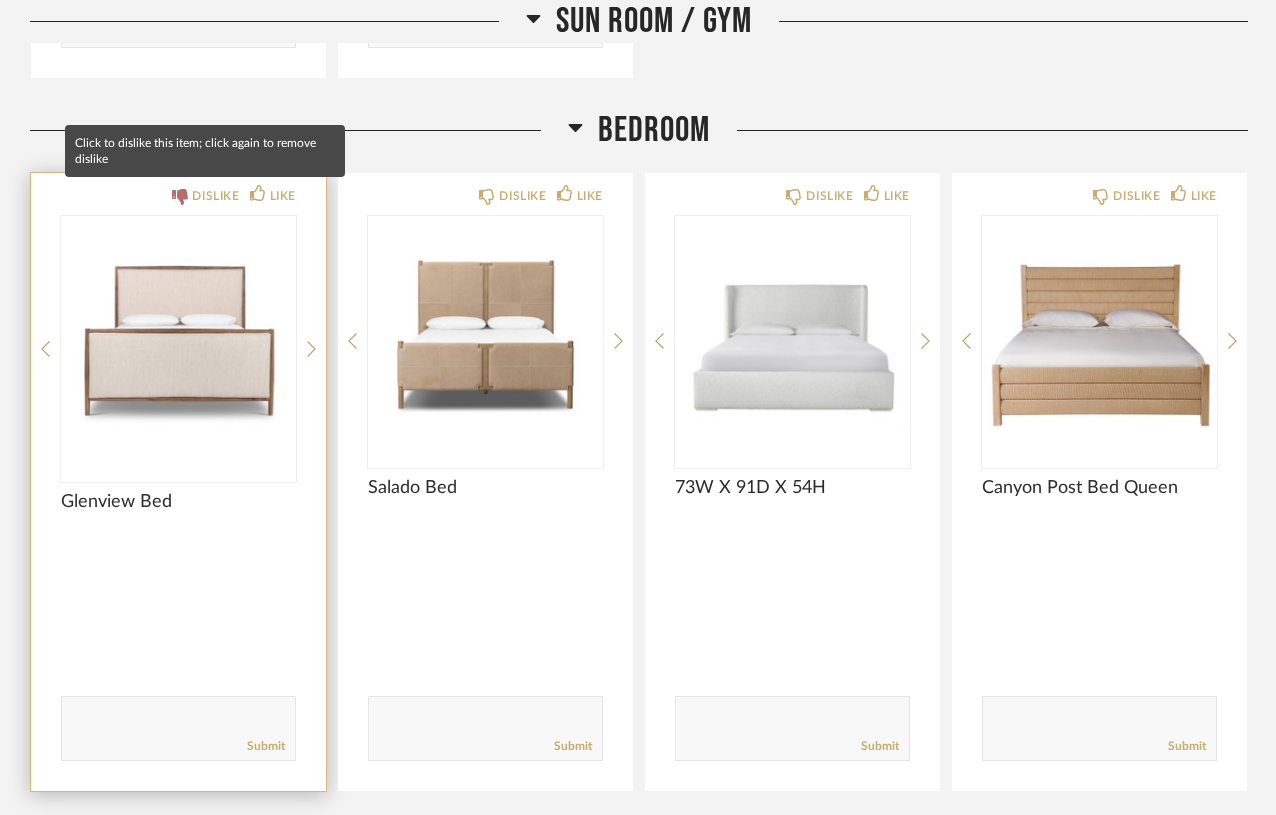 click on "DISLIKE" 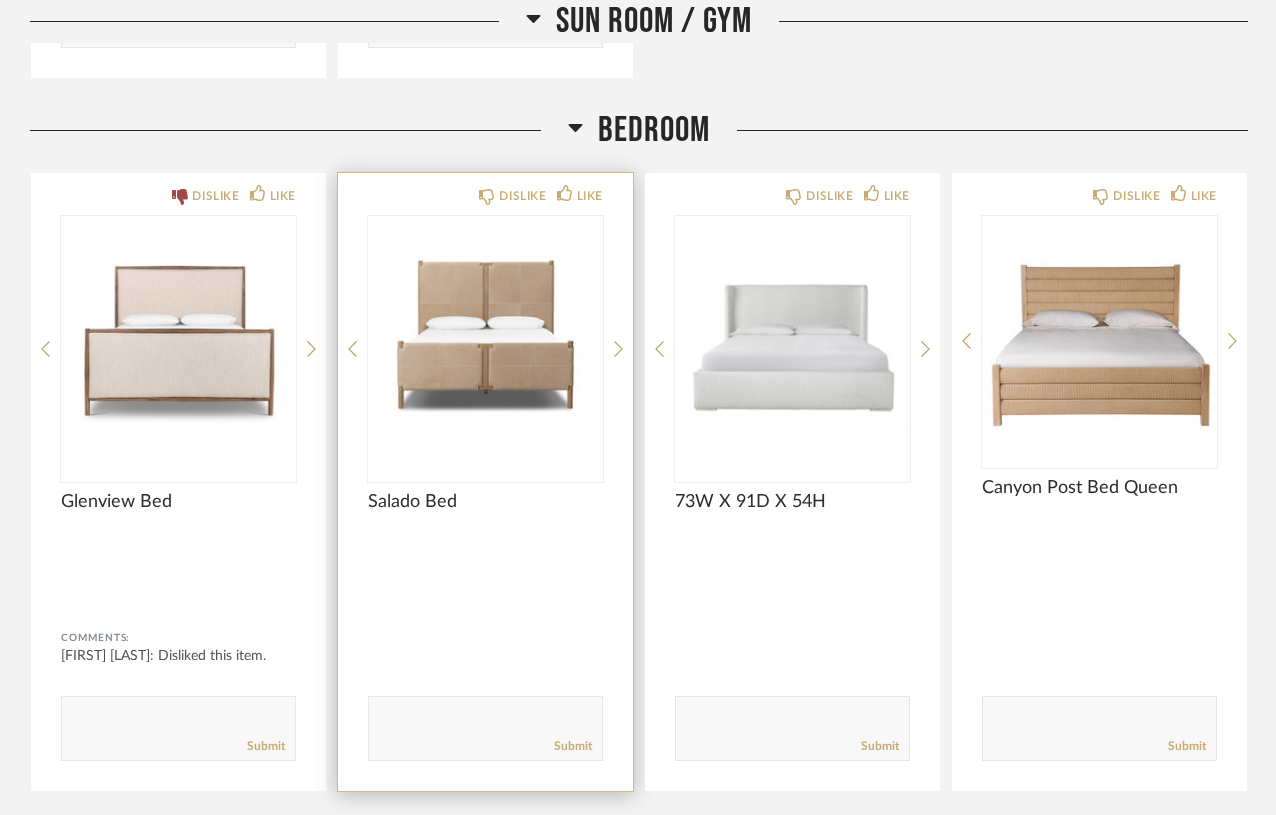 click at bounding box center (485, 341) 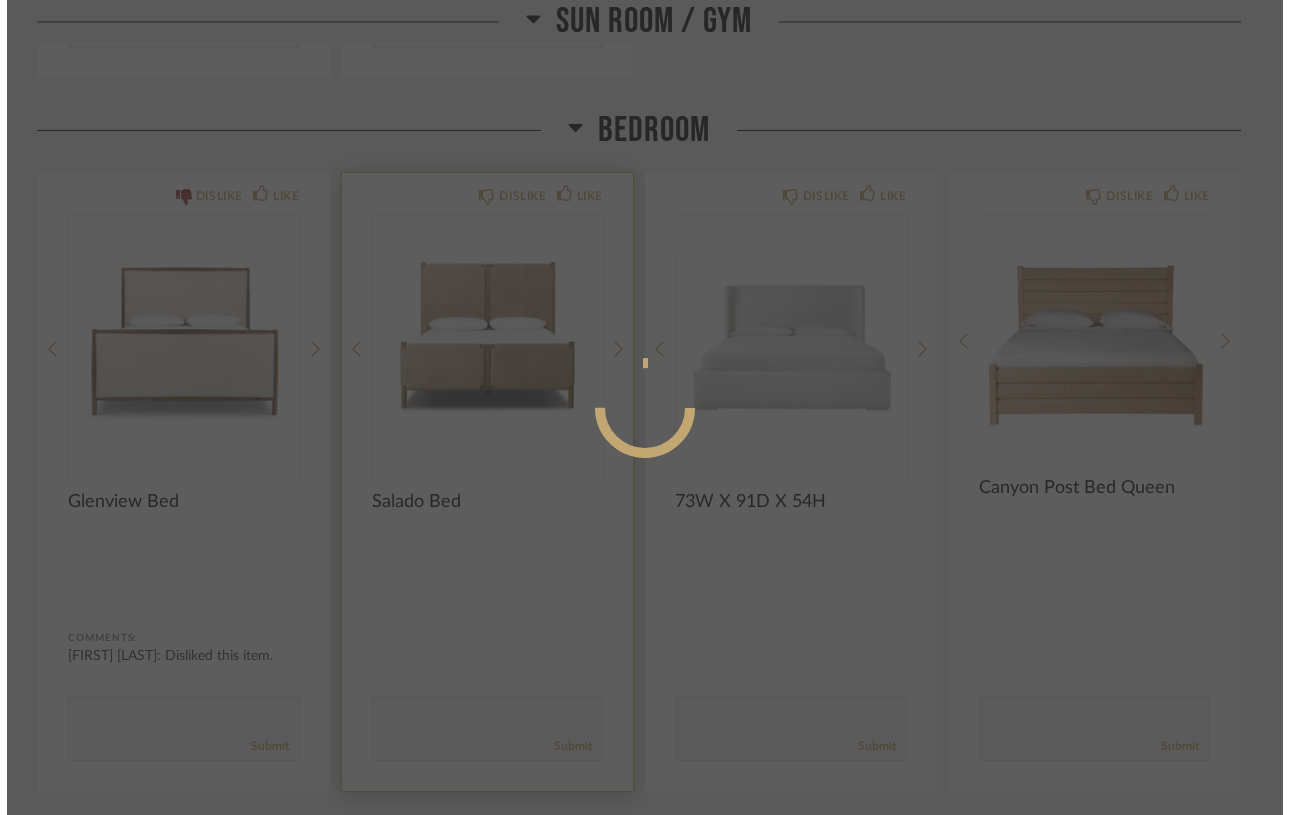 scroll, scrollTop: 0, scrollLeft: 0, axis: both 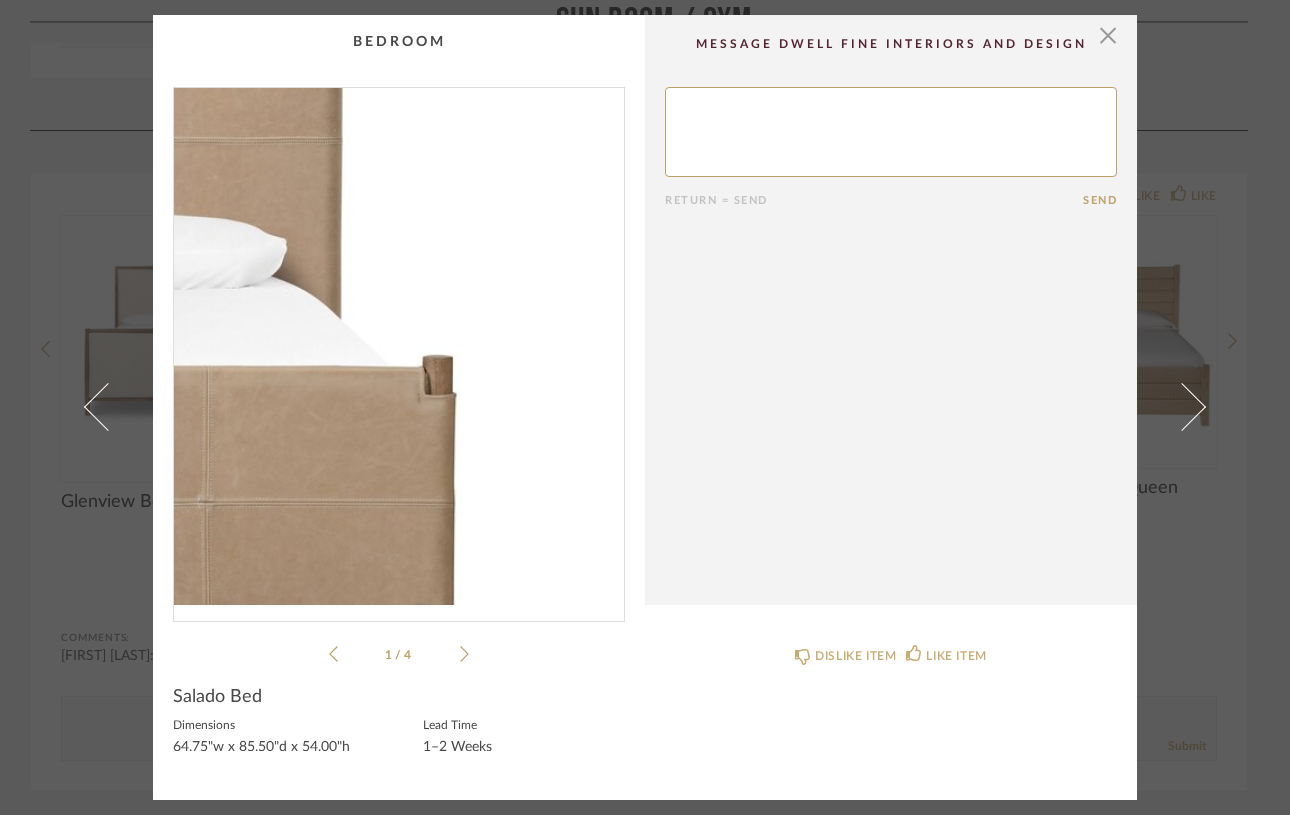 click at bounding box center (399, 346) 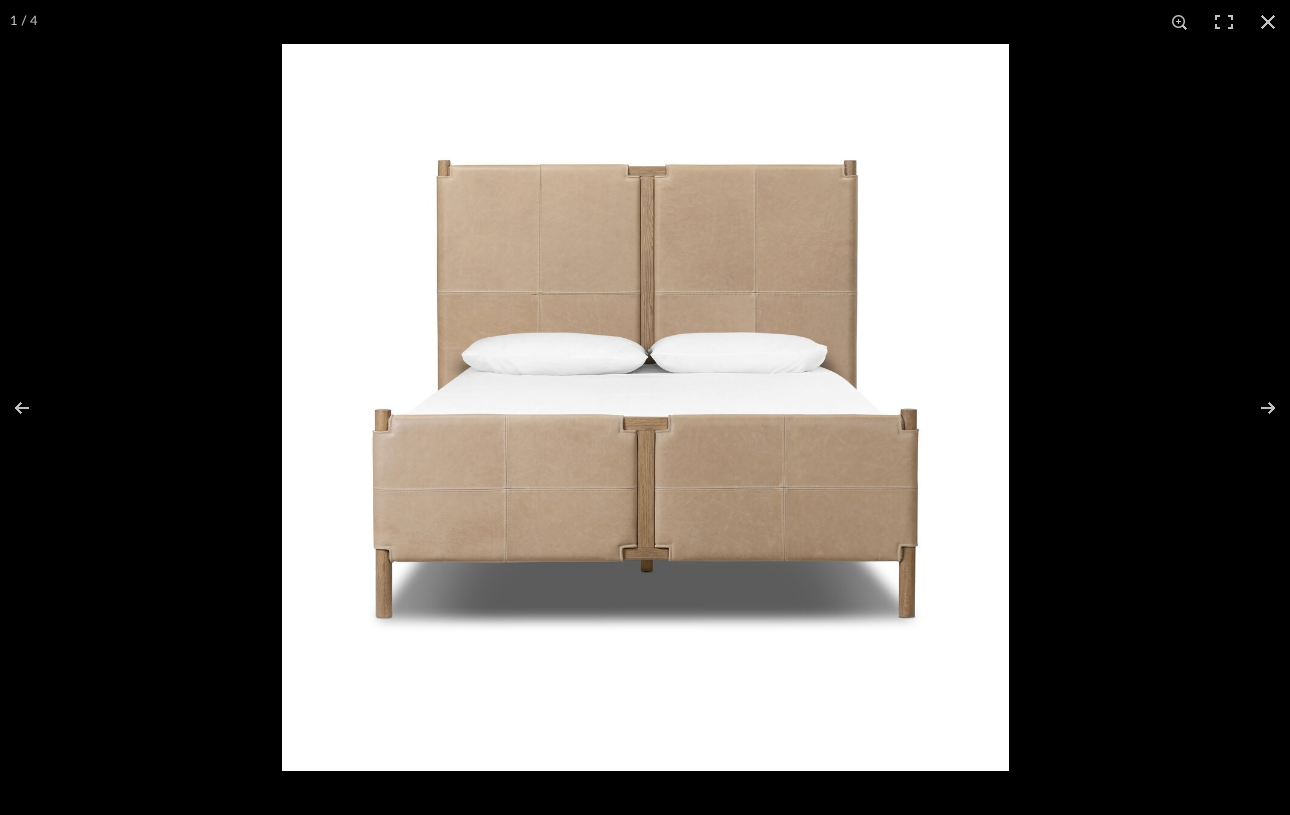 click at bounding box center [645, 407] 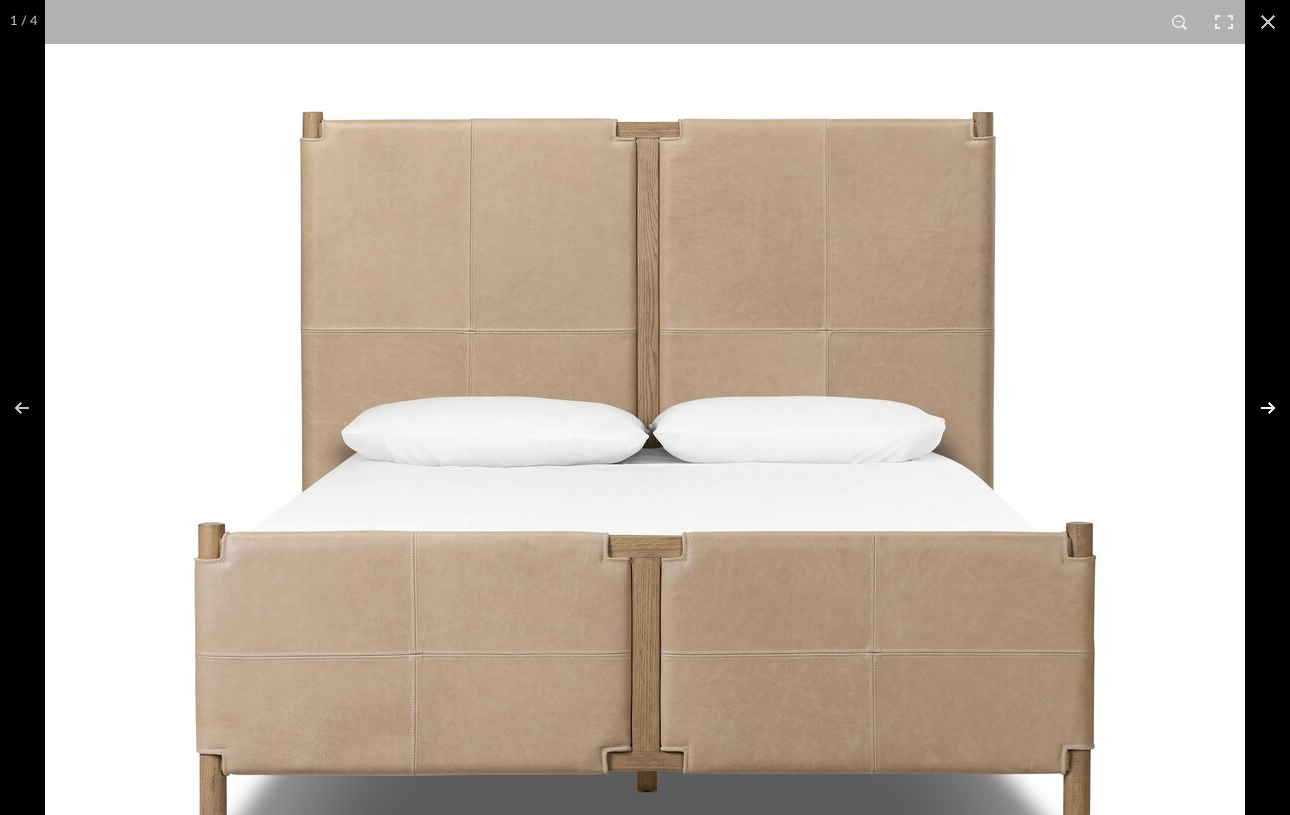 click at bounding box center [1255, 408] 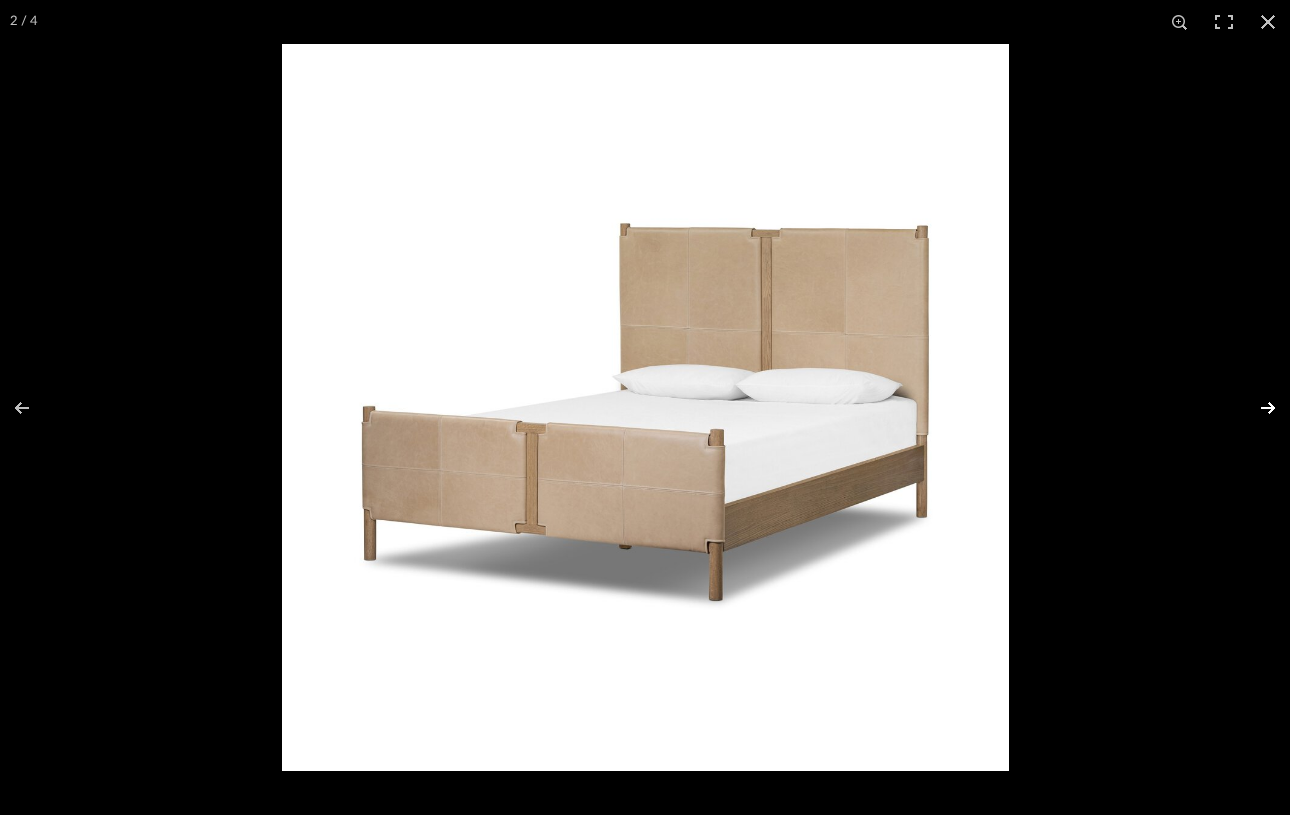 click at bounding box center (1255, 408) 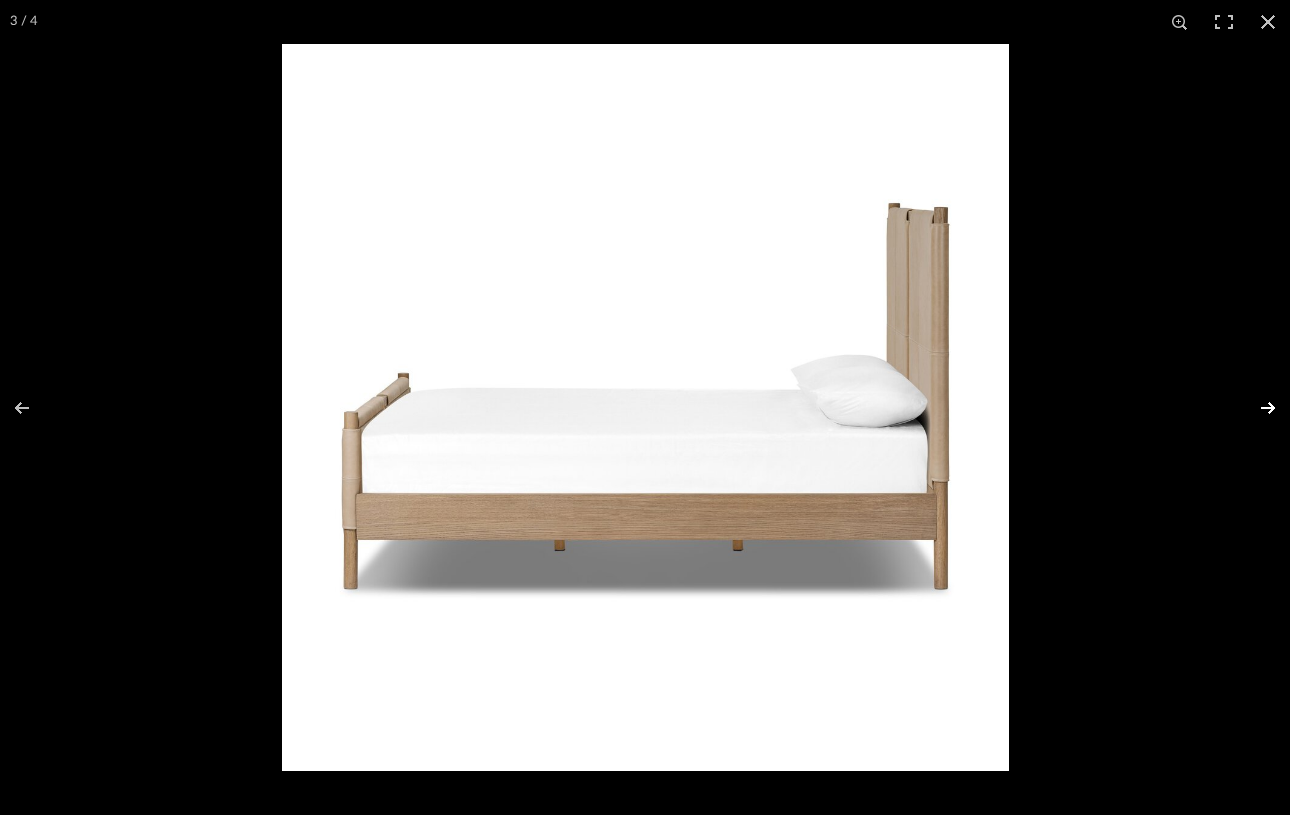 click at bounding box center (1255, 408) 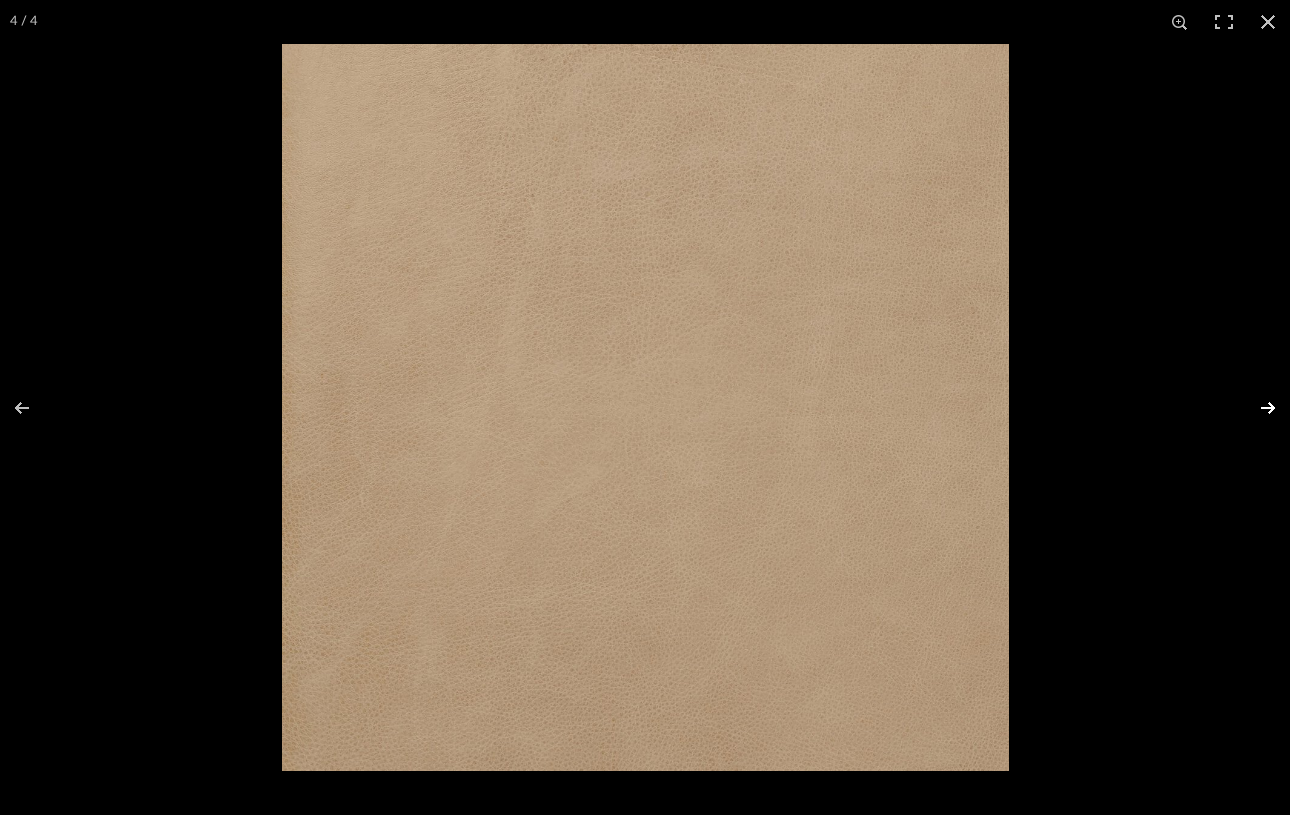 click at bounding box center (1255, 408) 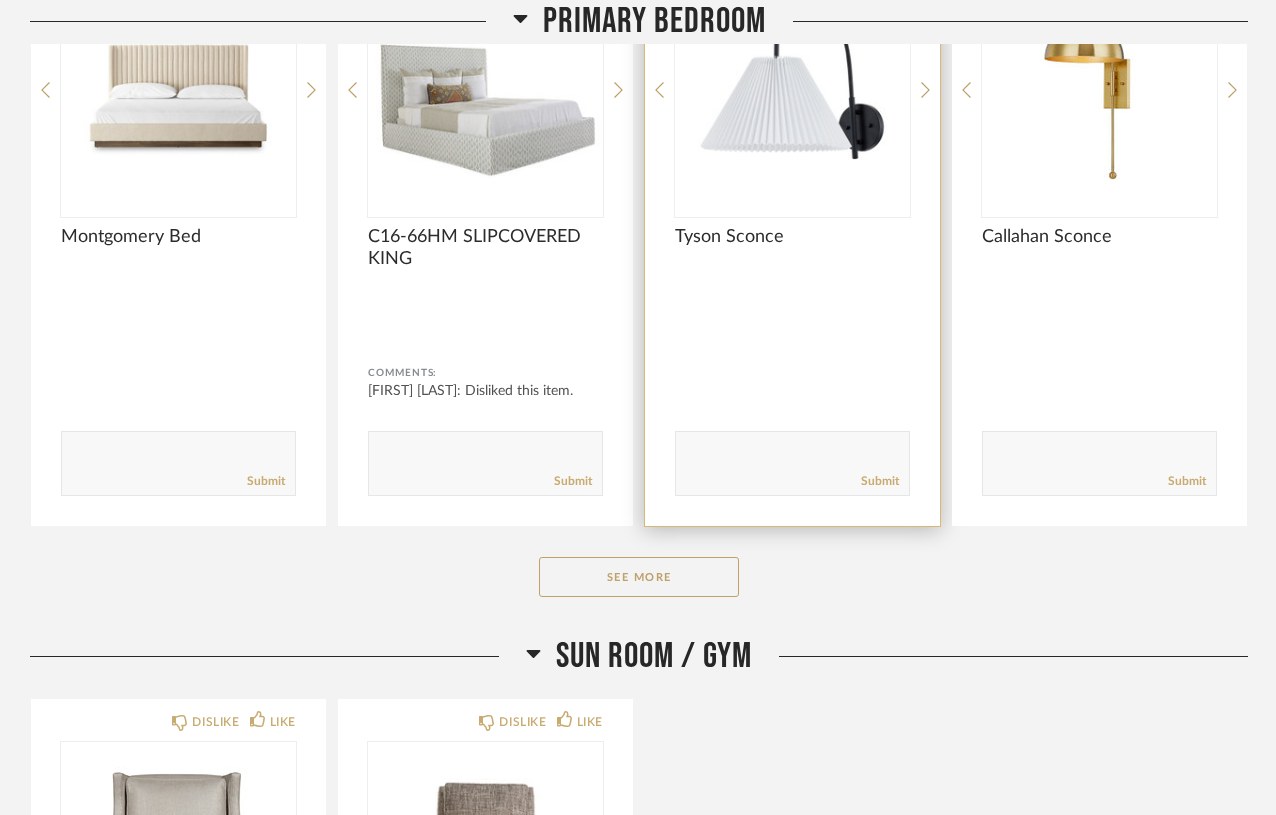 scroll, scrollTop: 2001, scrollLeft: 0, axis: vertical 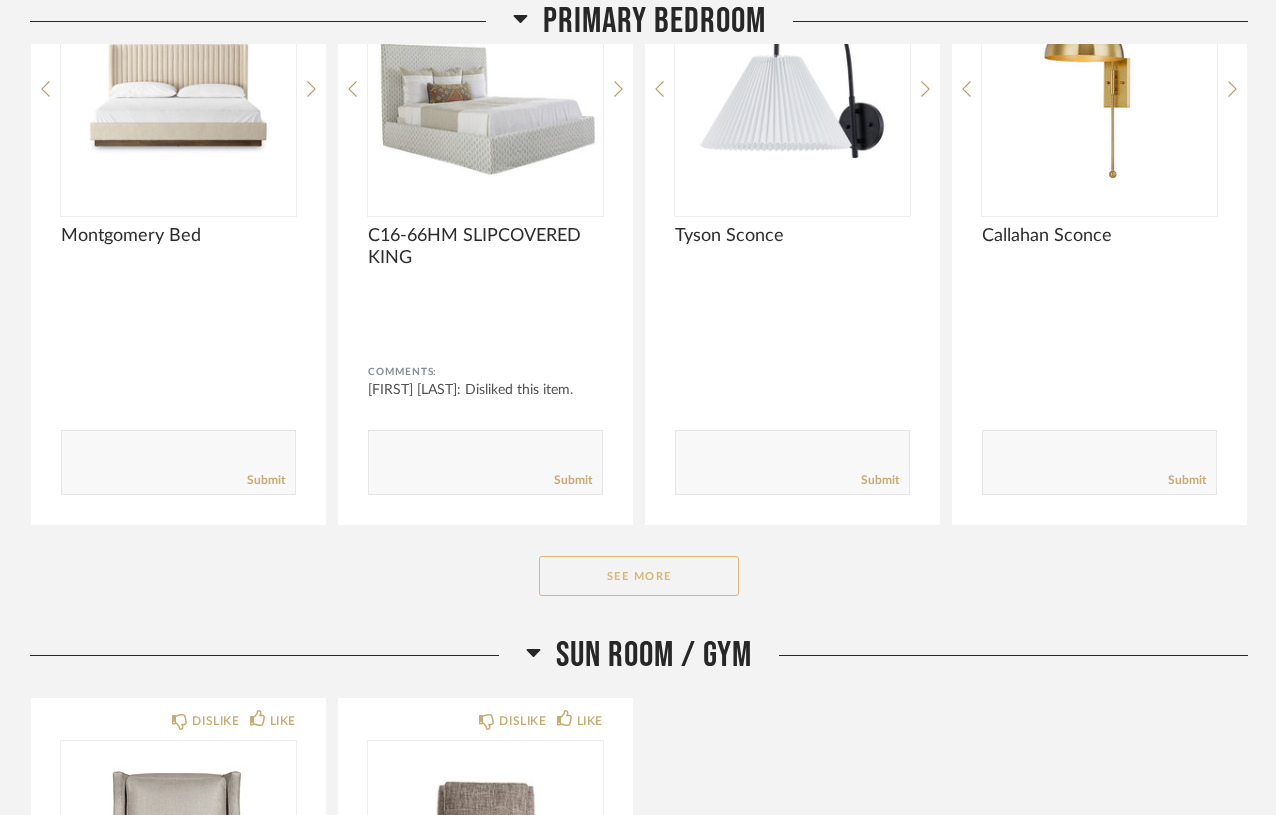 click on "See More" 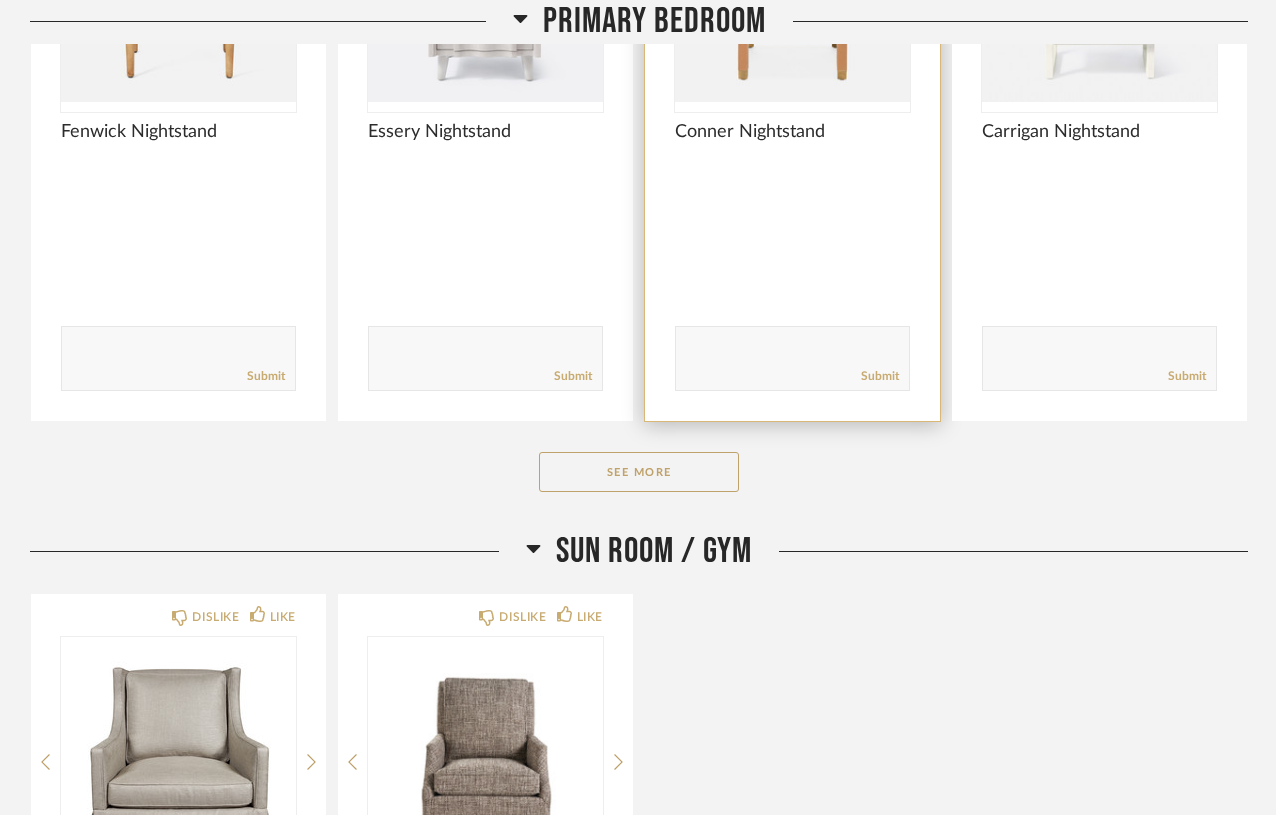 scroll, scrollTop: 4583, scrollLeft: 0, axis: vertical 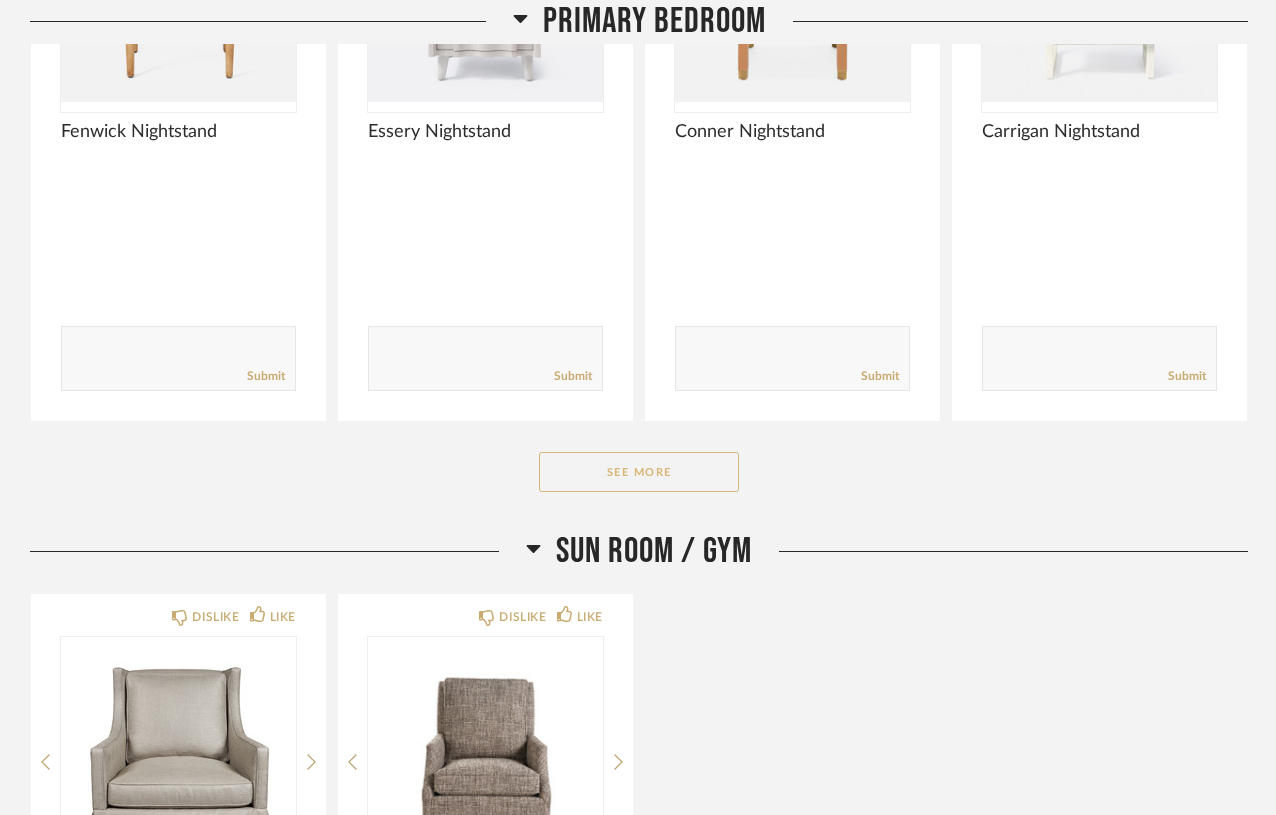 click on "See More" 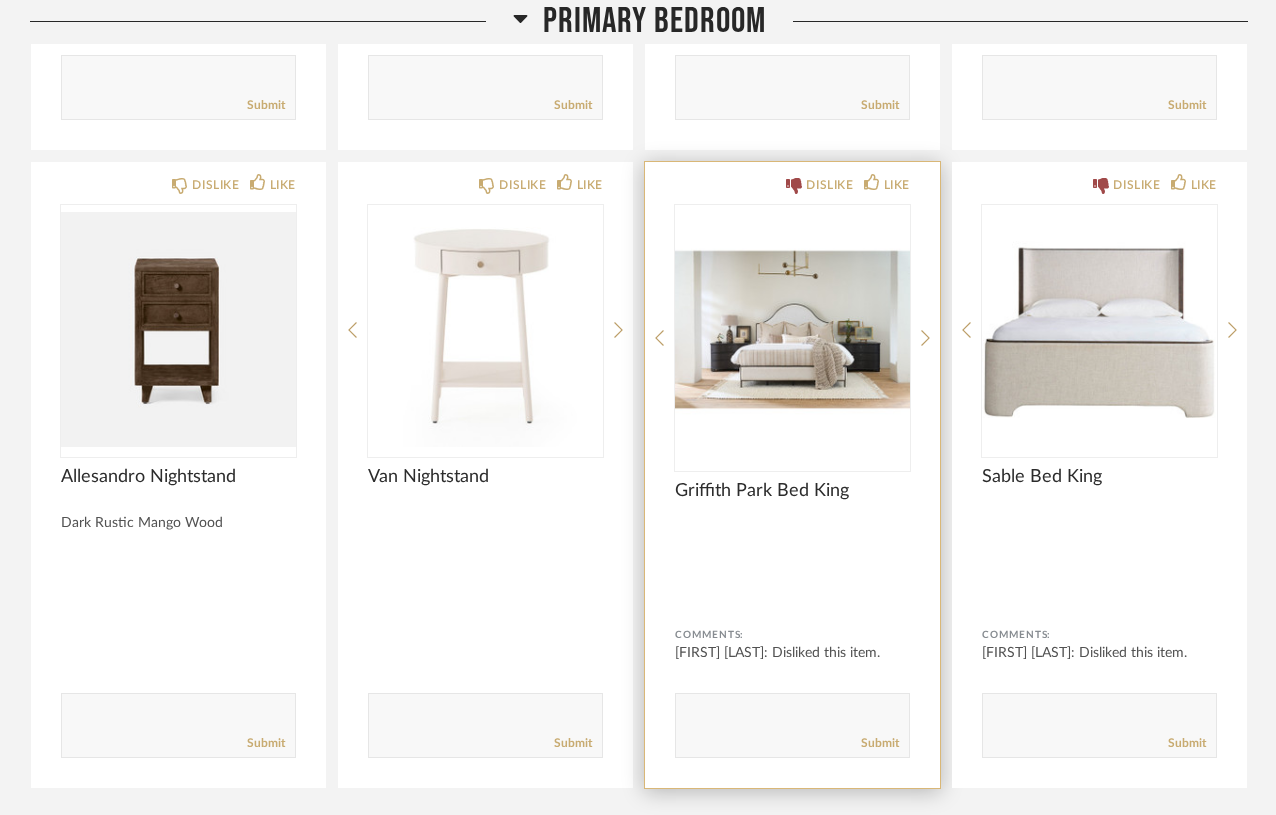 scroll, scrollTop: 4847, scrollLeft: 0, axis: vertical 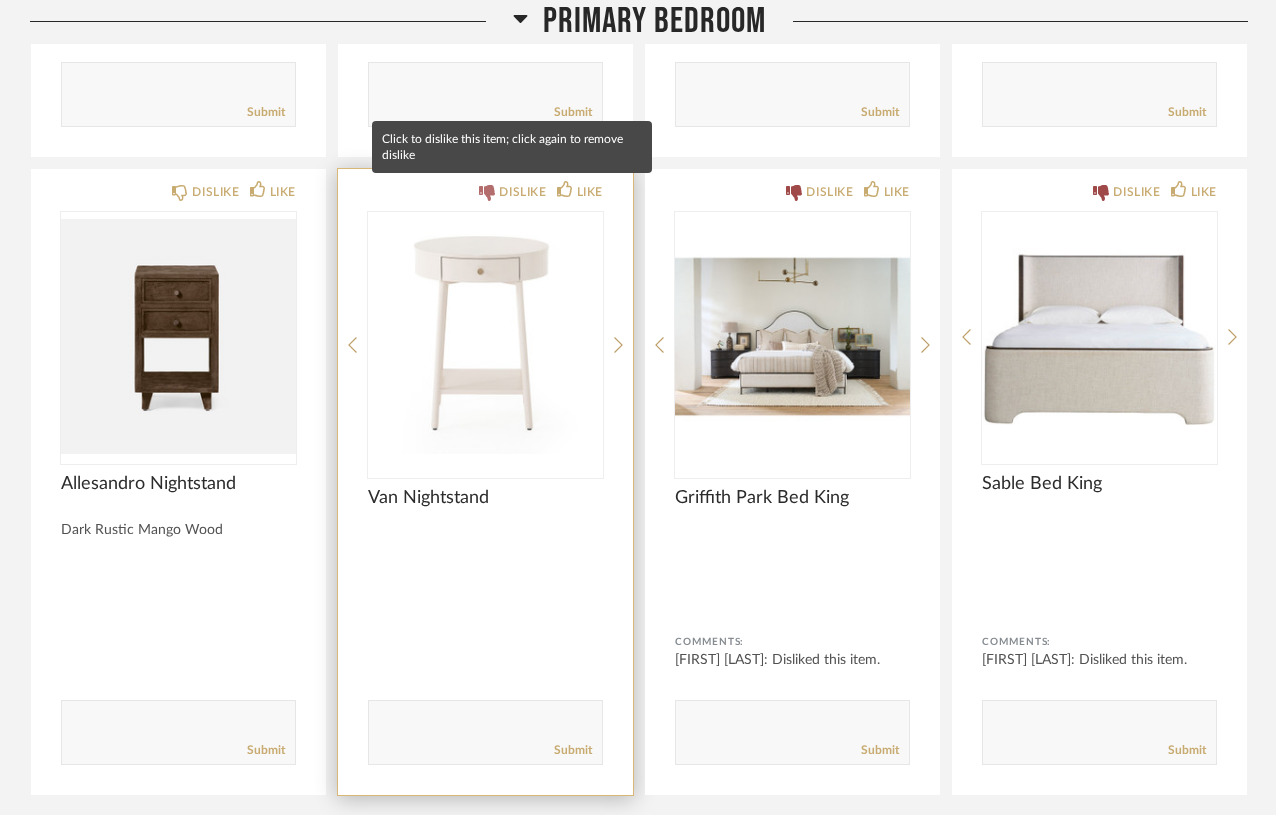 click on "DISLIKE" 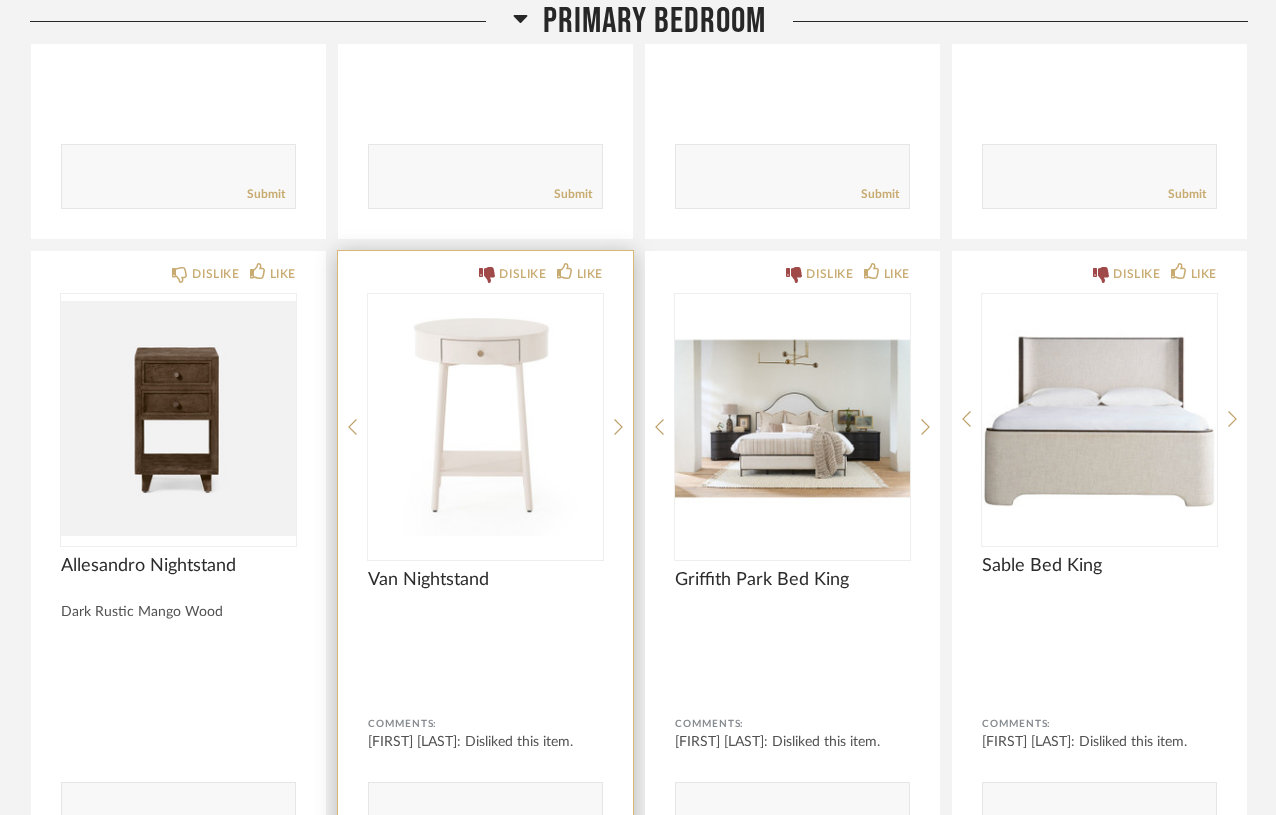 scroll, scrollTop: 4741, scrollLeft: 0, axis: vertical 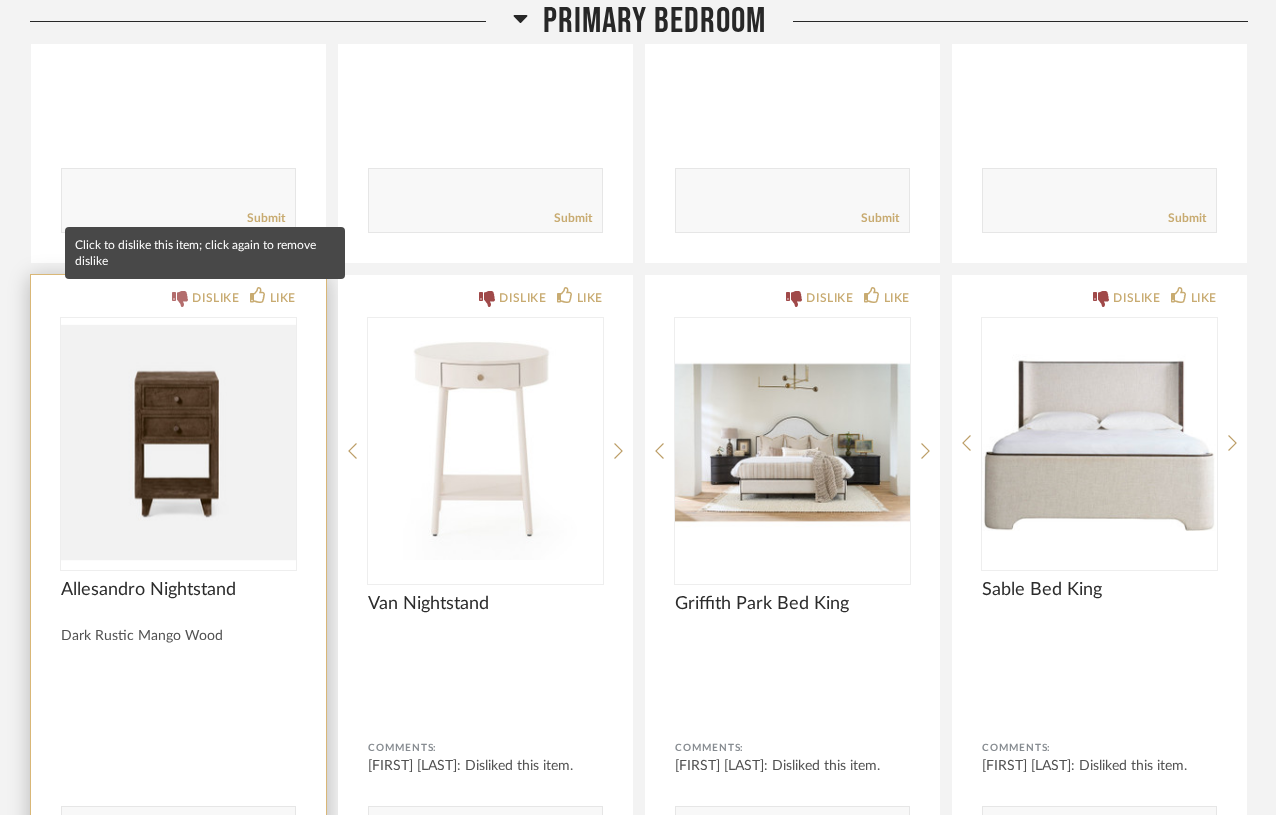 click on "DISLIKE" 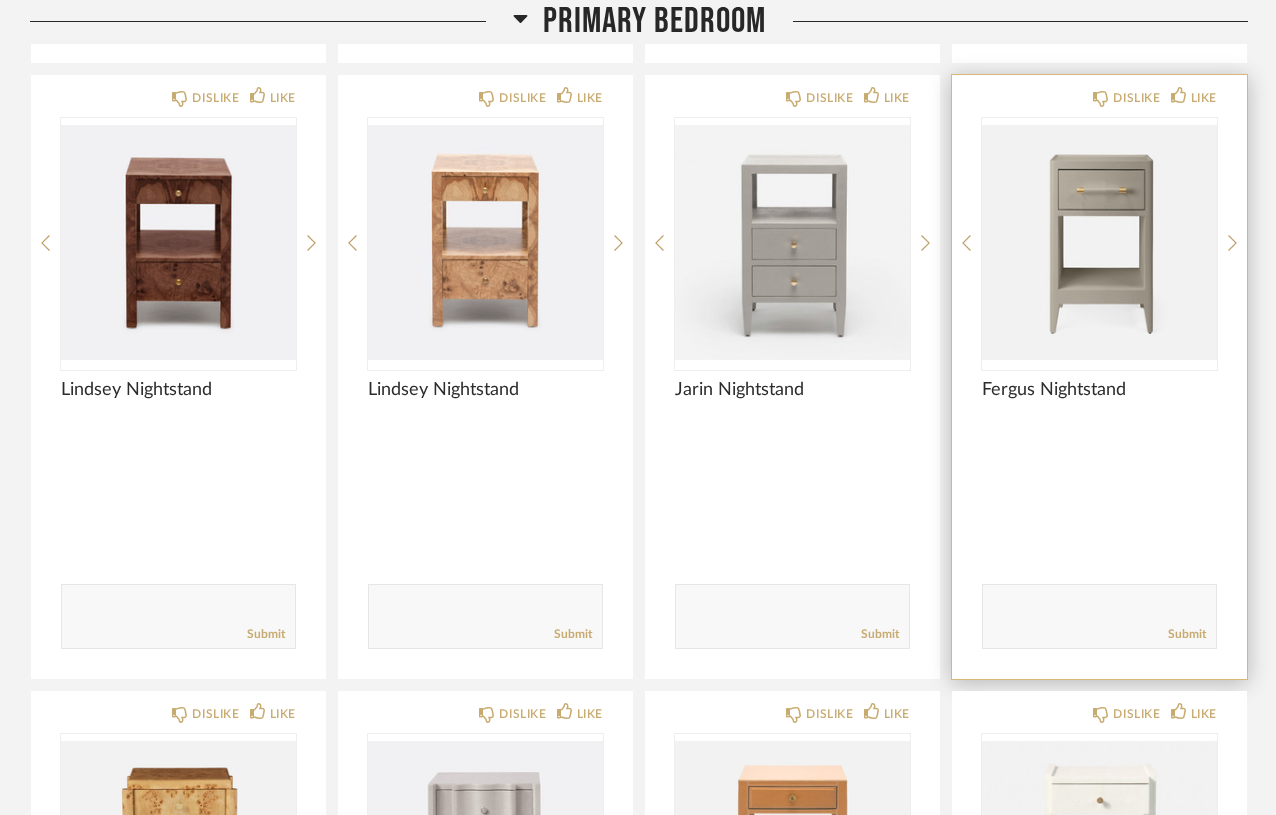 scroll, scrollTop: 3720, scrollLeft: 0, axis: vertical 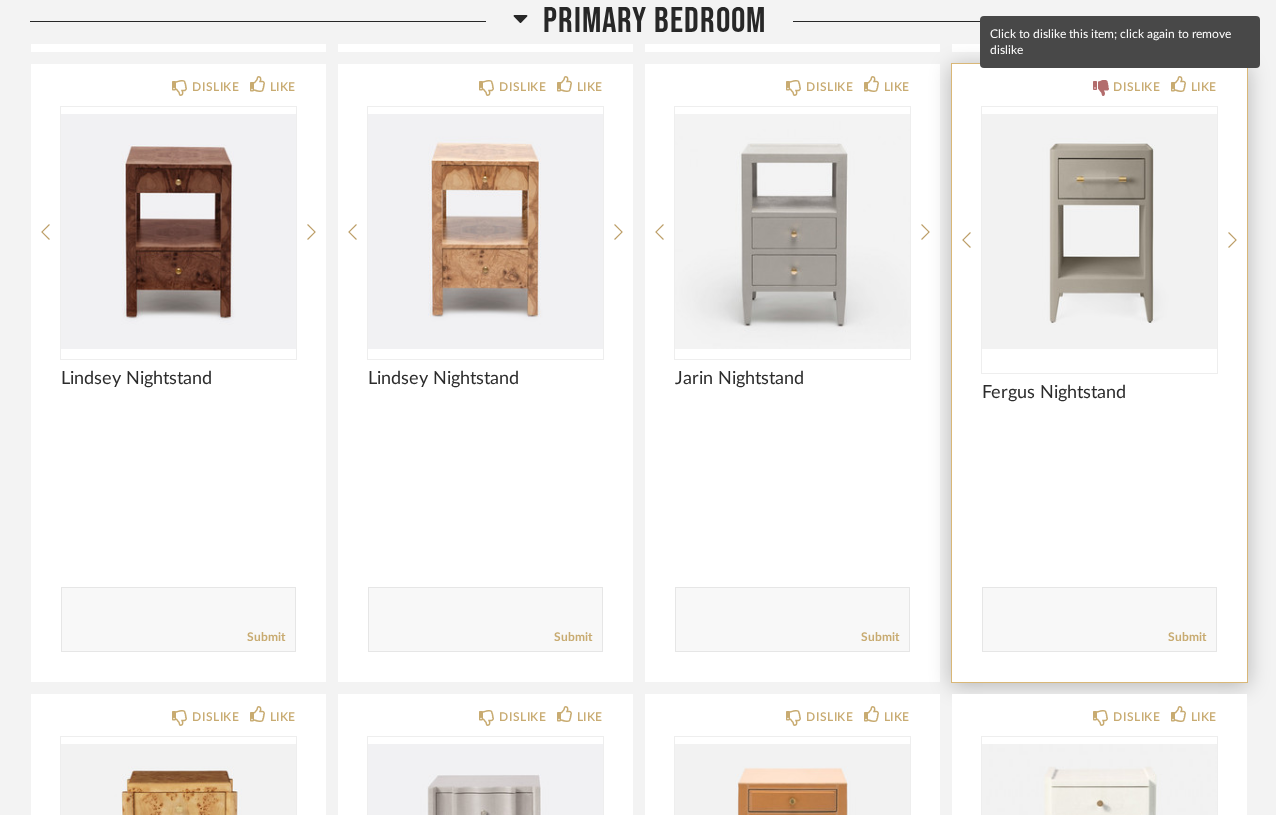 click on "DISLIKE" 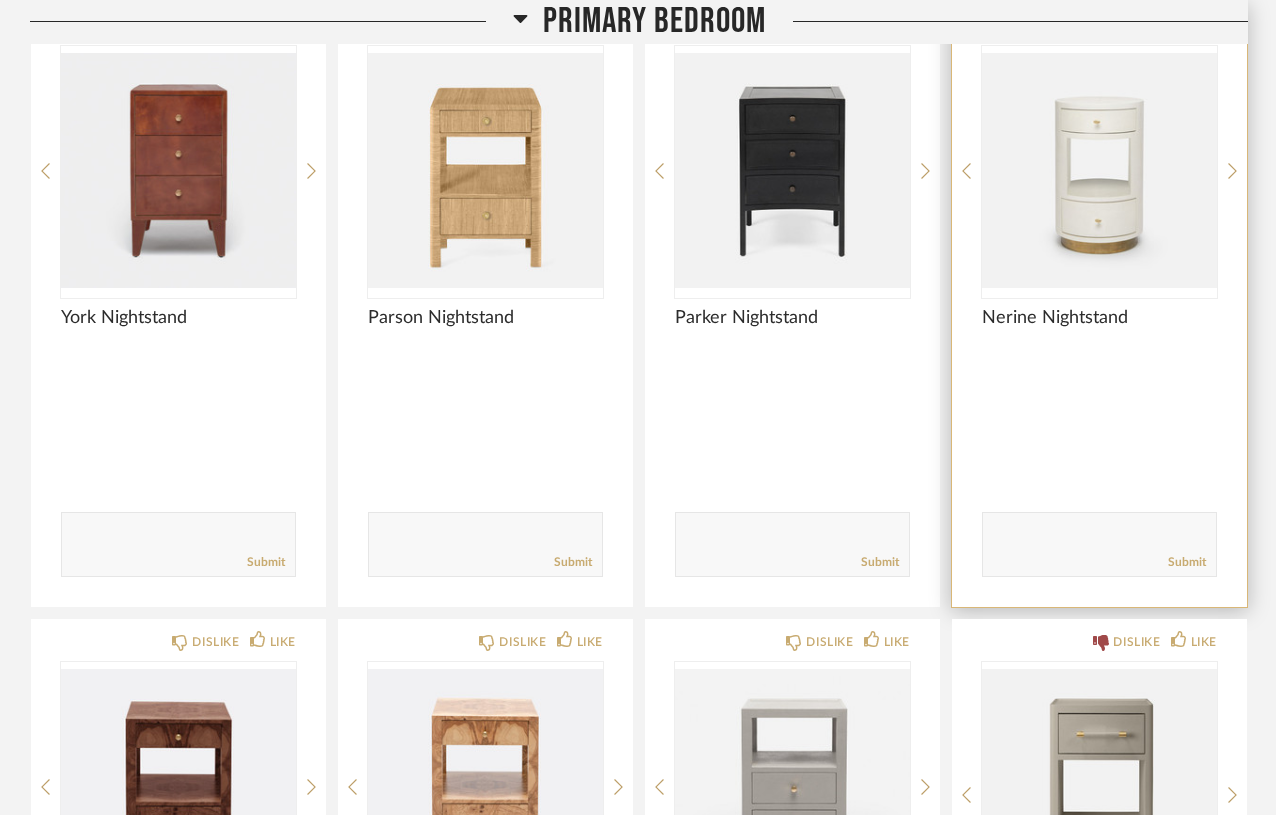scroll, scrollTop: 3123, scrollLeft: 0, axis: vertical 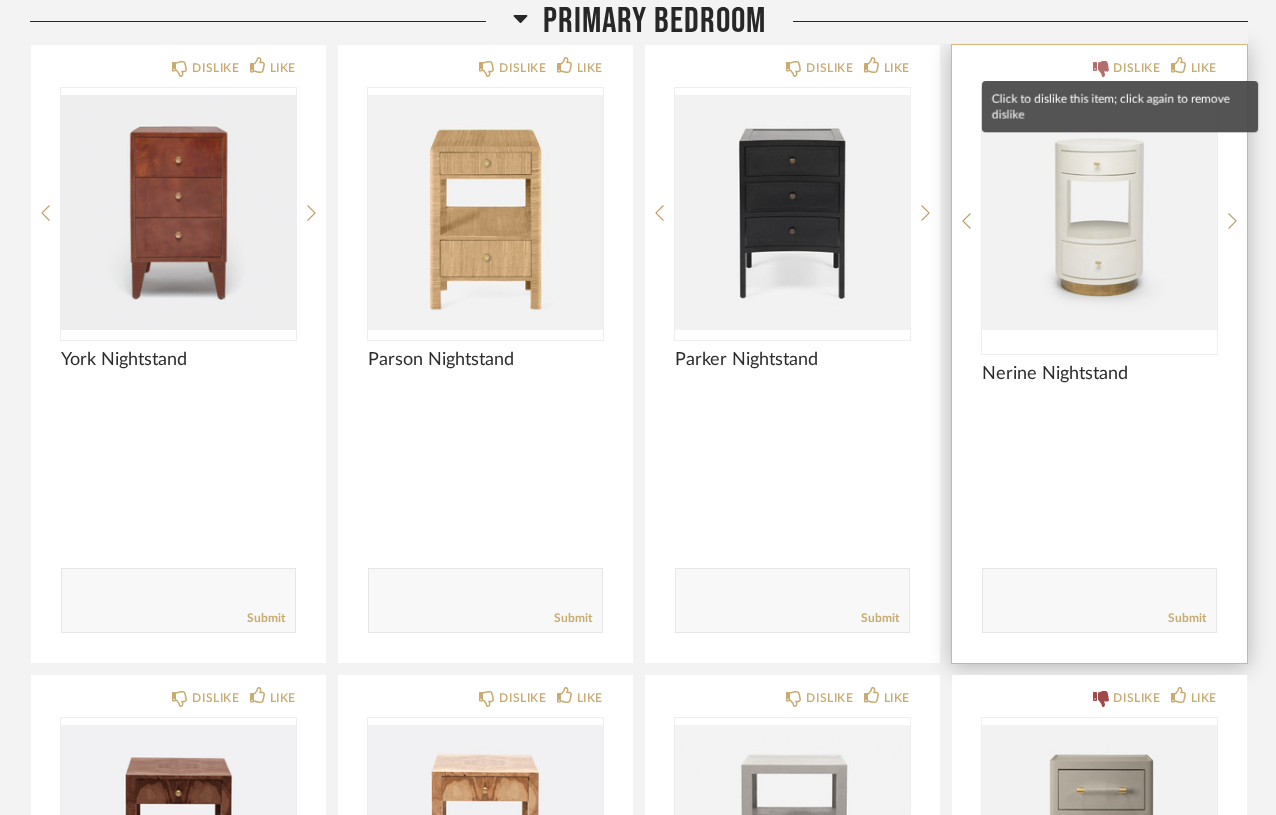 click on "DISLIKE" 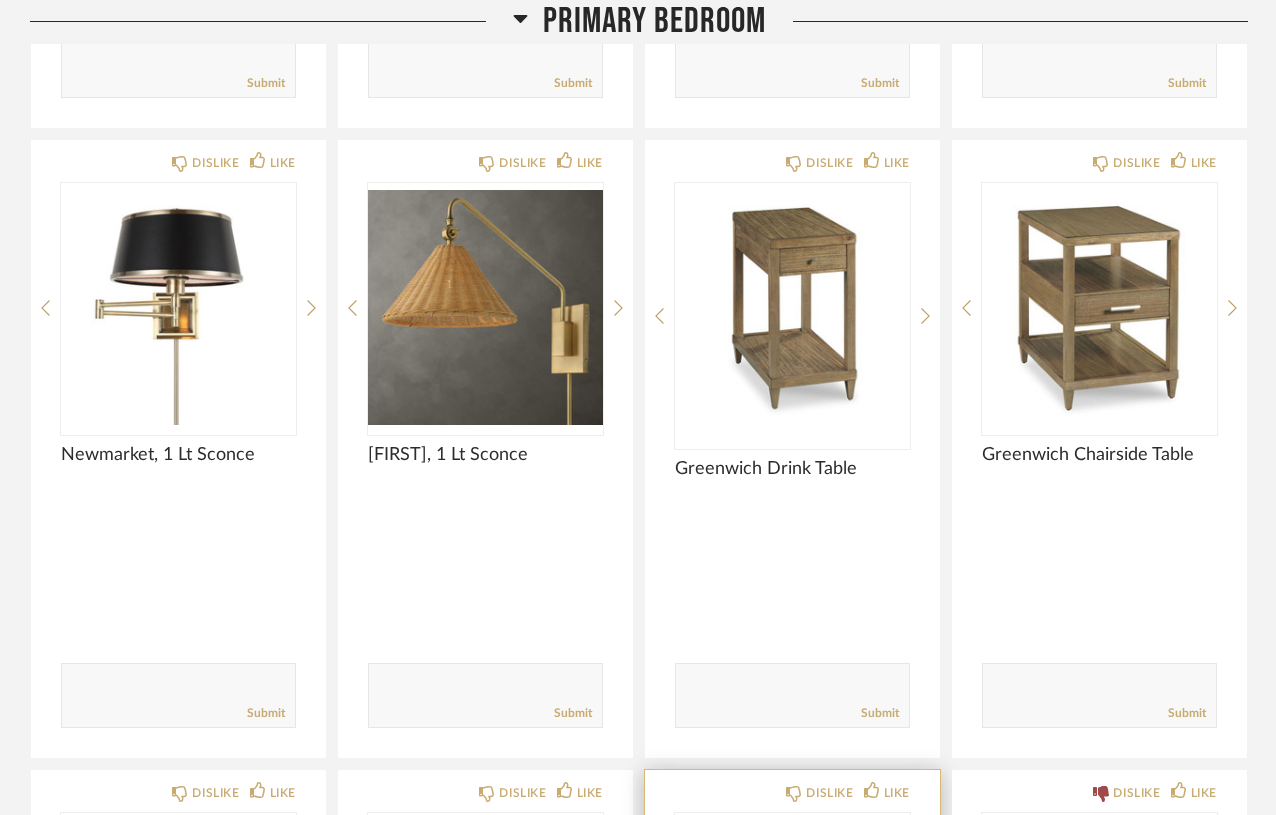 scroll, scrollTop: 2397, scrollLeft: 0, axis: vertical 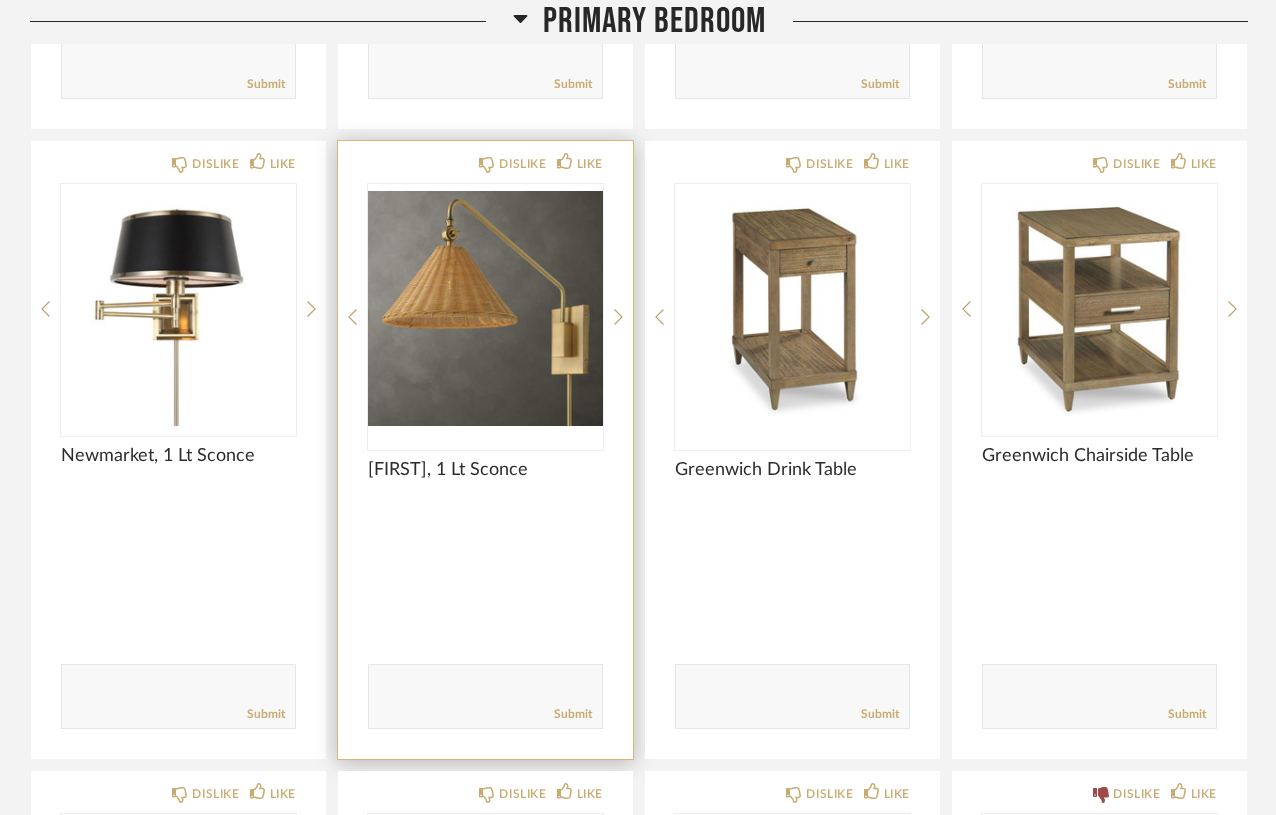 click at bounding box center (485, 309) 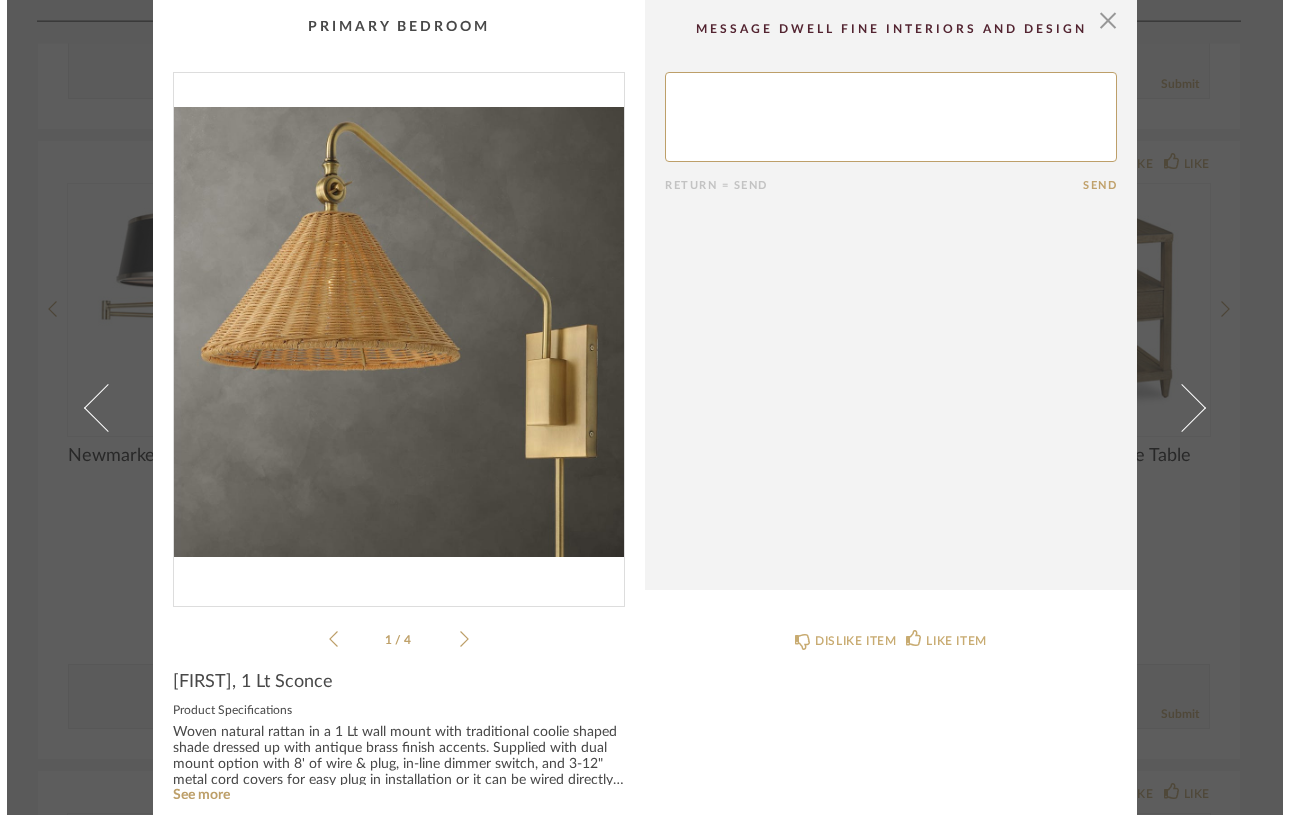 scroll, scrollTop: 0, scrollLeft: 0, axis: both 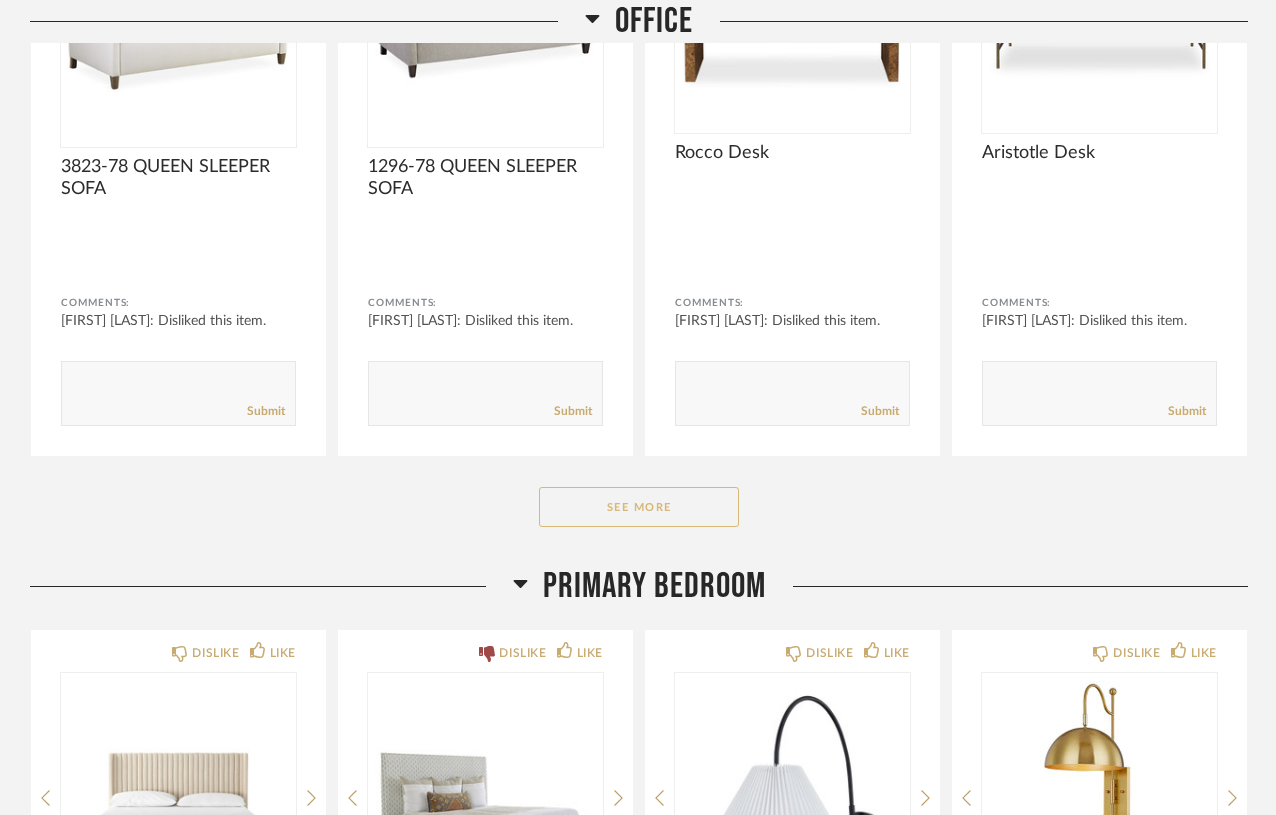 click on "See More" 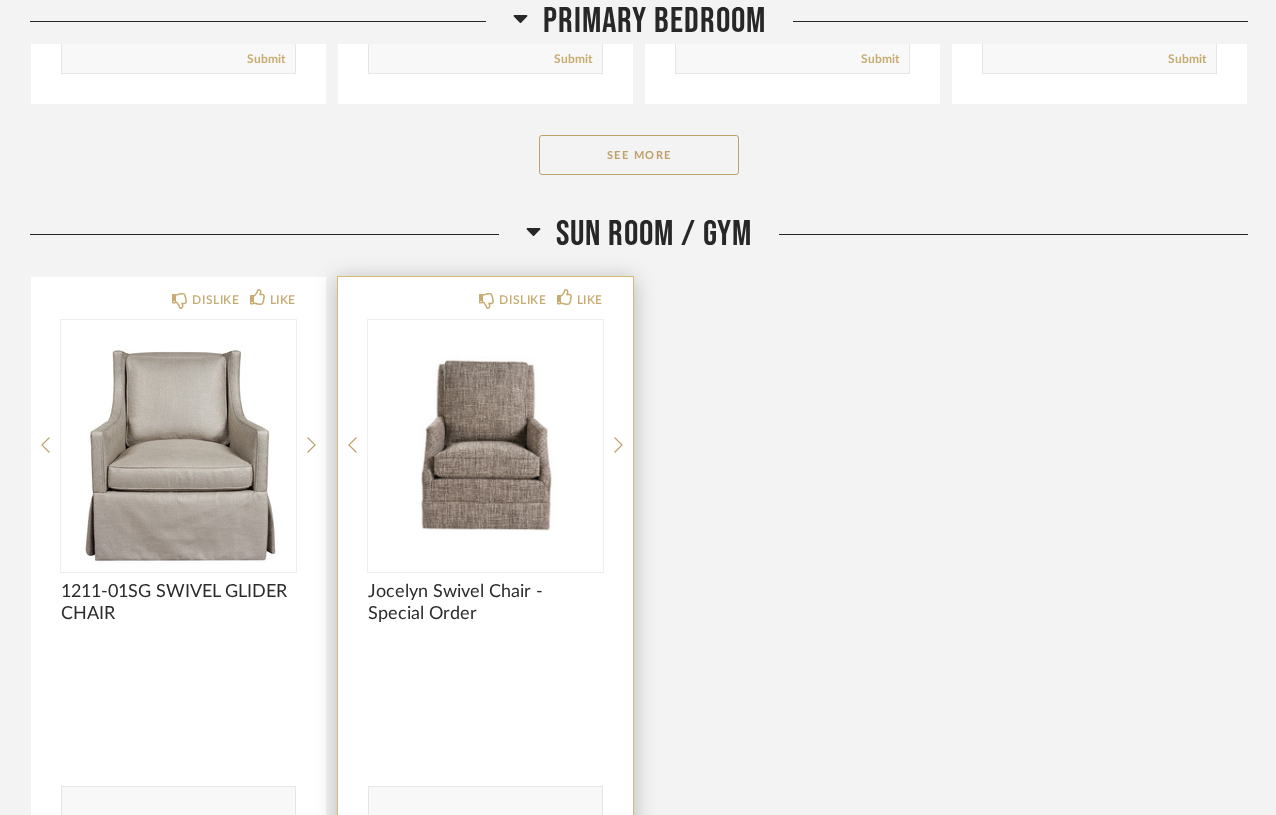 scroll, scrollTop: 3115, scrollLeft: 0, axis: vertical 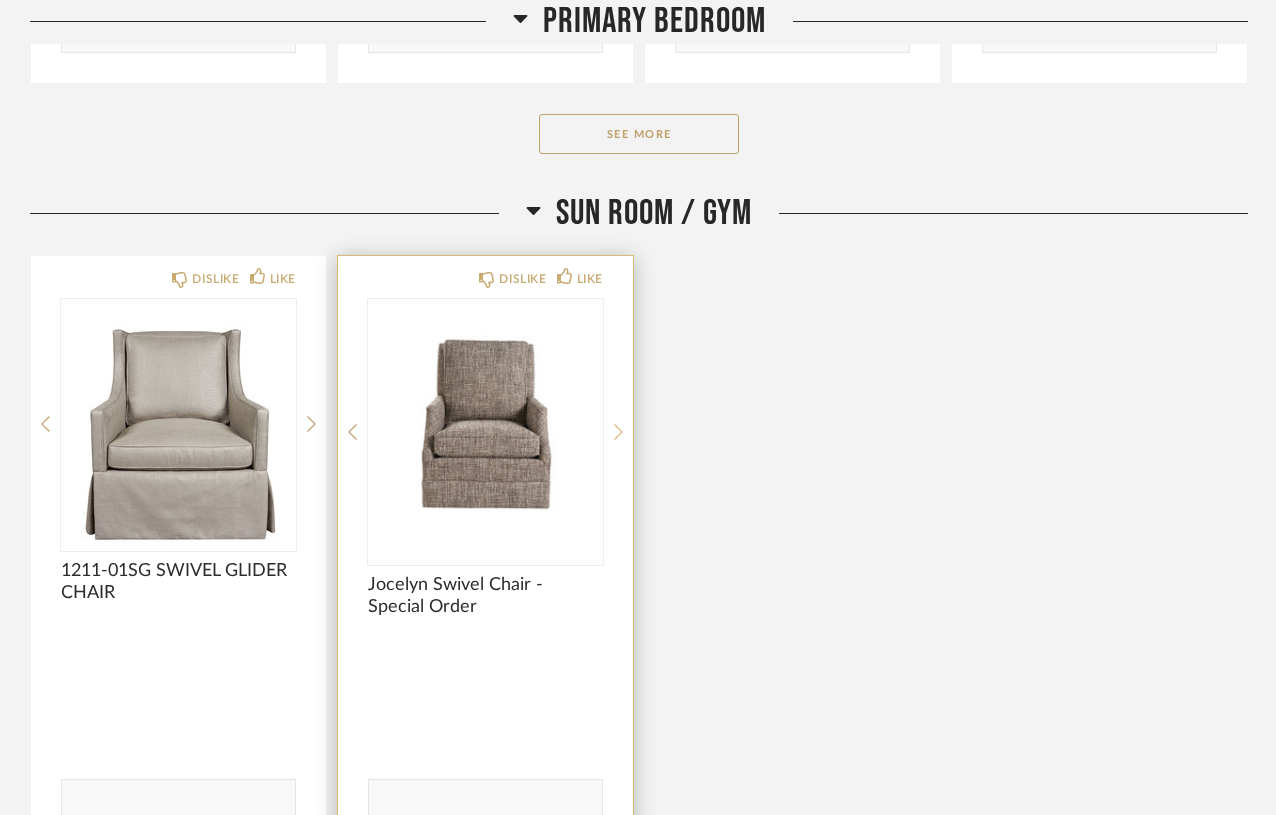 click 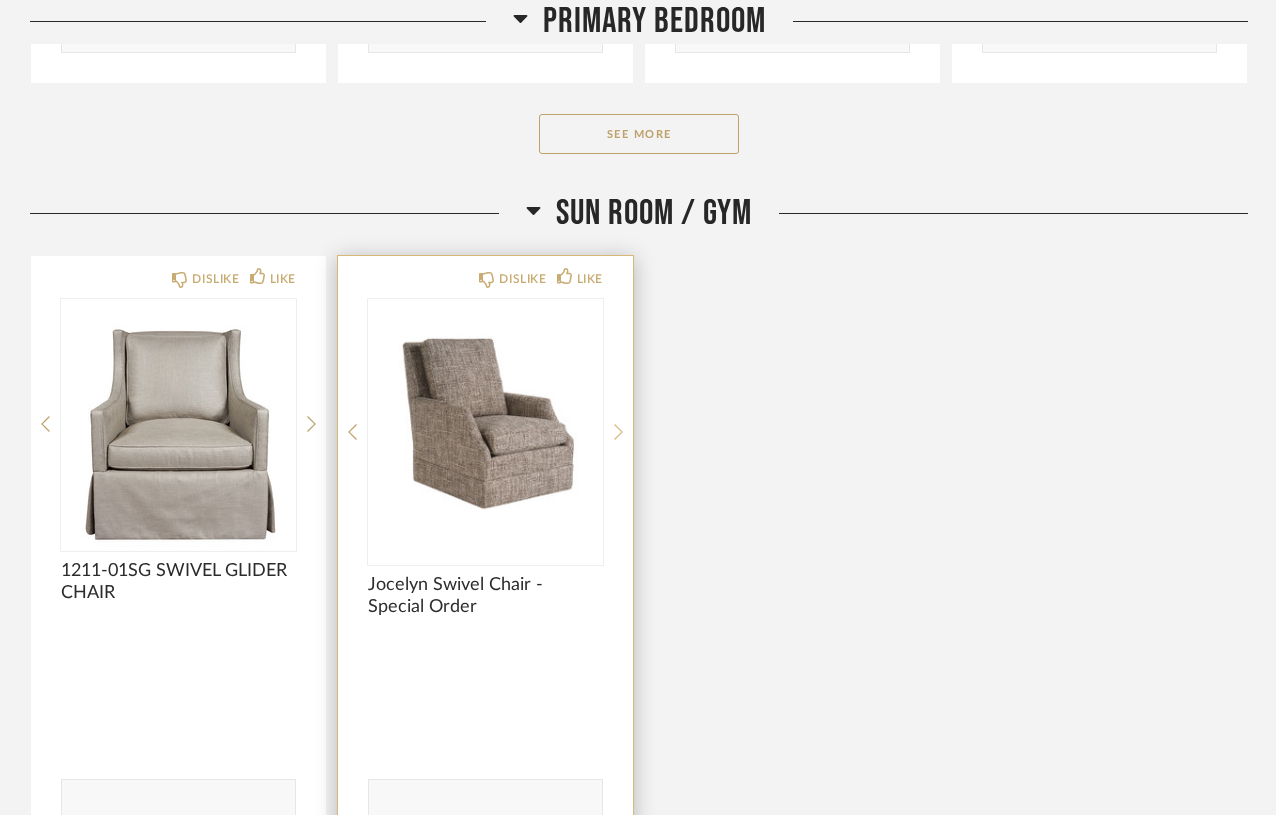 click 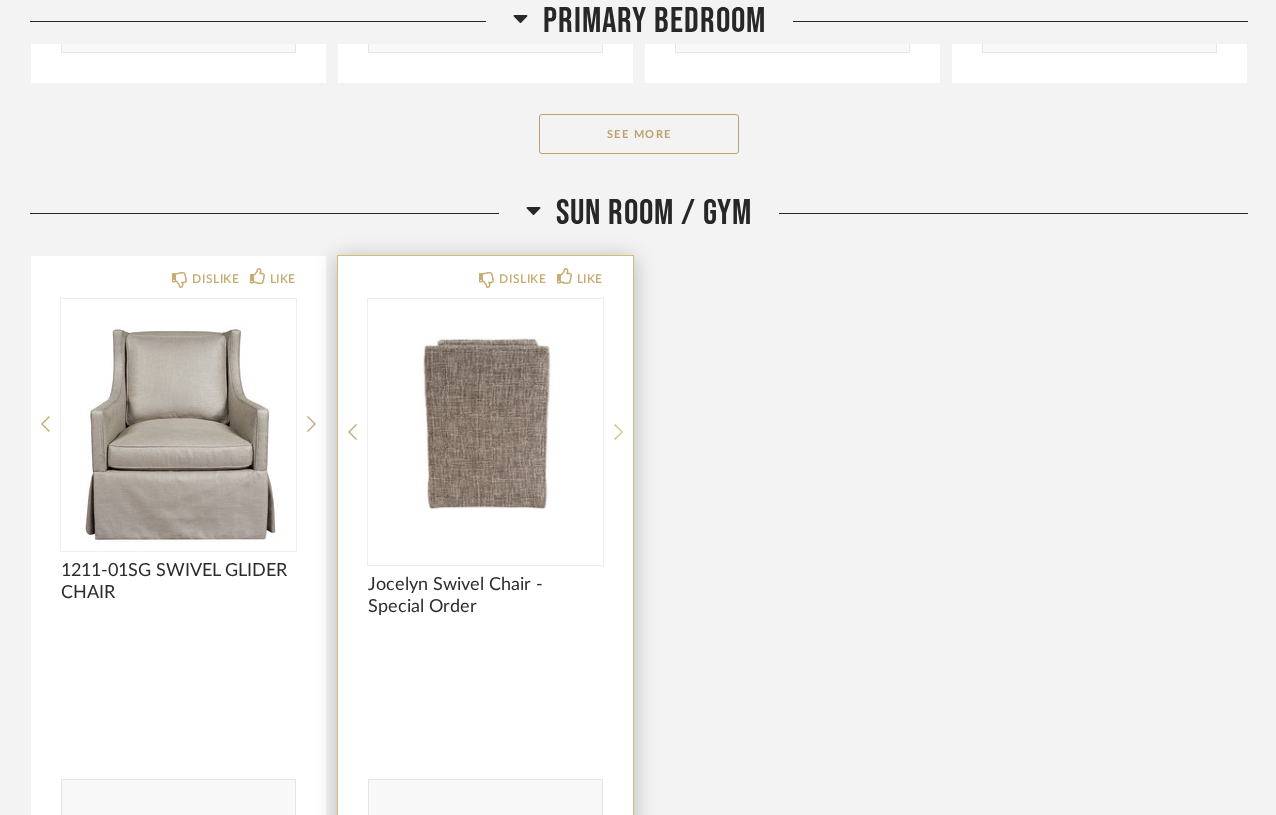 click 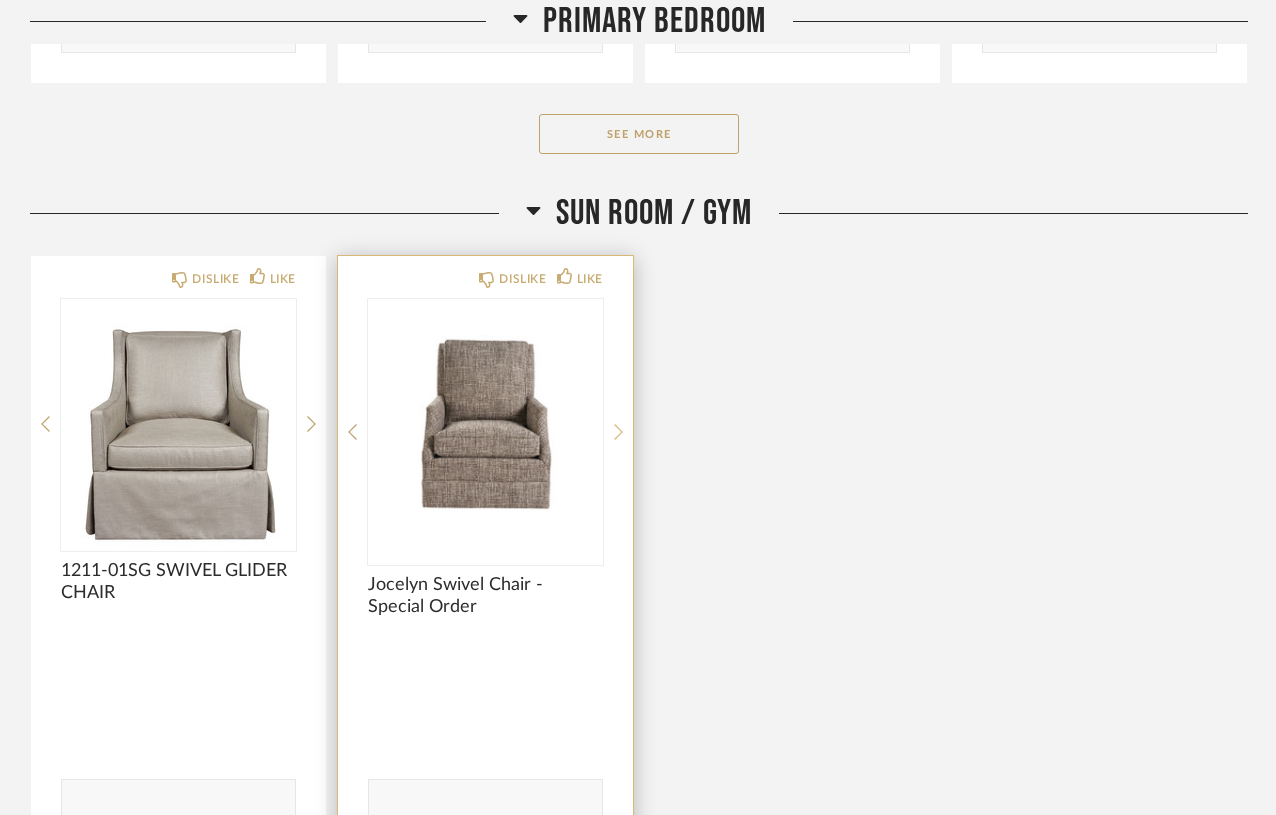click 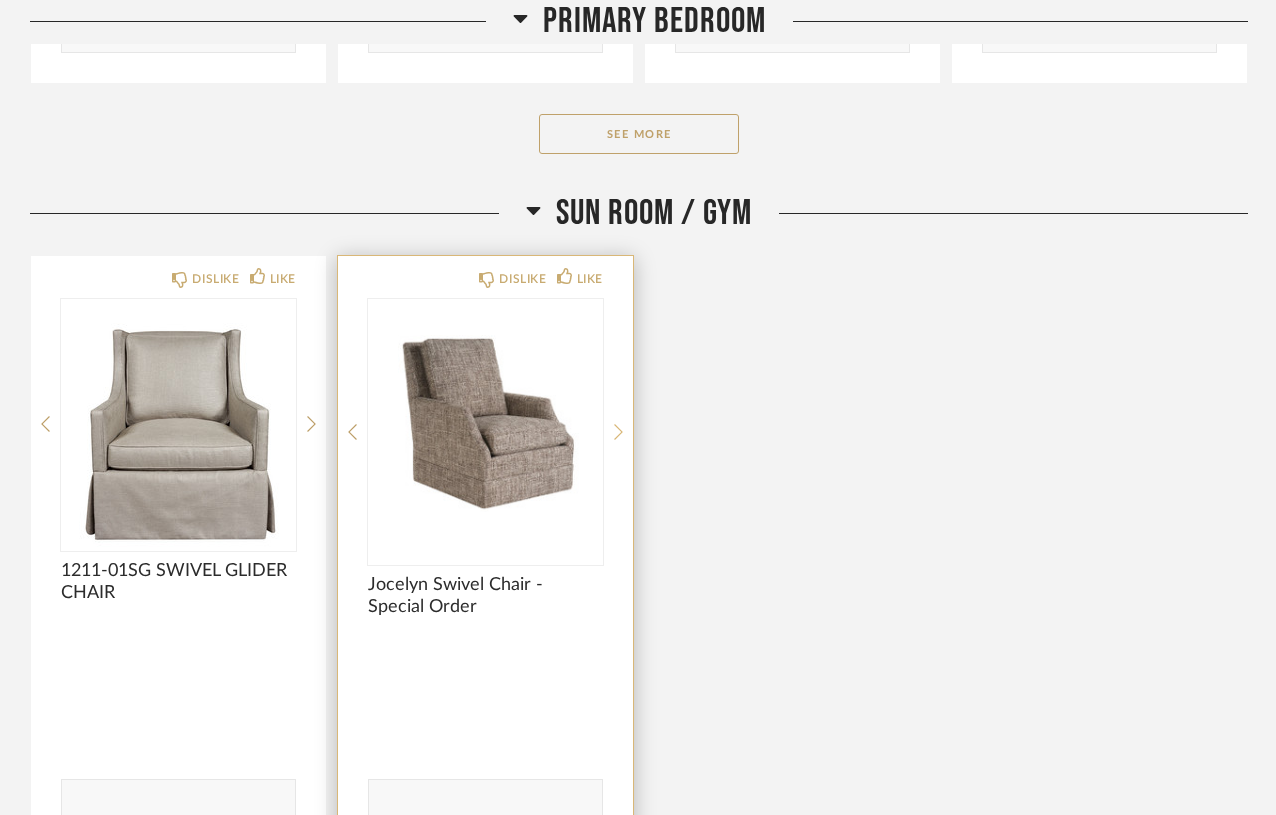 click 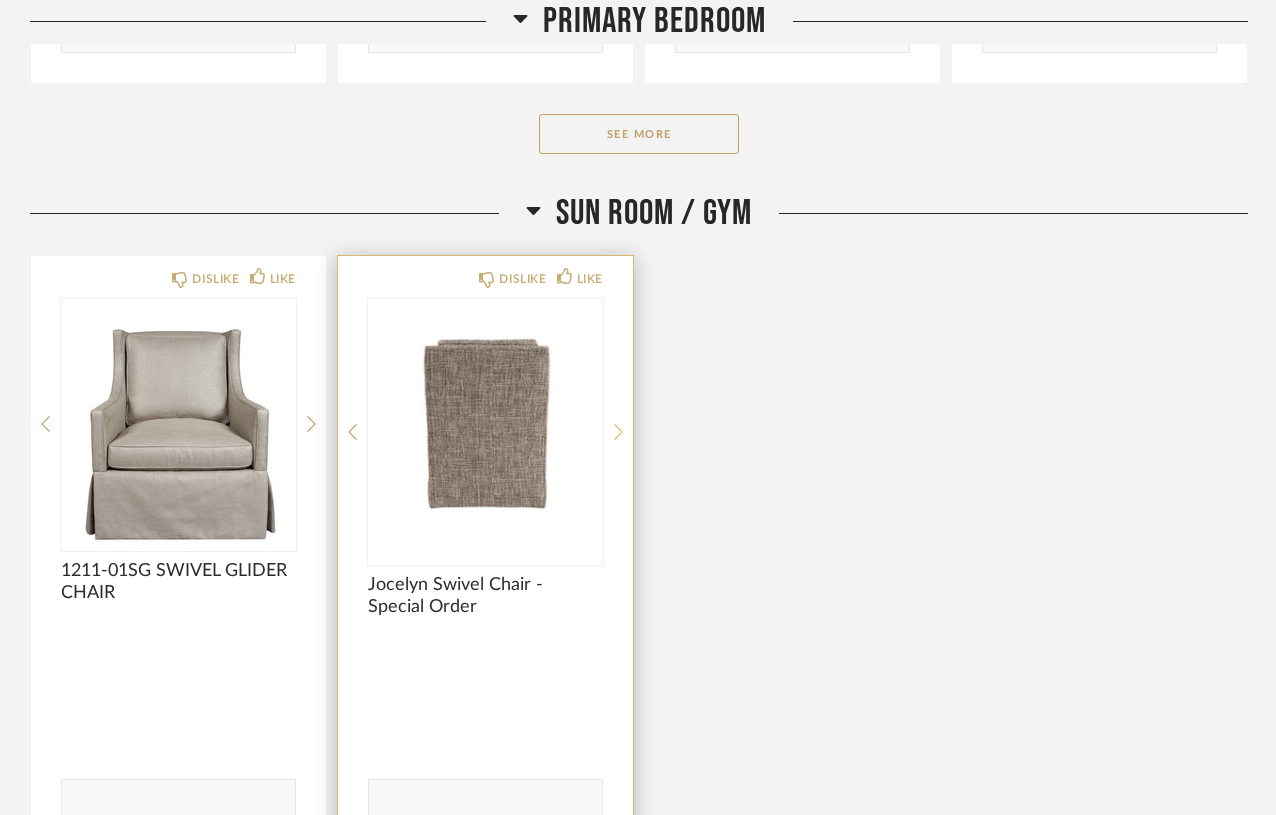 click 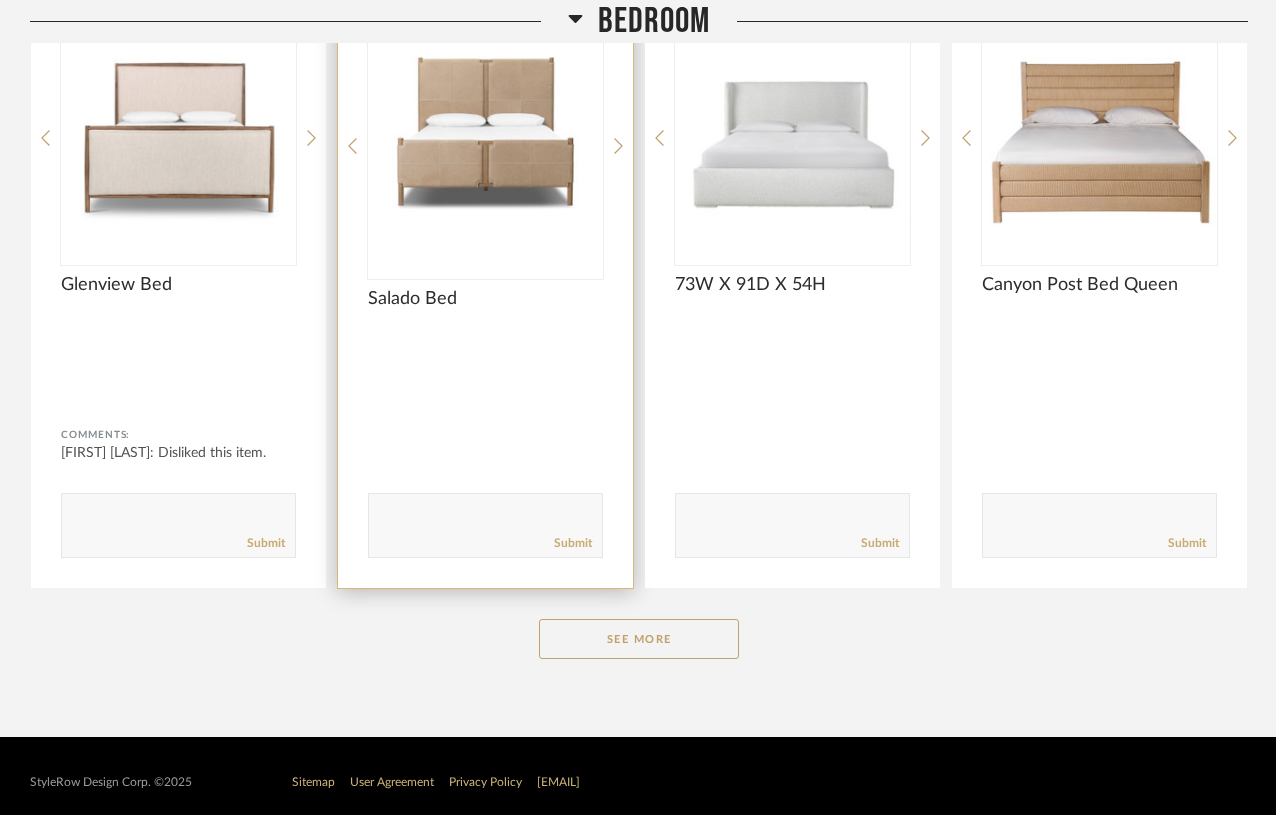 scroll, scrollTop: 4118, scrollLeft: 0, axis: vertical 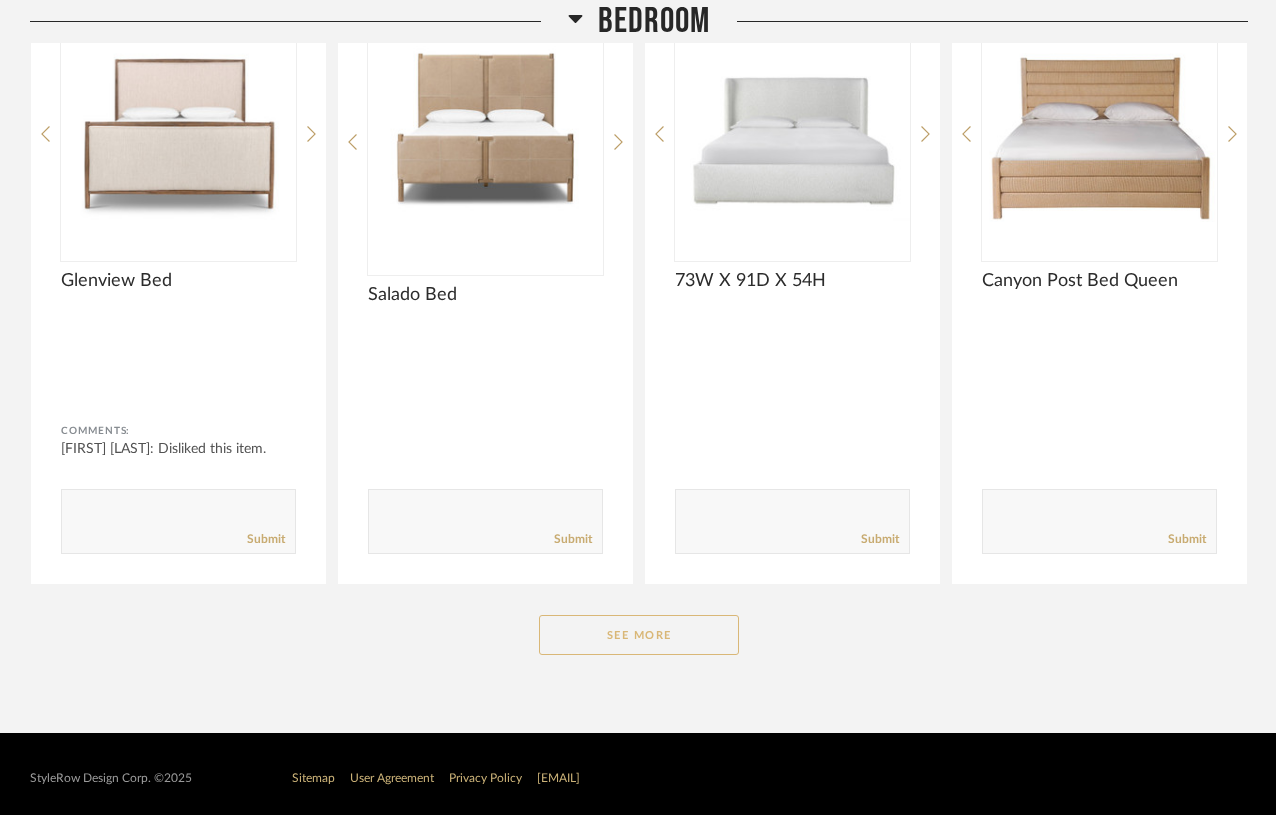 click on "See More" 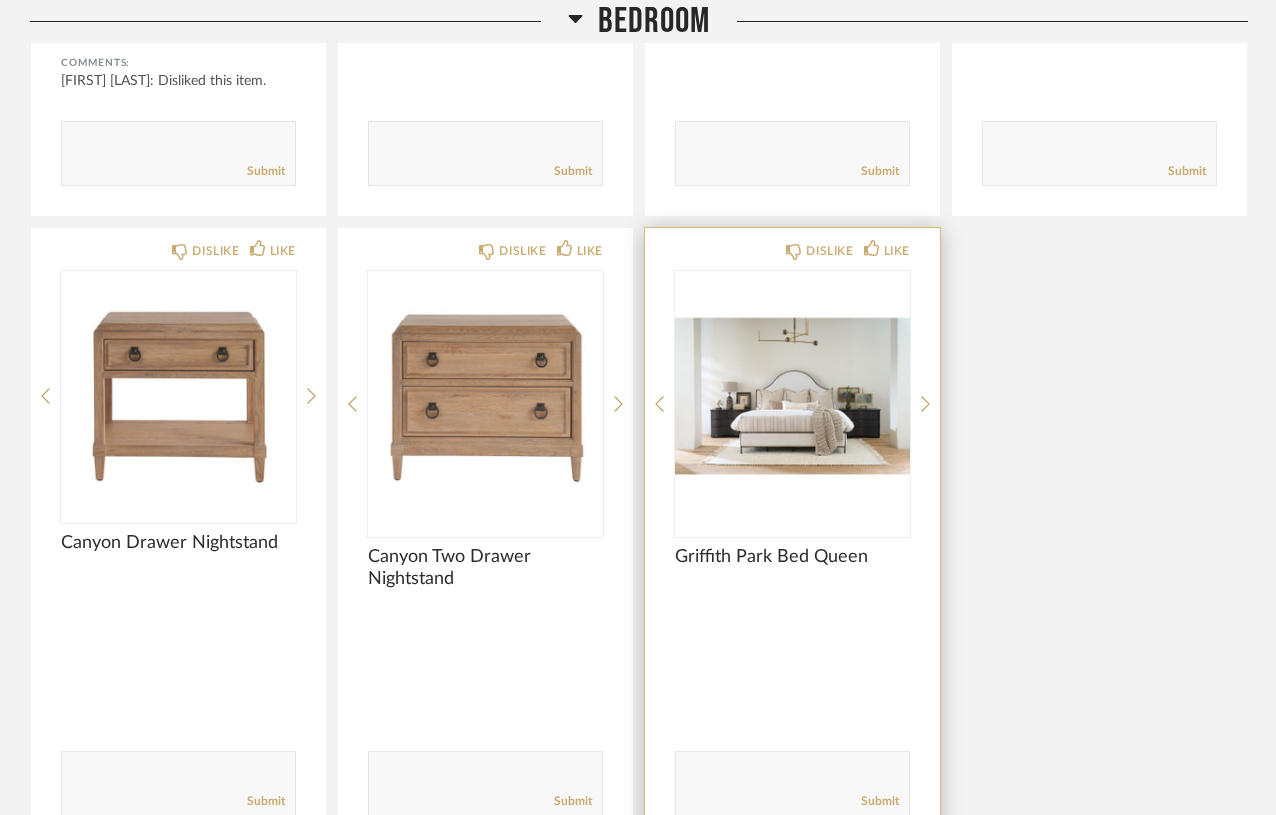 scroll, scrollTop: 4489, scrollLeft: 0, axis: vertical 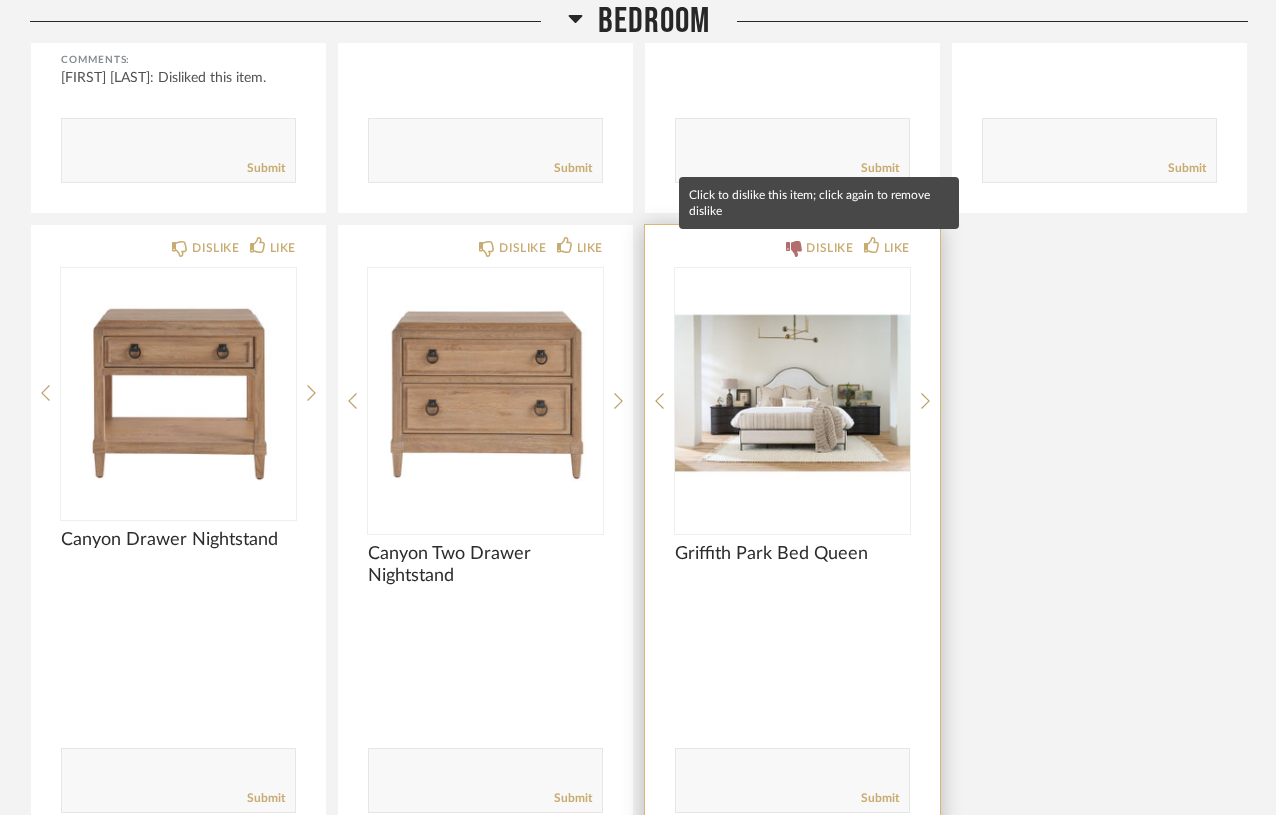 click on "DISLIKE" 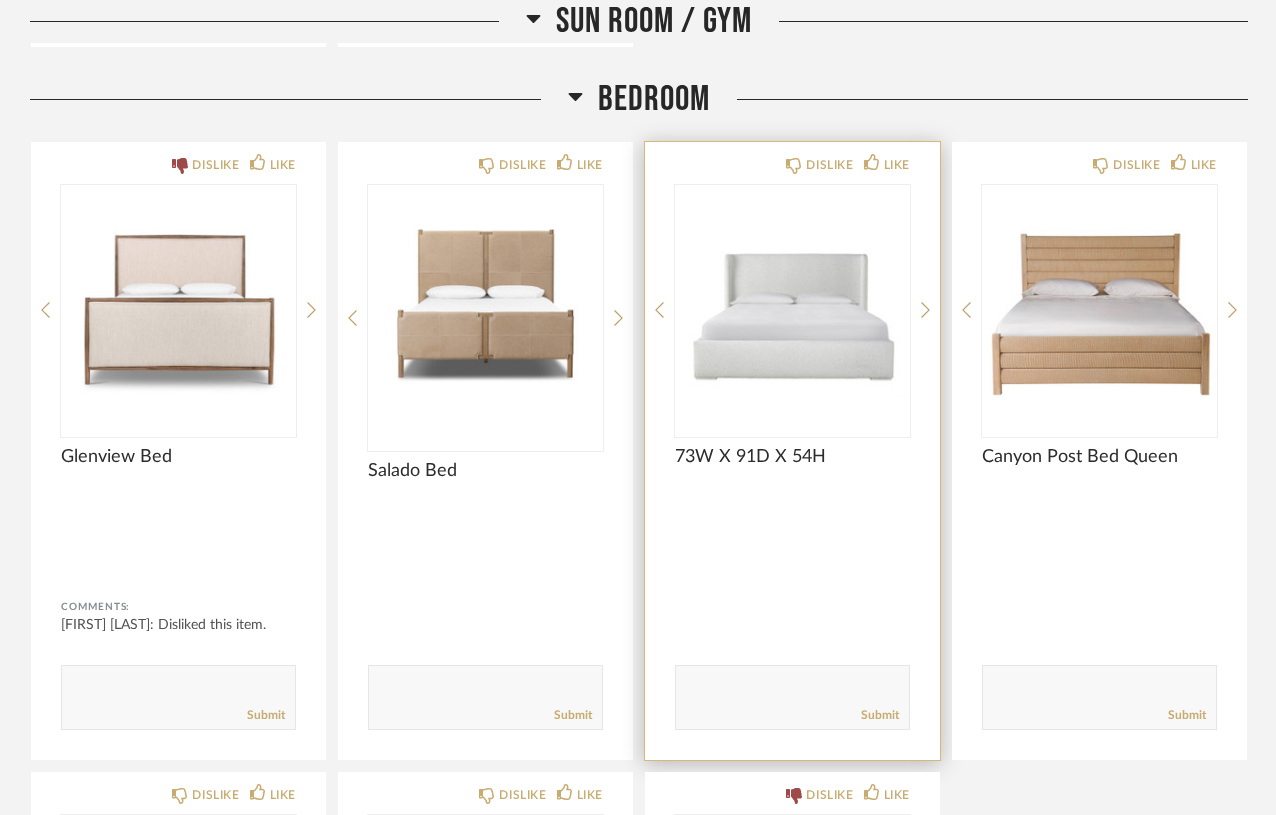 scroll, scrollTop: 3929, scrollLeft: 0, axis: vertical 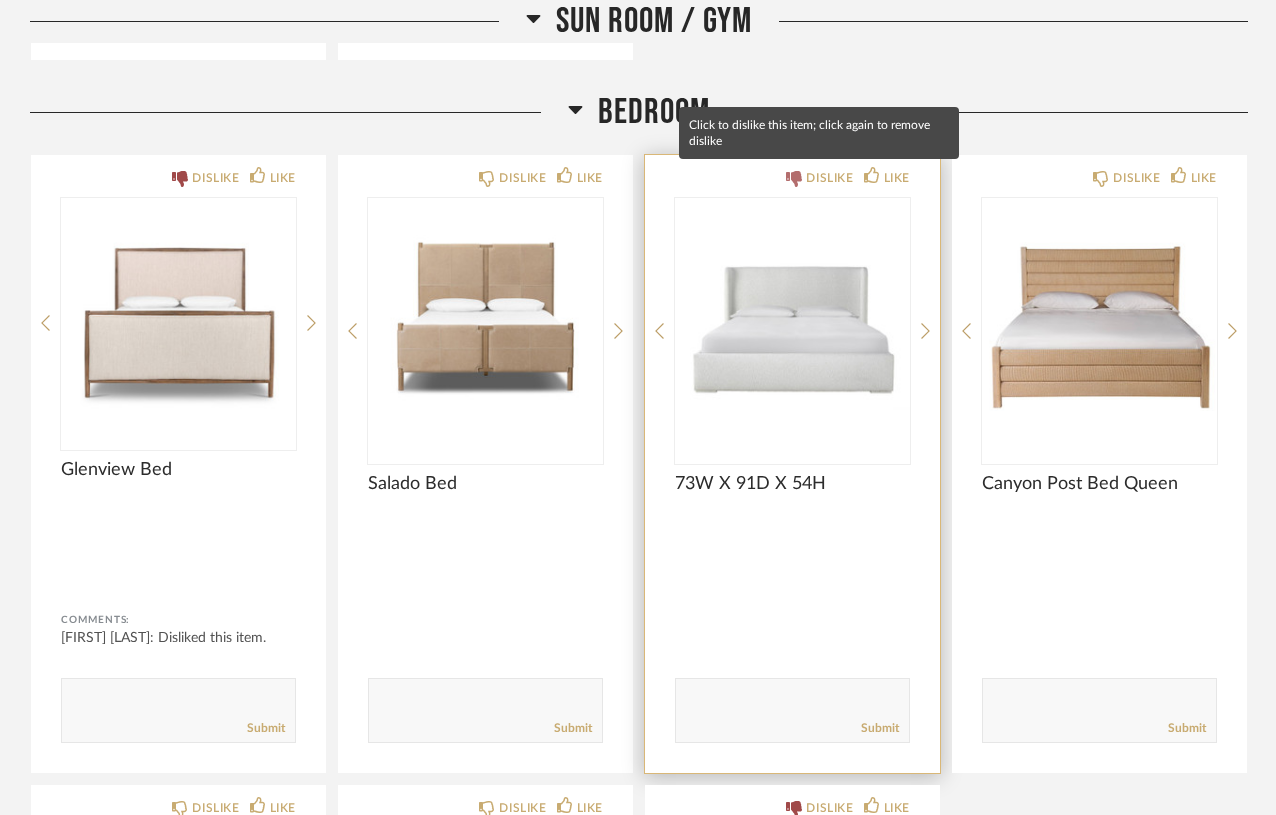click 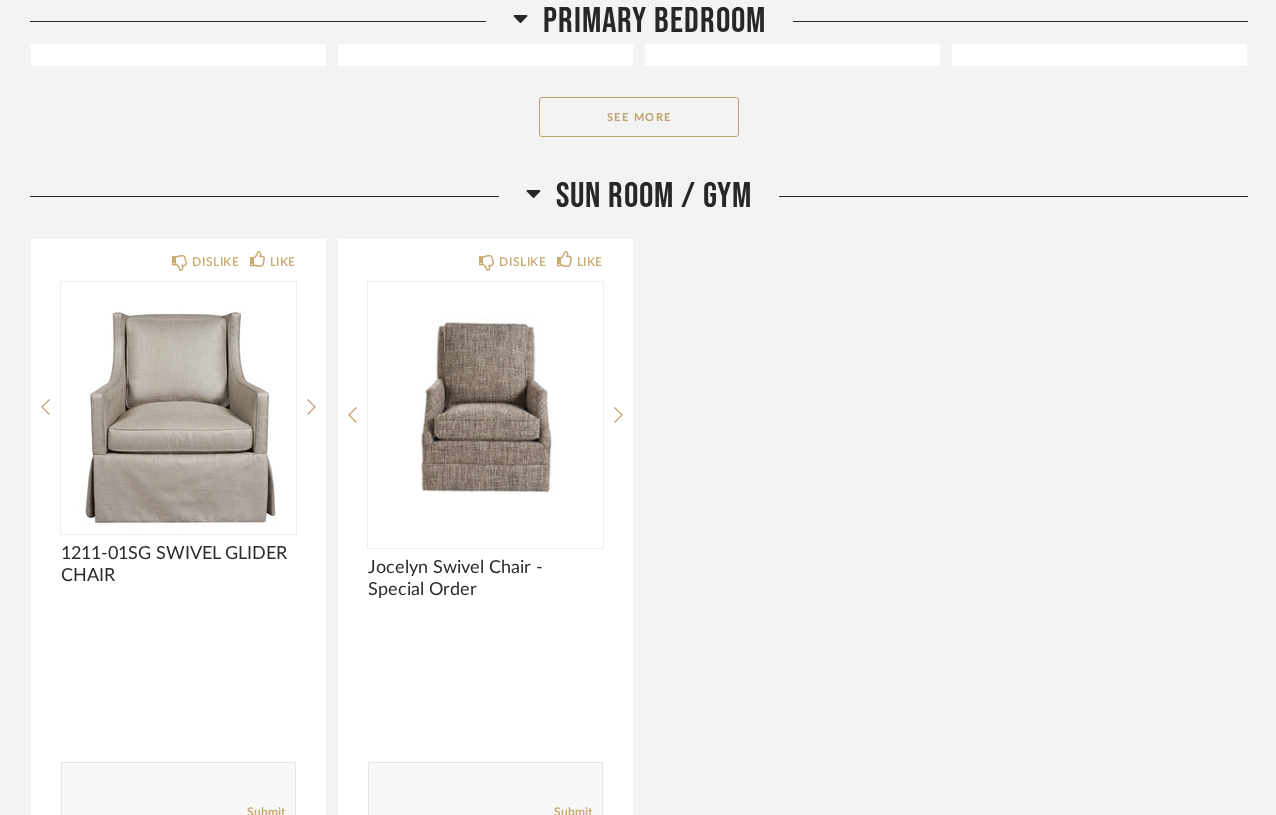 scroll, scrollTop: 3134, scrollLeft: 0, axis: vertical 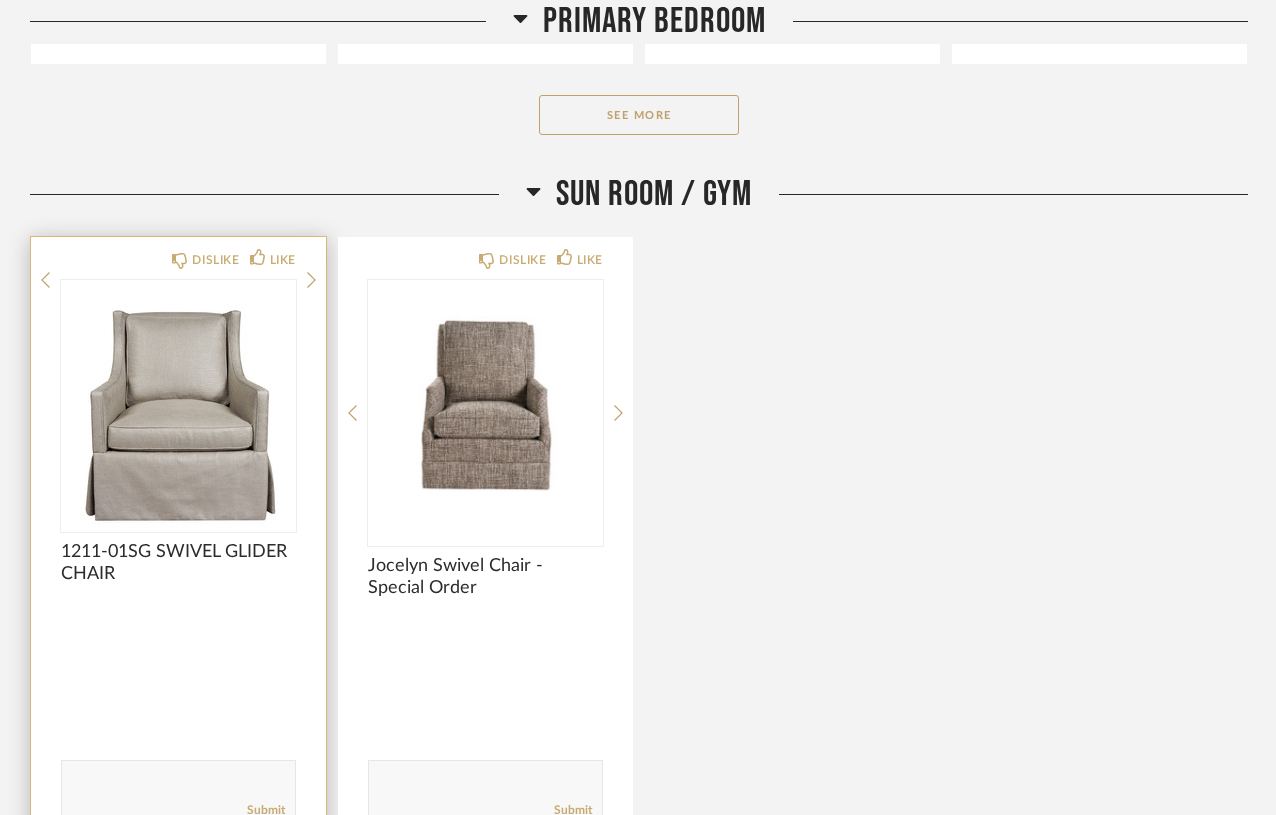 click 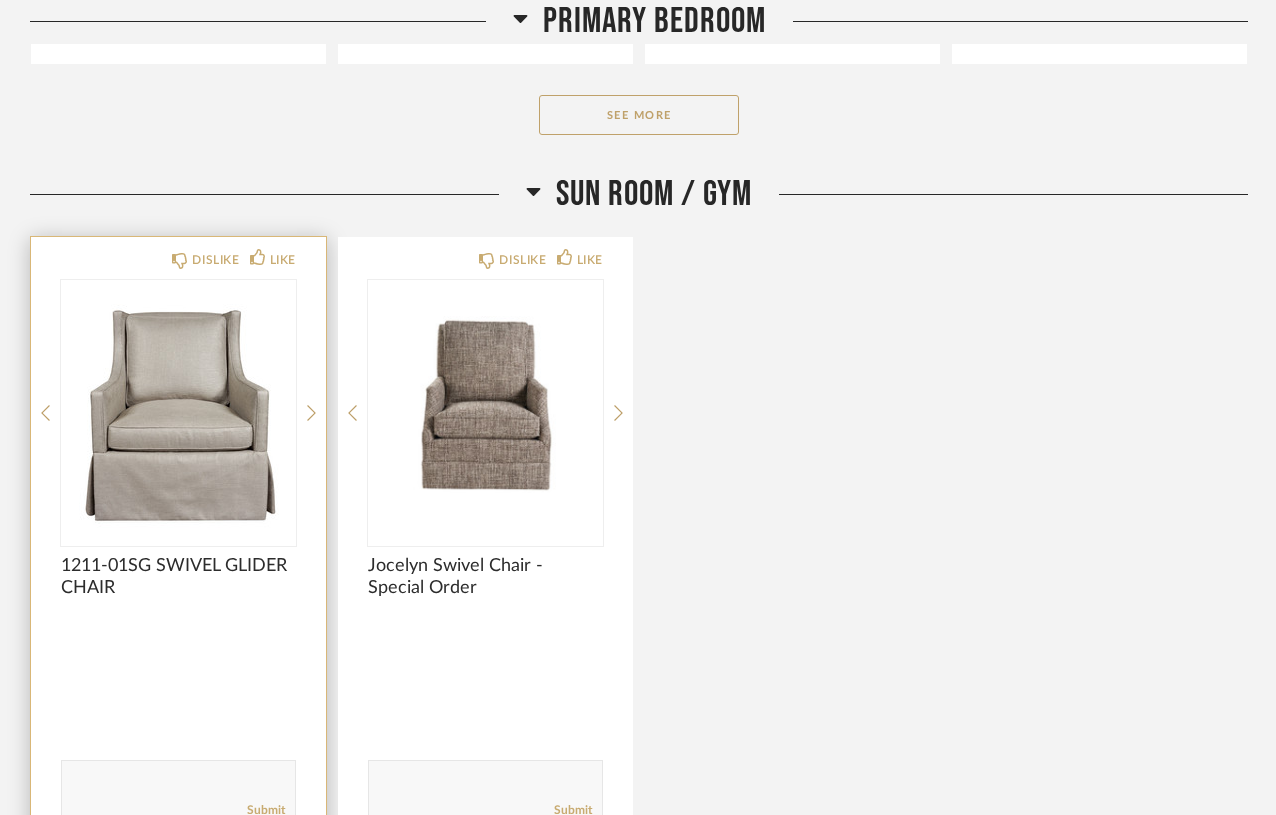 click at bounding box center [178, 405] 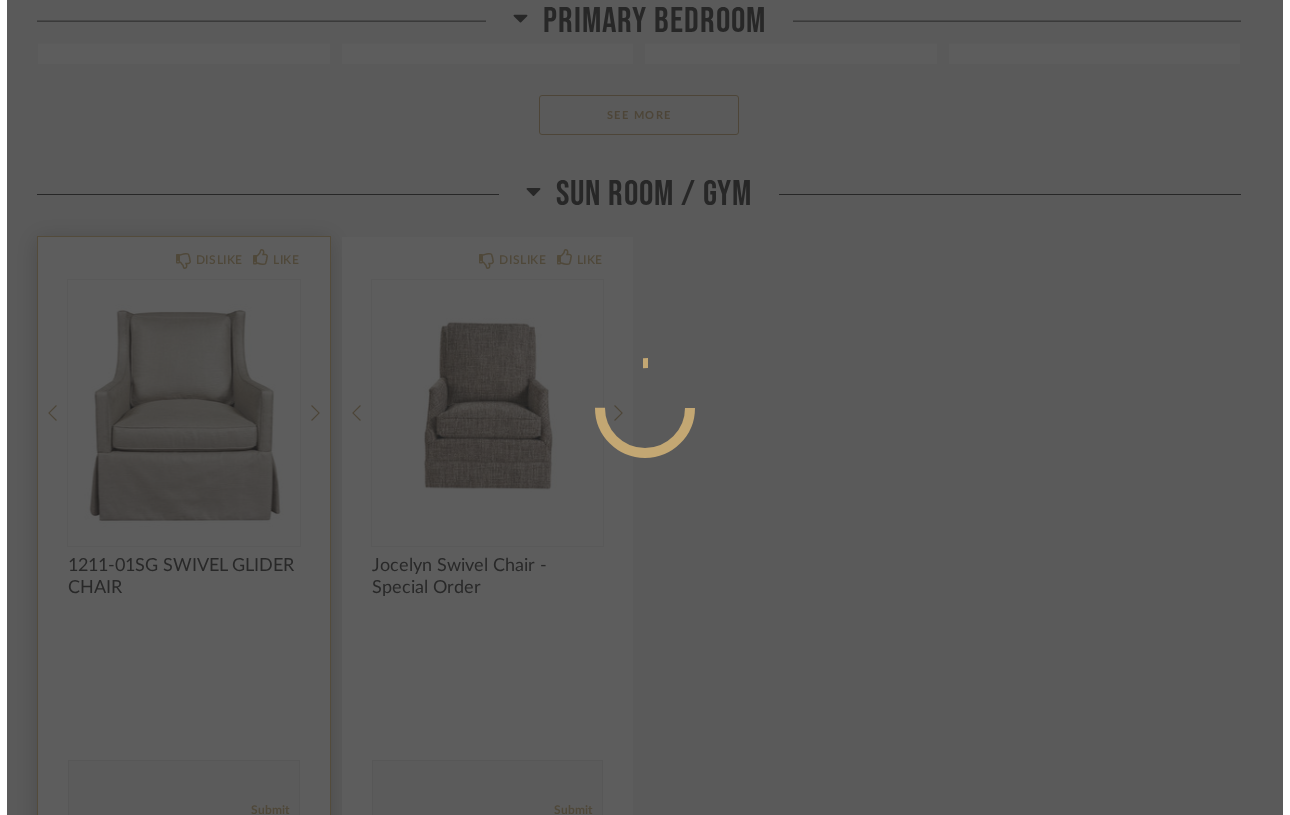 scroll, scrollTop: 0, scrollLeft: 0, axis: both 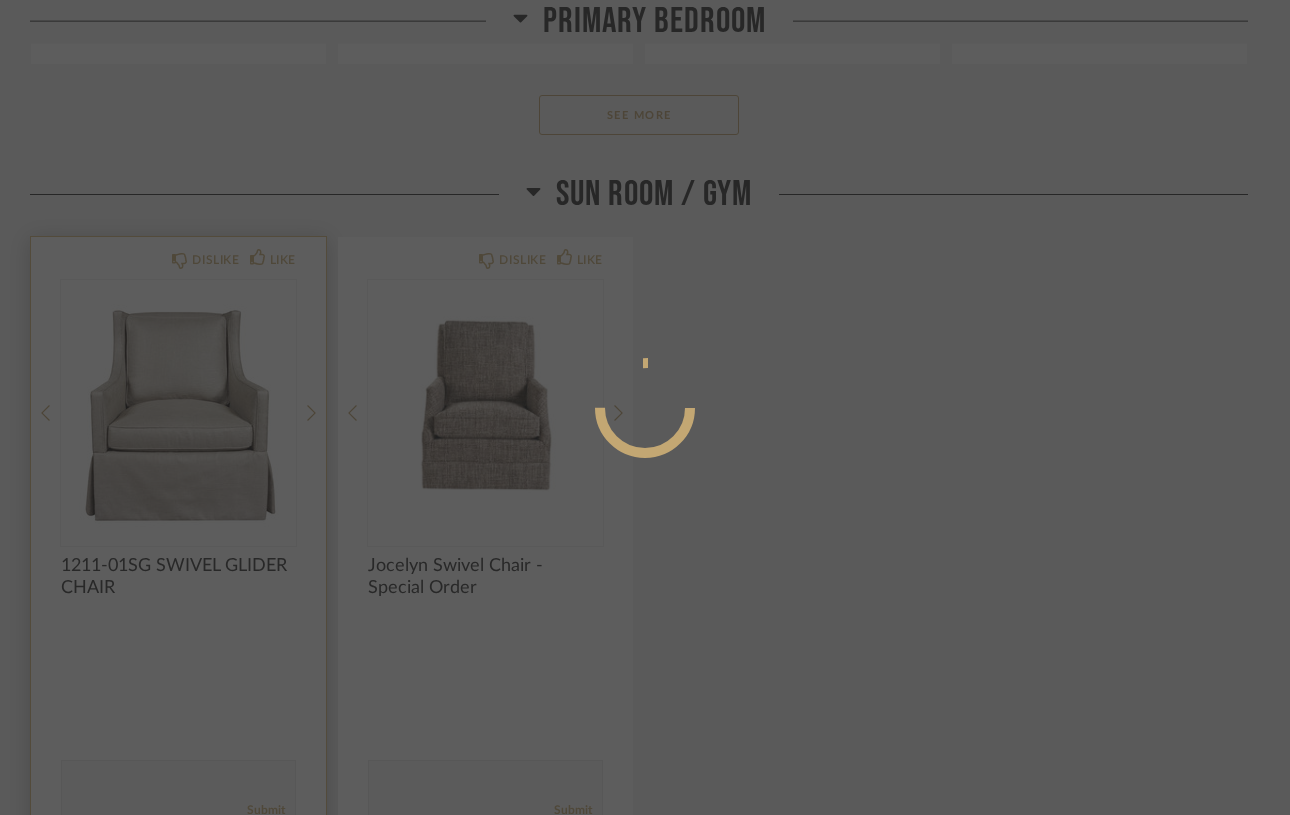 click at bounding box center [645, 407] 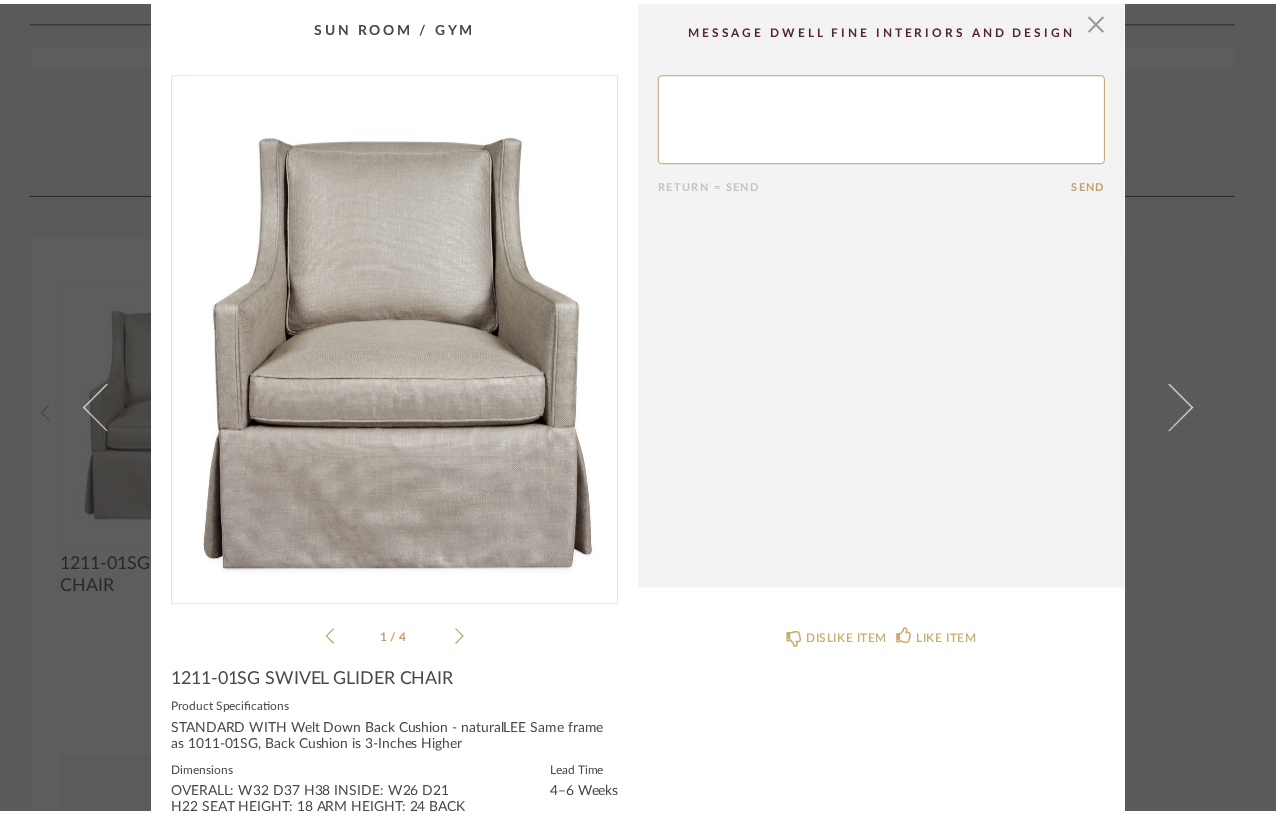 scroll, scrollTop: 0, scrollLeft: 0, axis: both 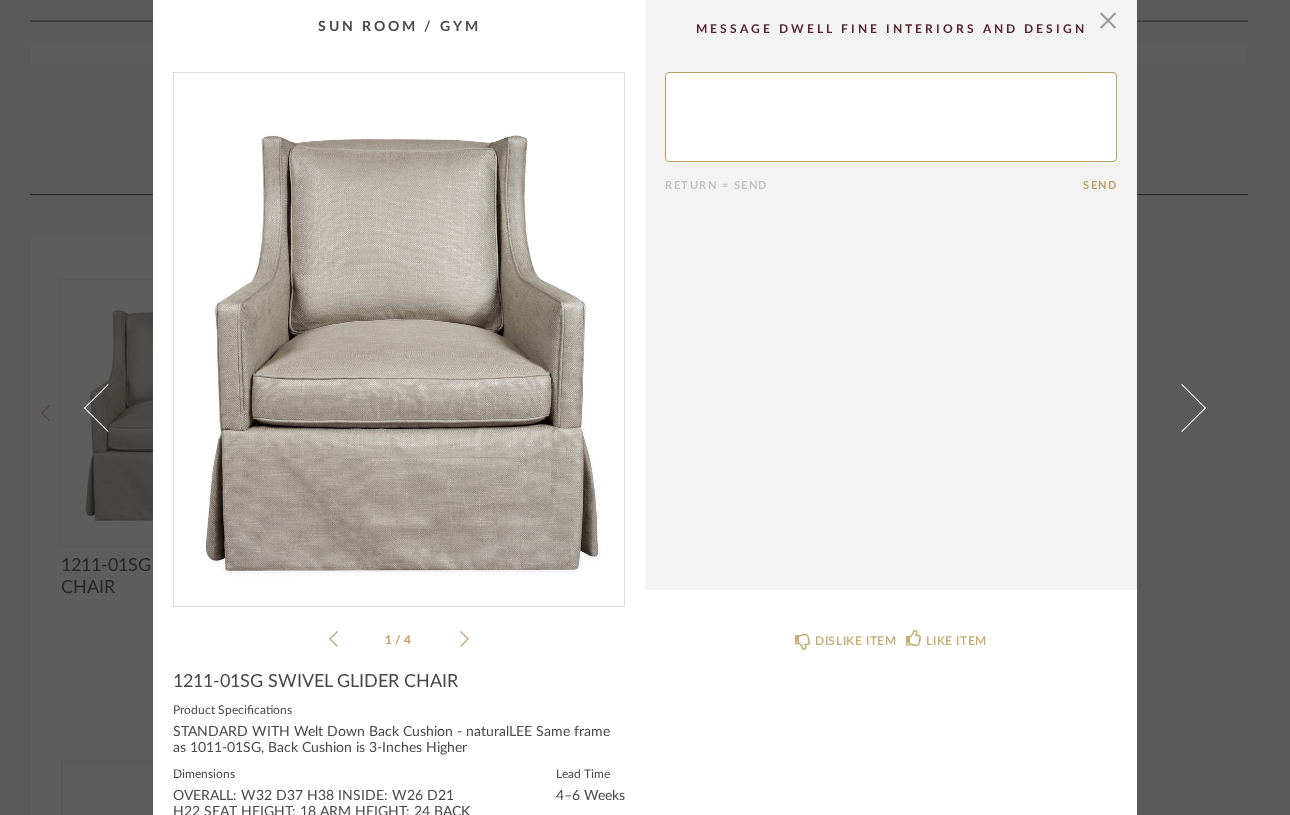 click at bounding box center [399, 331] 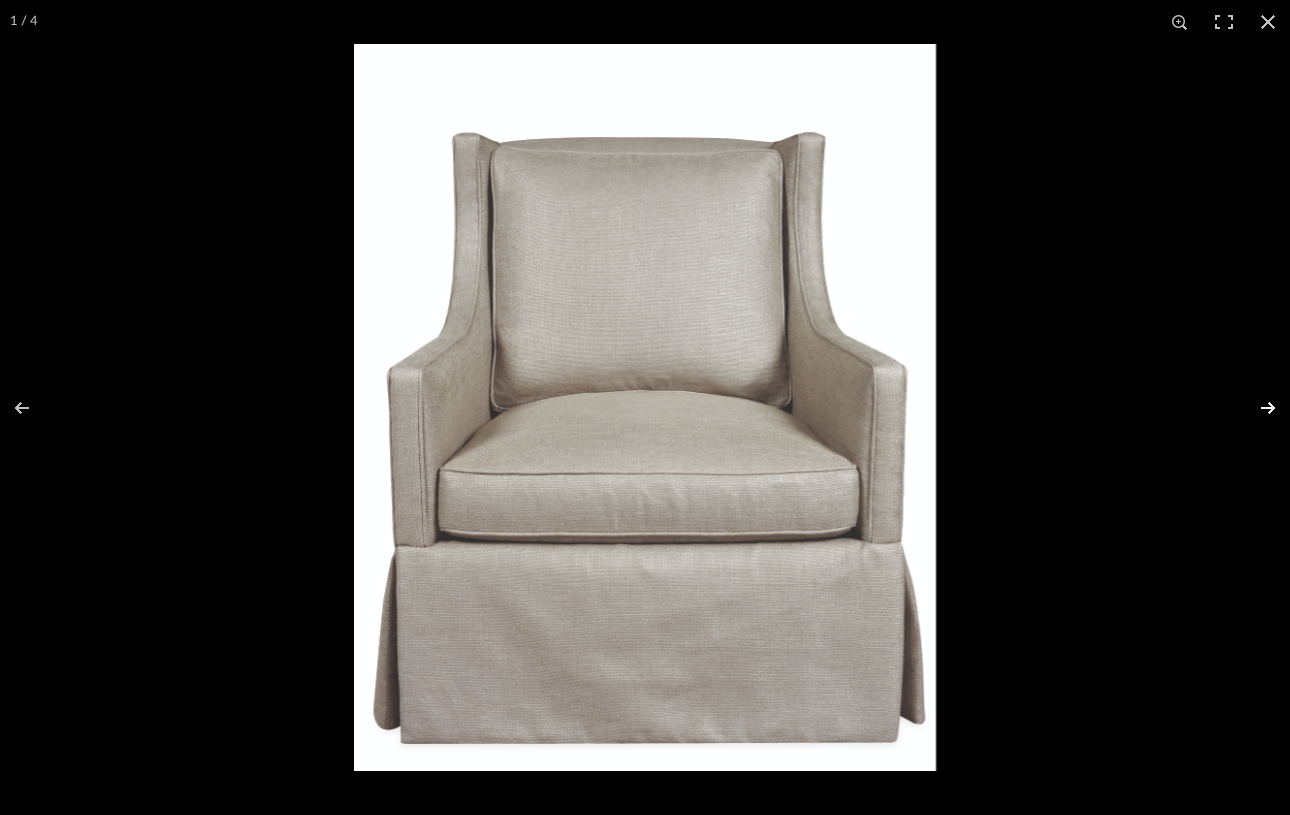 click at bounding box center [1255, 408] 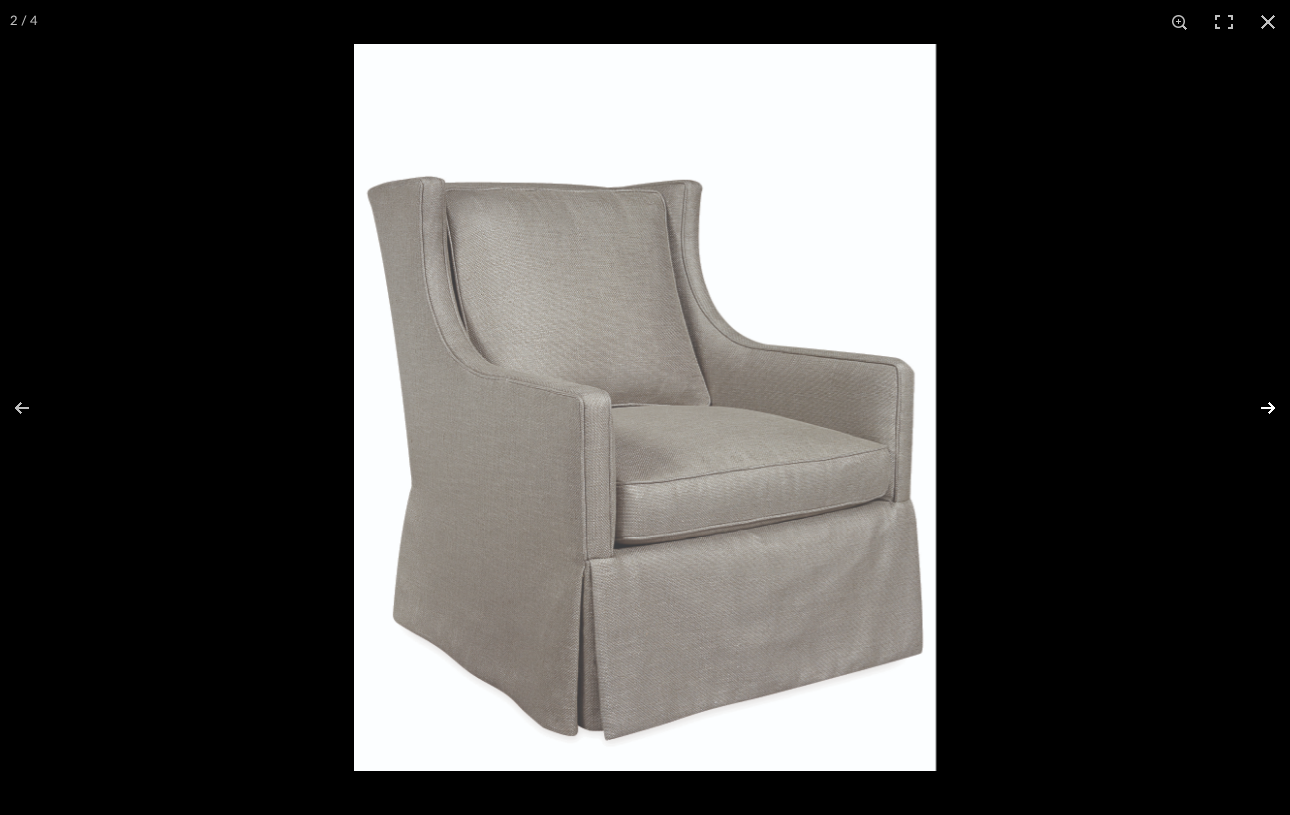 click at bounding box center [1255, 408] 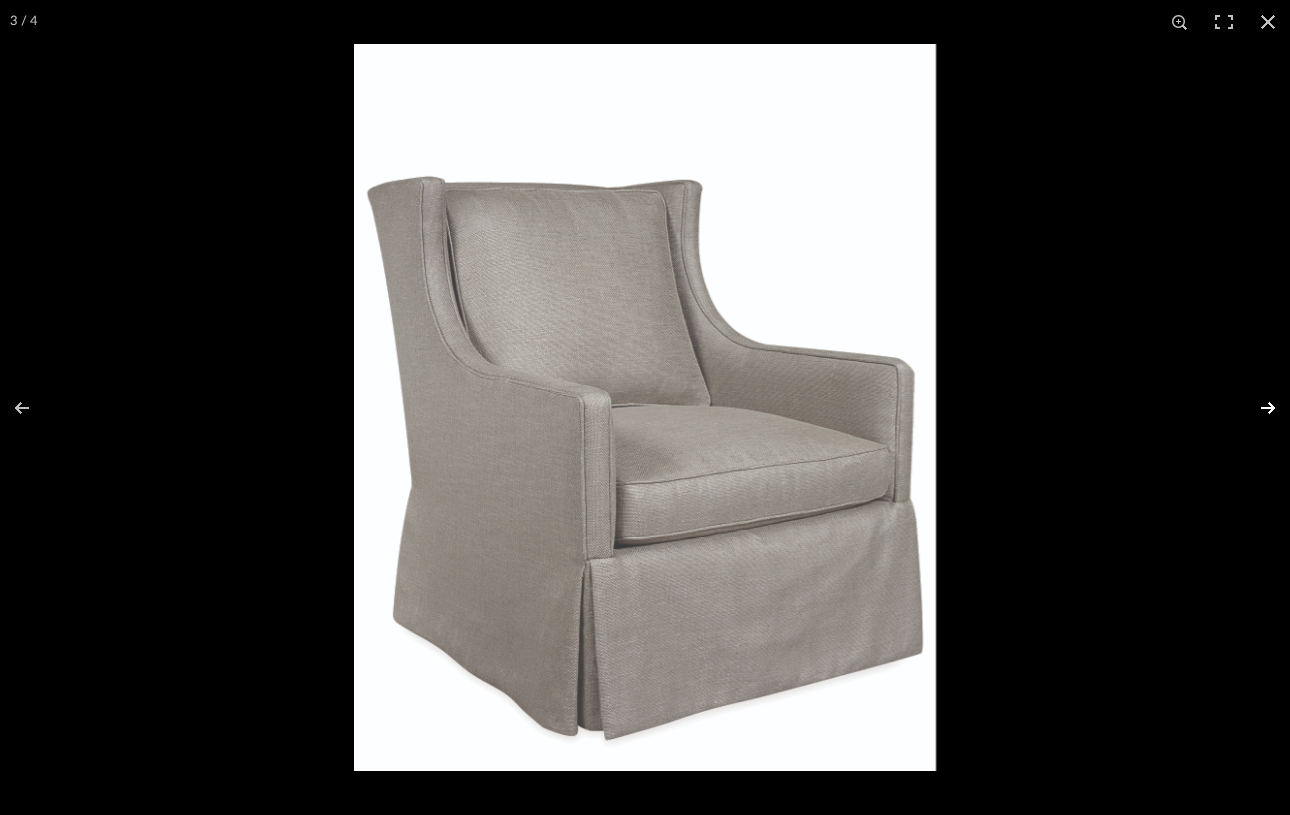 click at bounding box center (1255, 408) 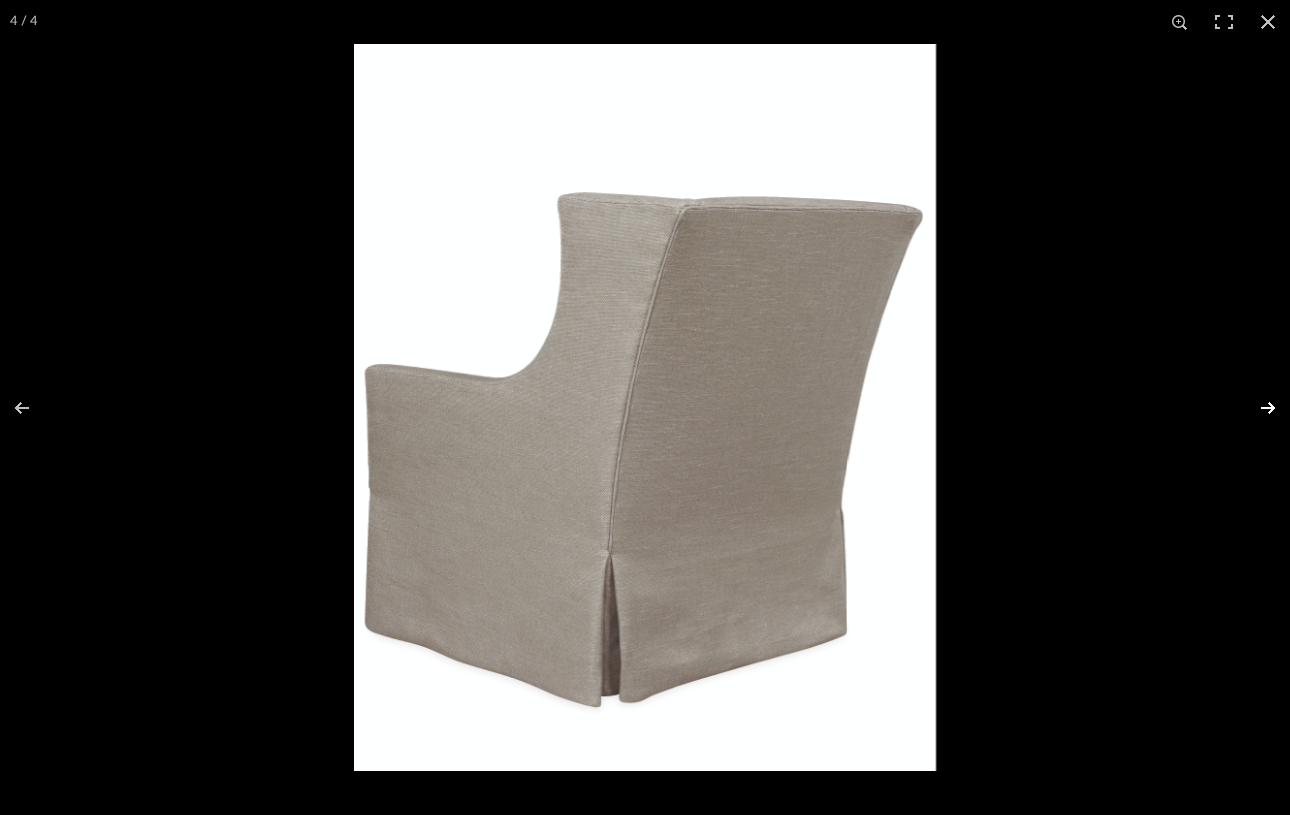 click at bounding box center (1255, 408) 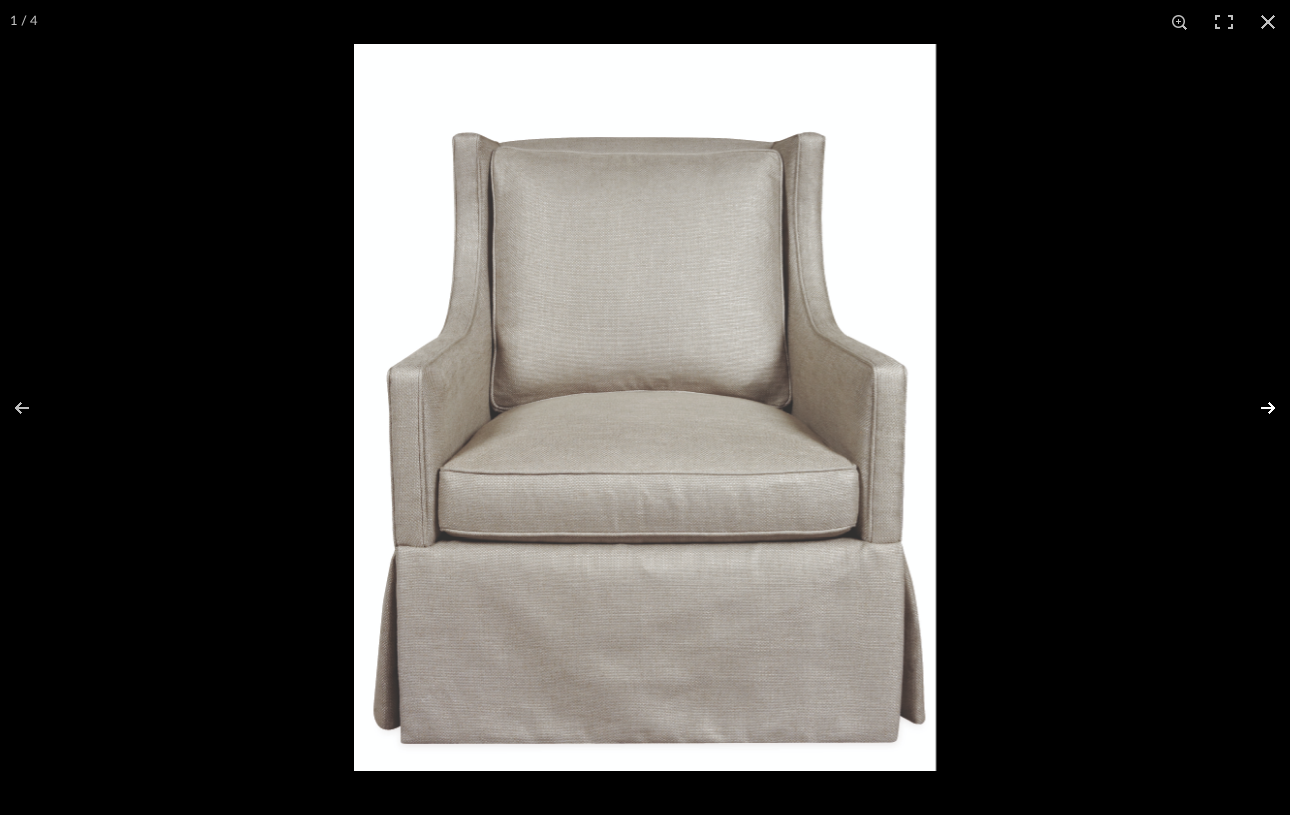 click at bounding box center [1255, 408] 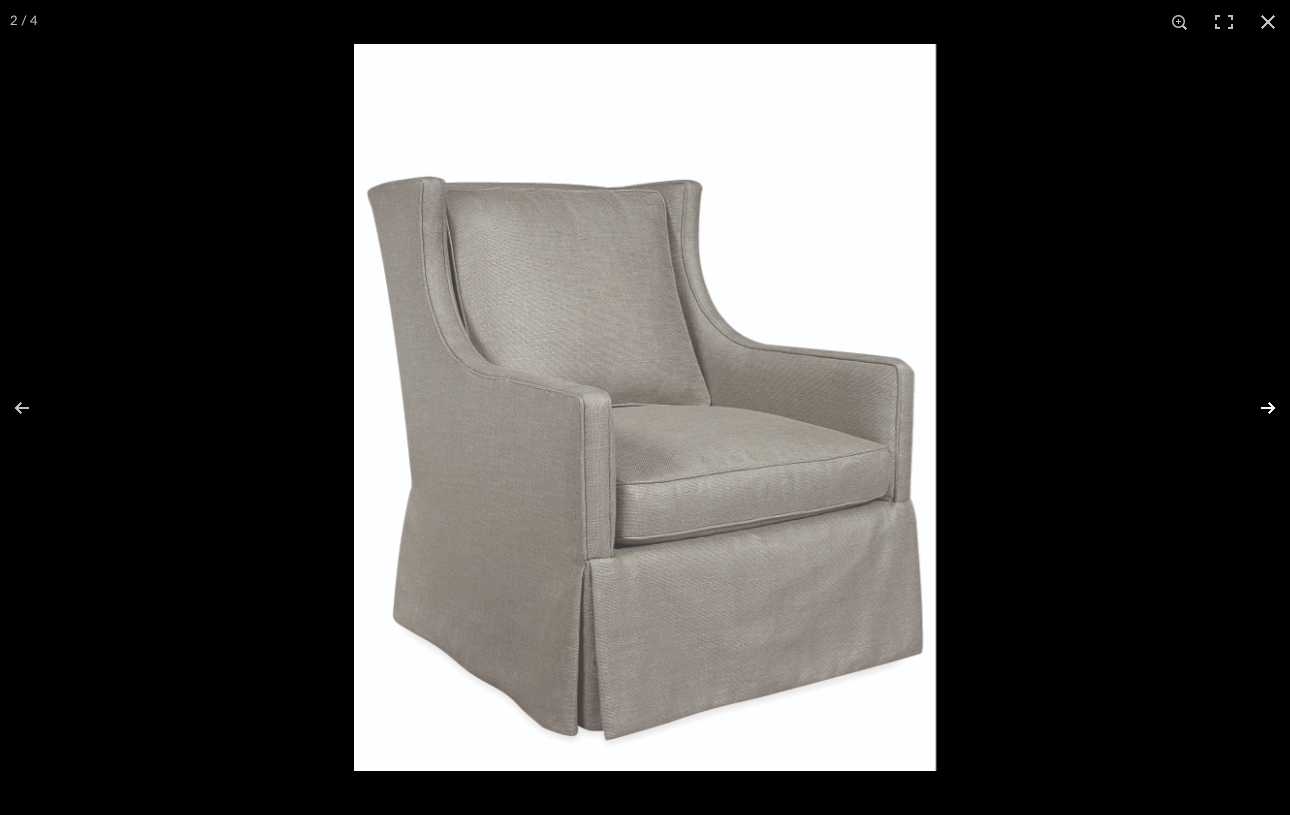 click at bounding box center [1255, 408] 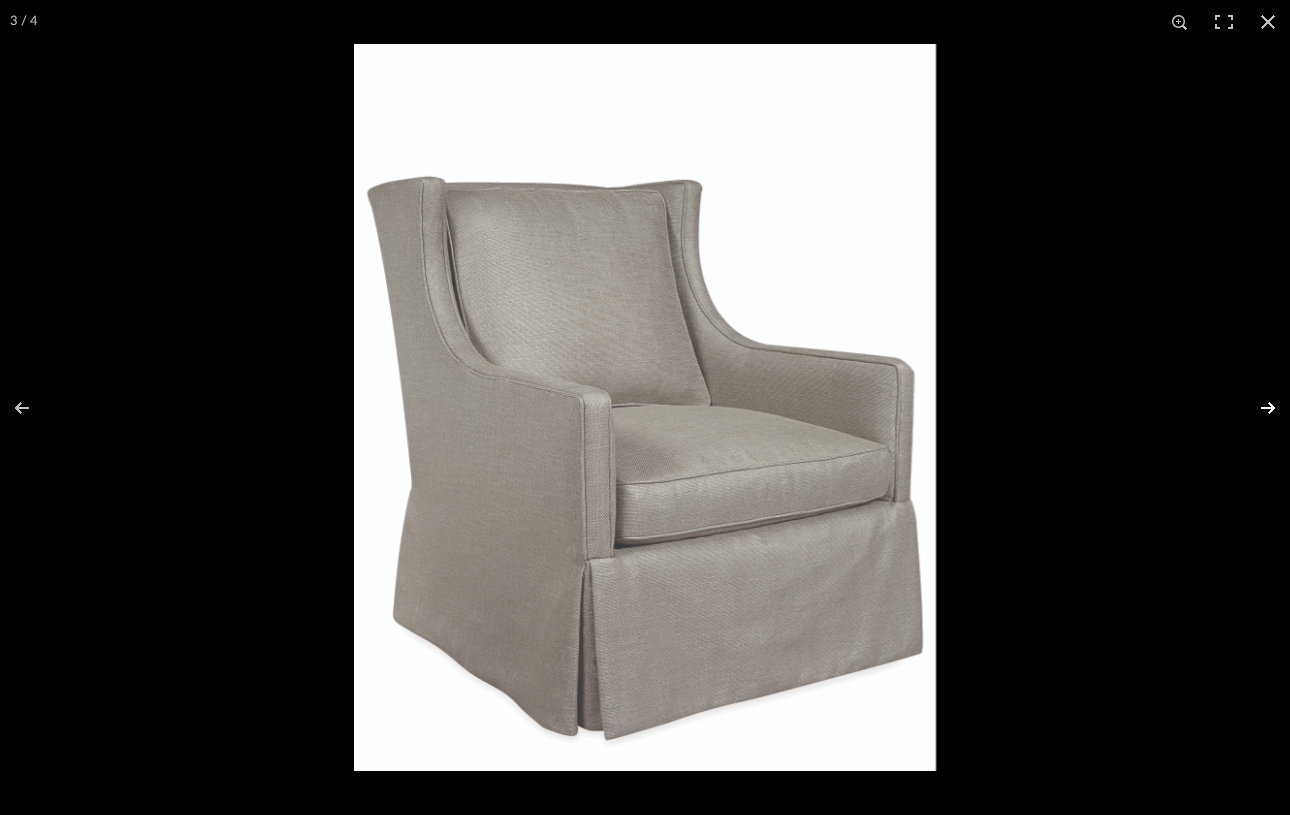 click at bounding box center [1255, 408] 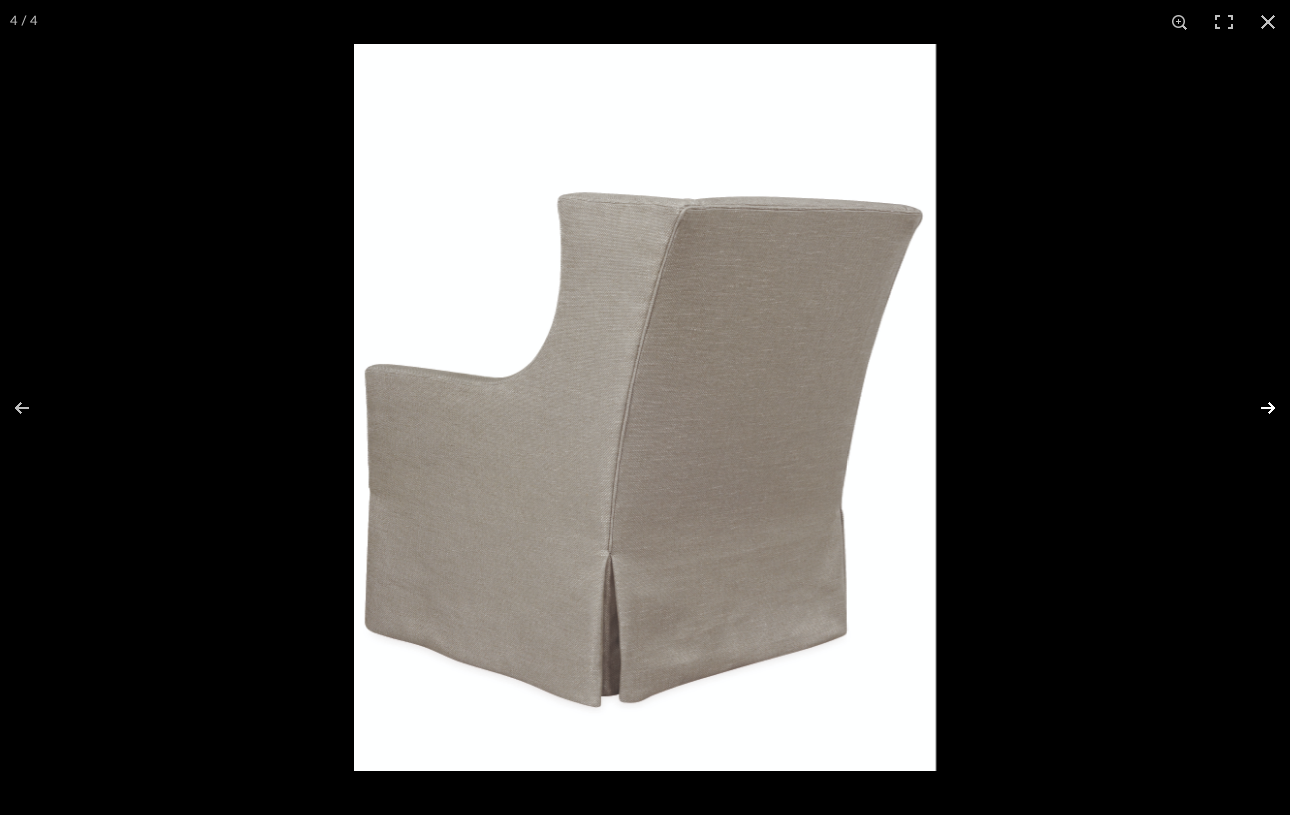 click at bounding box center (1255, 408) 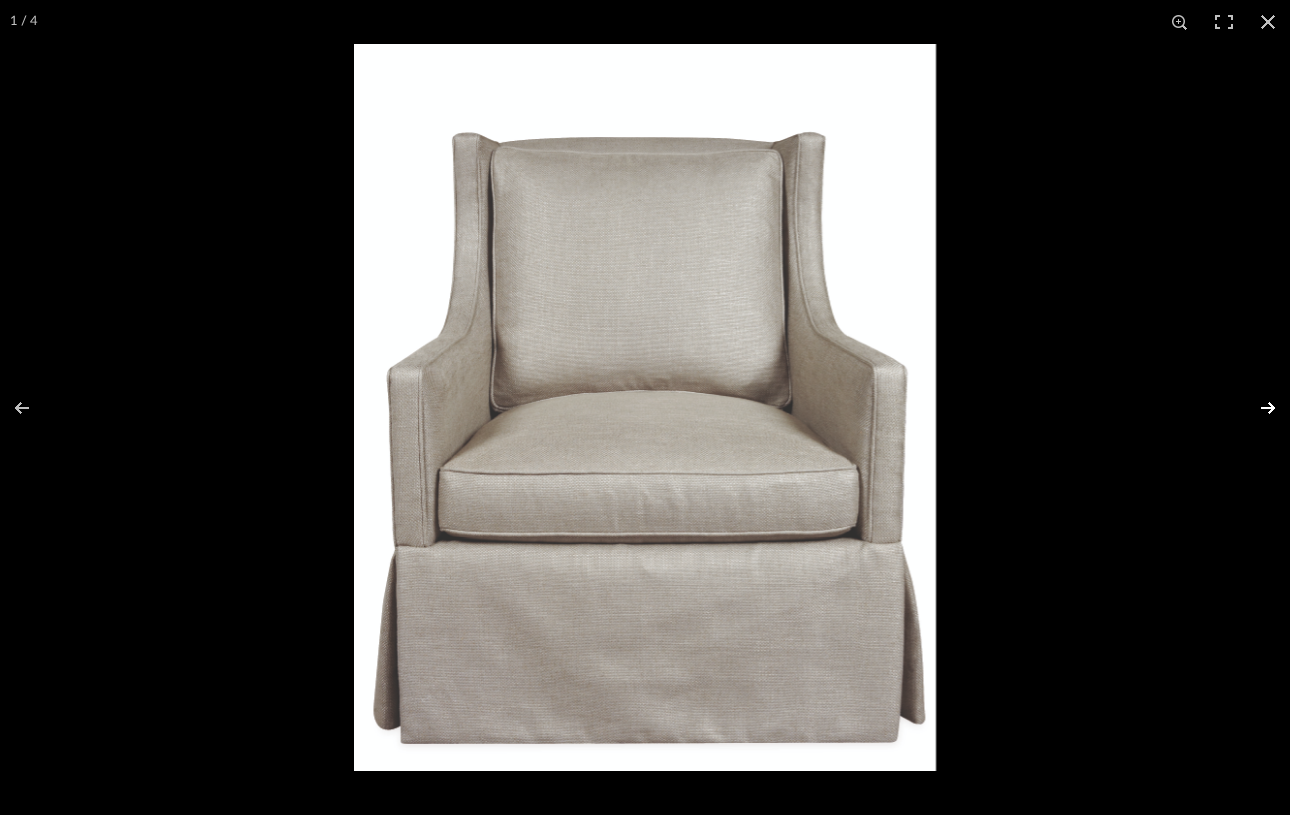 click at bounding box center [1255, 408] 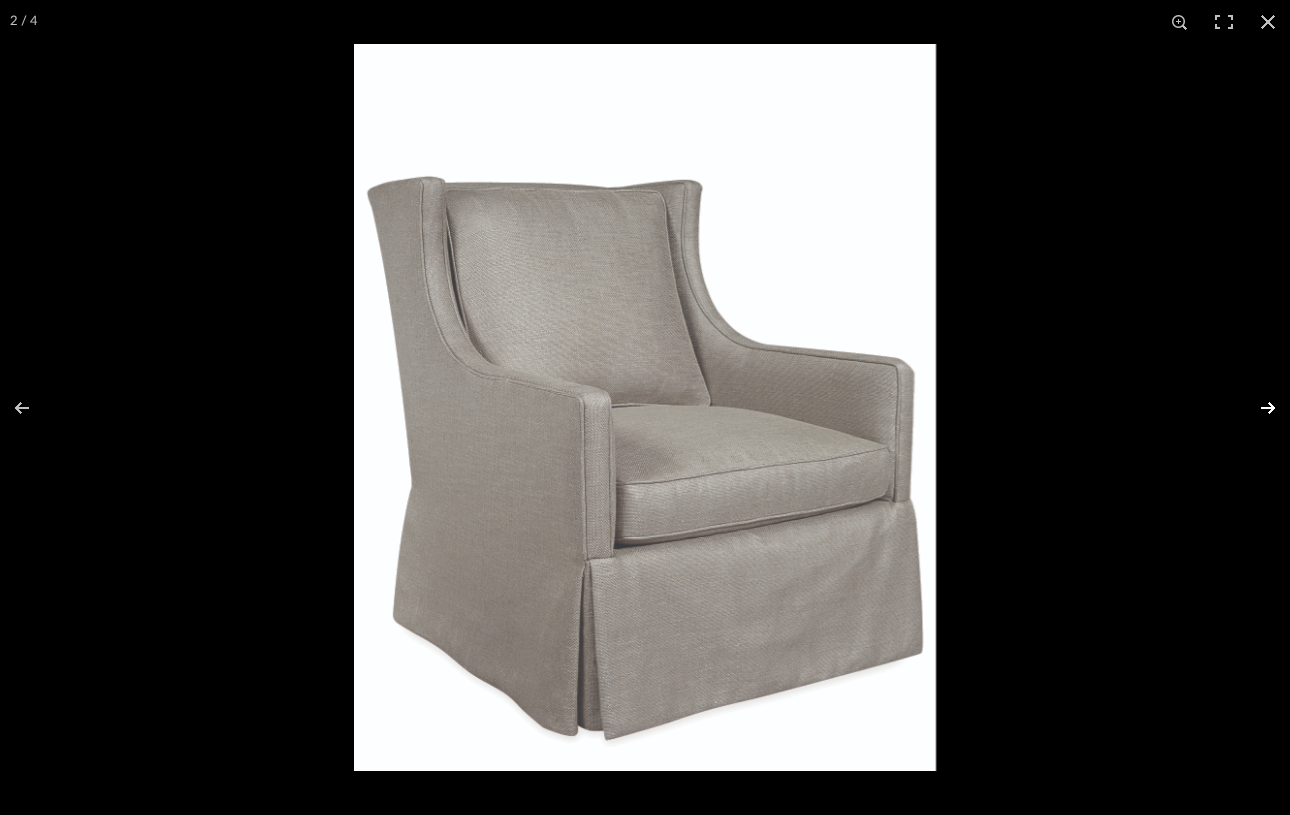 click at bounding box center [1255, 408] 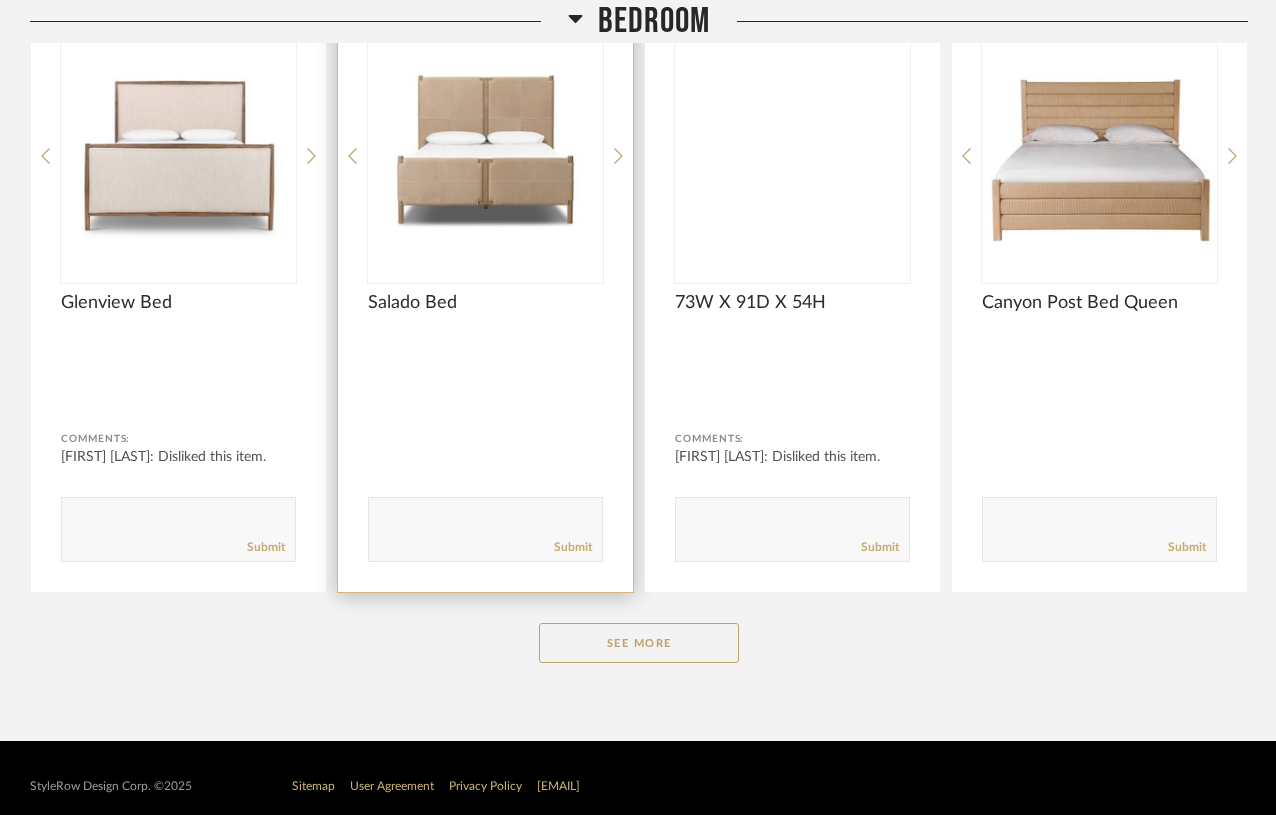 scroll, scrollTop: 3468, scrollLeft: 0, axis: vertical 